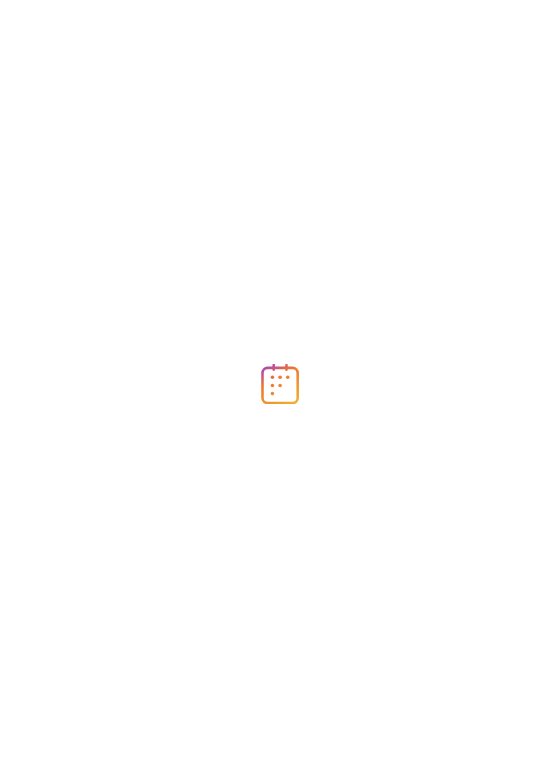 scroll, scrollTop: 0, scrollLeft: 0, axis: both 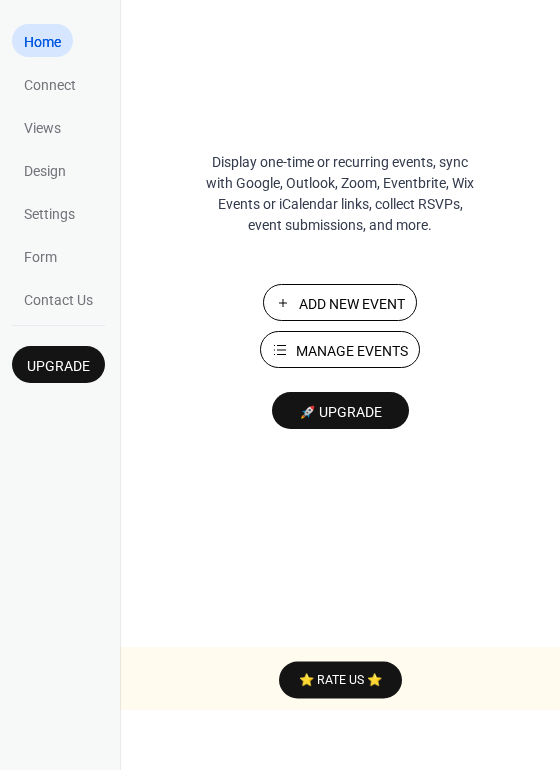 click on "Add New Event" at bounding box center [352, 304] 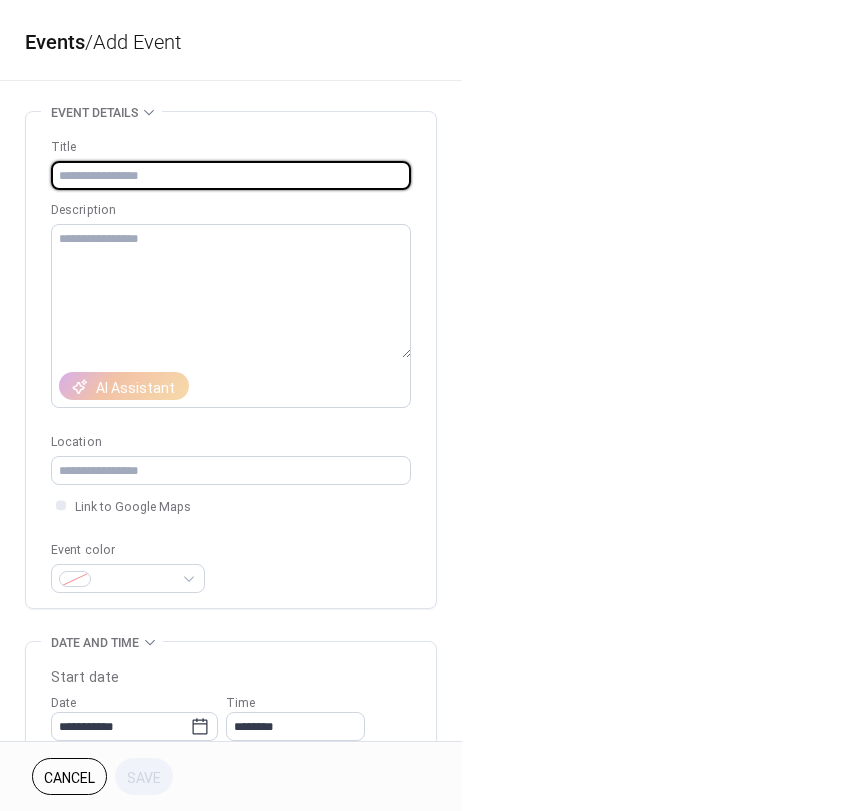scroll, scrollTop: 0, scrollLeft: 0, axis: both 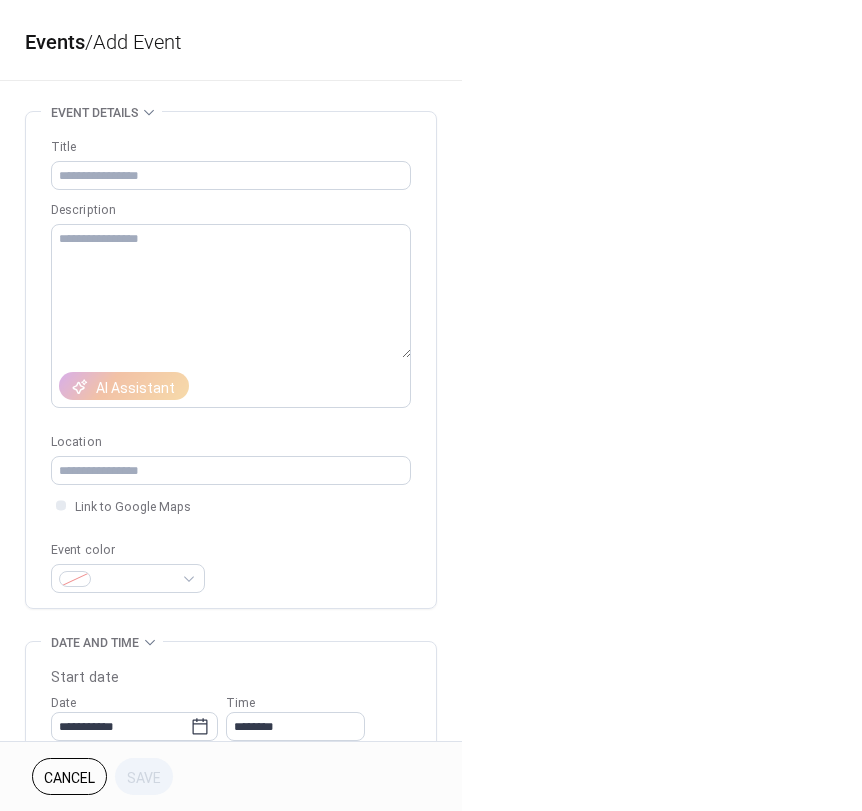 click on "**********" at bounding box center (431, 405) 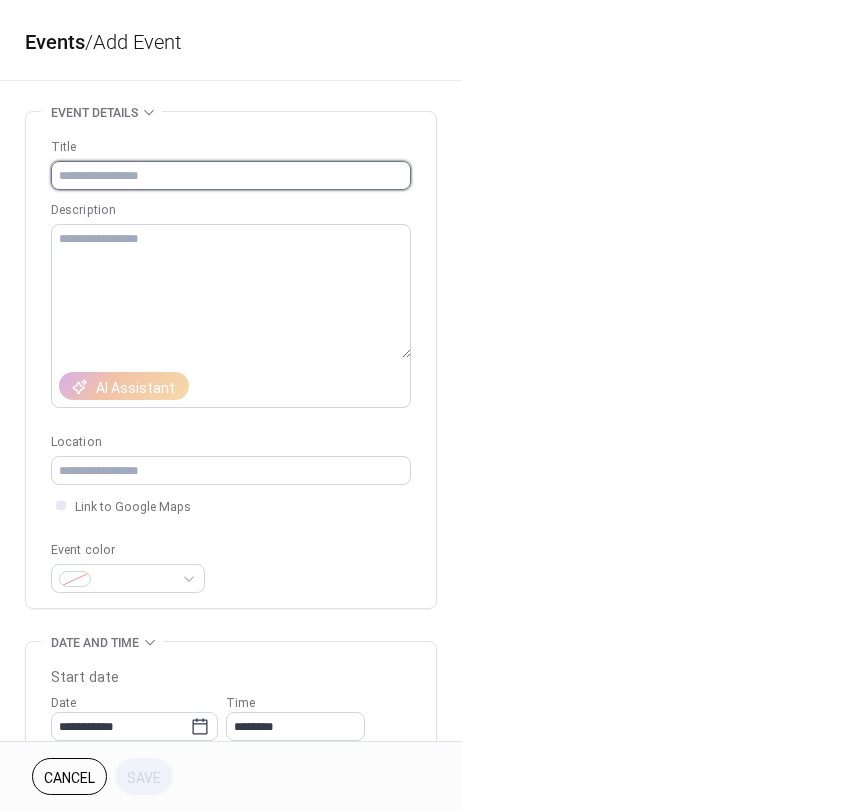 click at bounding box center [231, 175] 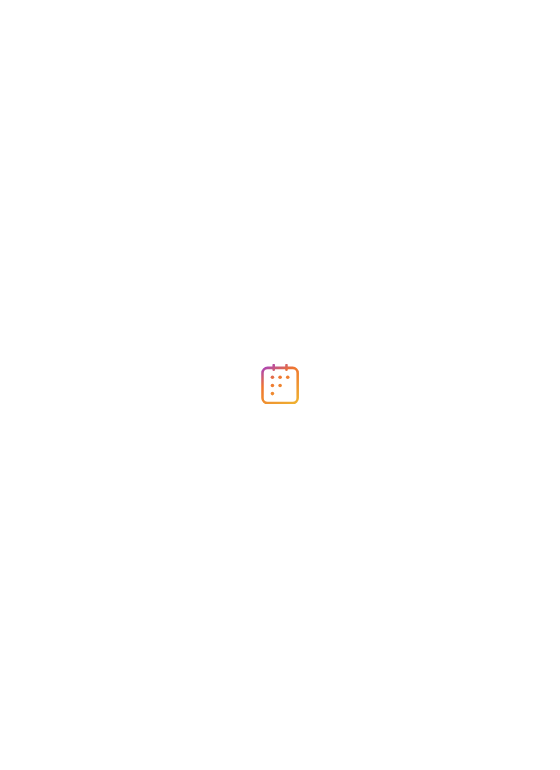 scroll, scrollTop: 0, scrollLeft: 0, axis: both 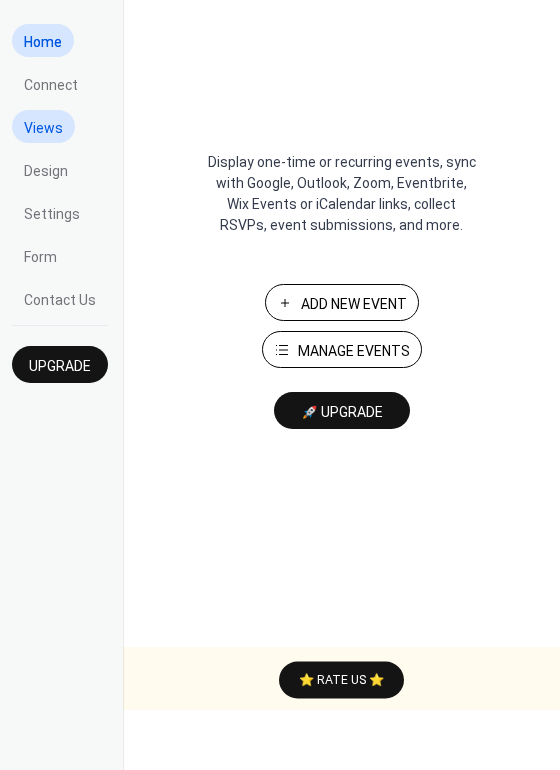 click on "Views" at bounding box center [43, 128] 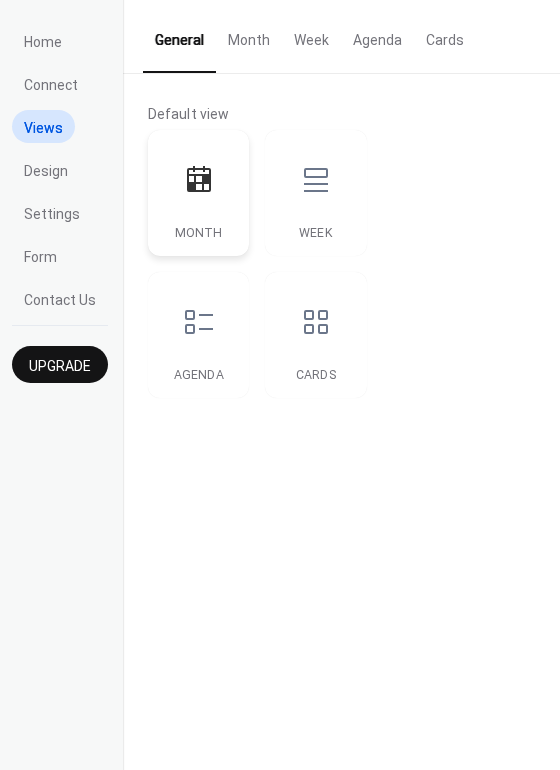 click 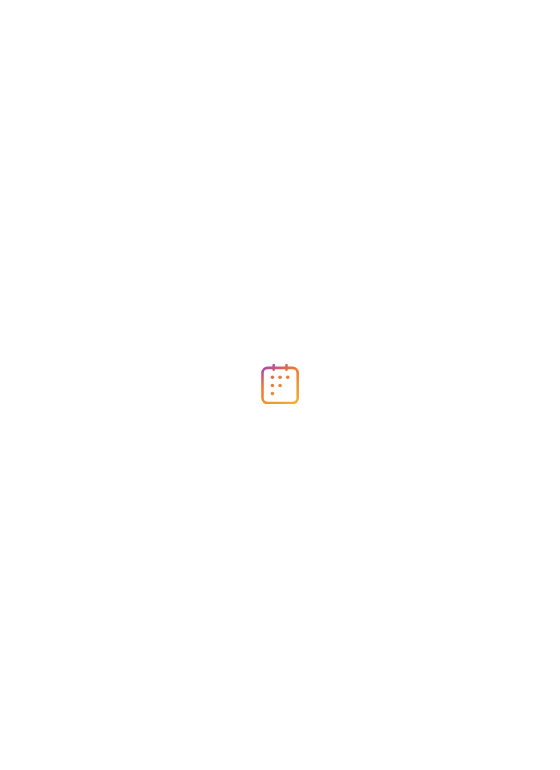 scroll, scrollTop: 0, scrollLeft: 0, axis: both 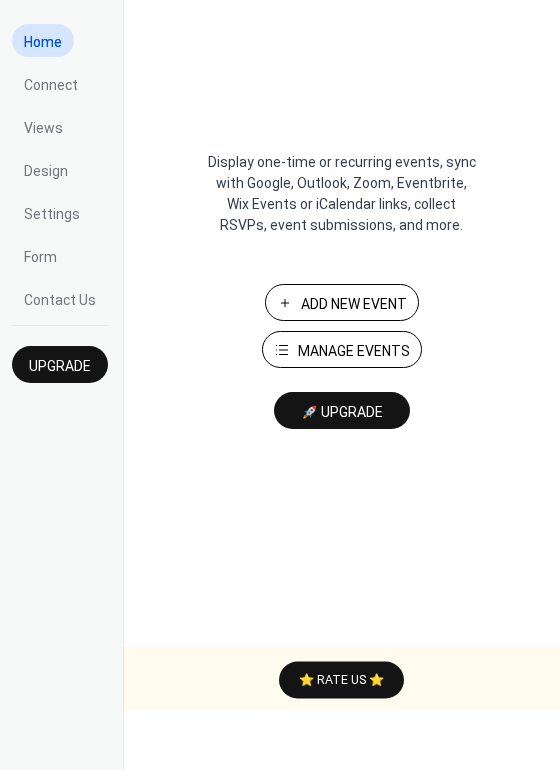 click on "Manage Events" at bounding box center (354, 351) 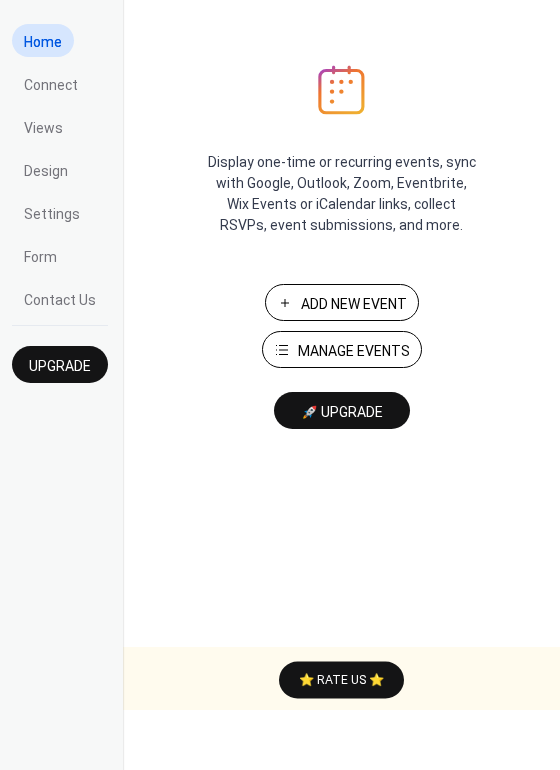 click on "Add New Event" at bounding box center (342, 302) 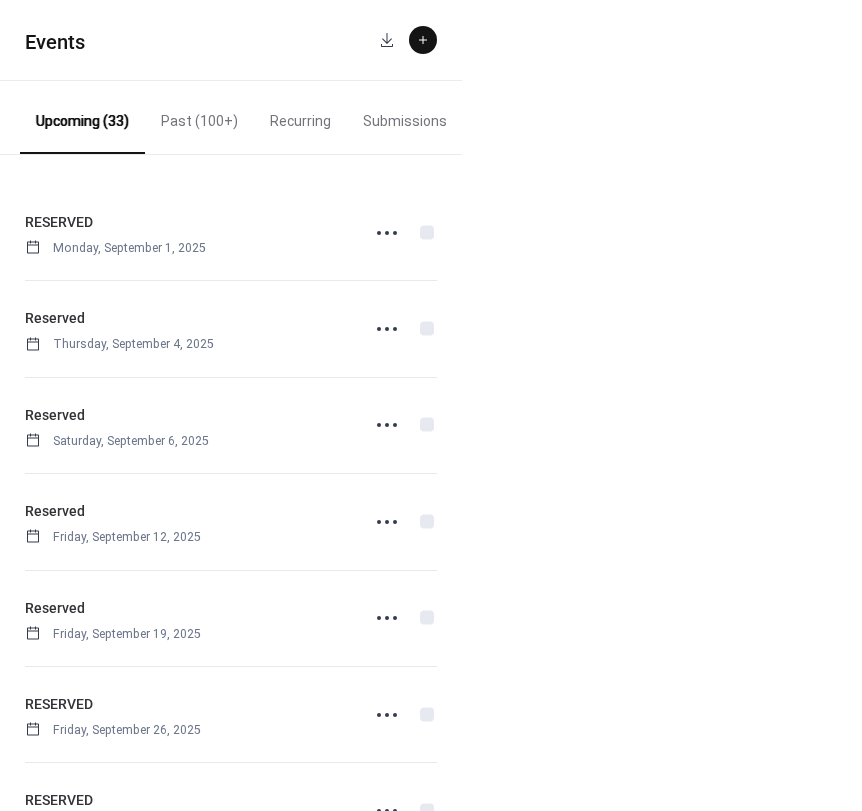 scroll, scrollTop: 0, scrollLeft: 0, axis: both 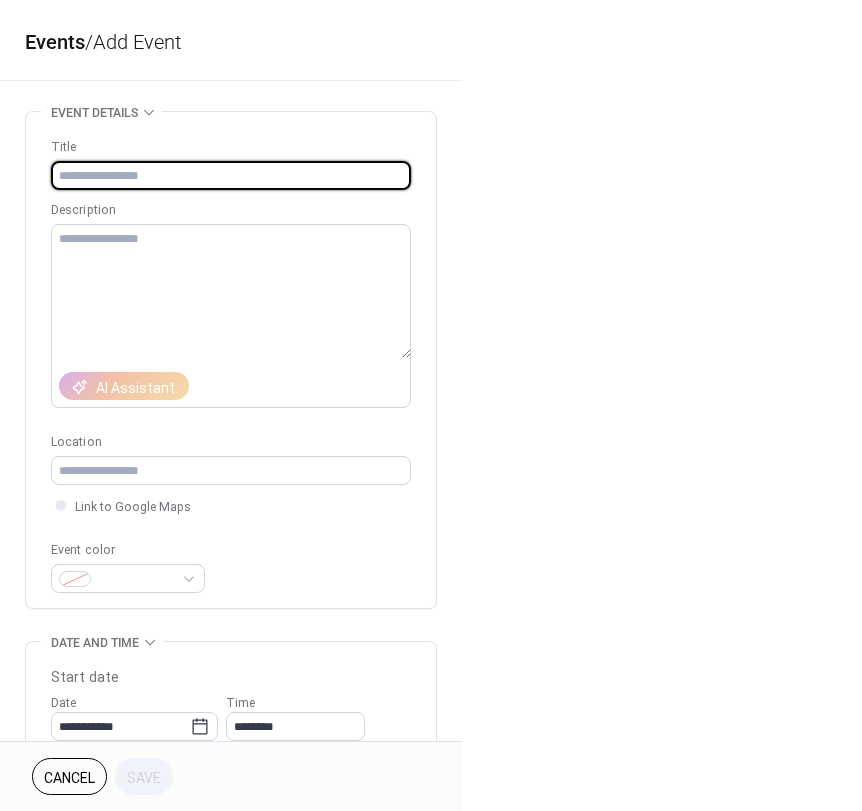 click at bounding box center [231, 175] 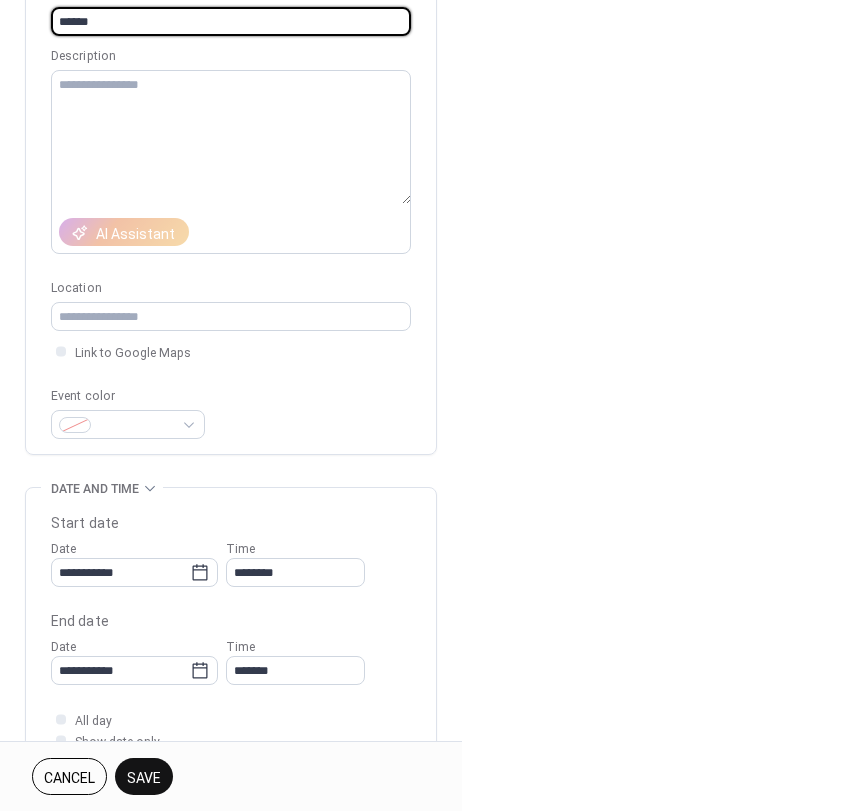 scroll, scrollTop: 200, scrollLeft: 0, axis: vertical 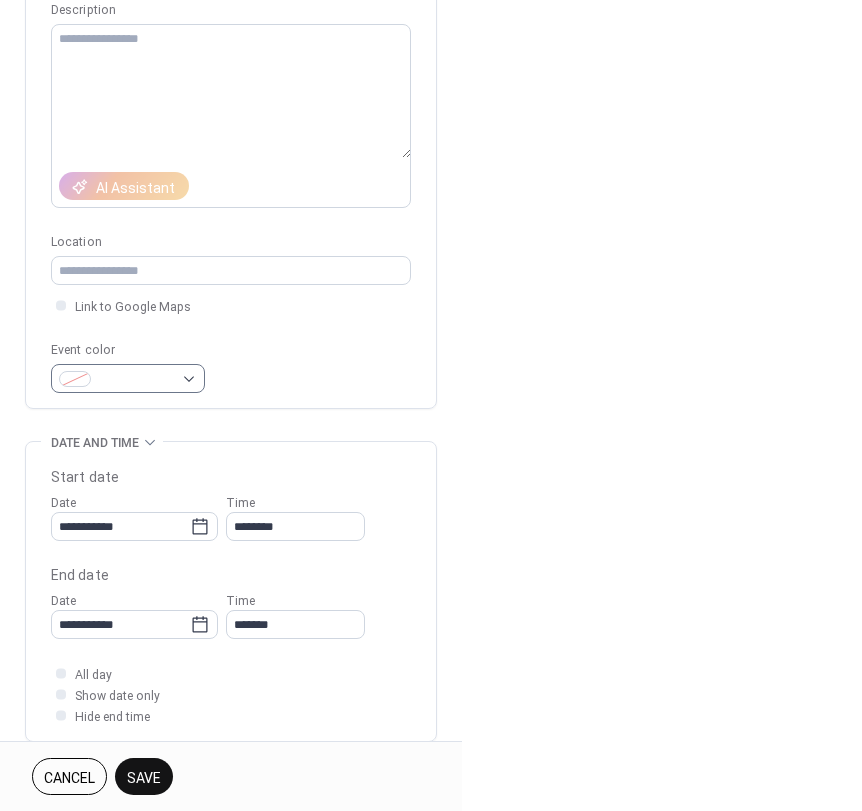 type on "******" 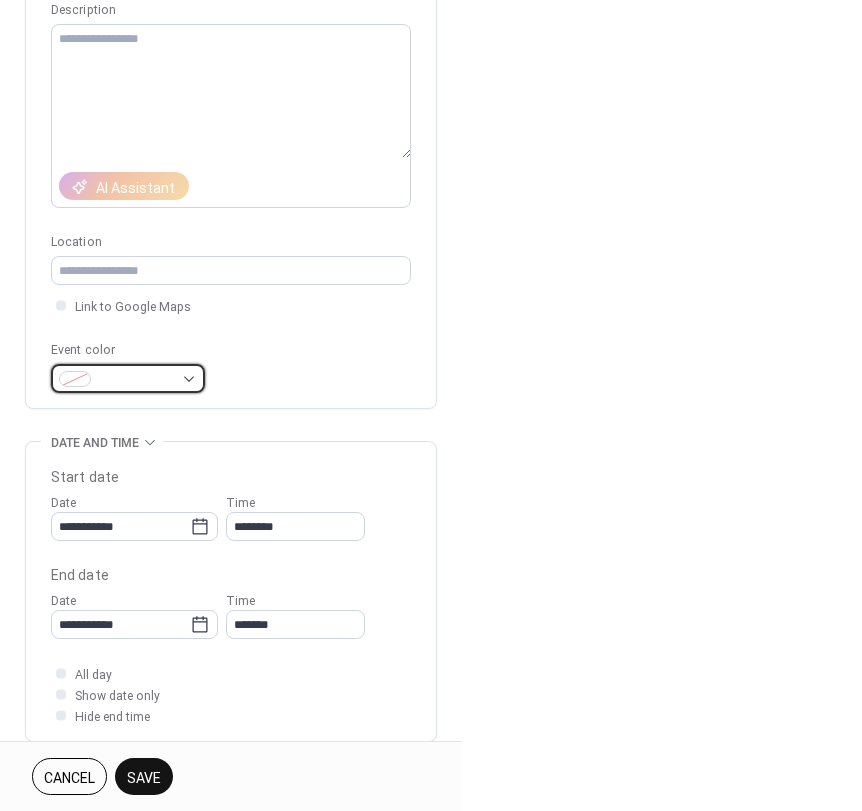 click at bounding box center (128, 378) 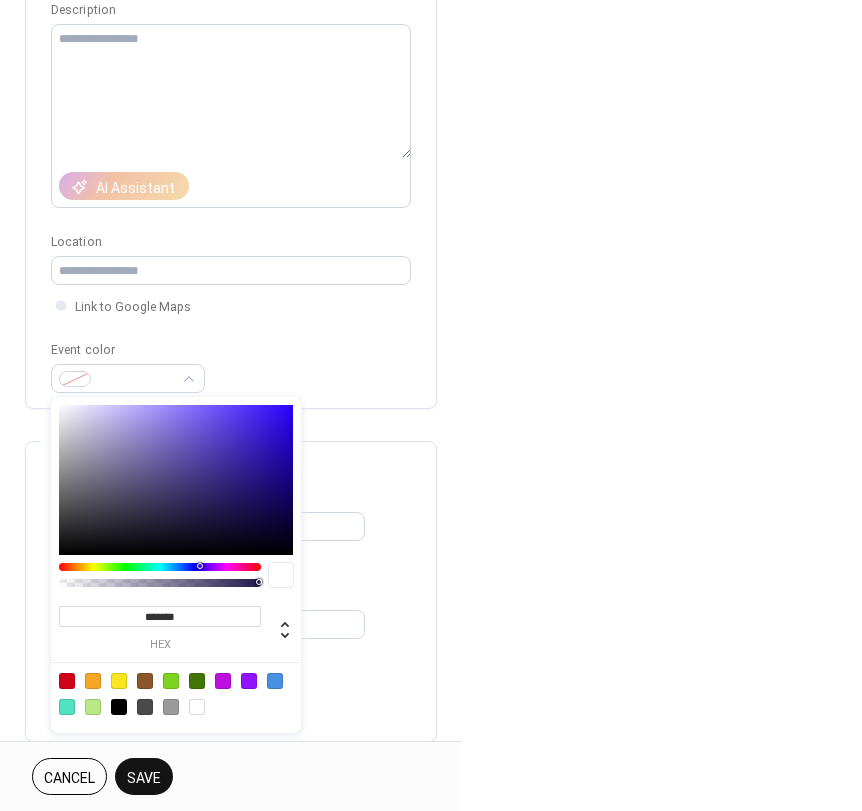 click at bounding box center [67, 681] 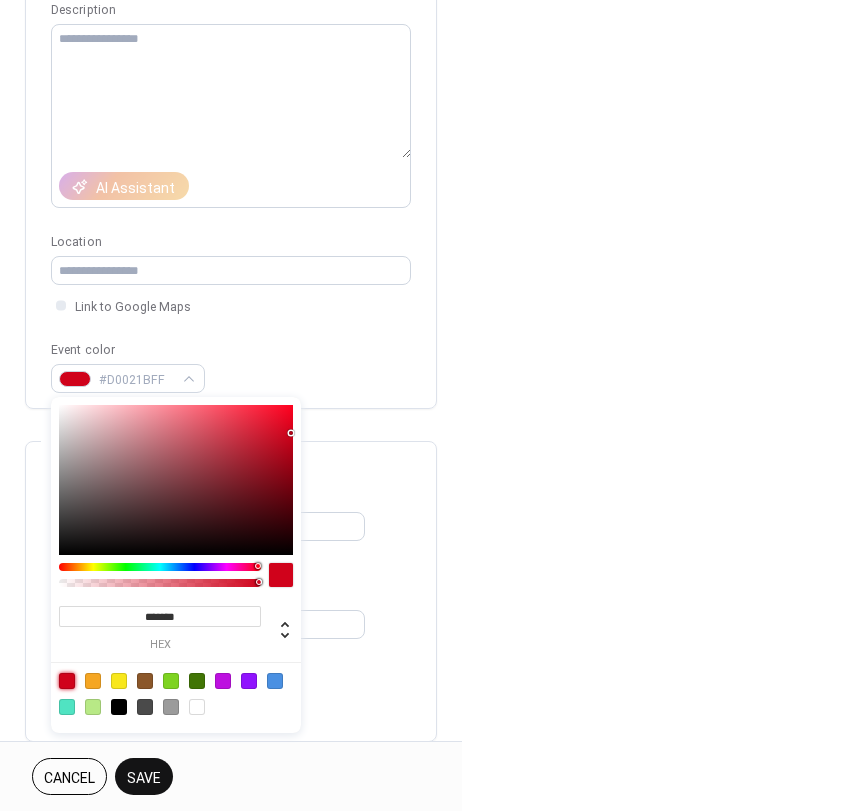 click on "**********" at bounding box center [231, 564] 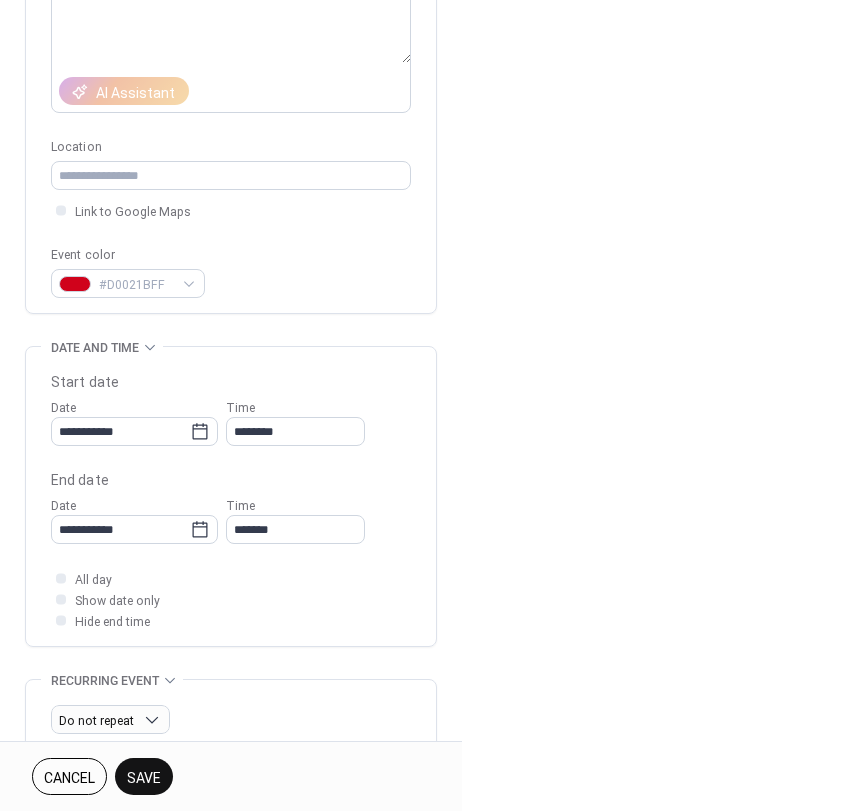 scroll, scrollTop: 300, scrollLeft: 0, axis: vertical 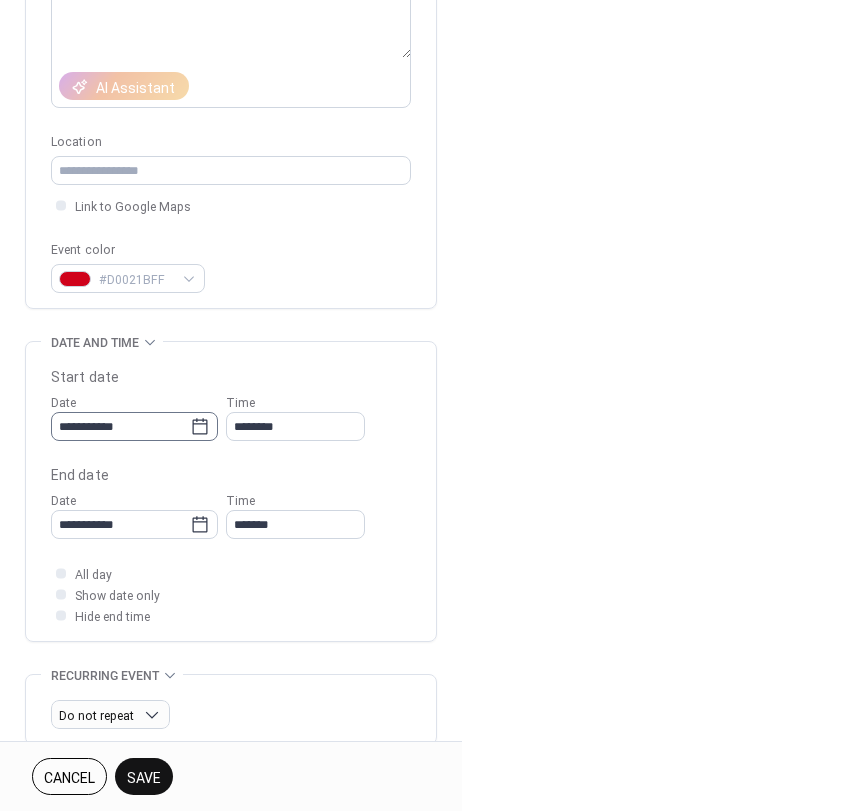 click 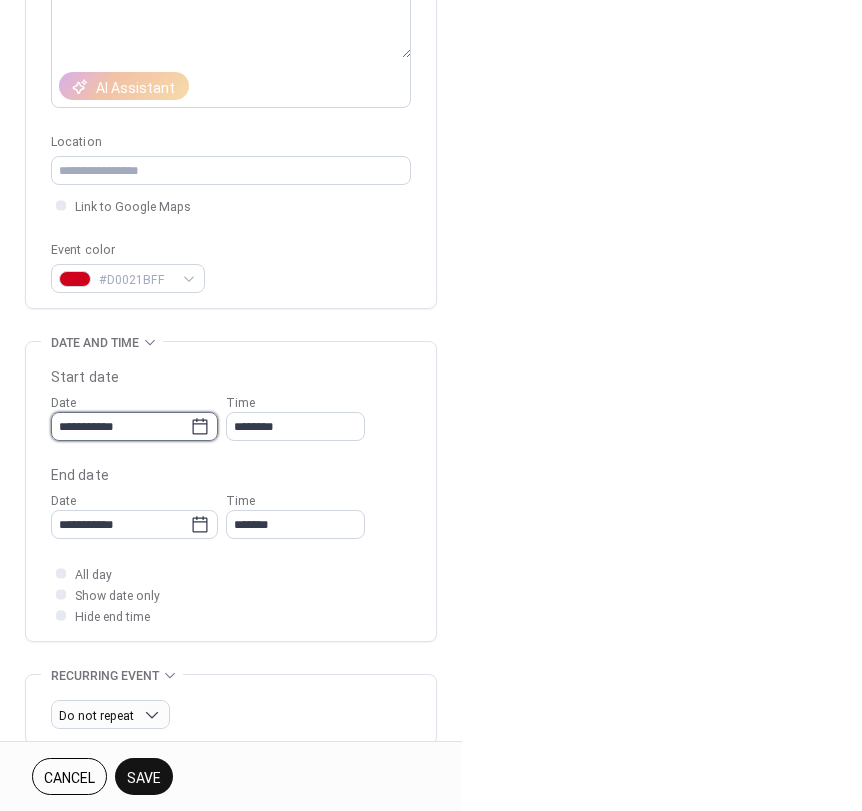 click on "**********" at bounding box center [120, 426] 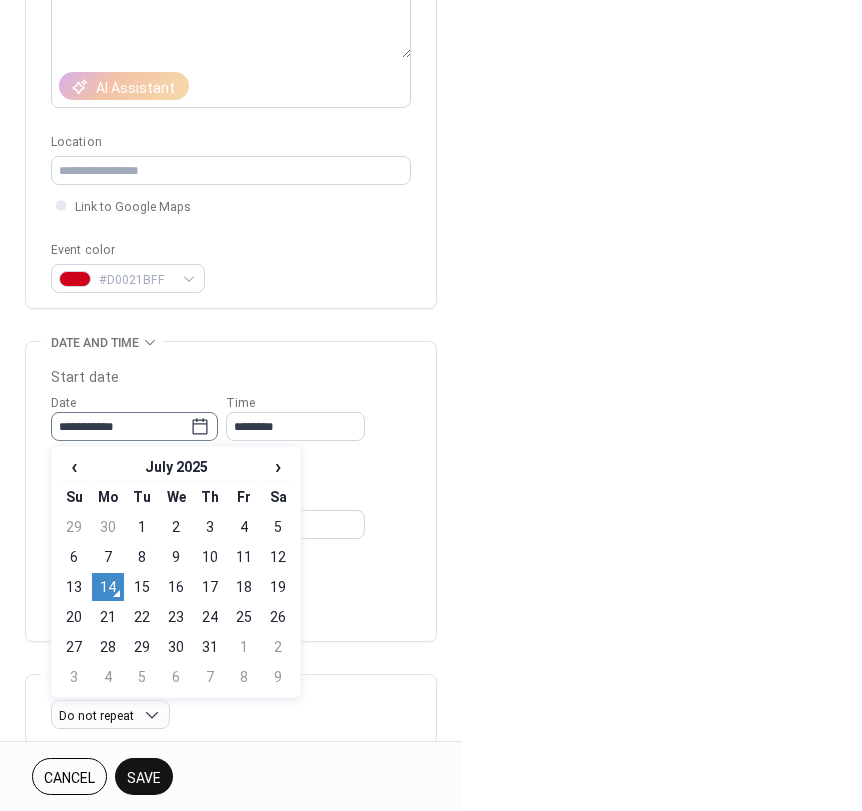 click 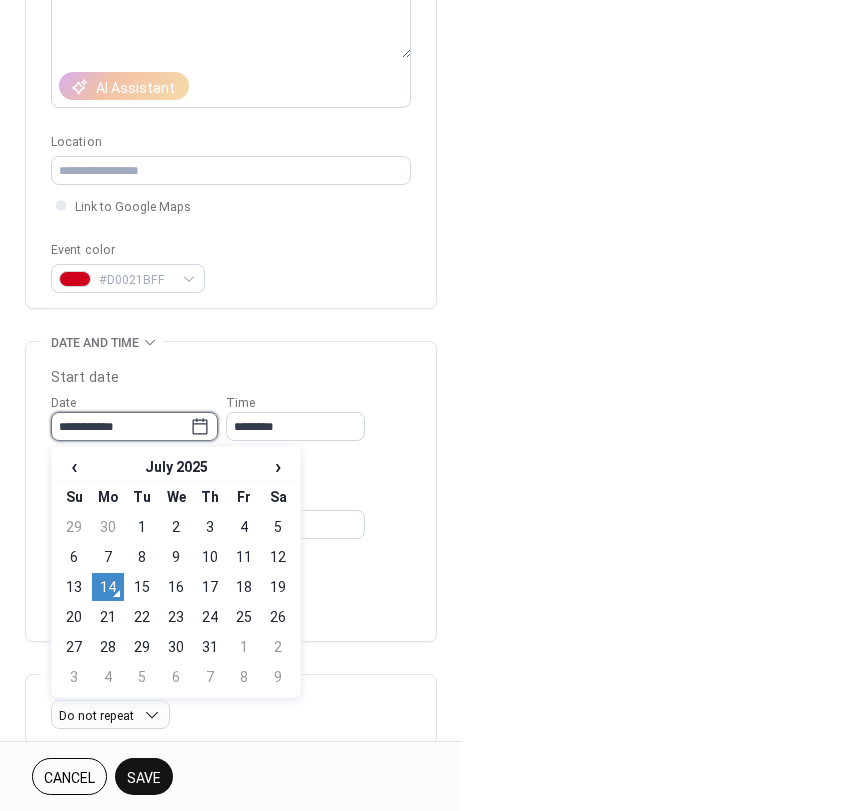 click on "**********" at bounding box center (120, 426) 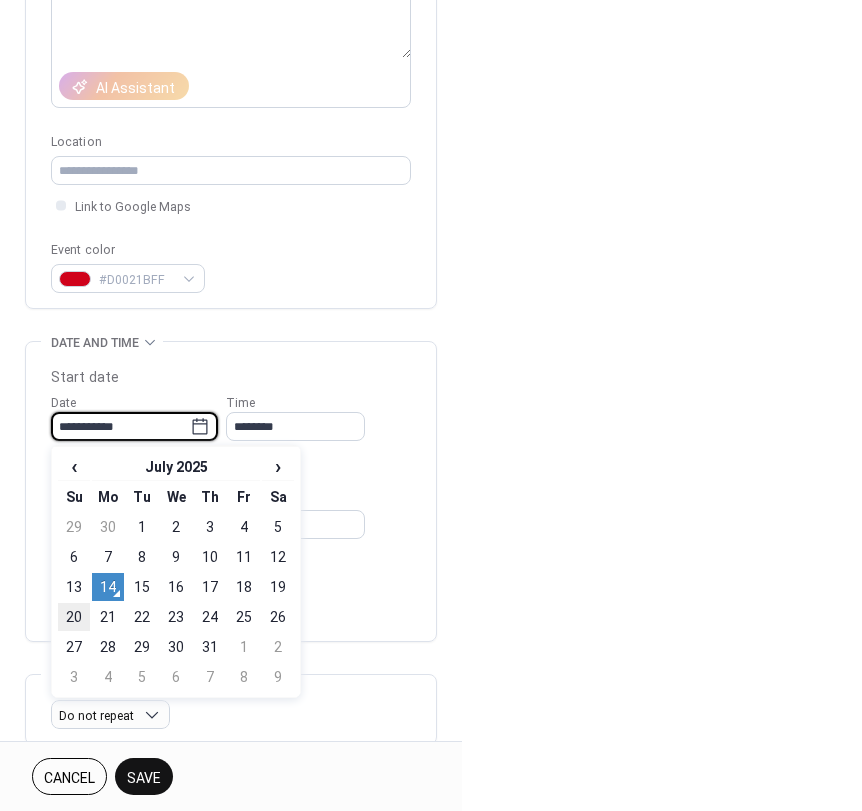 click on "20" at bounding box center [74, 617] 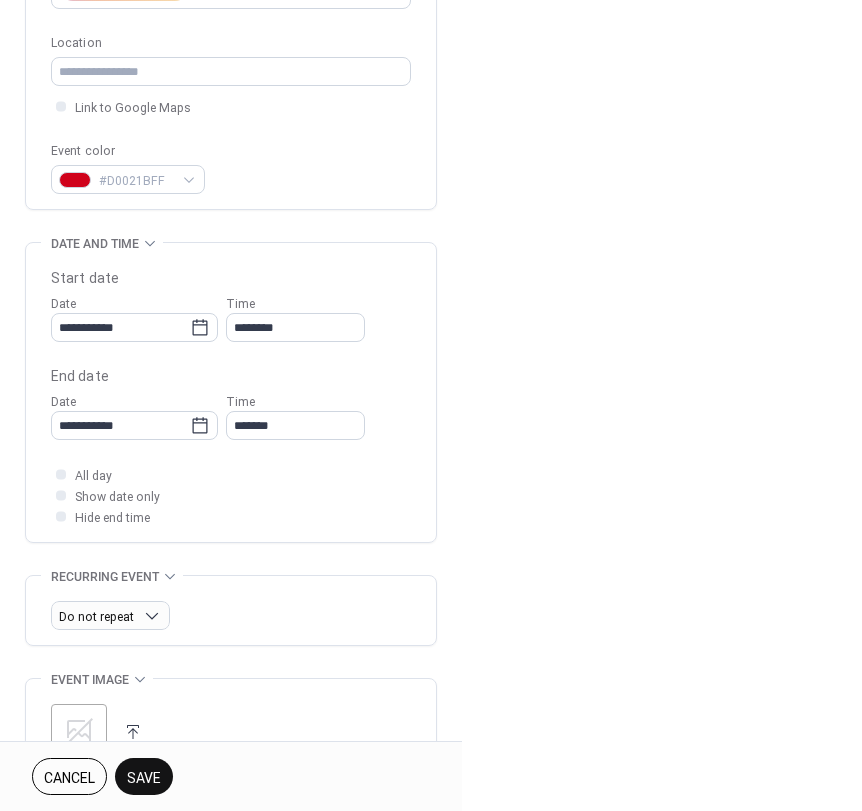 scroll, scrollTop: 400, scrollLeft: 0, axis: vertical 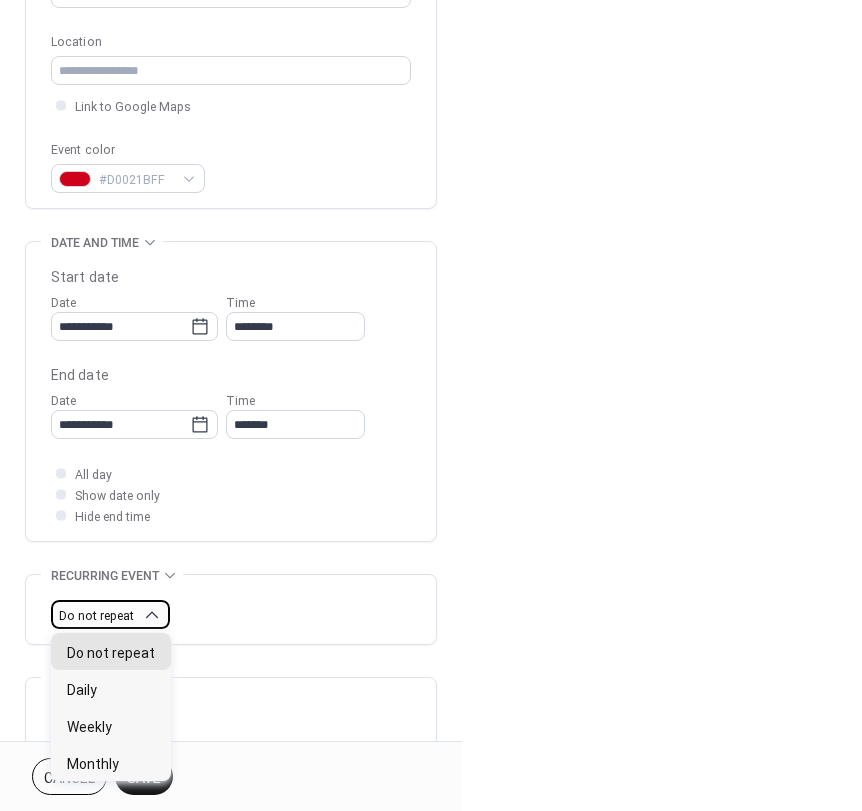 click on "Do not repeat" at bounding box center (110, 614) 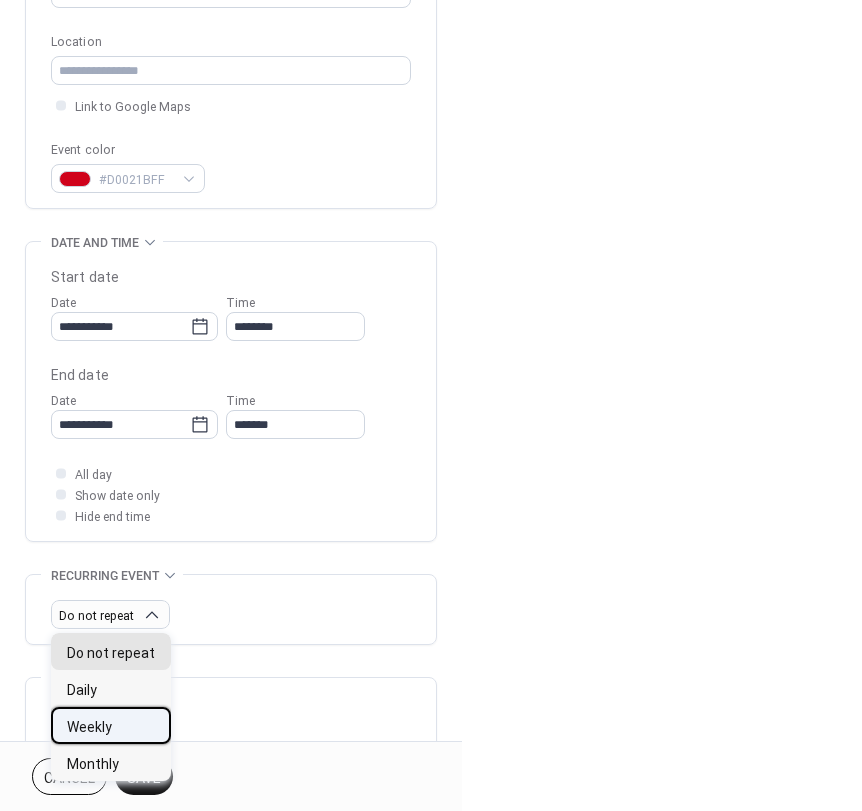 click on "Weekly" at bounding box center [111, 725] 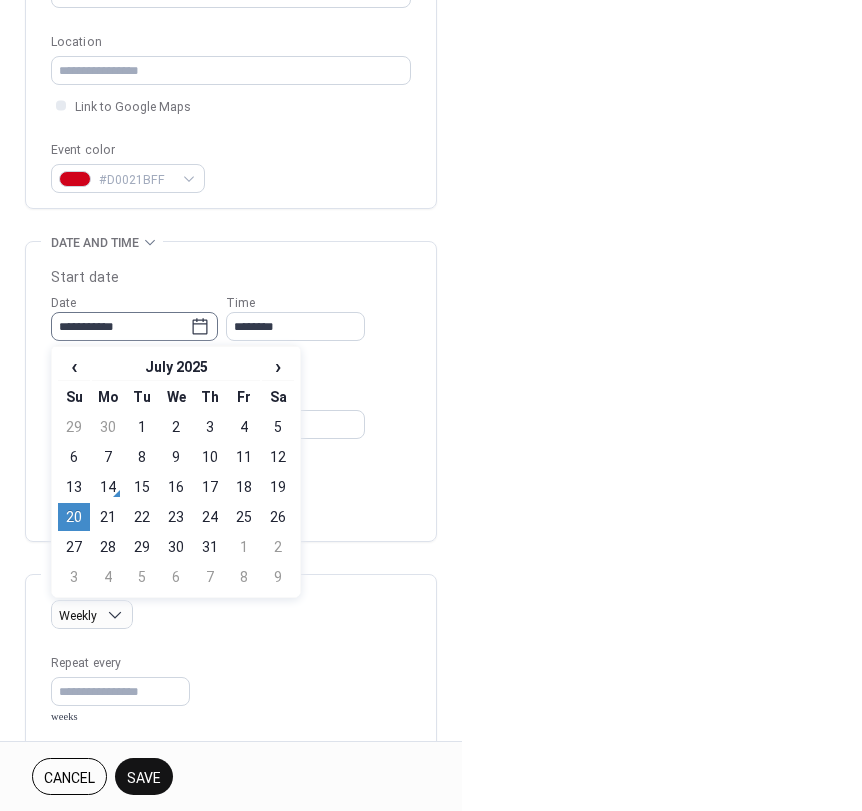 click 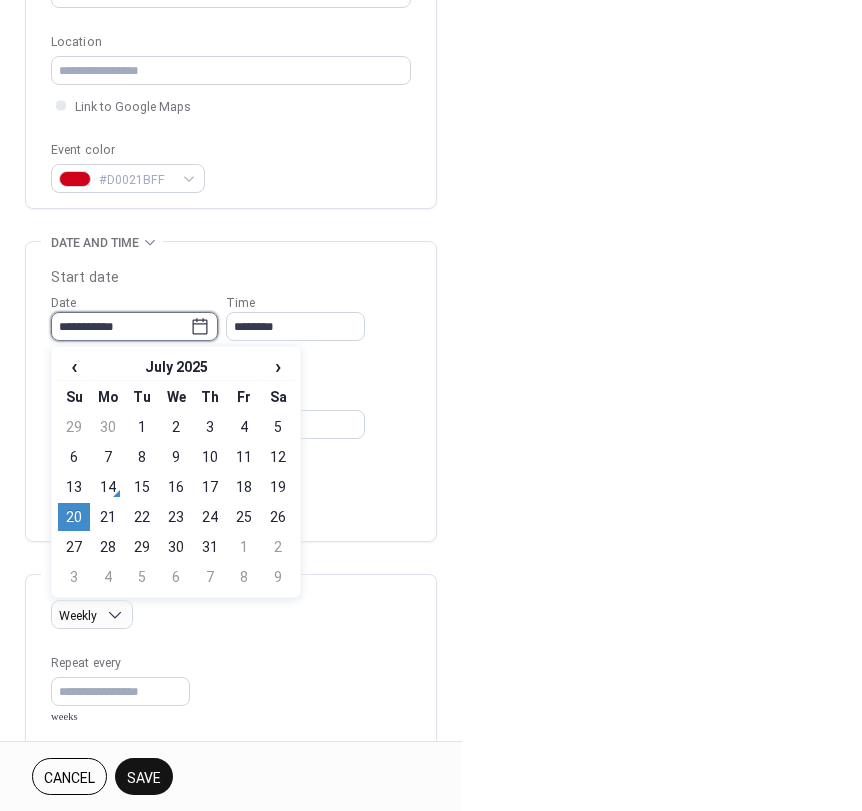 click on "**********" at bounding box center (120, 326) 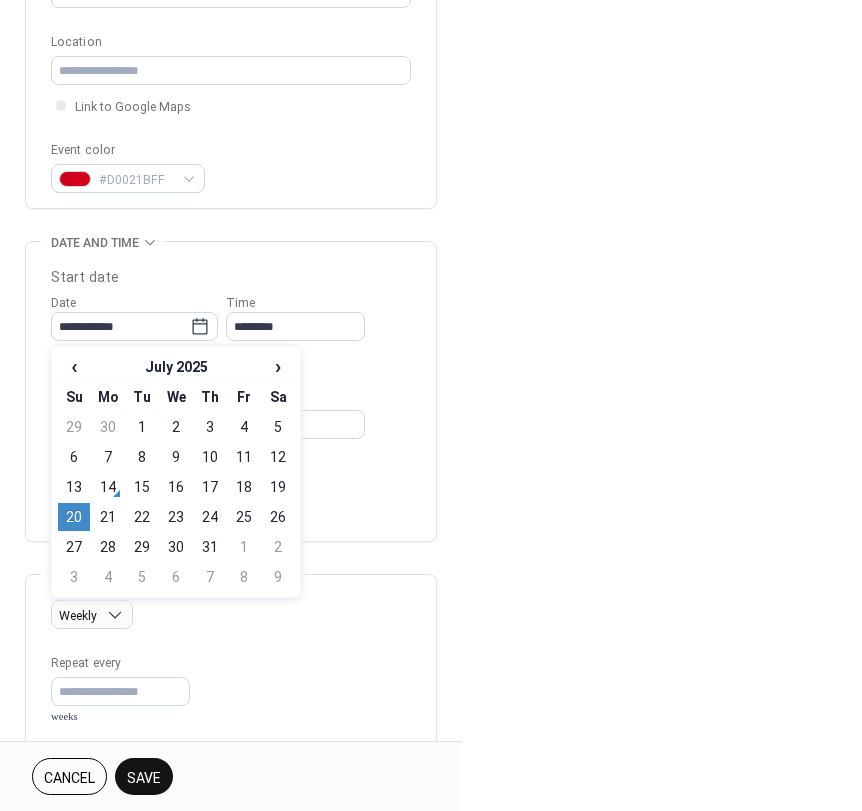 click on "20" at bounding box center [74, 517] 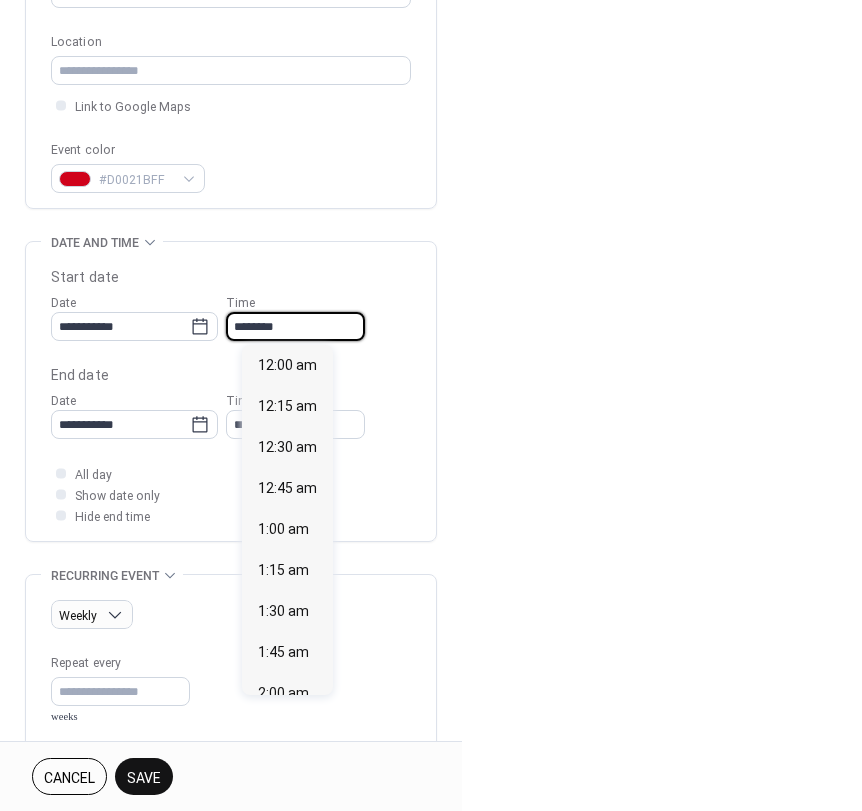 click on "********" at bounding box center (295, 326) 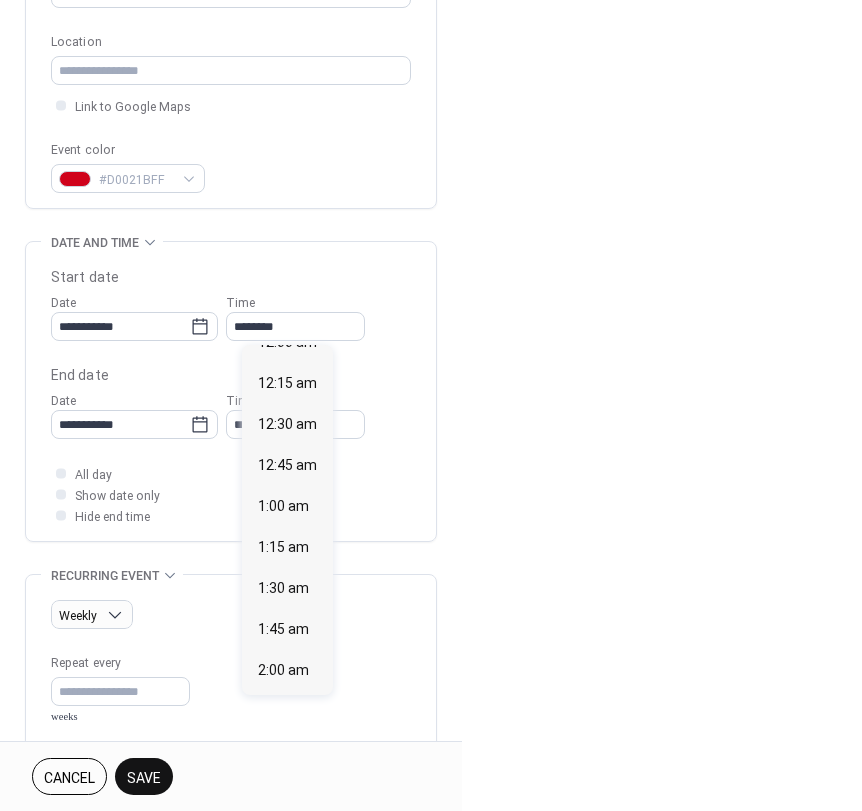 scroll, scrollTop: 0, scrollLeft: 0, axis: both 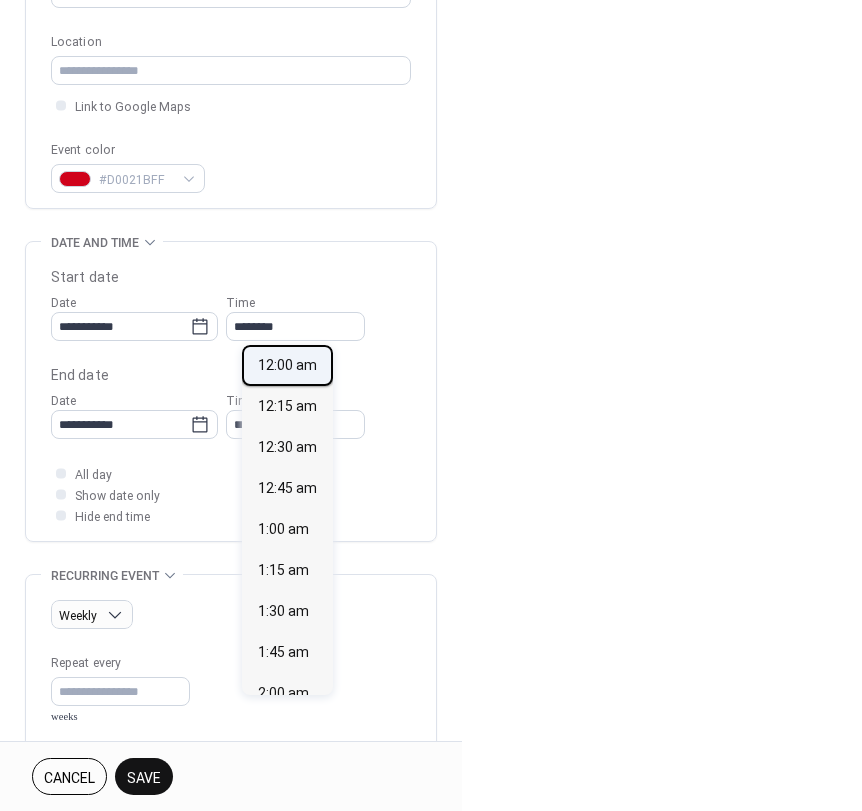 click on "12:00 am" at bounding box center [287, 365] 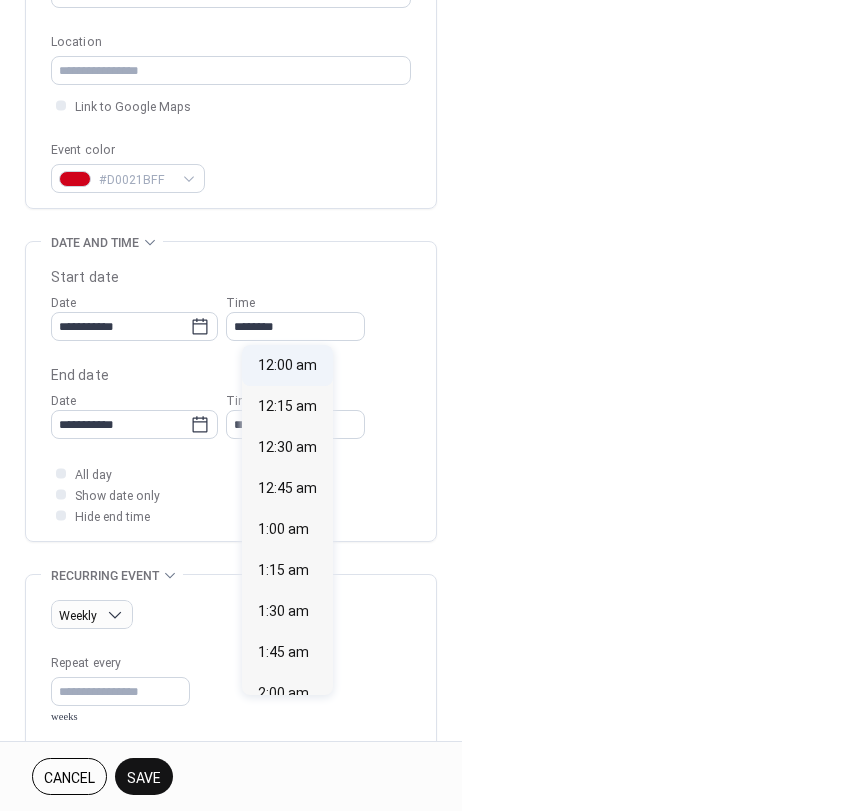 type on "********" 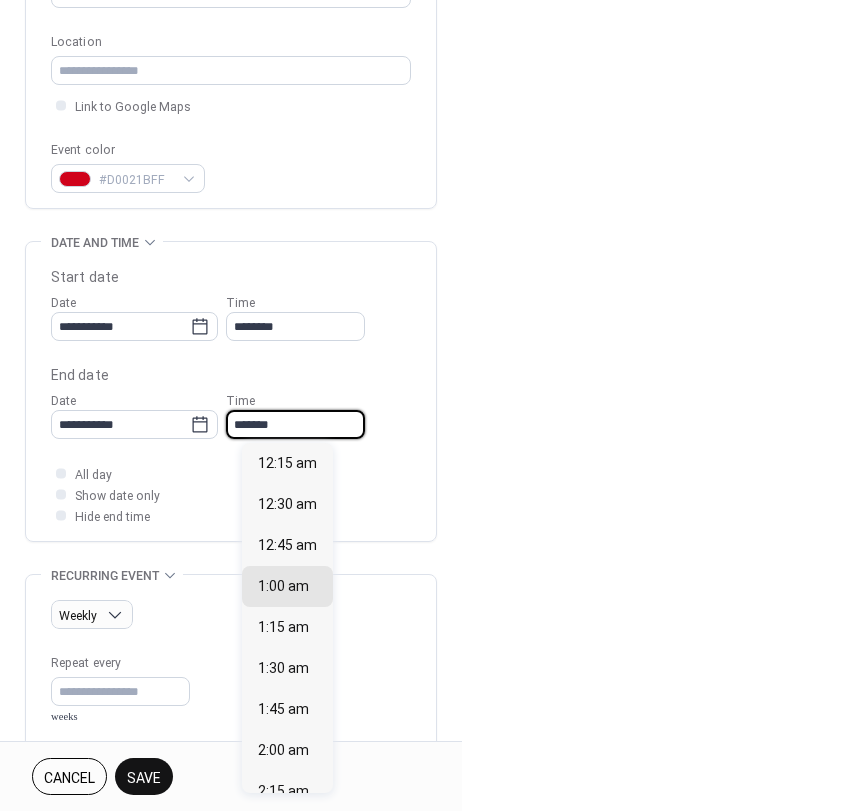 click on "*******" at bounding box center (295, 424) 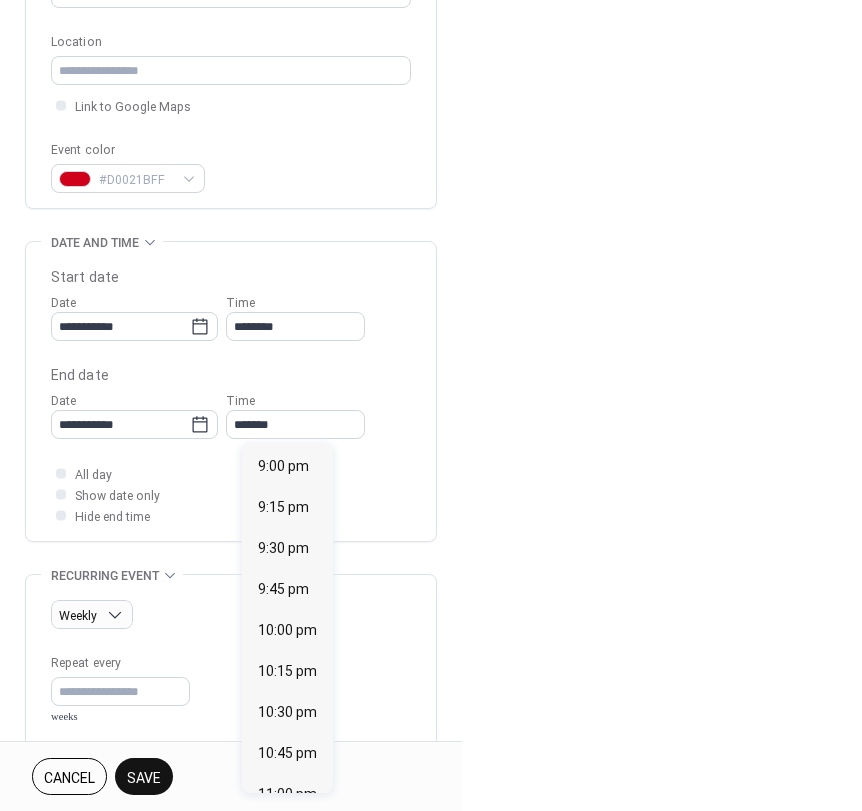 scroll, scrollTop: 3545, scrollLeft: 0, axis: vertical 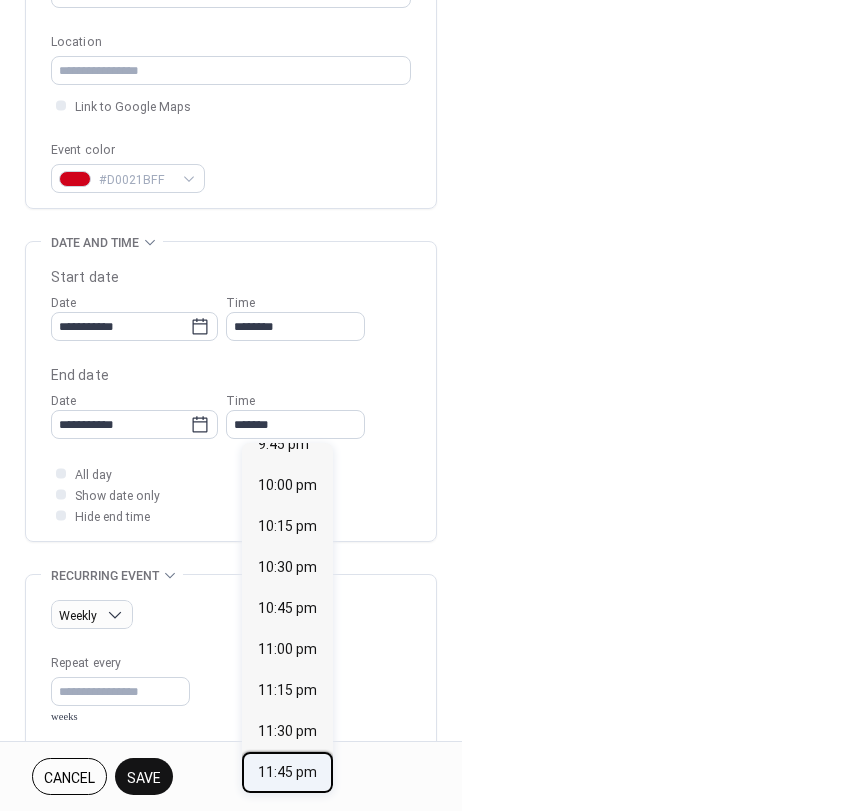 click on "11:45 pm" at bounding box center (287, 772) 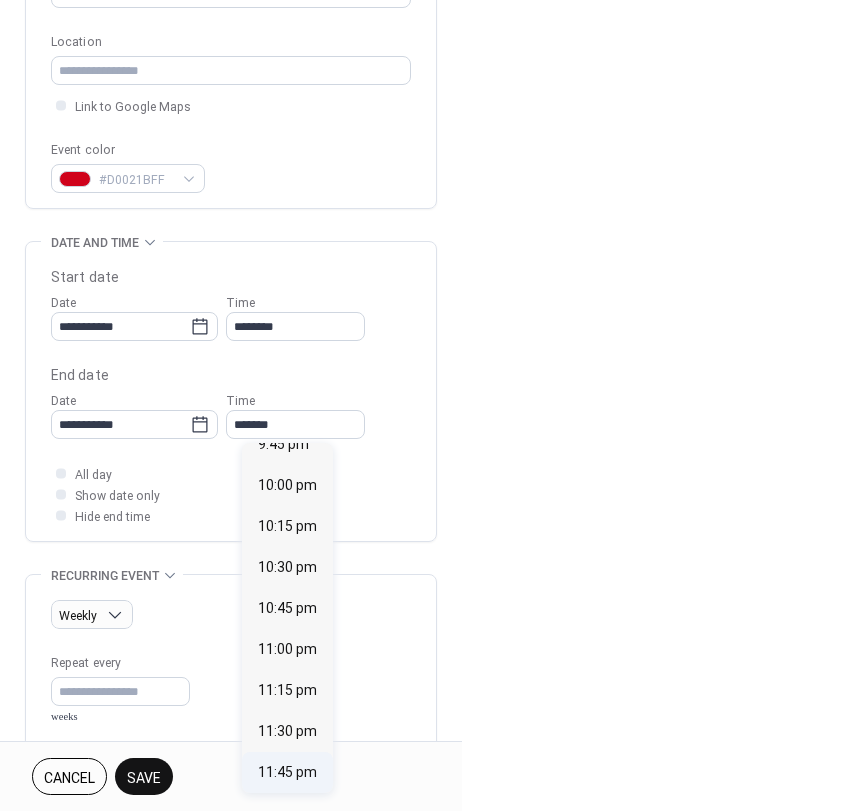 type on "********" 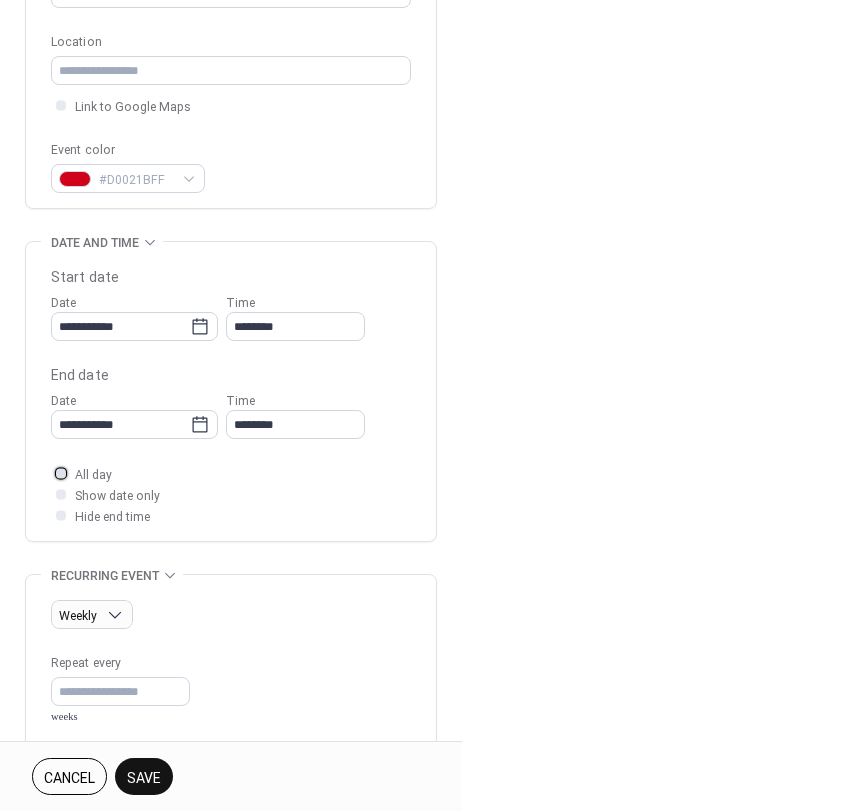 click at bounding box center (61, 473) 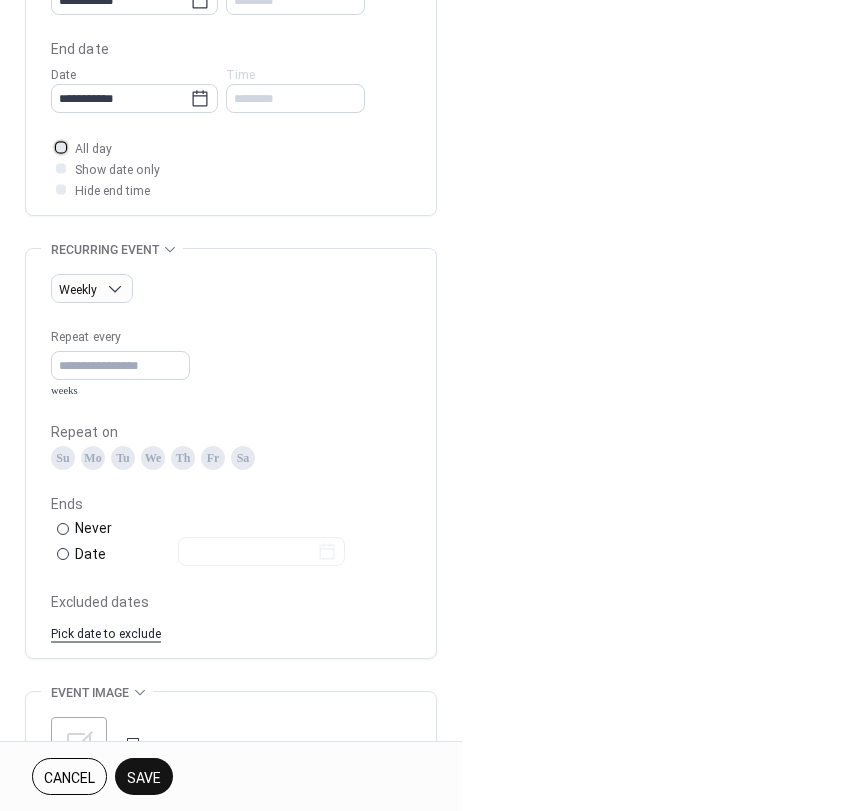 scroll, scrollTop: 728, scrollLeft: 0, axis: vertical 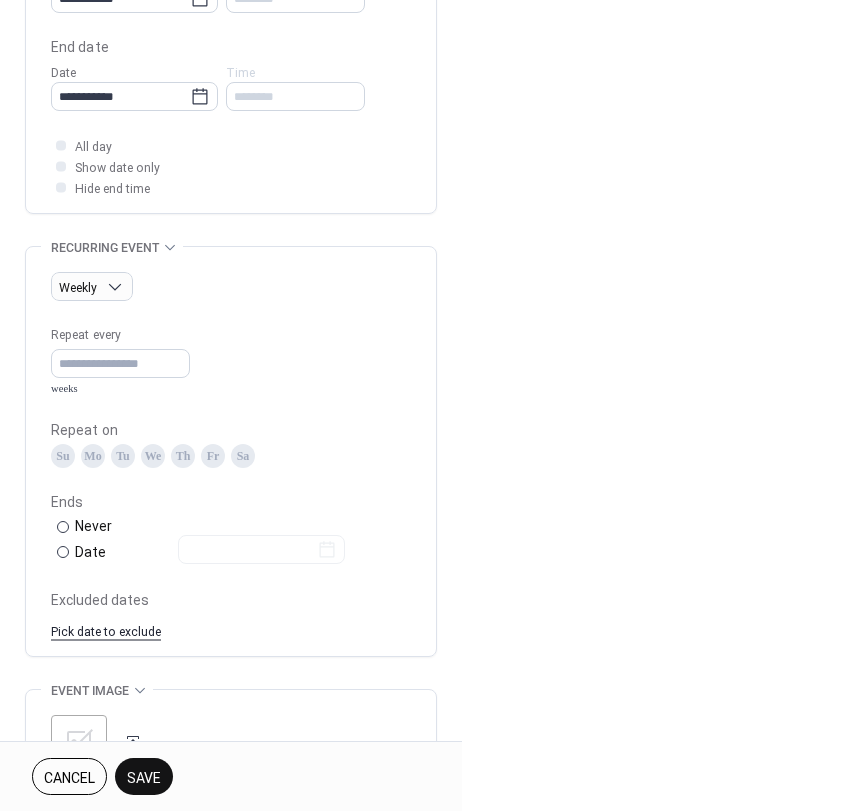 click on "Su" at bounding box center [63, 456] 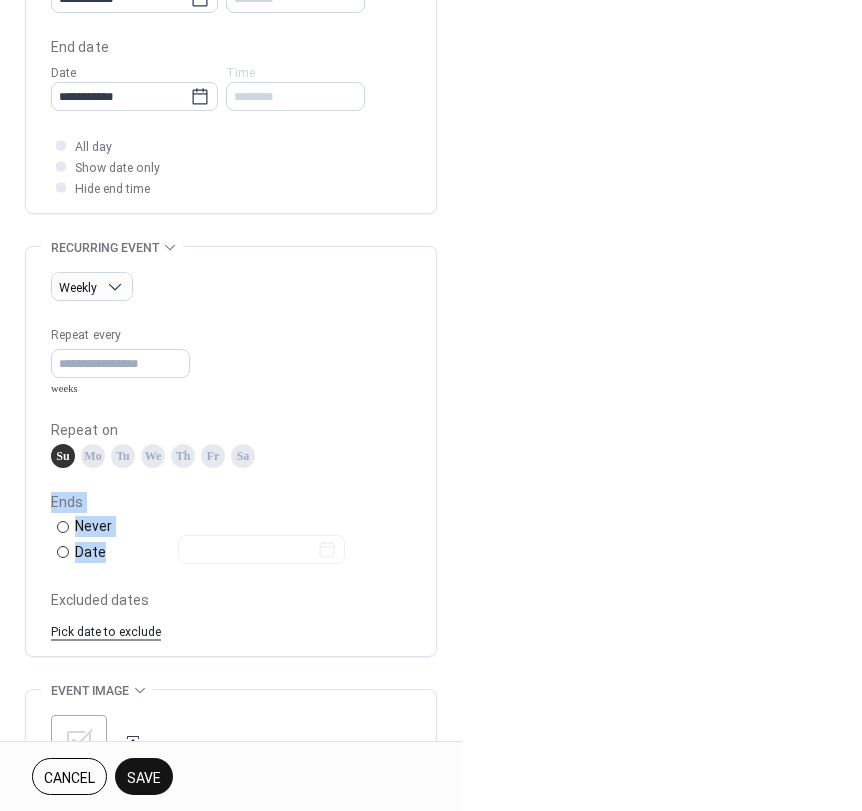 drag, startPoint x: 454, startPoint y: 471, endPoint x: 453, endPoint y: 523, distance: 52.009613 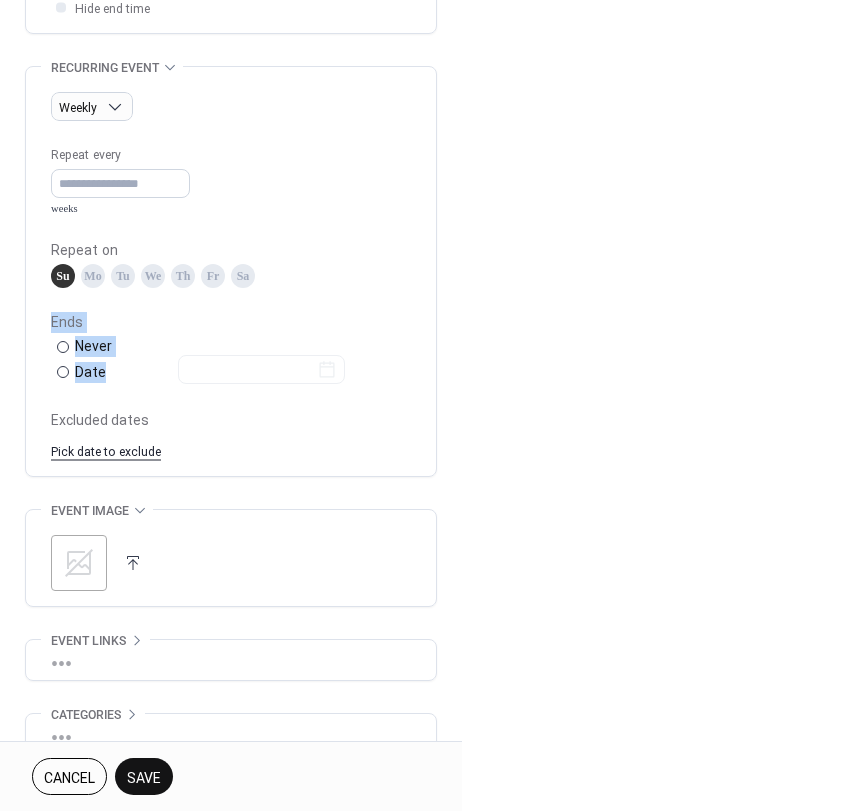 scroll, scrollTop: 920, scrollLeft: 0, axis: vertical 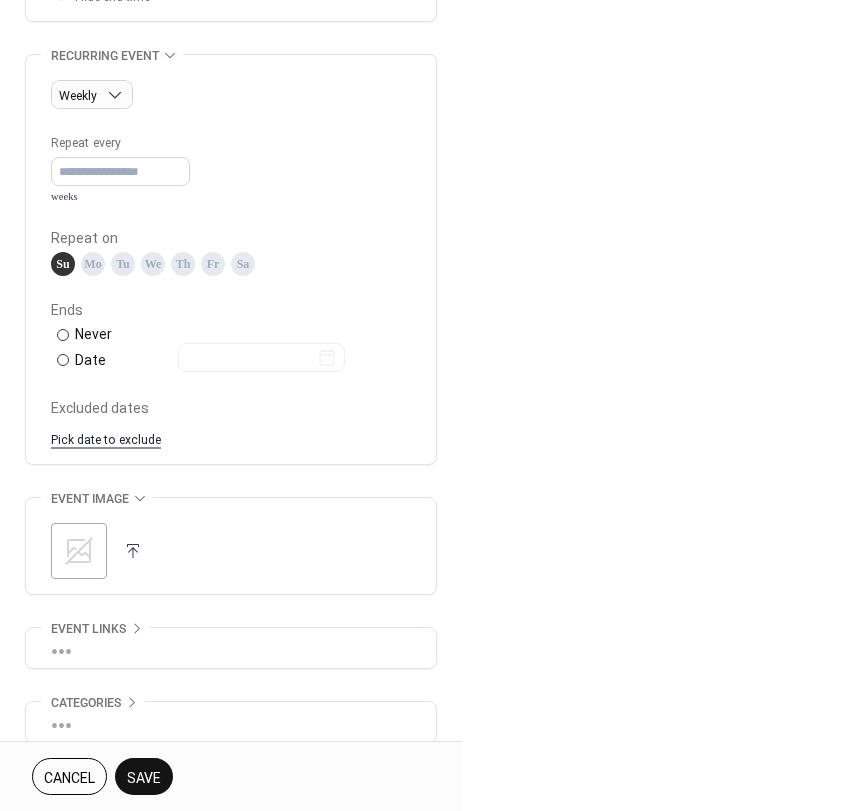 click on "Pick date to exclude" at bounding box center (106, 438) 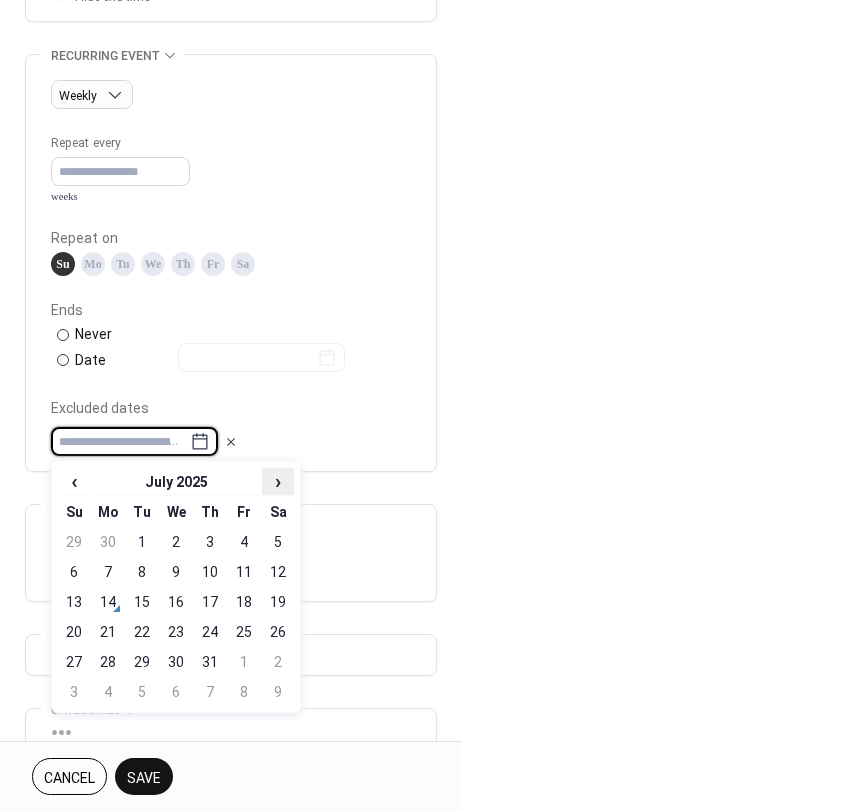 click on "›" at bounding box center (278, 481) 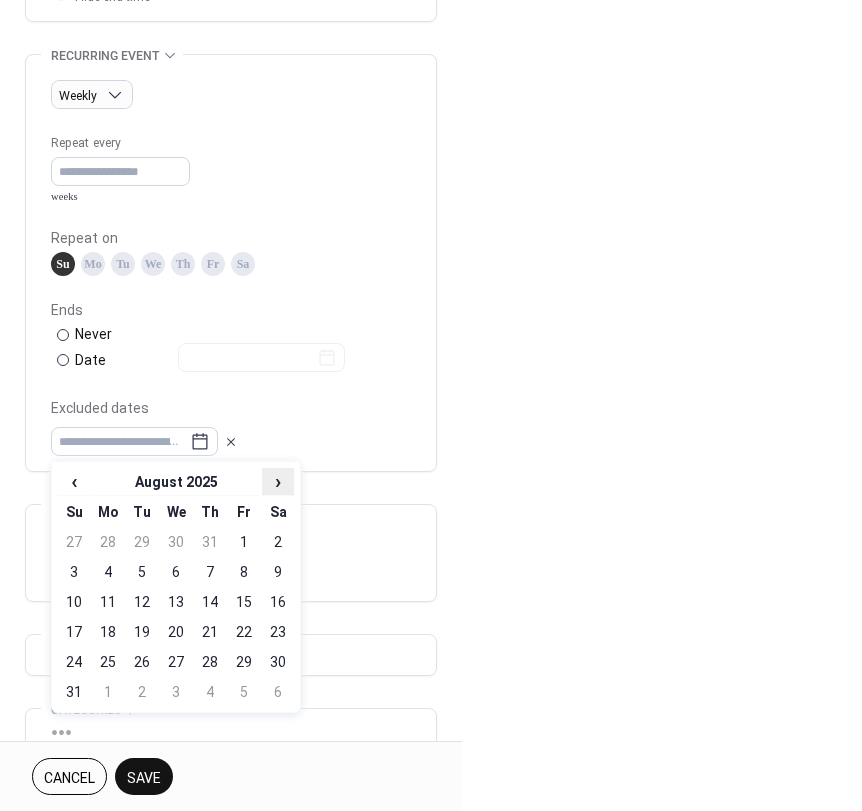 click on "›" at bounding box center (278, 481) 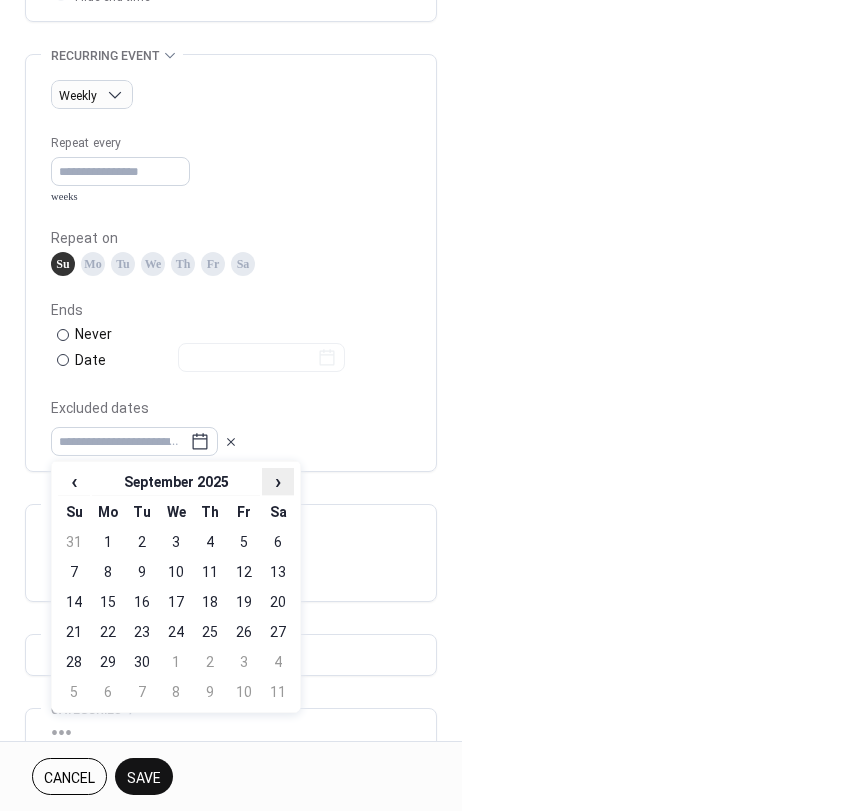 click on "›" at bounding box center [278, 481] 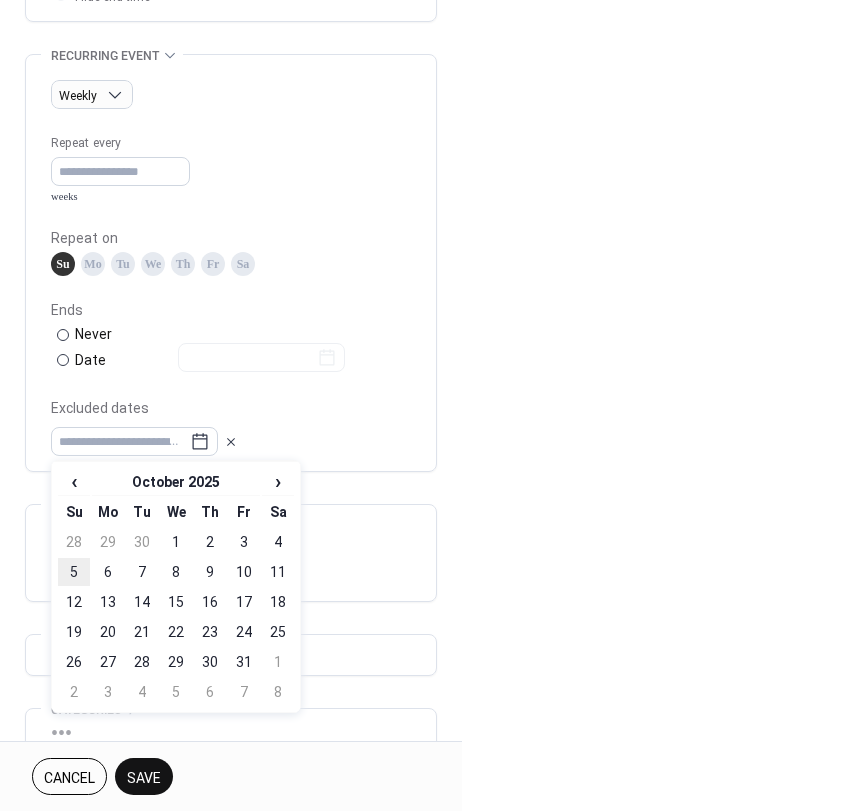 click on "5" at bounding box center (74, 572) 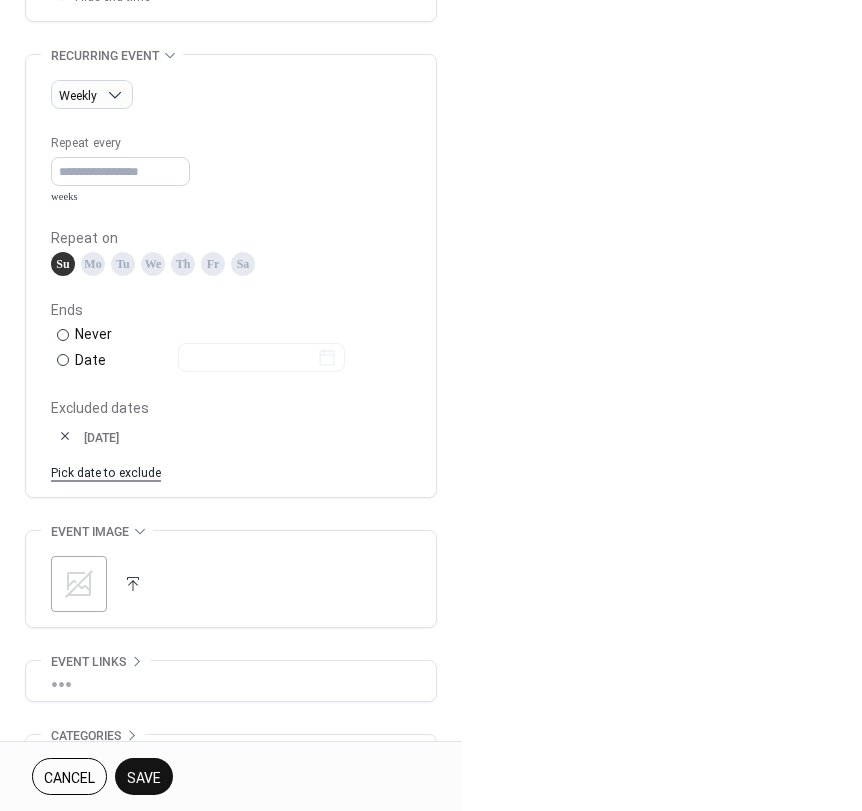 click on "Pick date to exclude" at bounding box center (106, 471) 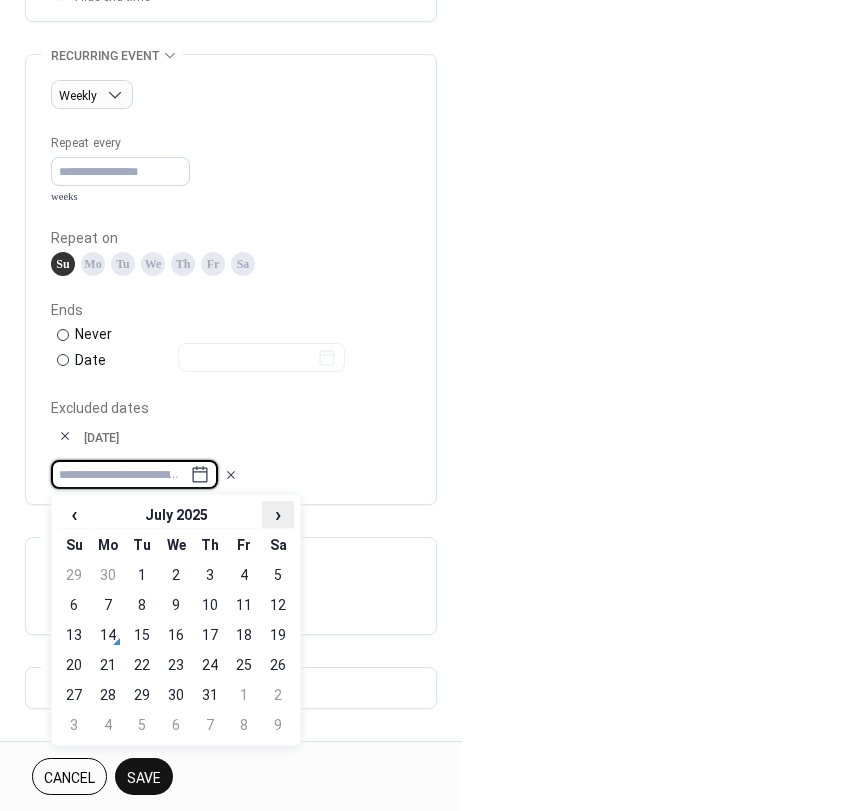 click on "›" at bounding box center [278, 514] 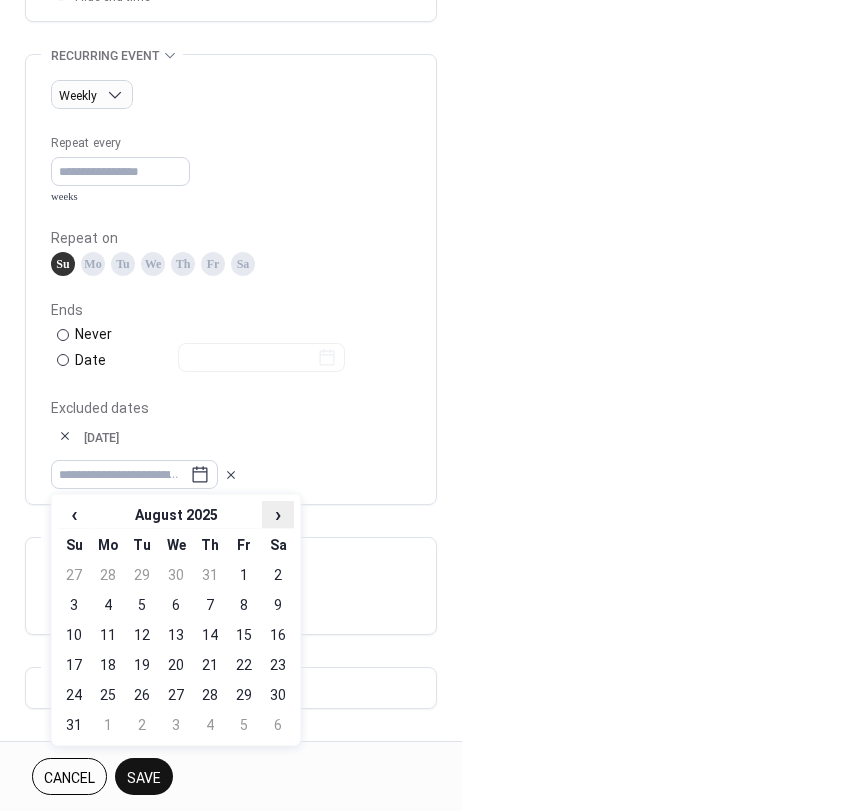 click on "›" at bounding box center (278, 514) 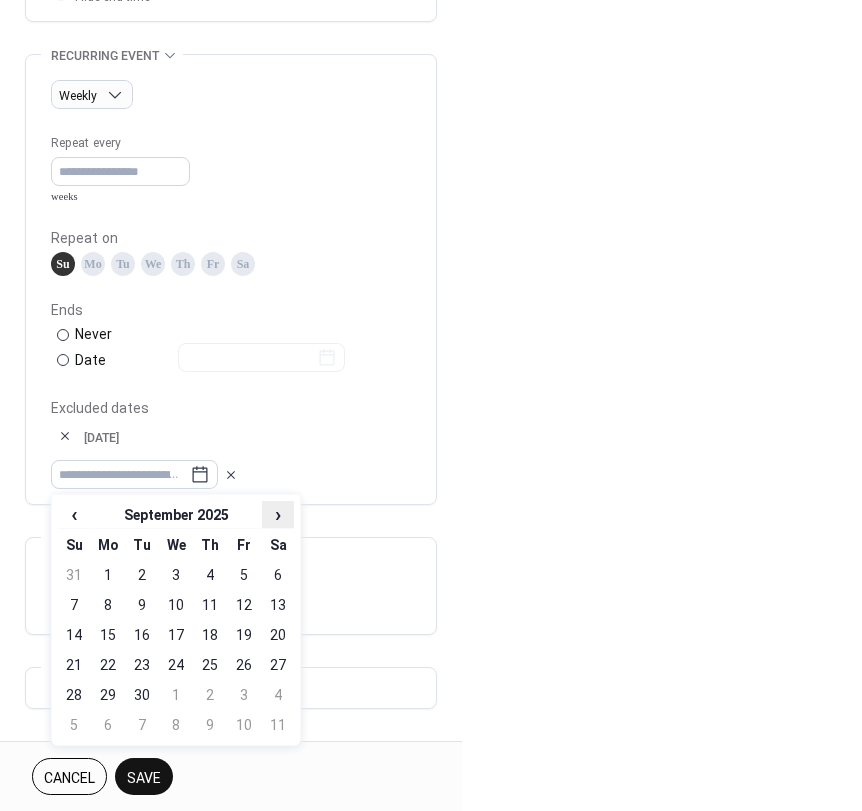click on "›" at bounding box center (278, 514) 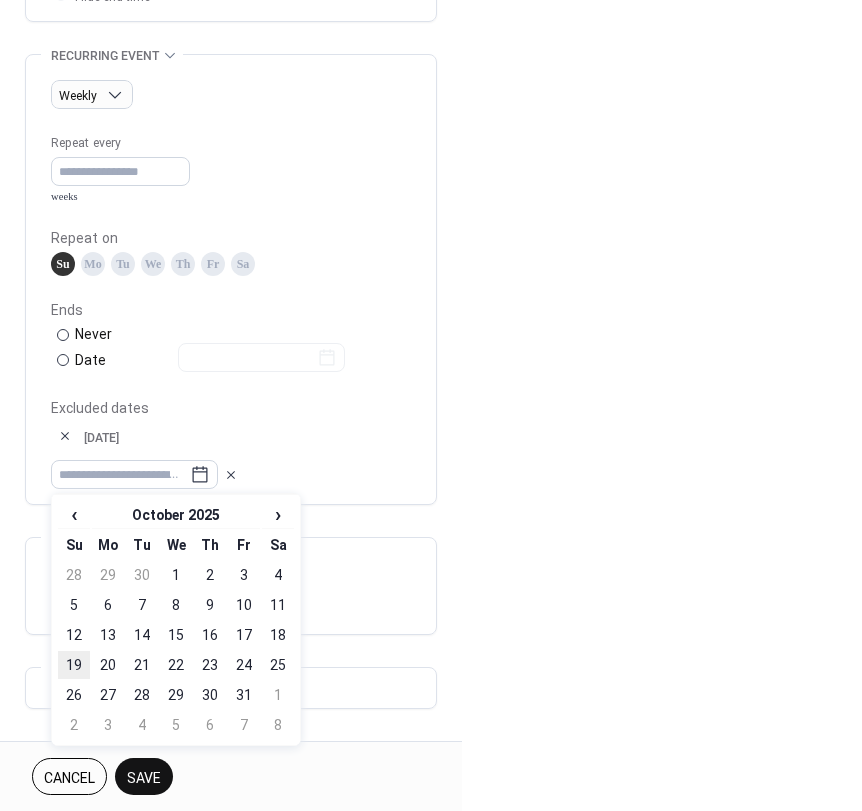 click on "19" at bounding box center (74, 665) 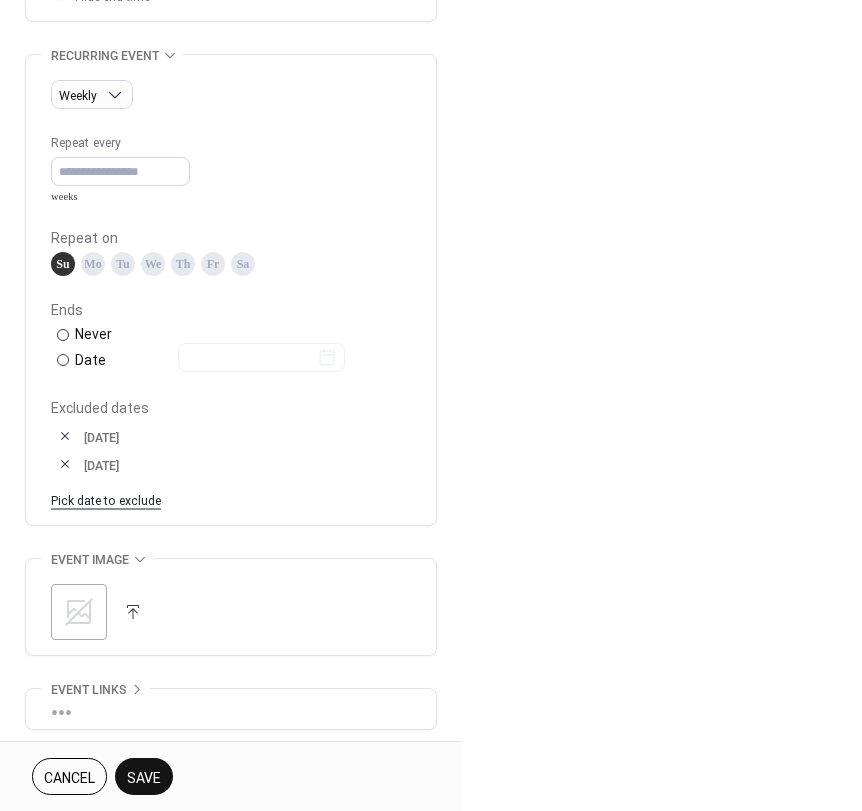 click on "Pick date to exclude" at bounding box center [106, 499] 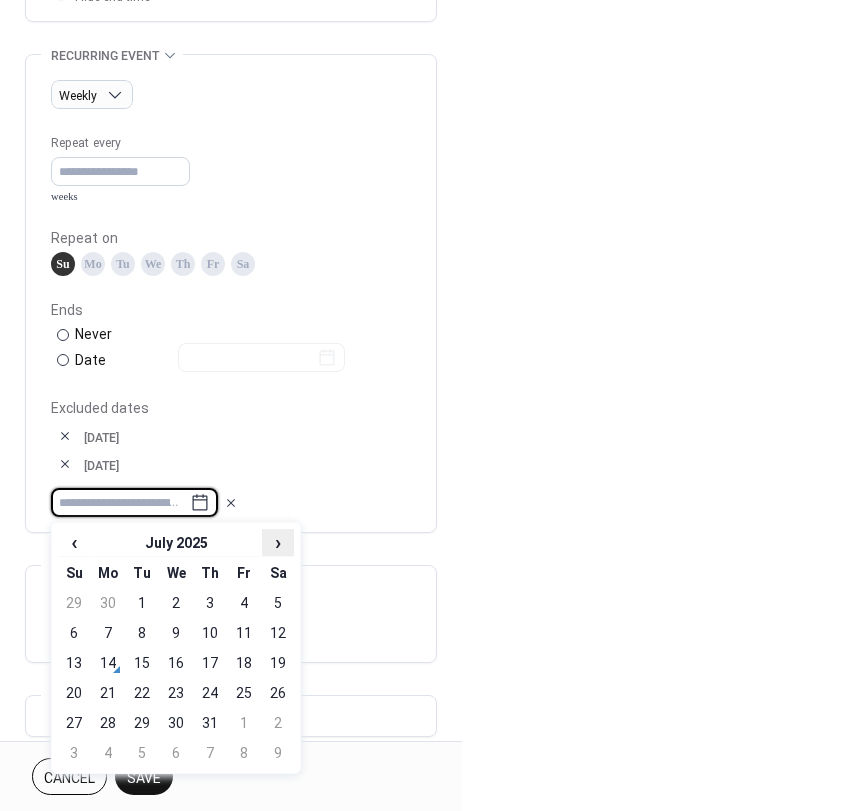 click on "›" at bounding box center (278, 542) 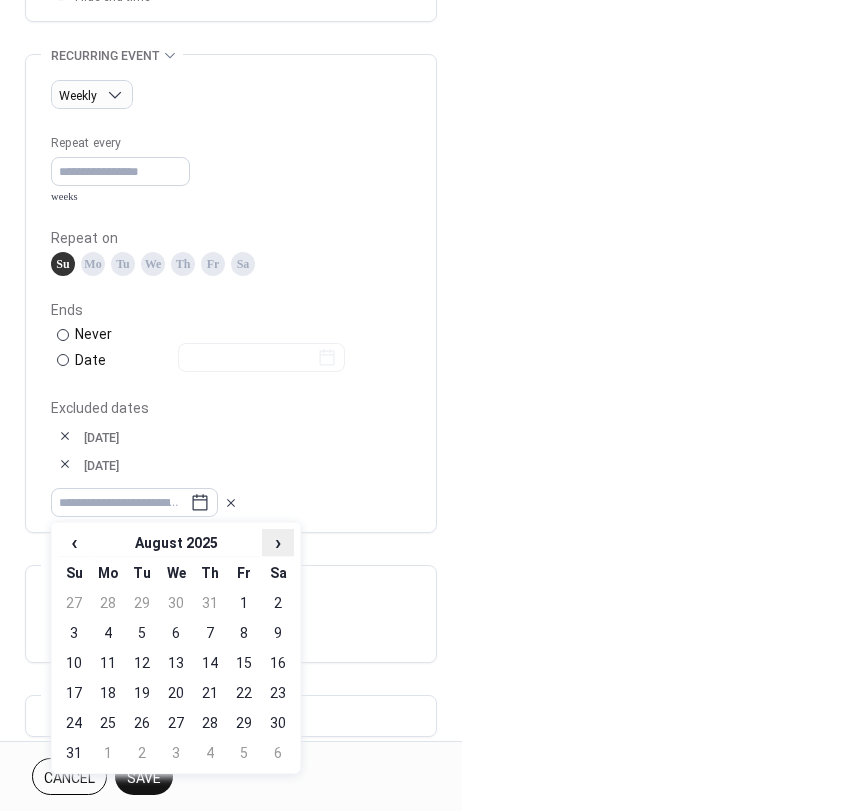 click on "›" at bounding box center (278, 542) 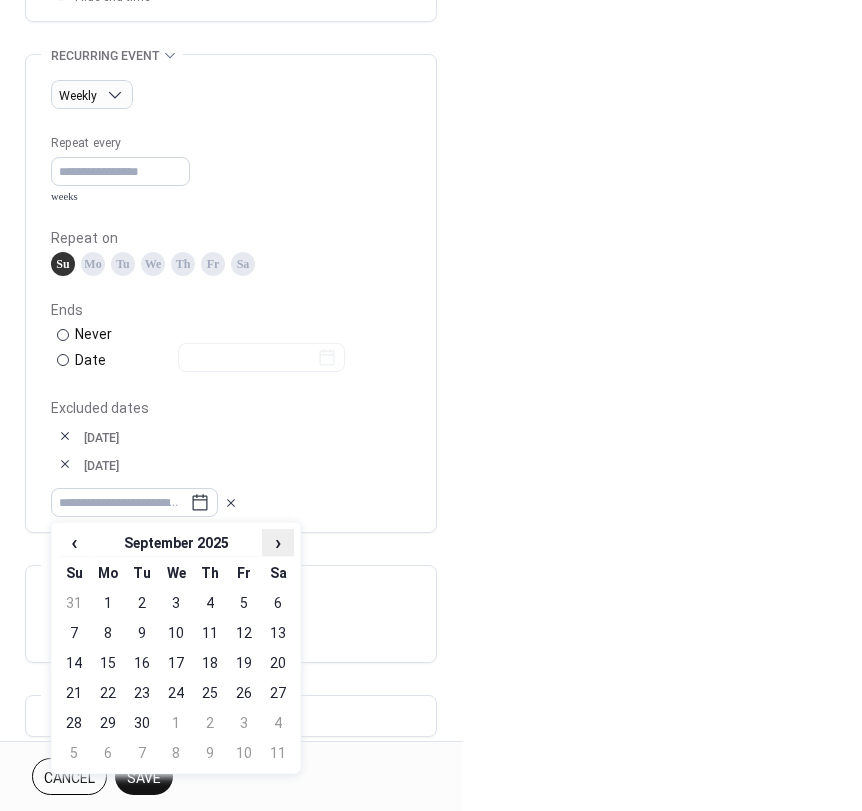 click on "›" at bounding box center (278, 542) 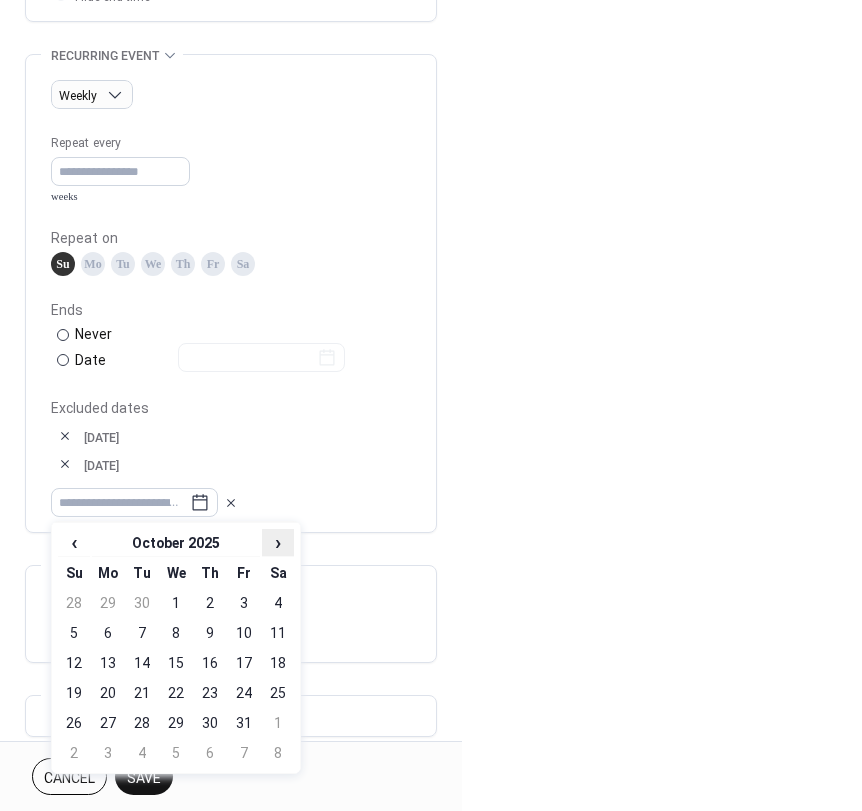 click on "›" at bounding box center [278, 542] 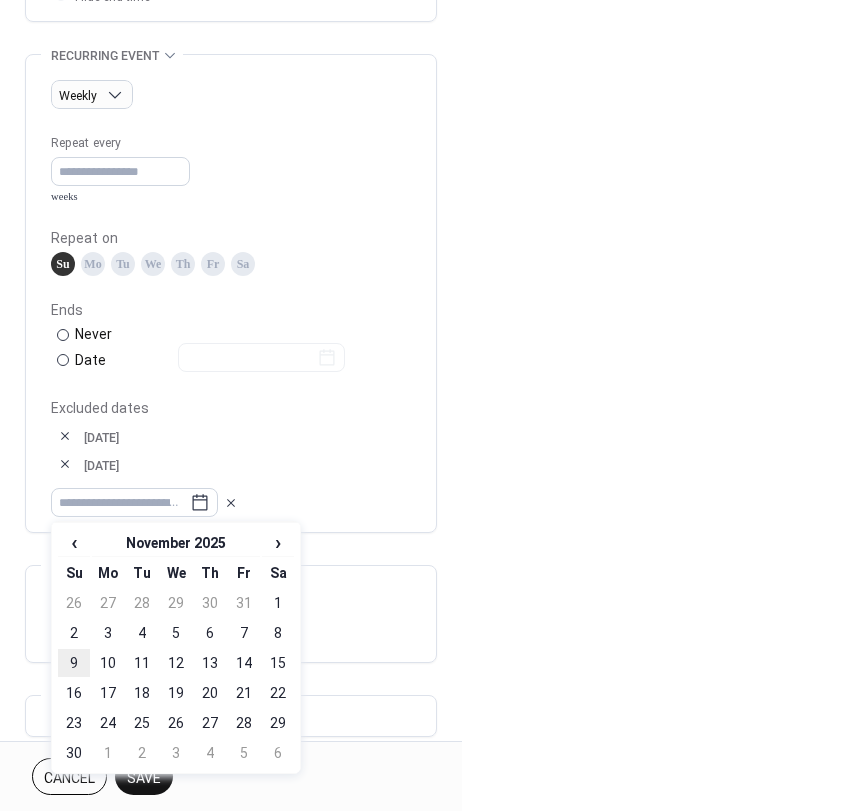 click on "9" at bounding box center (74, 663) 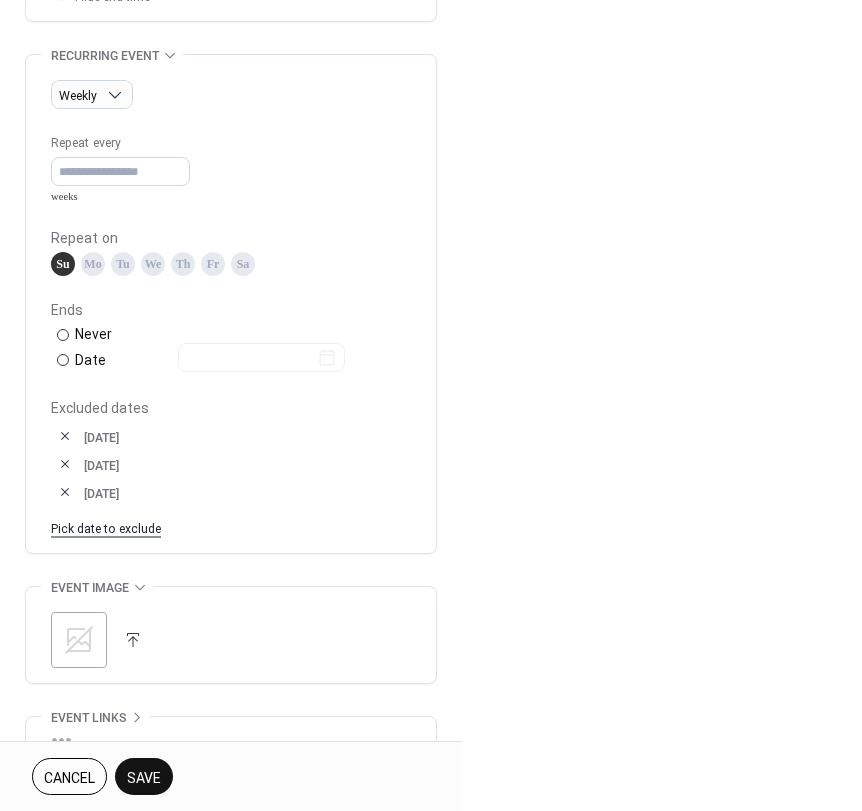 click on "Pick date to exclude" at bounding box center (106, 527) 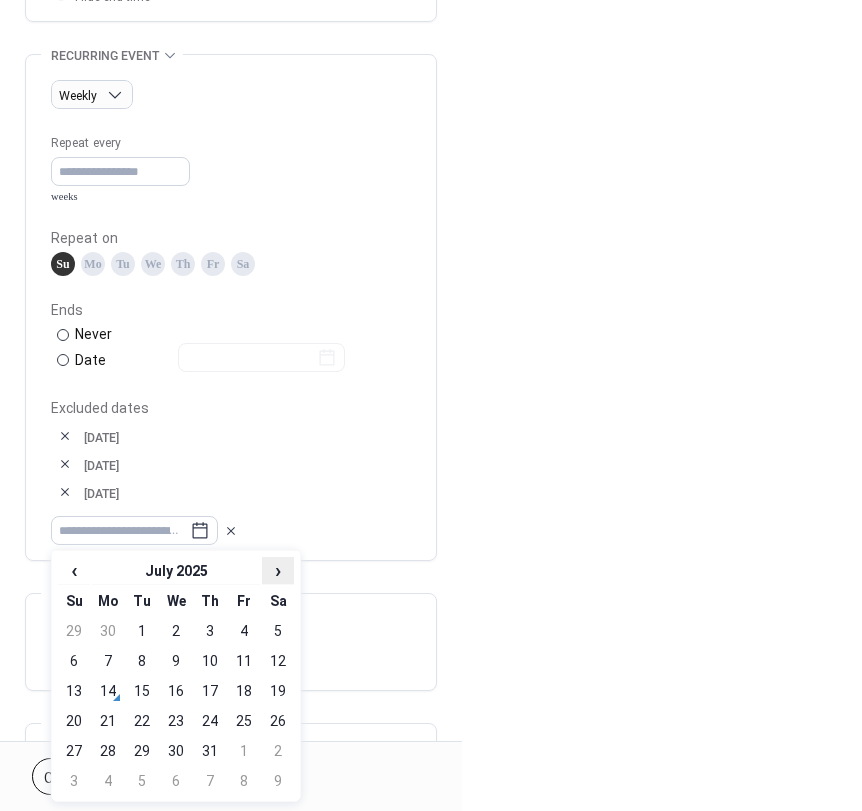 click on "›" at bounding box center (278, 570) 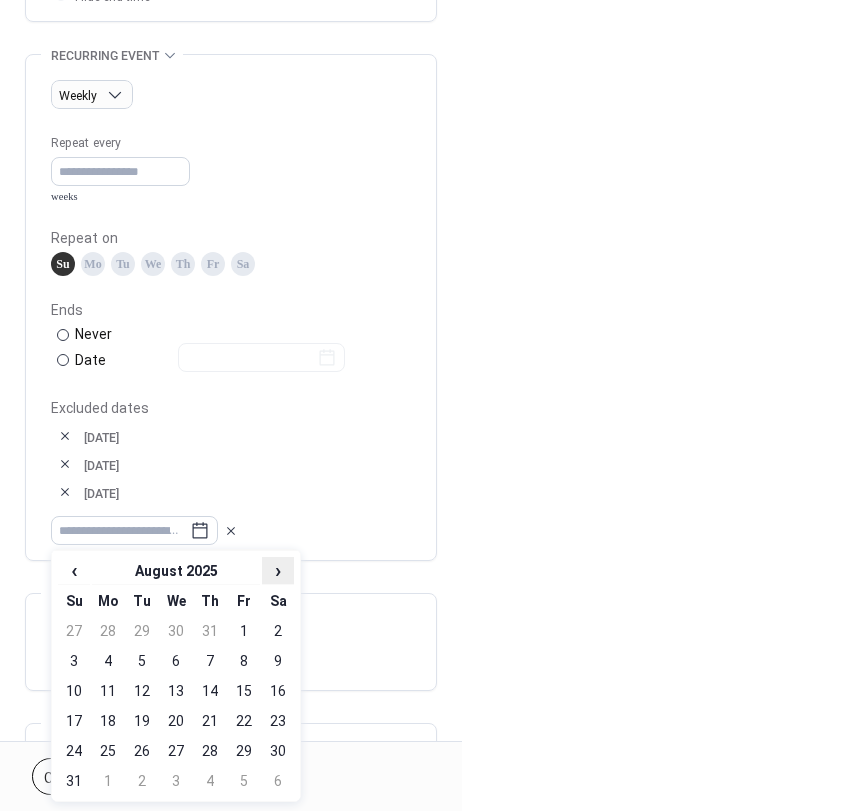 click on "›" at bounding box center (278, 570) 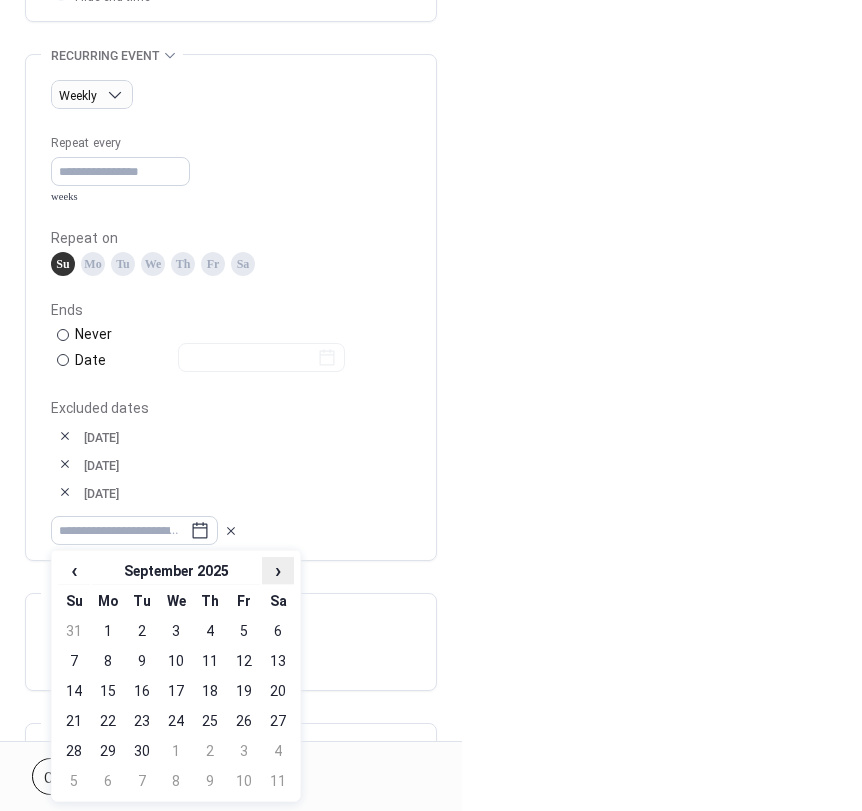 click on "›" at bounding box center [278, 570] 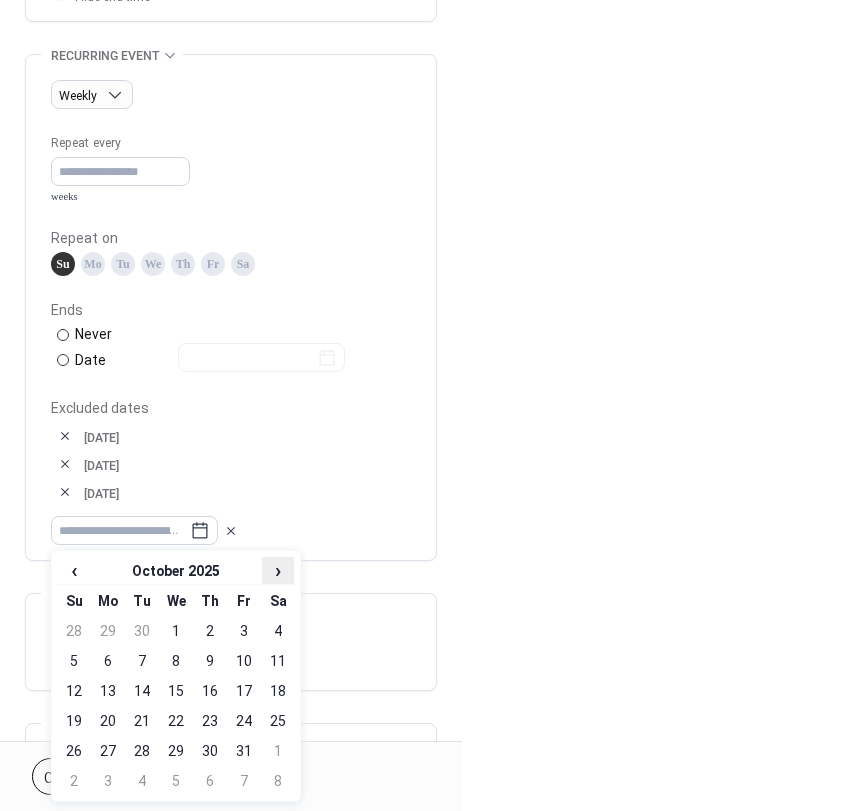 click on "›" at bounding box center (278, 570) 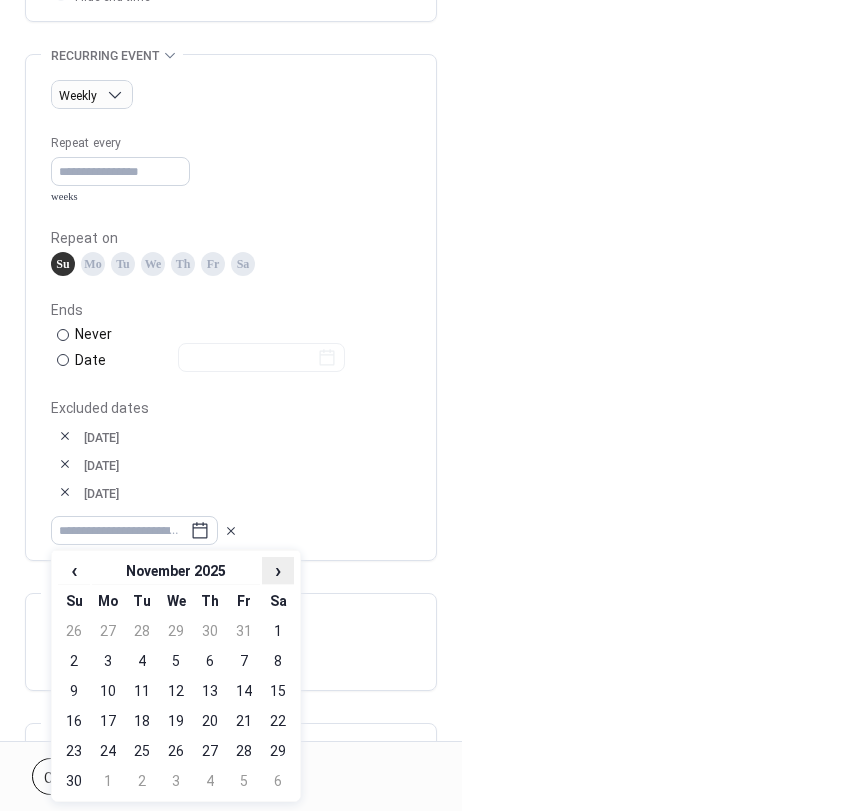 click on "›" at bounding box center (278, 570) 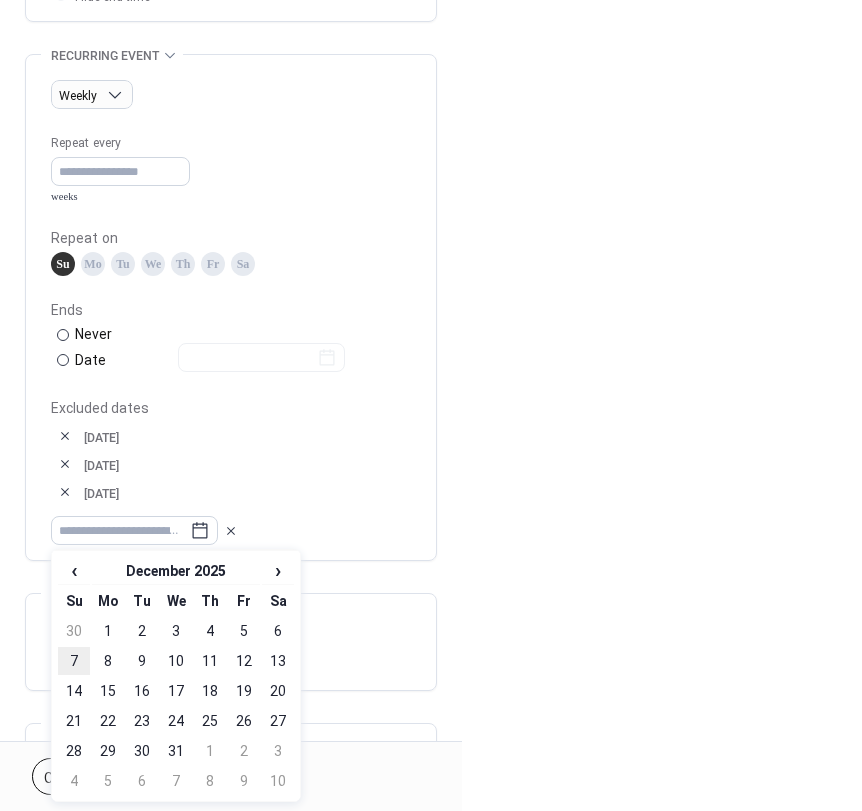 click on "7" at bounding box center [74, 661] 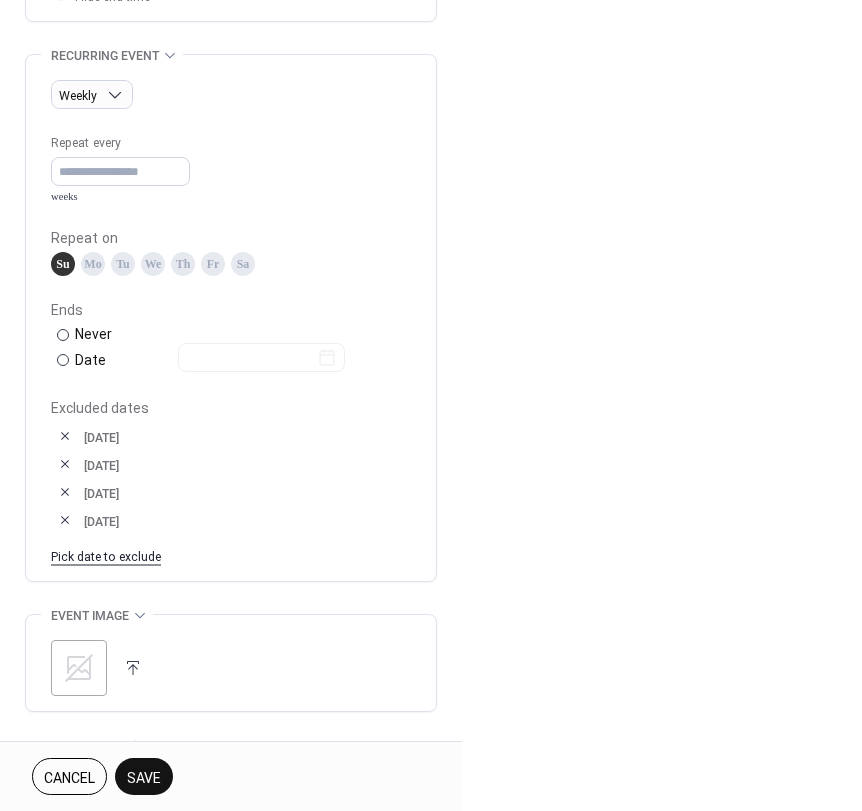 click on "Save" at bounding box center (144, 778) 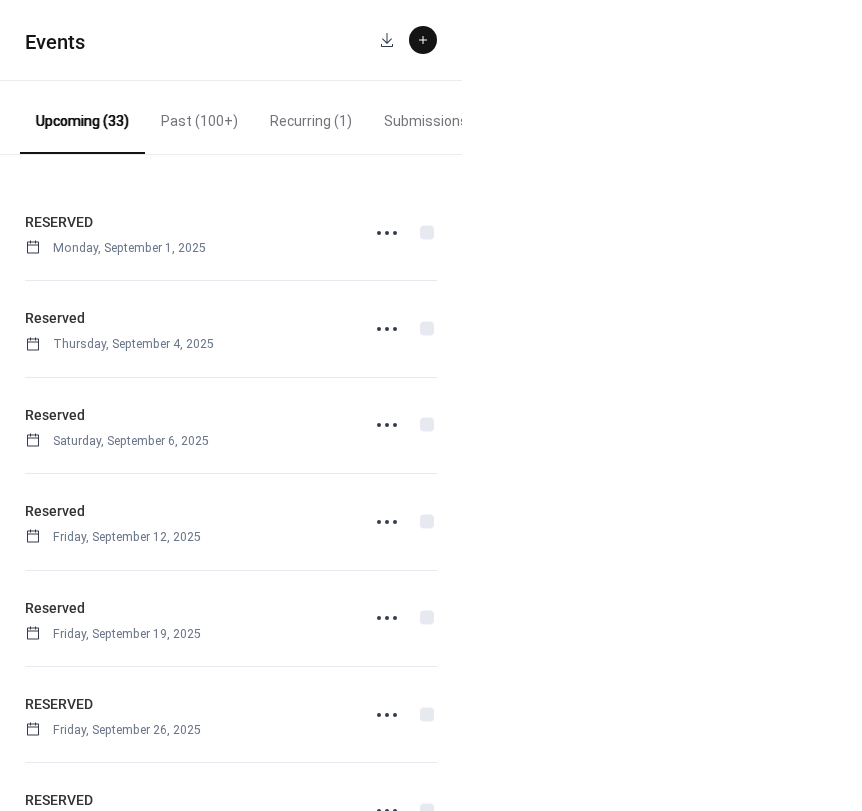 click on "Recurring (1)" at bounding box center [311, 116] 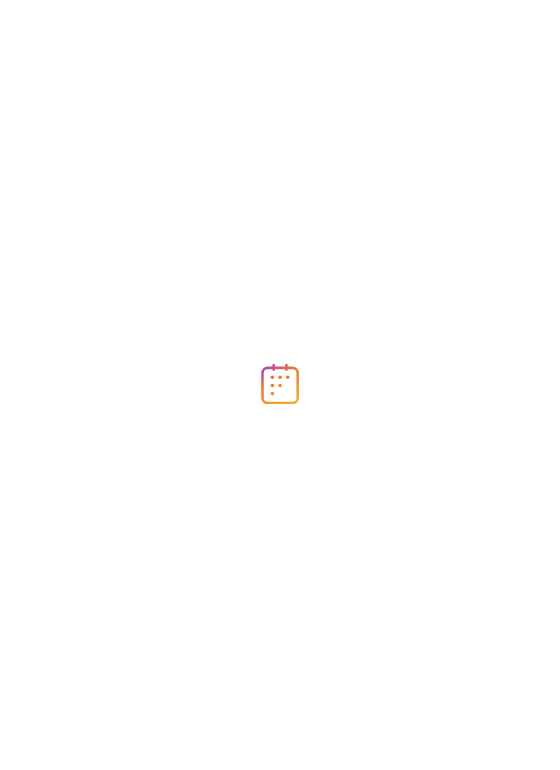 scroll, scrollTop: 0, scrollLeft: 0, axis: both 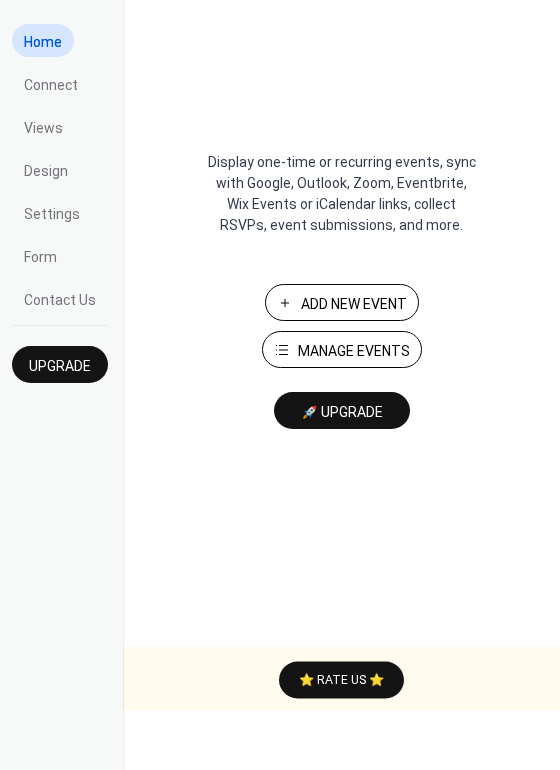 click on "Add New Event" at bounding box center (354, 304) 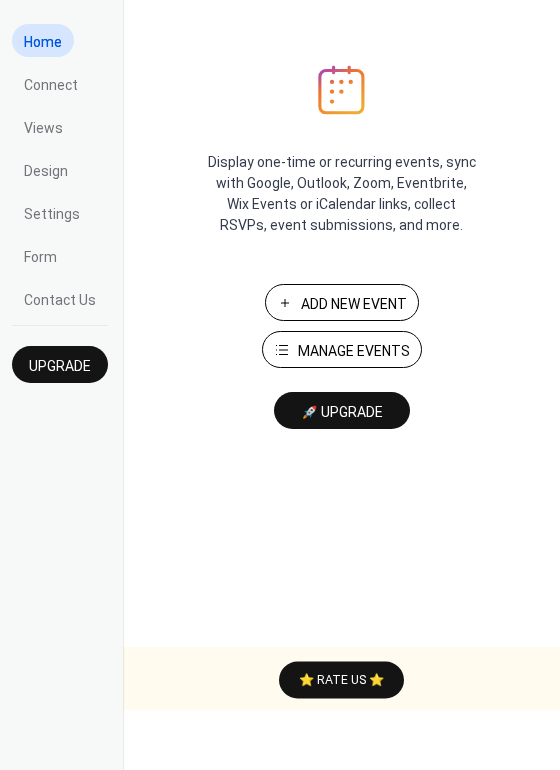 click on "Manage Events" at bounding box center (354, 351) 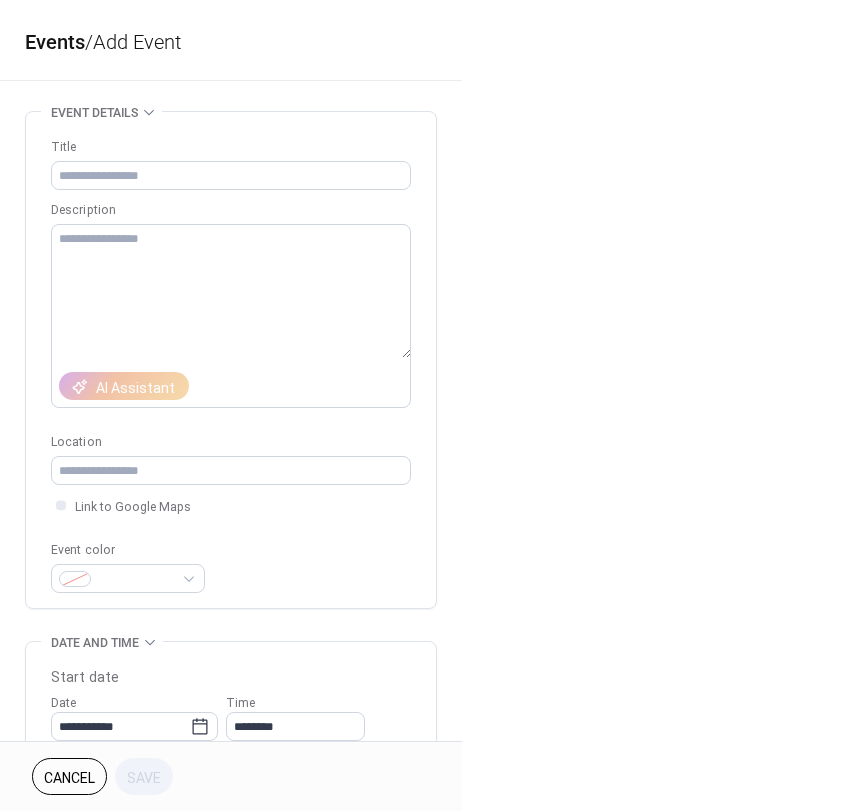scroll, scrollTop: 0, scrollLeft: 0, axis: both 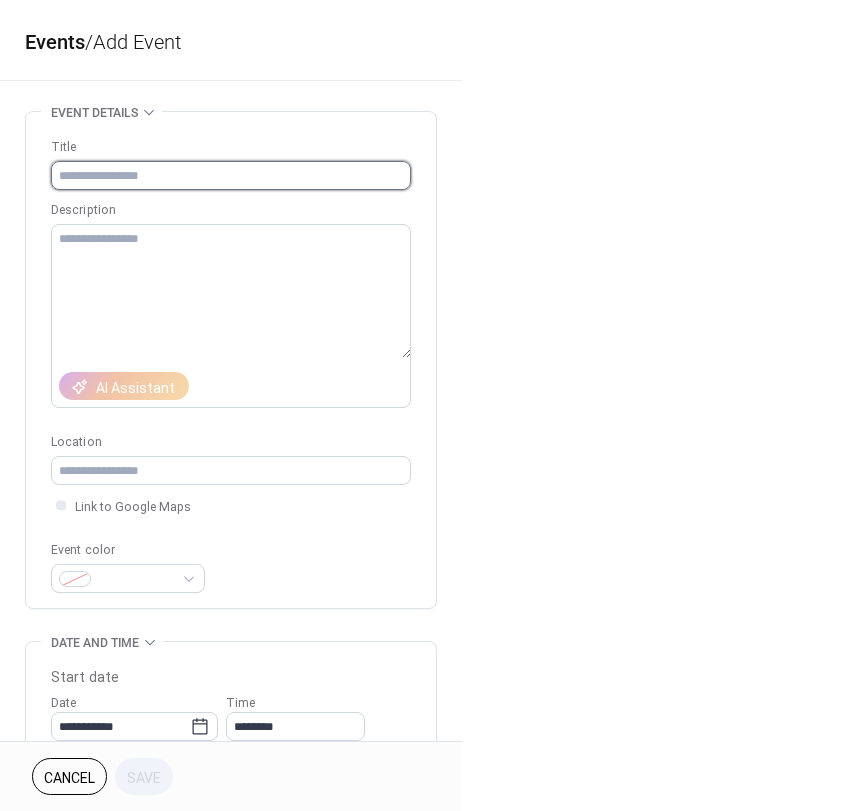 click at bounding box center (231, 175) 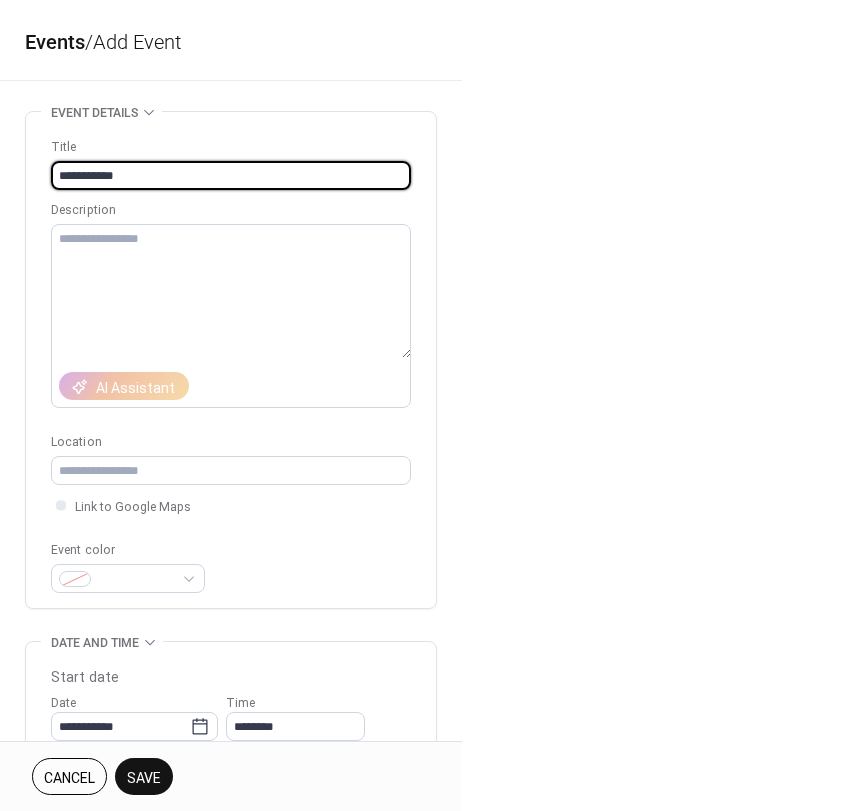 type on "**********" 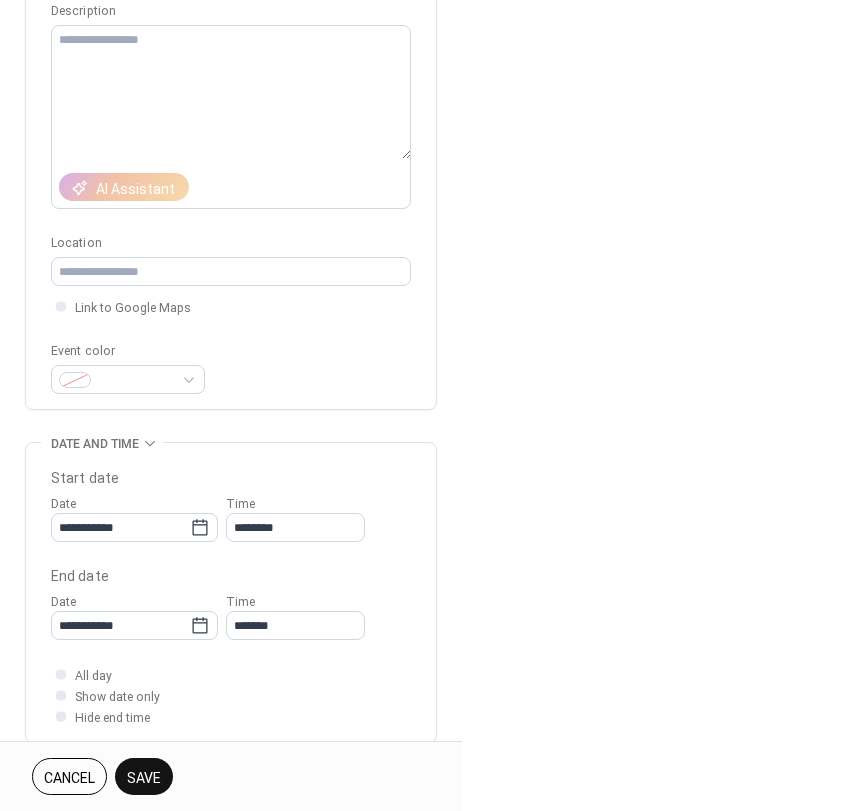 scroll, scrollTop: 200, scrollLeft: 0, axis: vertical 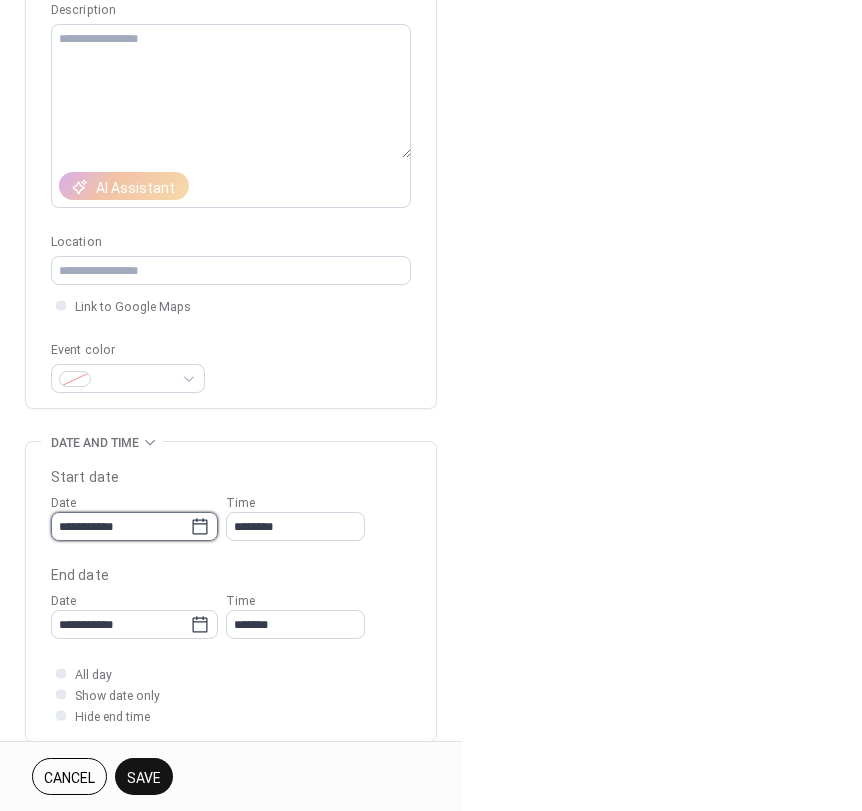 click on "**********" at bounding box center (120, 526) 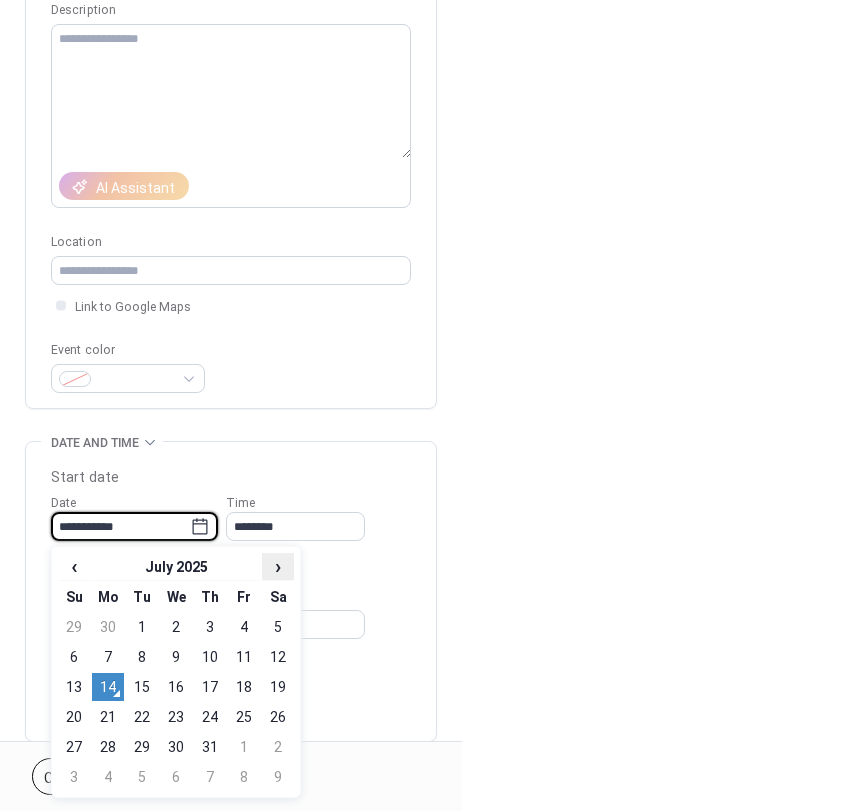 click on "›" at bounding box center [278, 566] 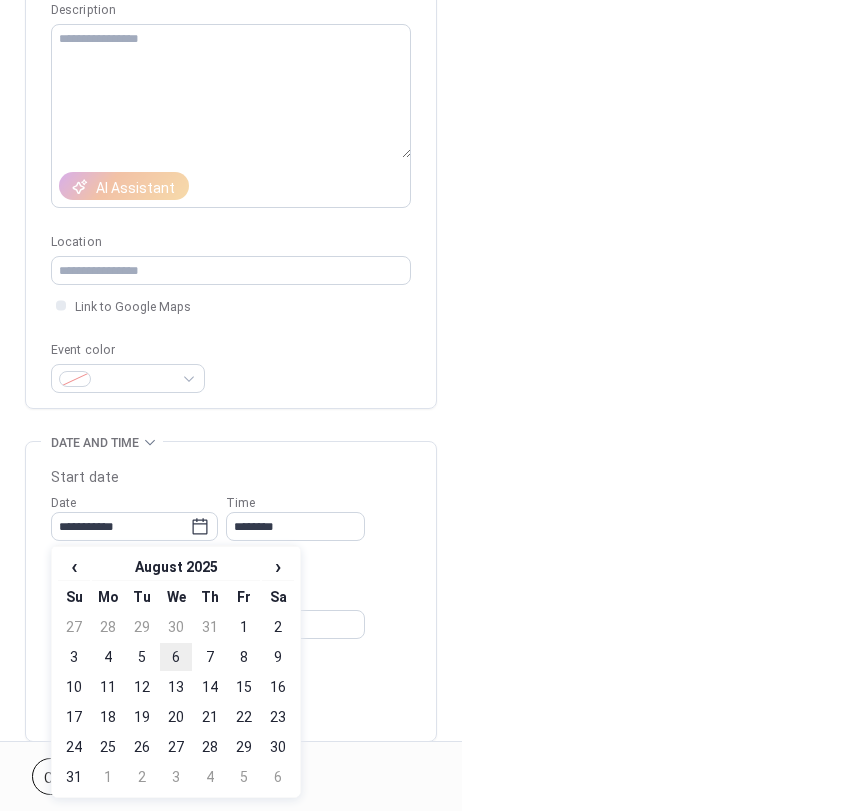 click on "6" at bounding box center (176, 657) 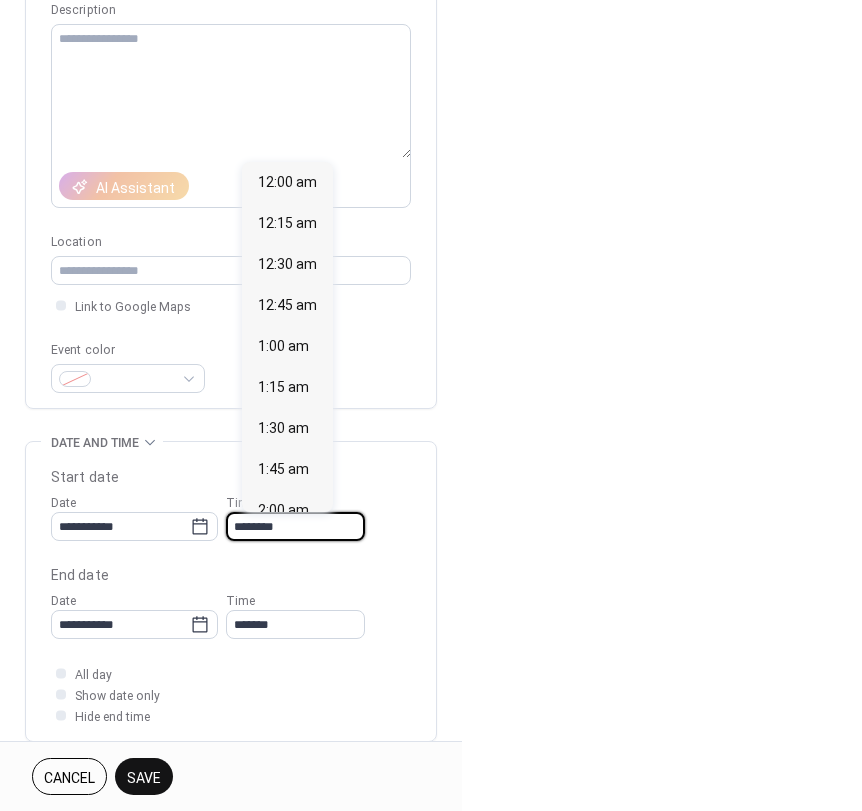 click on "********" at bounding box center [295, 526] 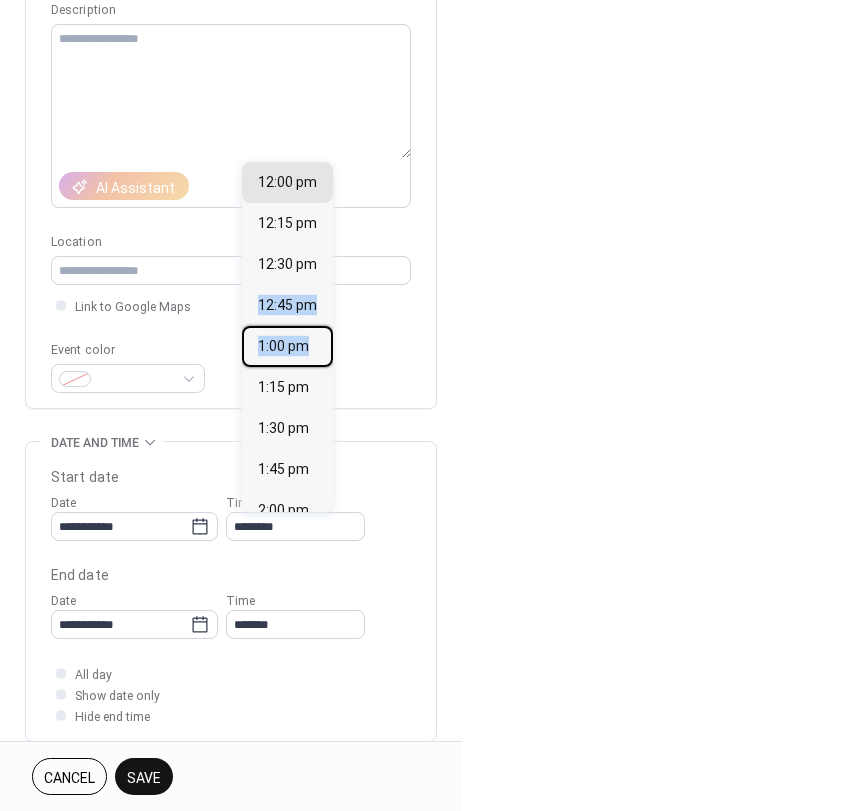 drag, startPoint x: 331, startPoint y: 343, endPoint x: 335, endPoint y: 259, distance: 84.095184 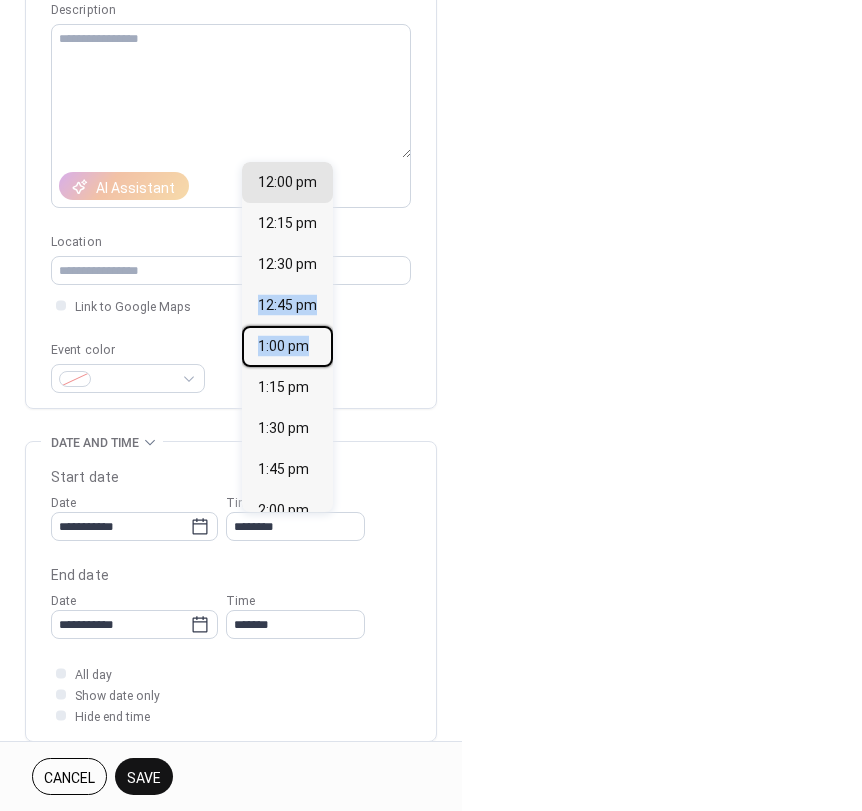 click on "12:00 am 12:15 am 12:30 am 12:45 am 1:00 am 1:15 am 1:30 am 1:45 am 2:00 am 2:15 am 2:30 am 2:45 am 3:00 am 3:15 am 3:30 am 3:45 am 4:00 am 4:15 am 4:30 am 4:45 am 5:00 am 5:15 am 5:30 am 5:45 am 6:00 am 6:15 am 6:30 am 6:45 am 7:00 am 7:15 am 7:30 am 7:45 am 8:00 am 8:15 am 8:30 am 8:45 am 9:00 am 9:15 am 9:30 am 9:45 am 10:00 am 10:15 am 10:30 am 10:45 am 11:00 am 11:15 am 11:30 am 11:45 am 12:00 pm 12:15 pm 12:30 pm 12:45 pm 1:00 pm 1:15 pm 1:30 pm 1:45 pm 2:00 pm 2:15 pm 2:30 pm 2:45 pm 3:00 pm 3:15 pm 3:30 pm 3:45 pm 4:00 pm 4:15 pm 4:30 pm 4:45 pm 5:00 pm 5:15 pm 5:30 pm 5:45 pm 6:00 pm 6:15 pm 6:30 pm 6:45 pm 7:00 pm 7:15 pm 7:30 pm 7:45 pm 8:00 pm 8:15 pm 8:30 pm 8:45 pm 9:00 pm 9:15 pm 9:30 pm 9:45 pm 10:00 pm 10:15 pm 10:30 pm 10:45 pm 11:00 pm 11:15 pm 11:30 pm 11:45 pm" at bounding box center (287, 337) 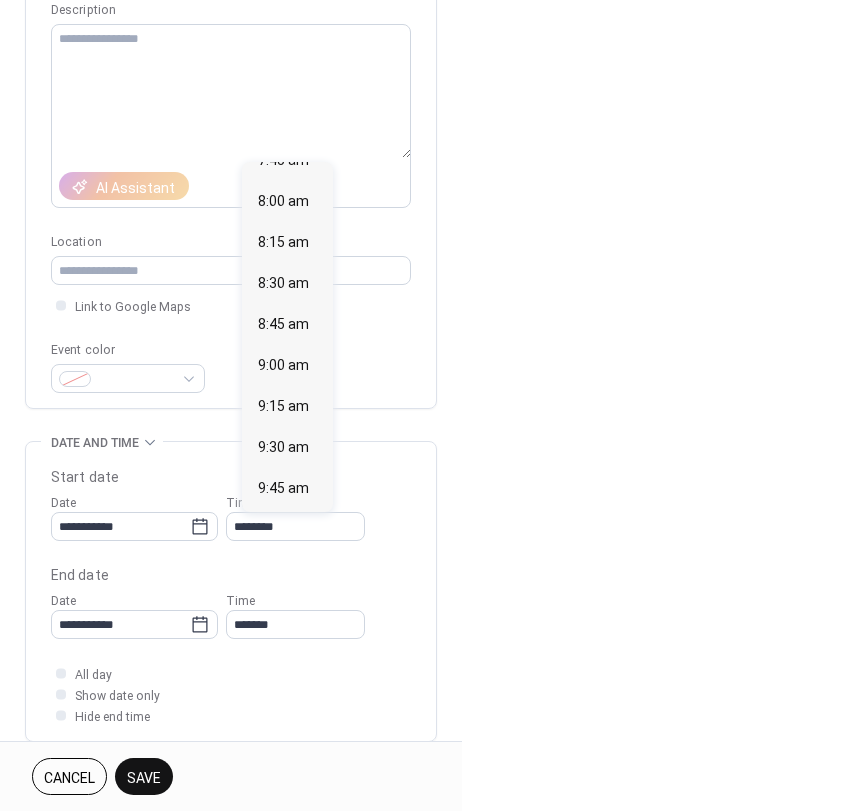 scroll, scrollTop: 1304, scrollLeft: 0, axis: vertical 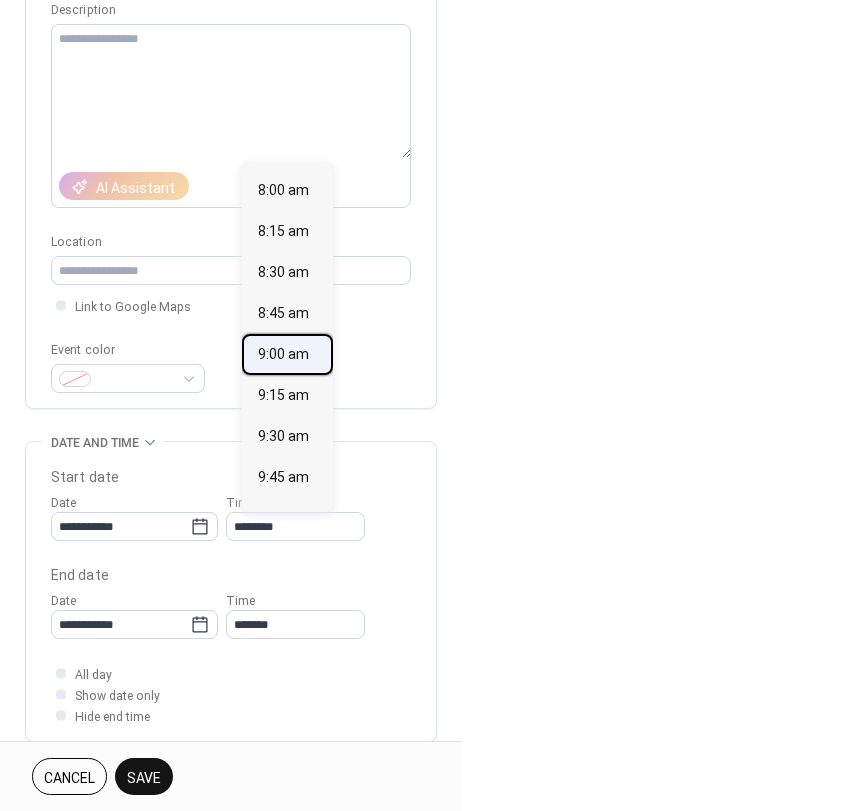 click on "9:00 am" at bounding box center [287, 354] 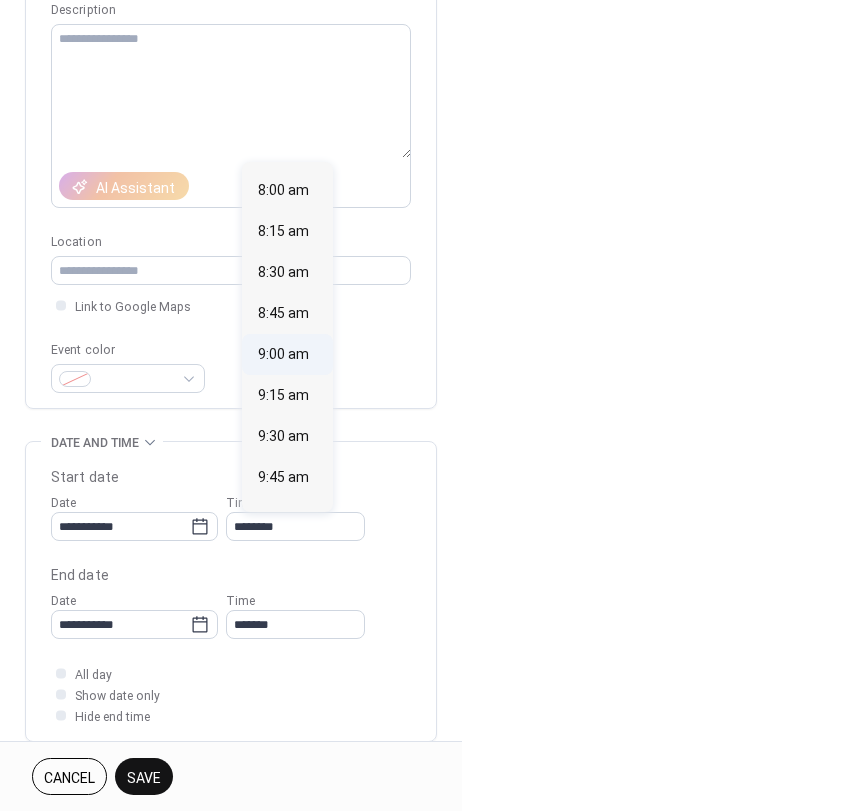 type on "*******" 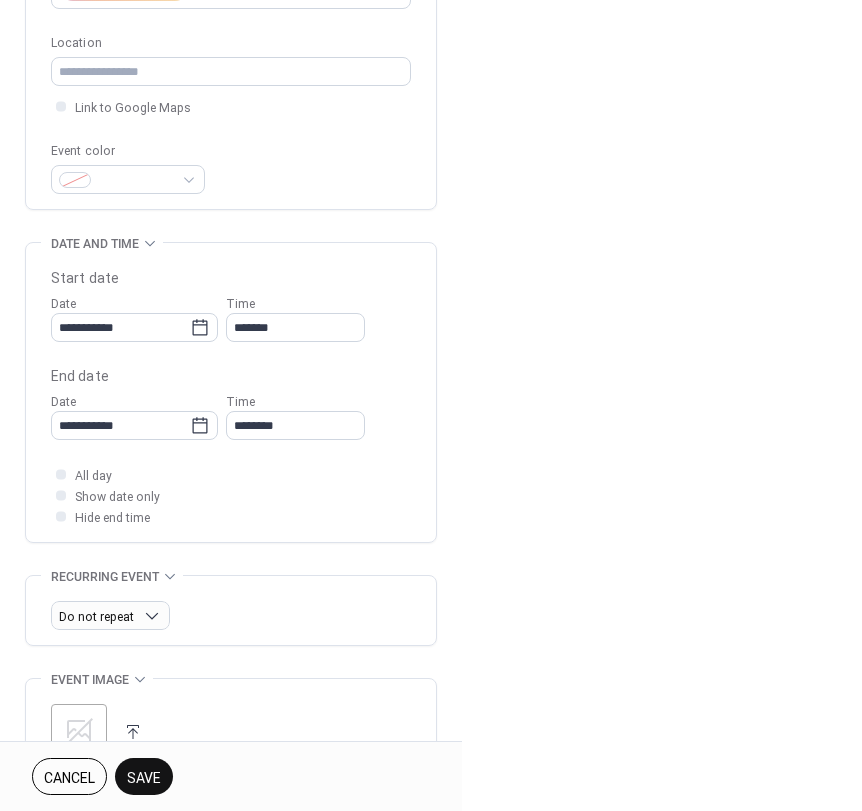 scroll, scrollTop: 400, scrollLeft: 0, axis: vertical 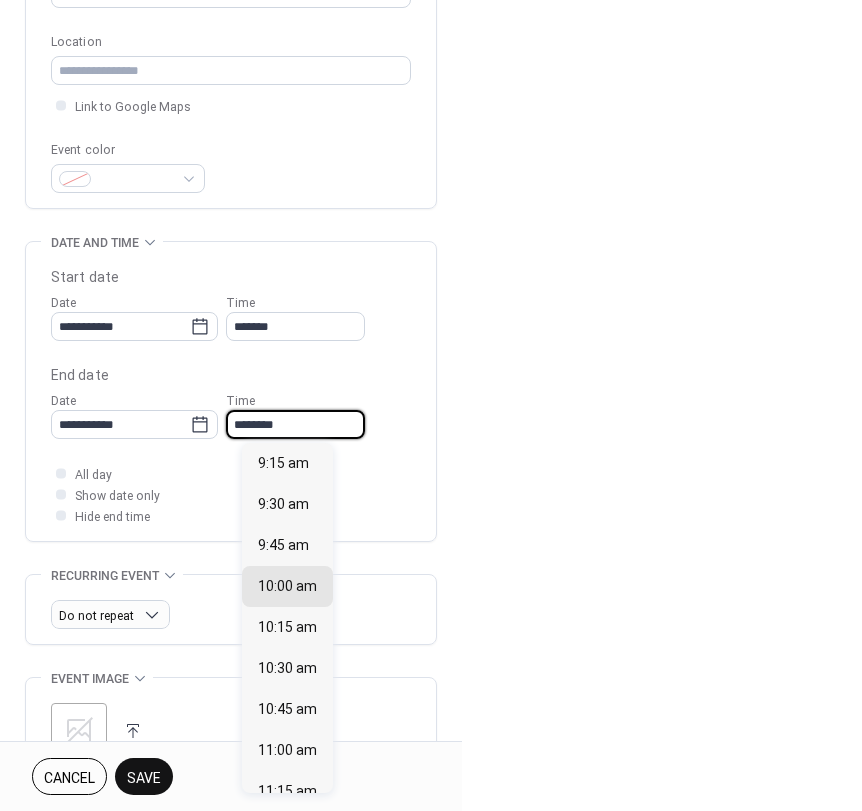 click on "********" at bounding box center [295, 424] 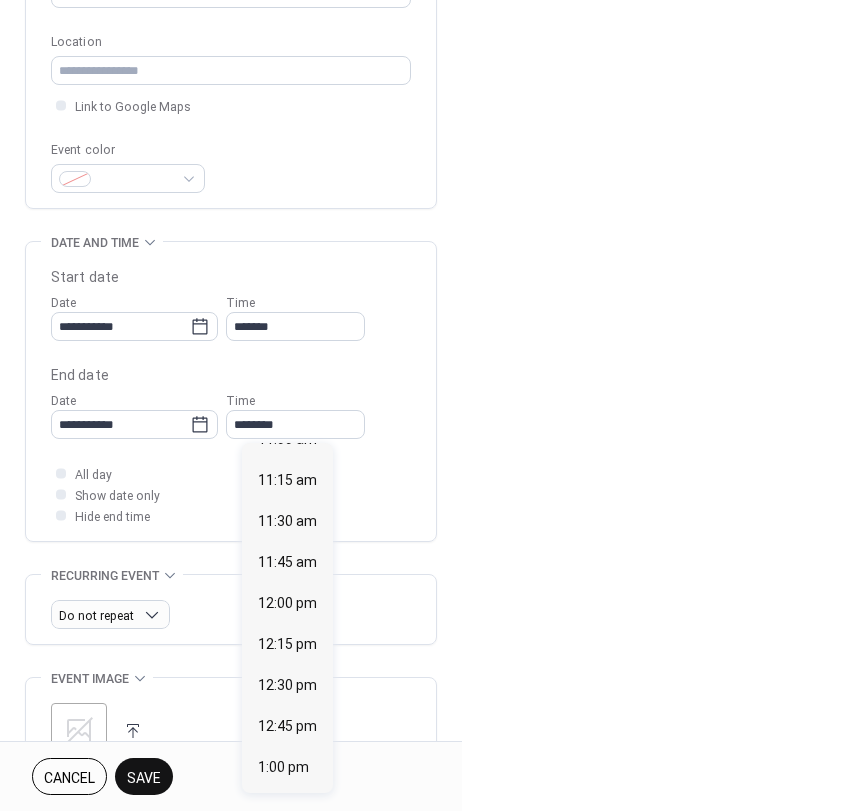 scroll, scrollTop: 374, scrollLeft: 0, axis: vertical 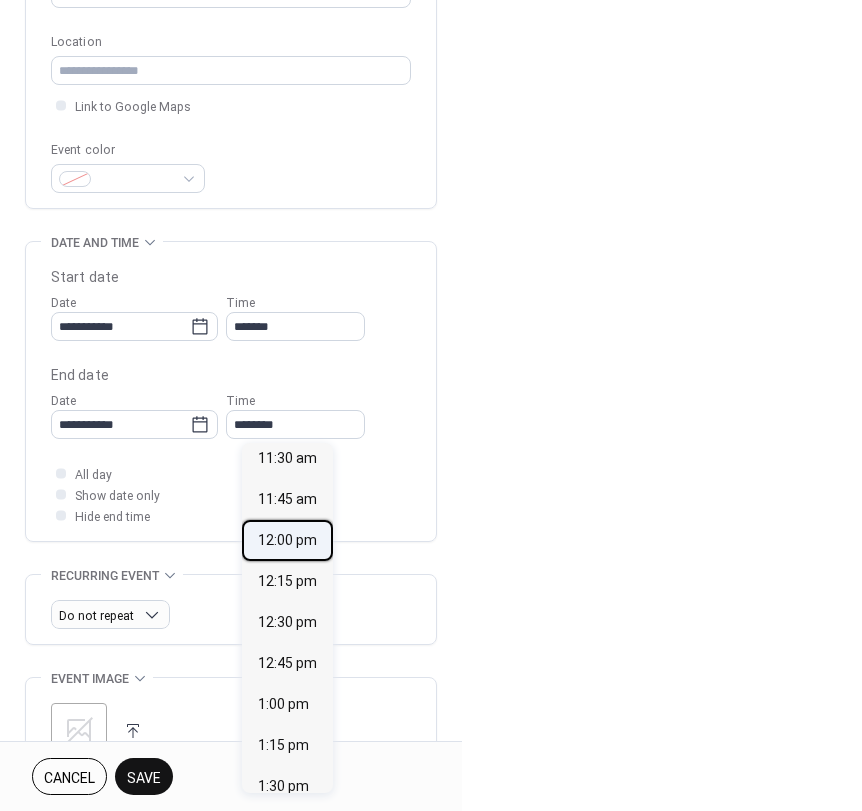 click on "12:00 pm" at bounding box center [287, 540] 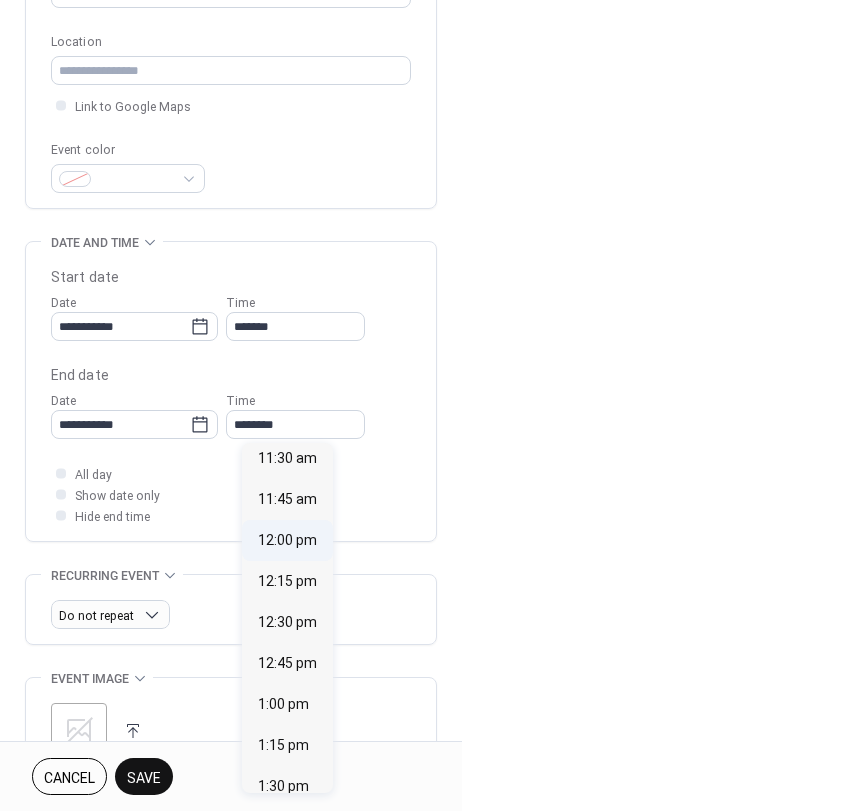 type on "********" 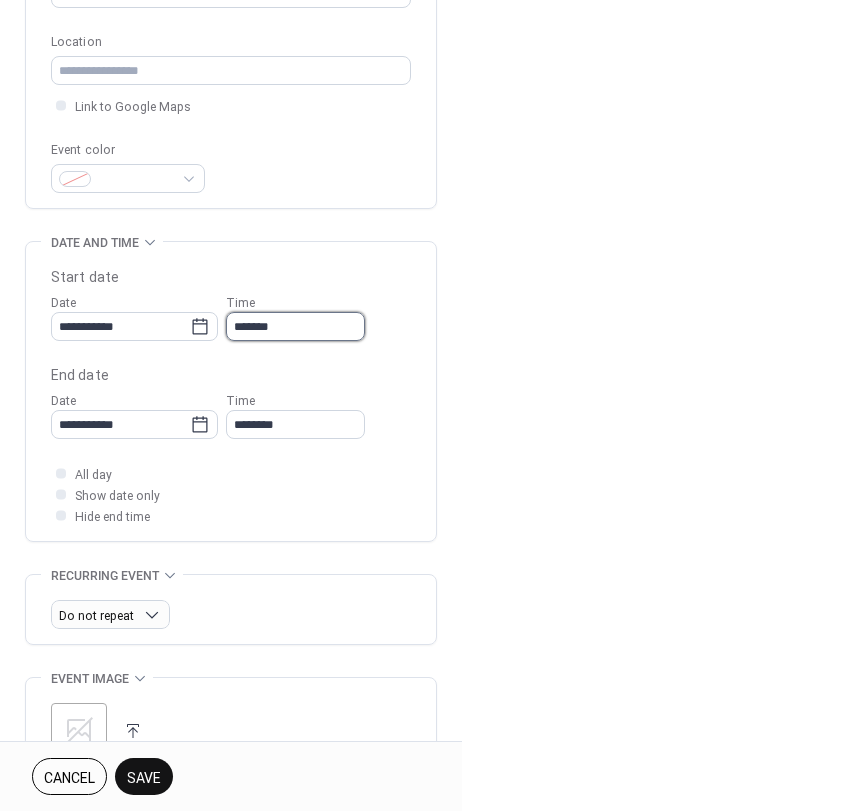 click on "*******" at bounding box center (295, 326) 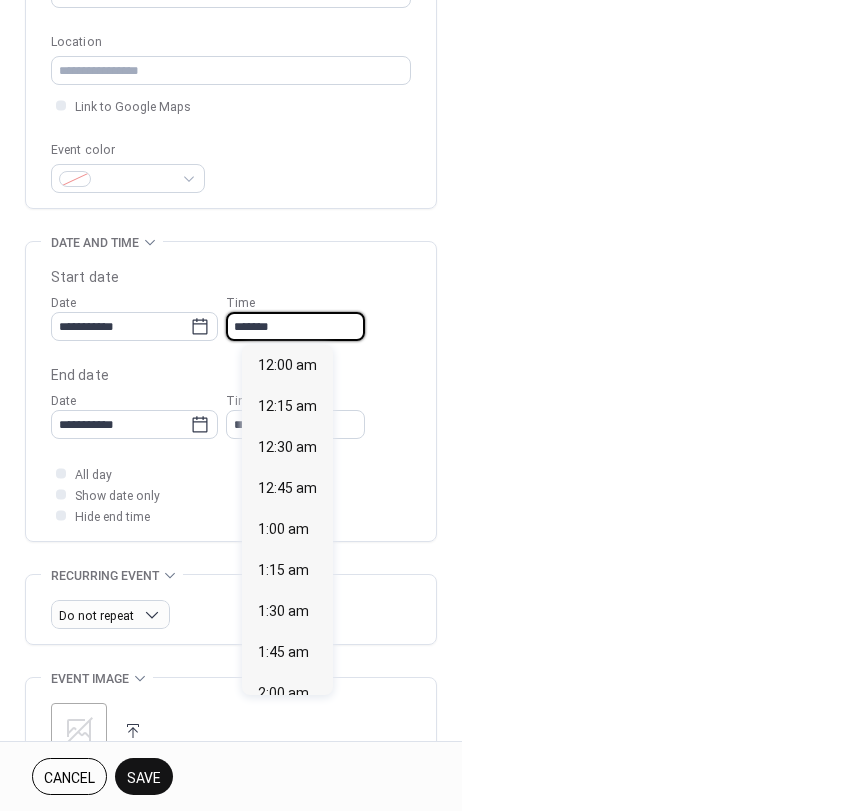 scroll, scrollTop: 1476, scrollLeft: 0, axis: vertical 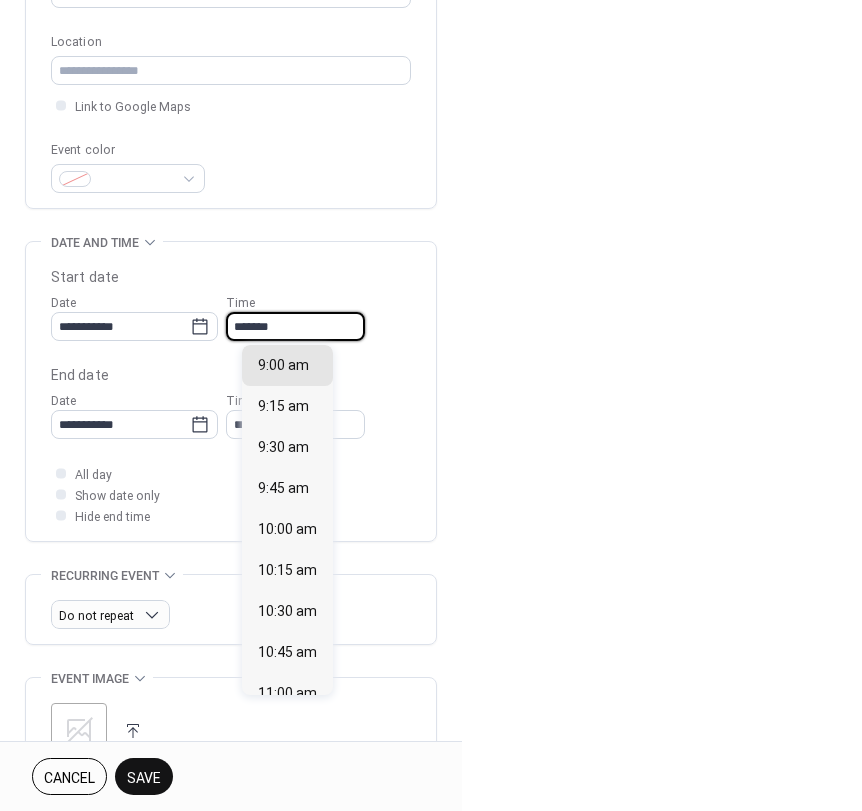 click on "*******" at bounding box center (295, 326) 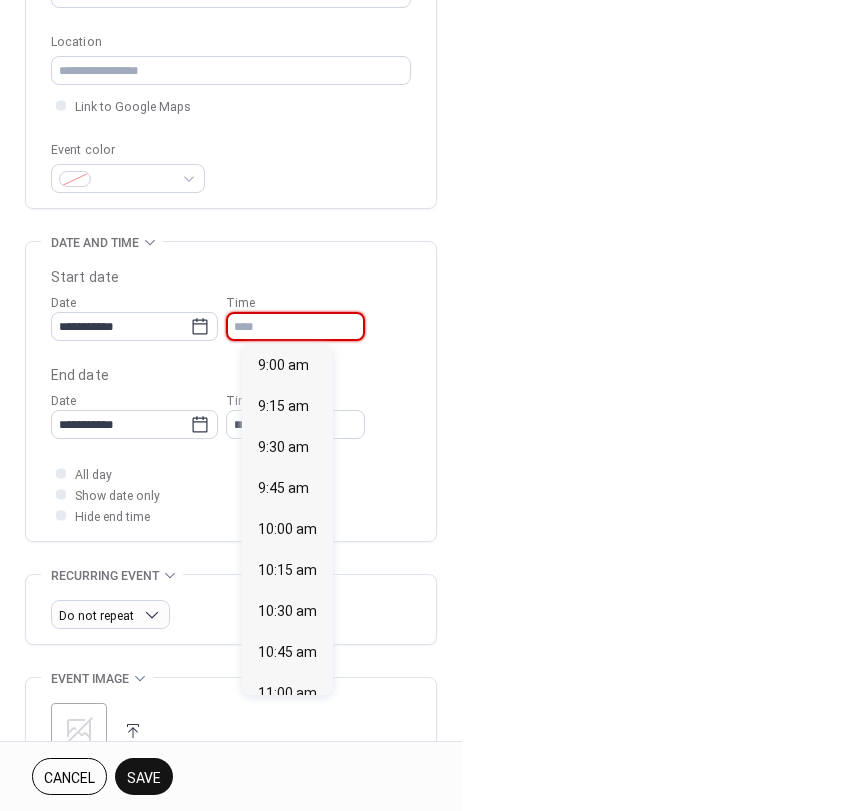 type on "*******" 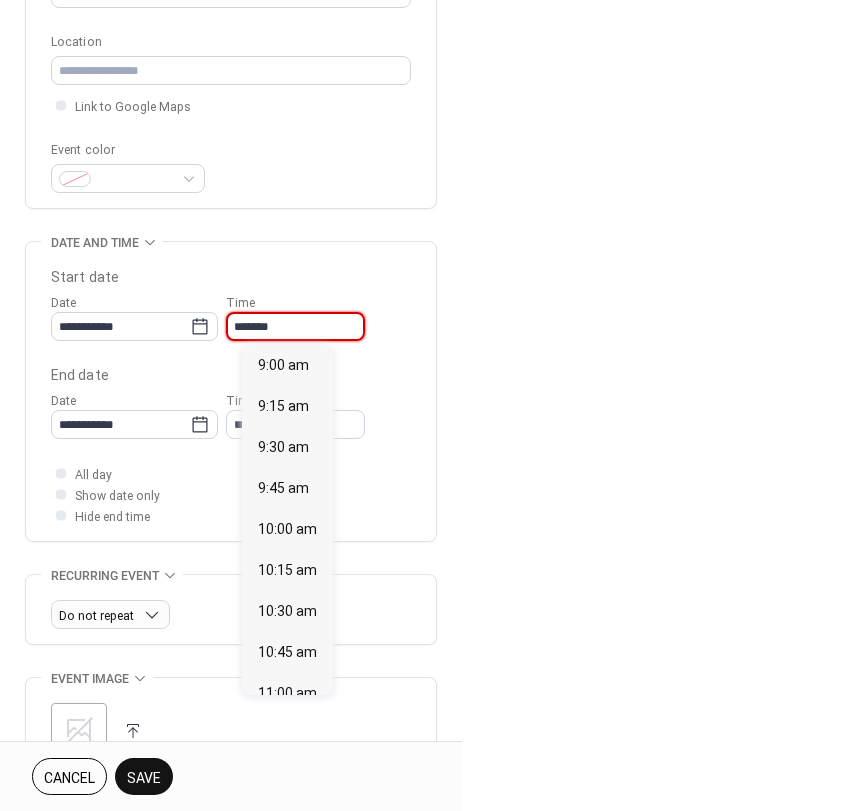 click on "**********" at bounding box center (231, 364) 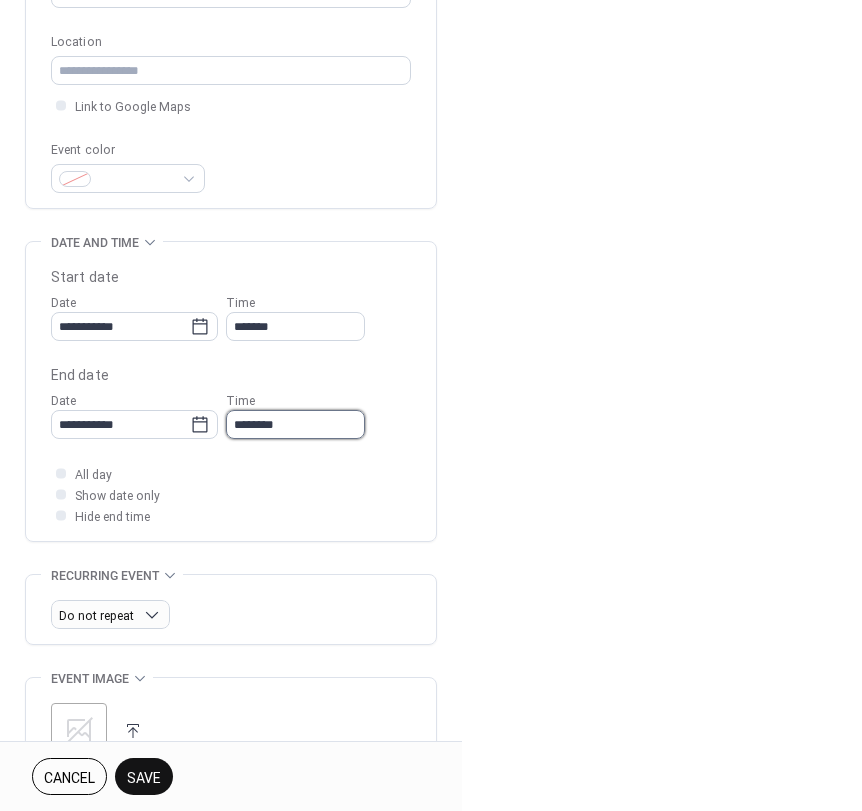 click on "********" at bounding box center [295, 424] 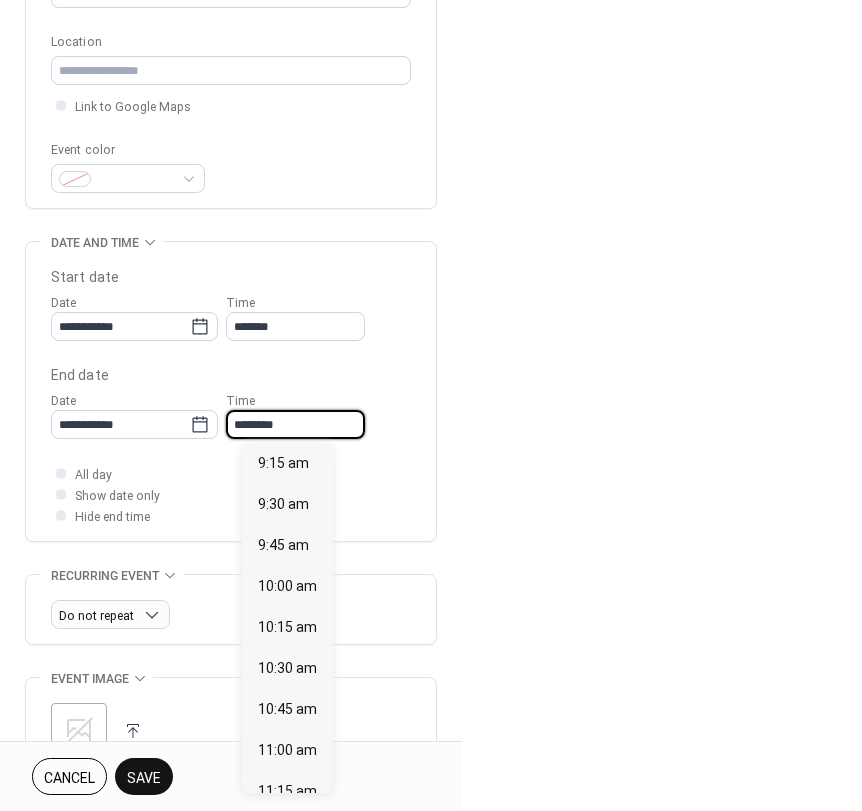 scroll, scrollTop: 451, scrollLeft: 0, axis: vertical 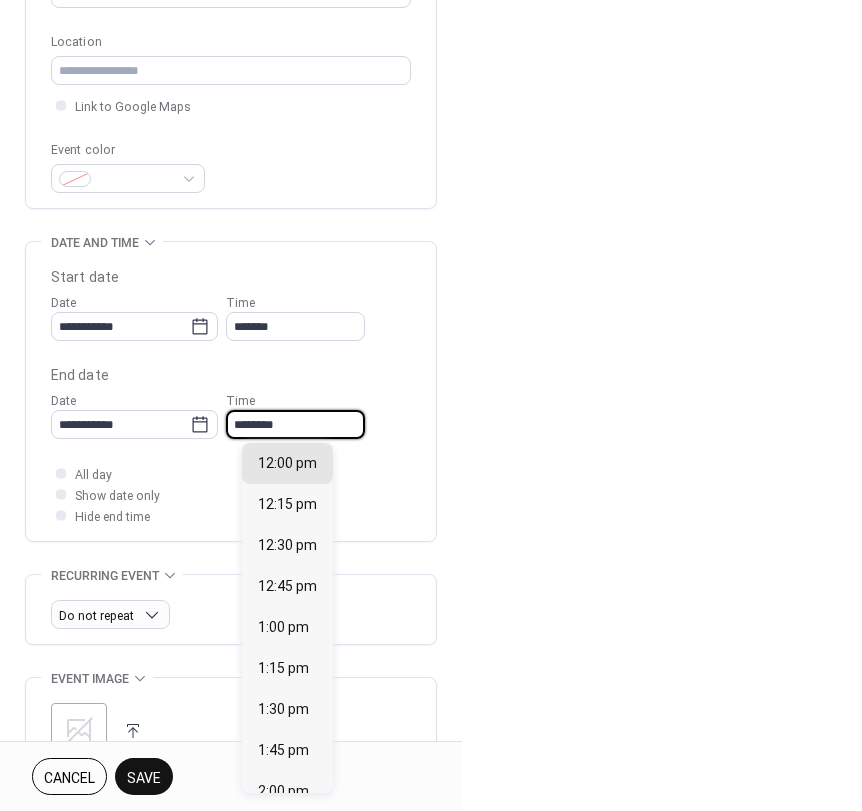 click on "********" at bounding box center (295, 424) 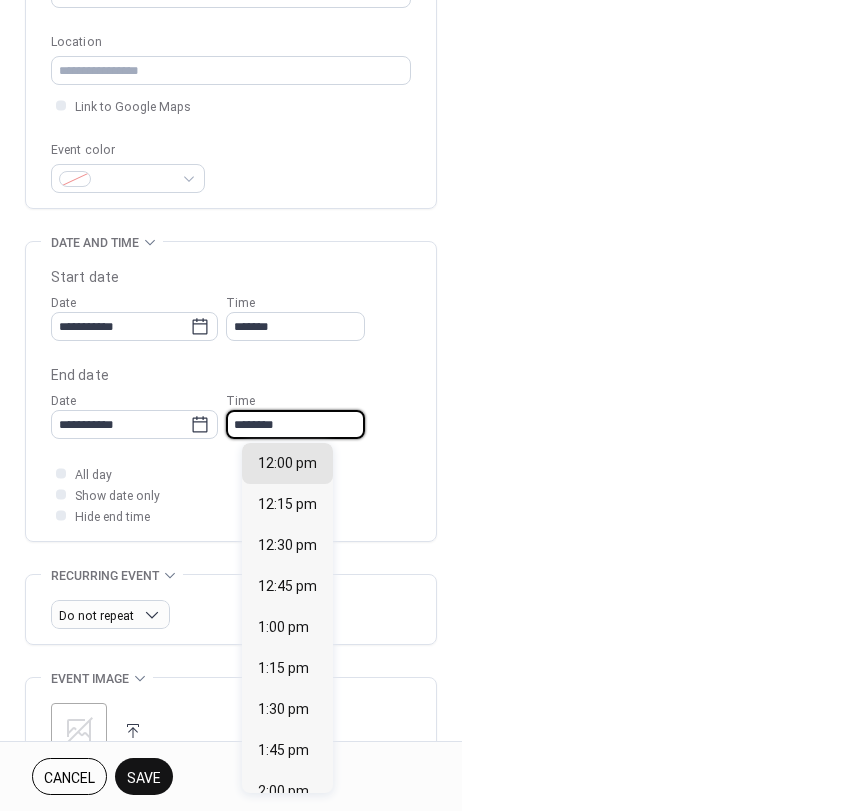 click on "********" at bounding box center (295, 424) 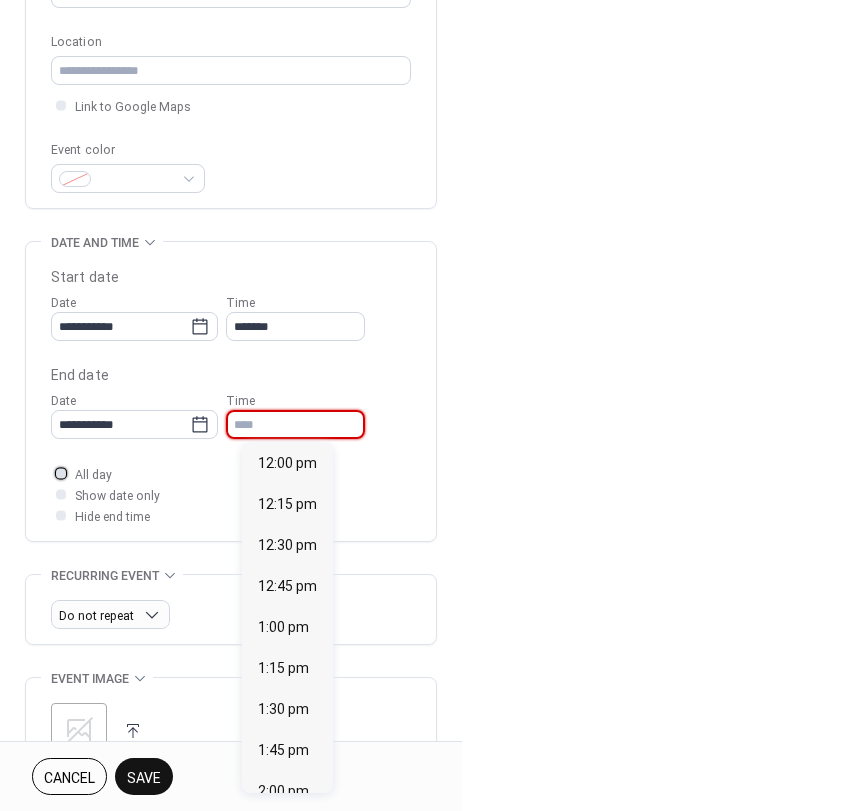 type on "********" 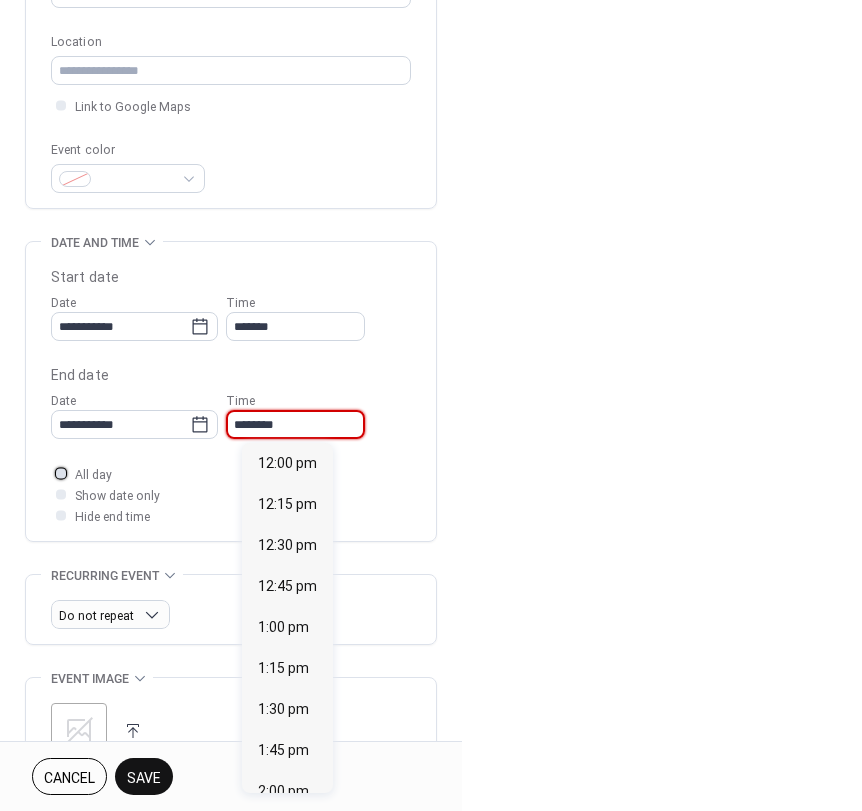 click at bounding box center [61, 473] 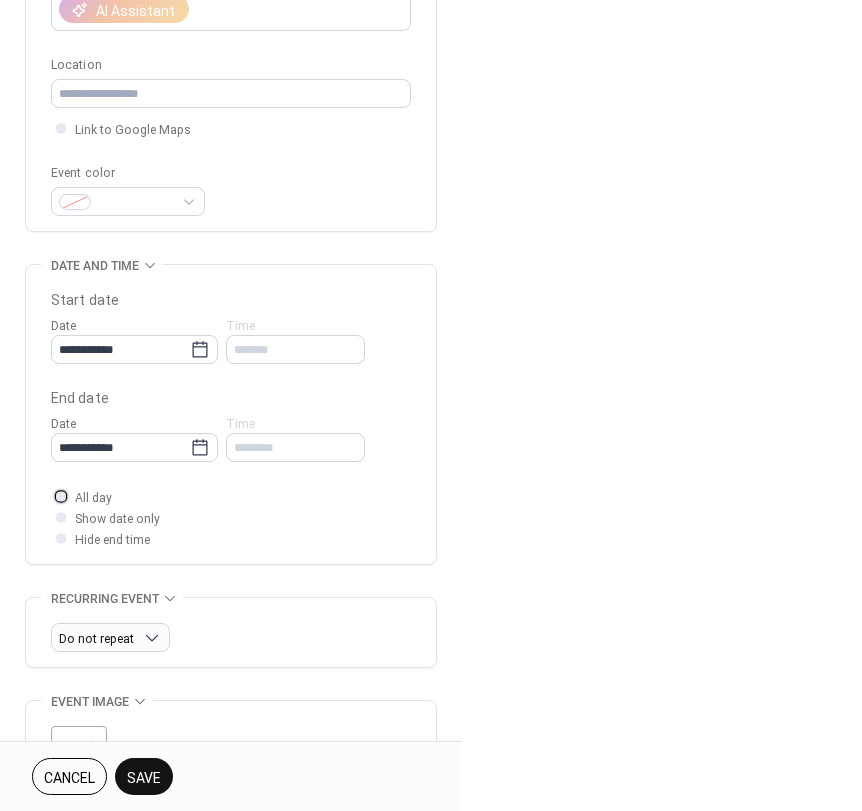 scroll, scrollTop: 376, scrollLeft: 0, axis: vertical 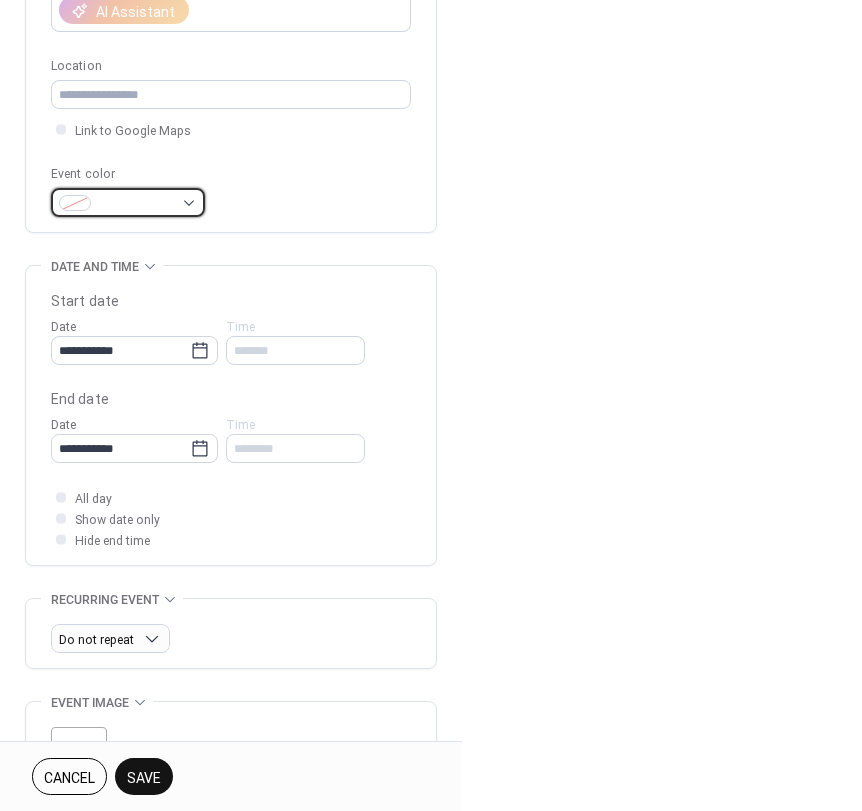 click at bounding box center (128, 202) 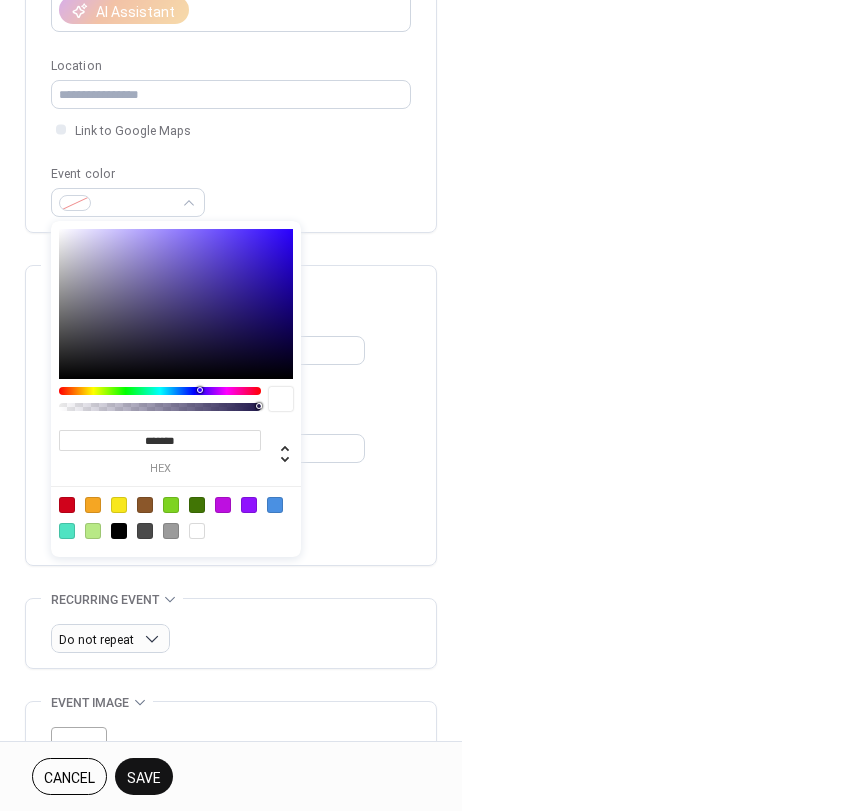 click at bounding box center [119, 531] 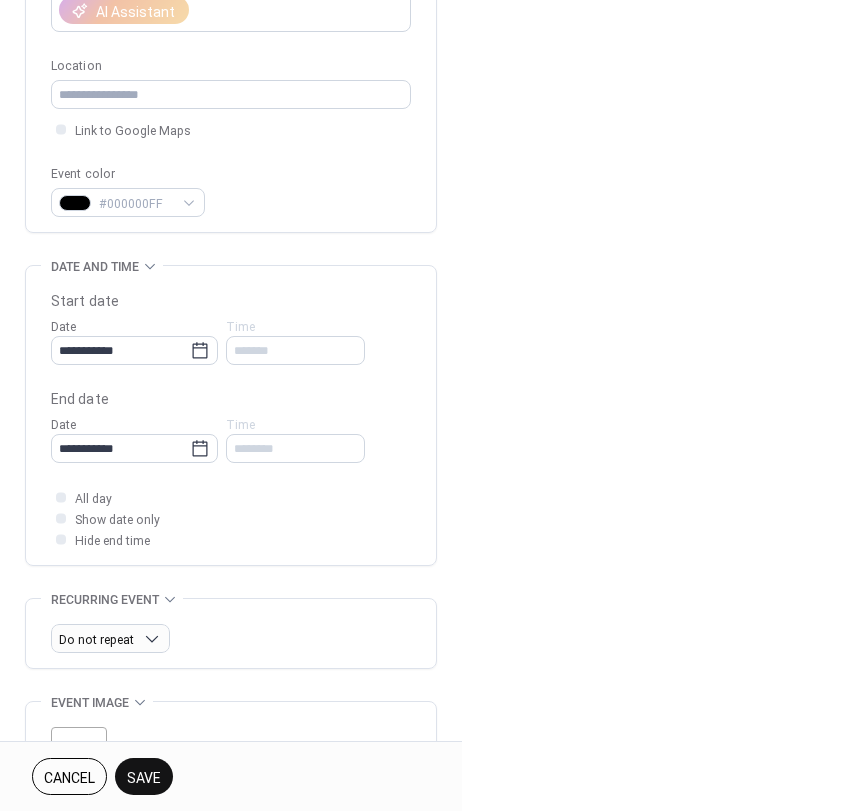 click on "**********" at bounding box center (231, 378) 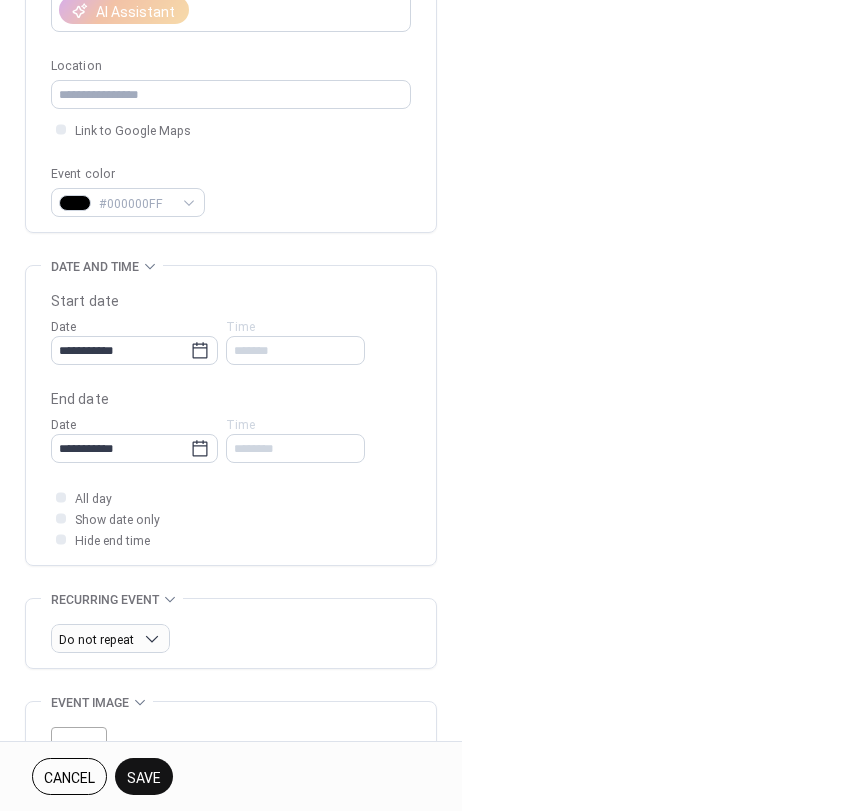 click on "Save" at bounding box center (144, 778) 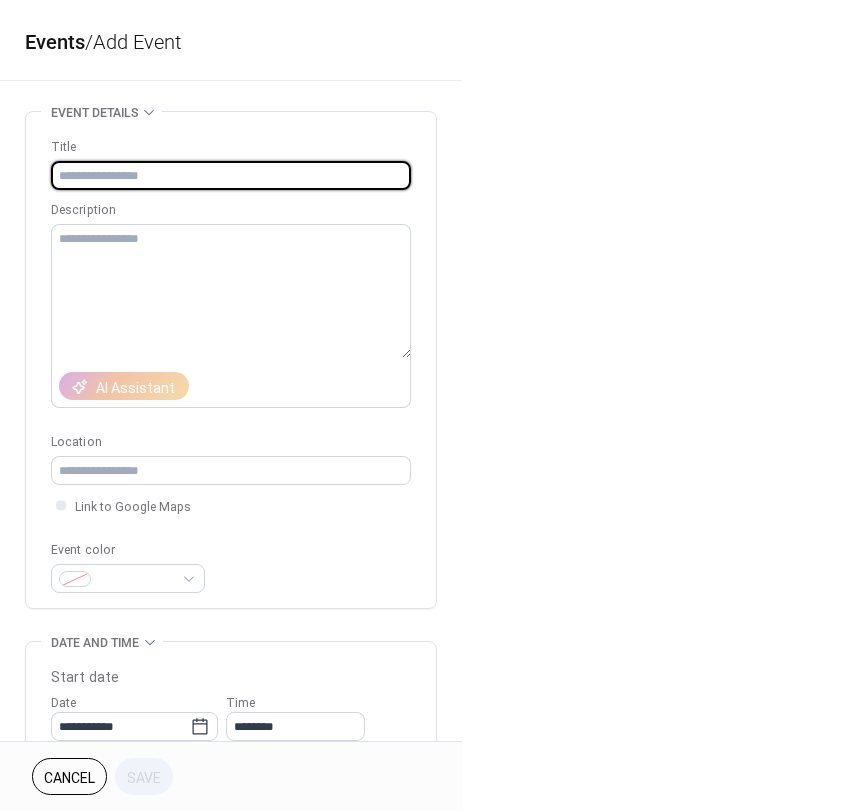 scroll, scrollTop: 0, scrollLeft: 0, axis: both 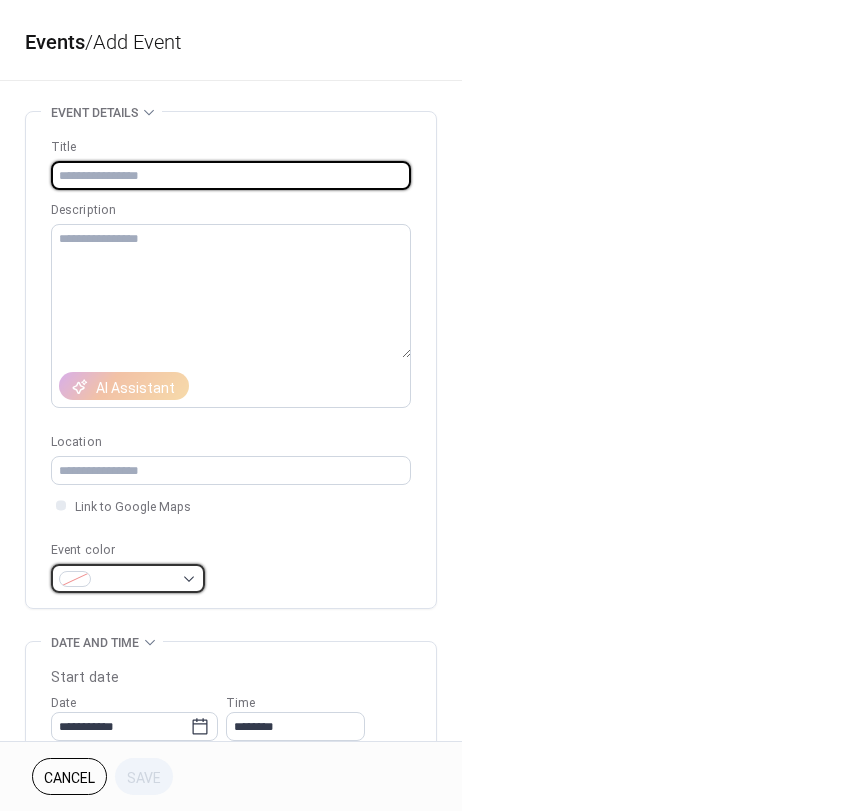 click at bounding box center [128, 578] 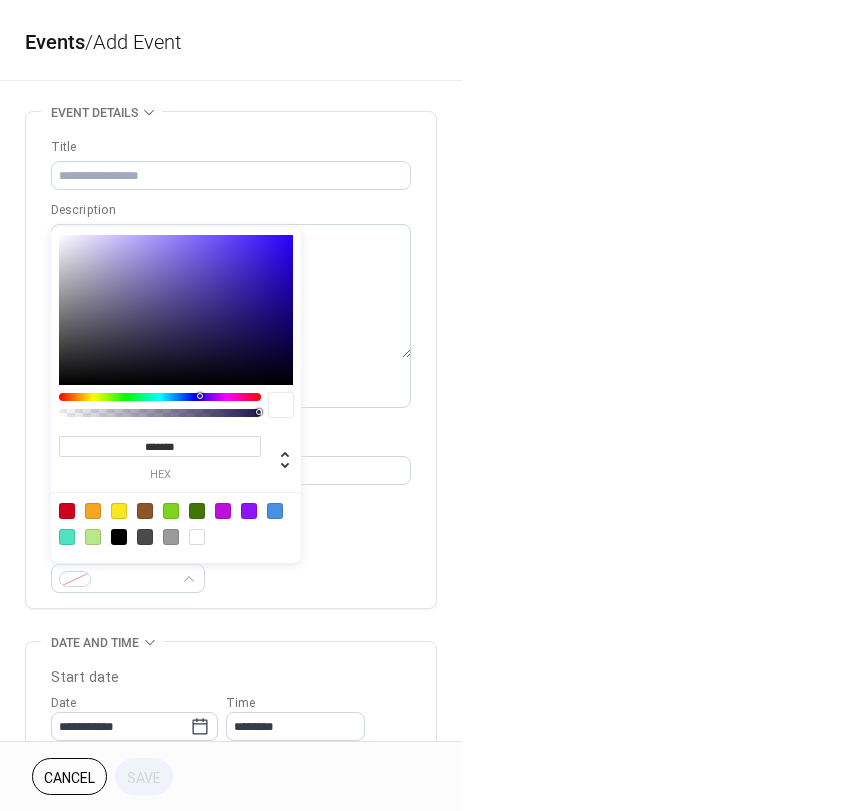click at bounding box center (67, 511) 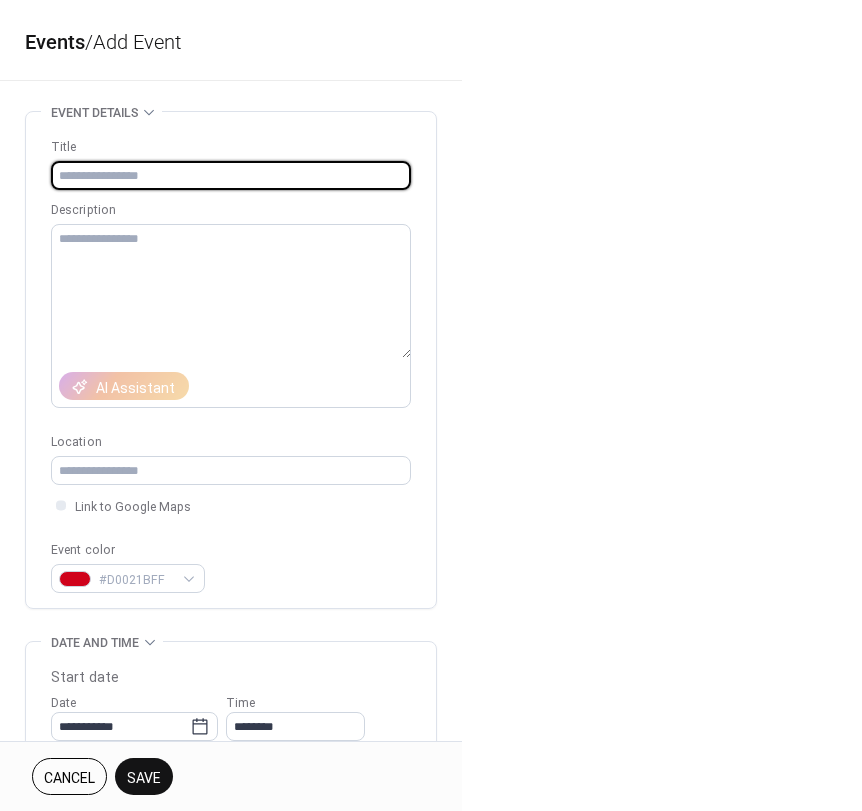 click at bounding box center [231, 175] 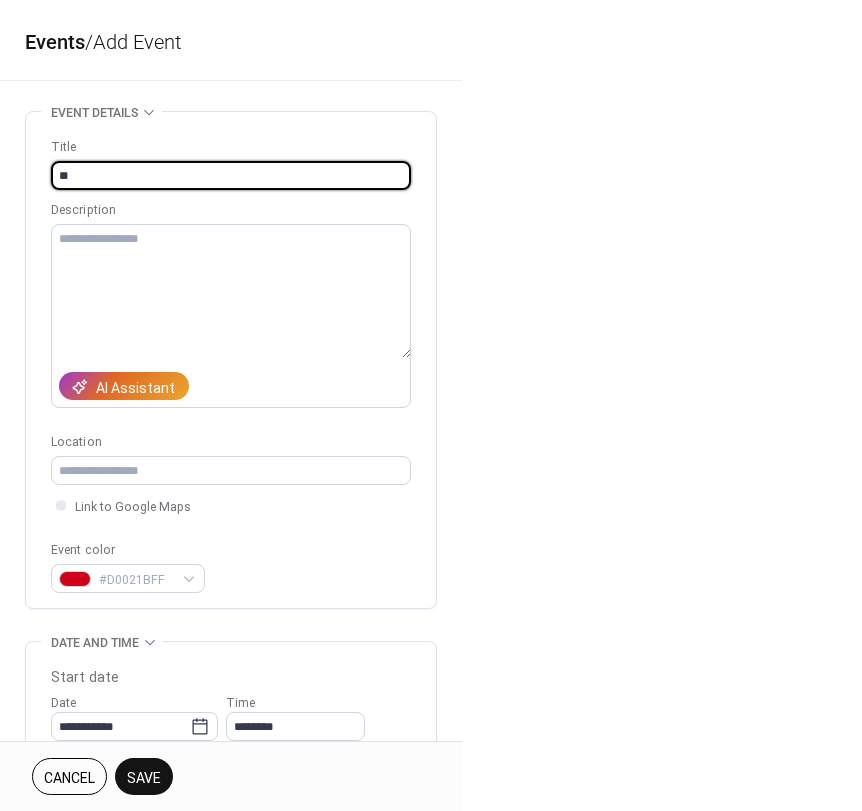 type on "*" 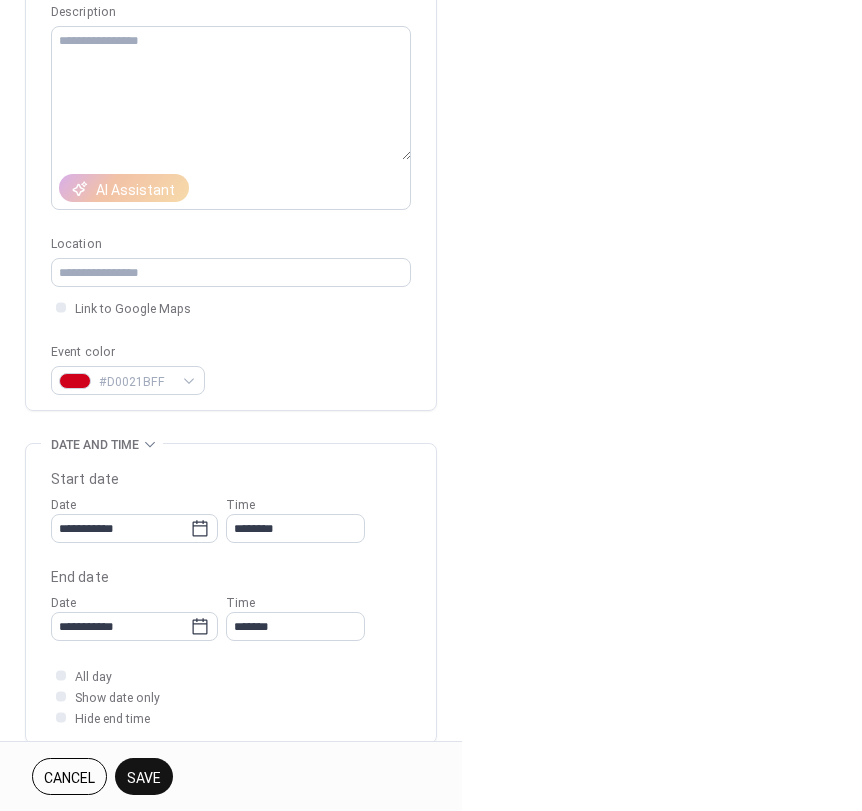 scroll, scrollTop: 200, scrollLeft: 0, axis: vertical 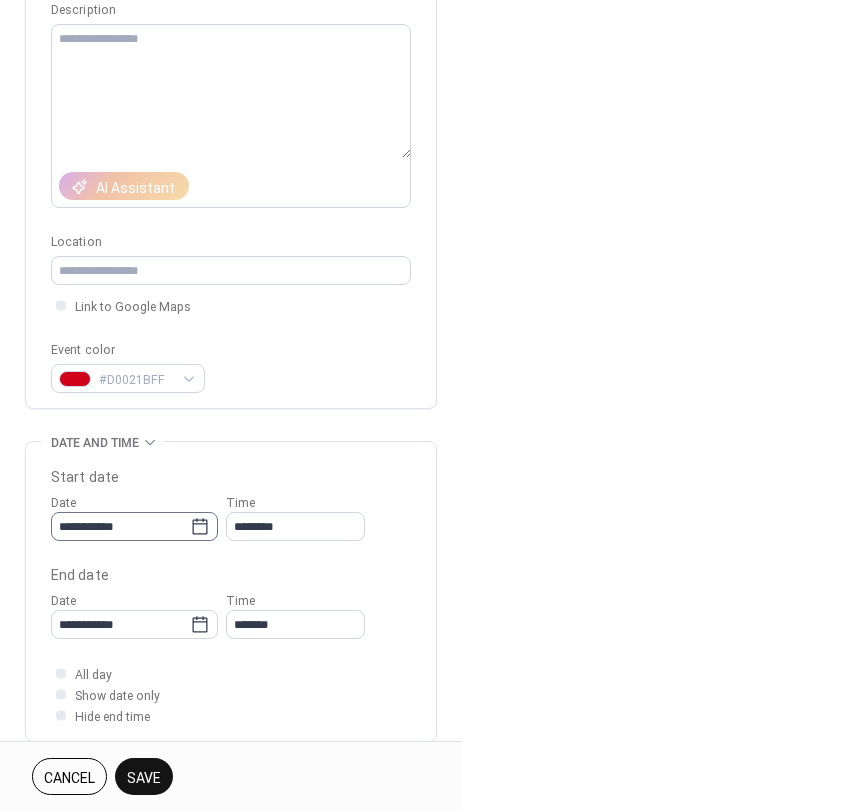 type on "******" 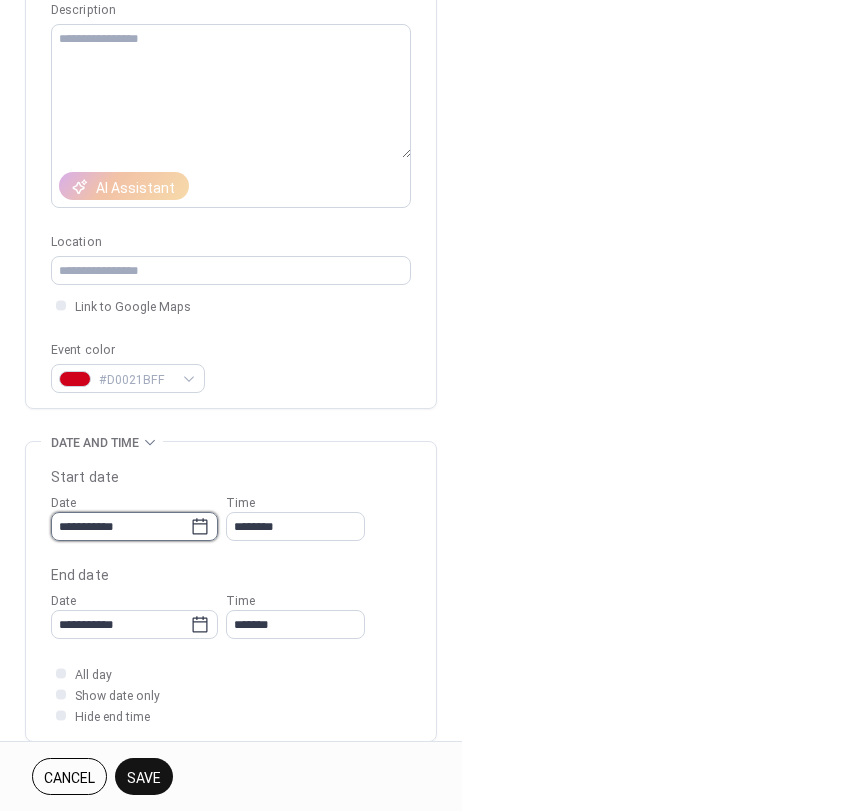 click on "**********" at bounding box center (120, 526) 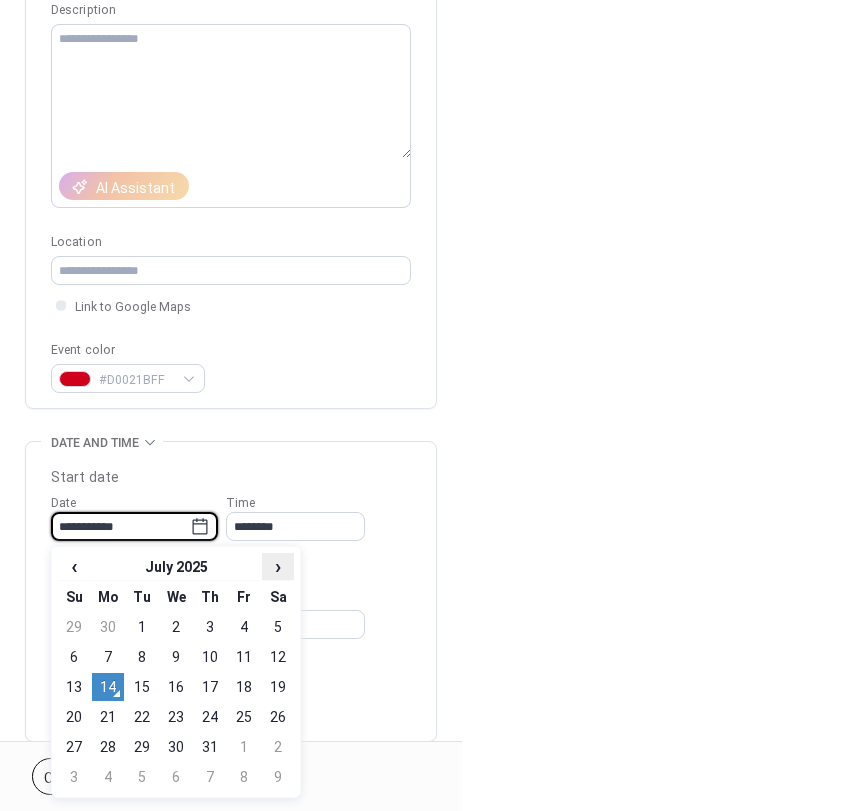 click on "›" at bounding box center [278, 566] 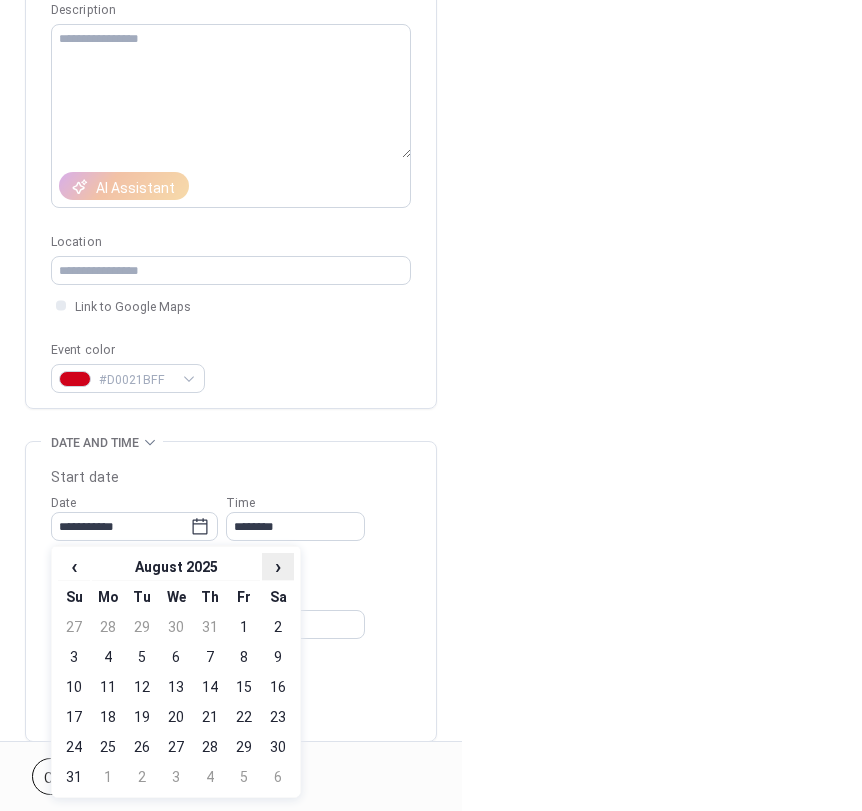 click on "›" at bounding box center [278, 566] 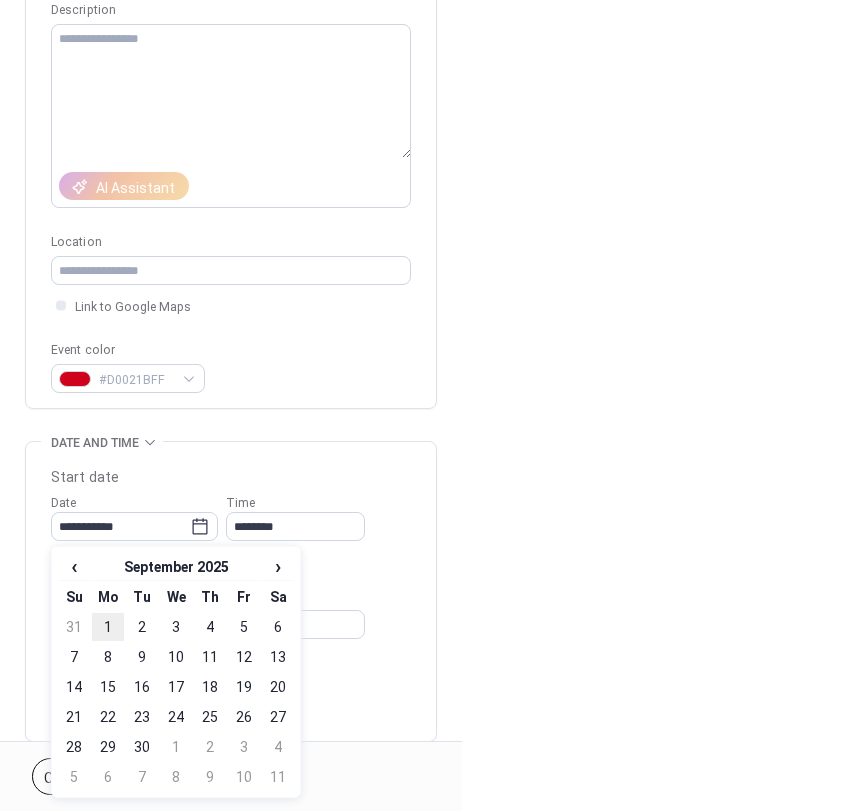 click on "1" at bounding box center [108, 627] 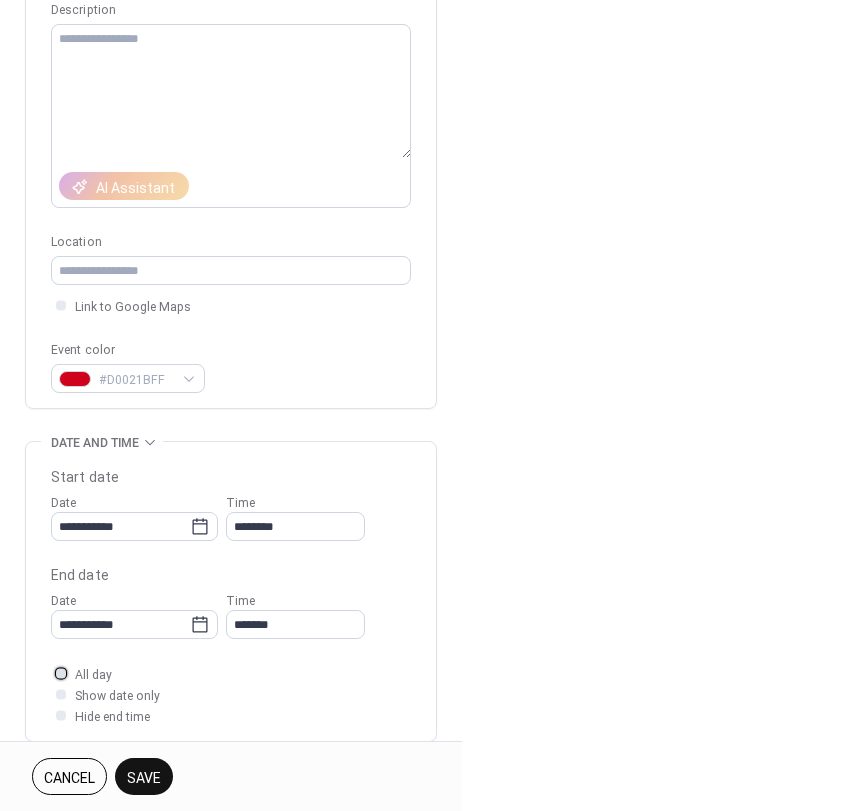 click at bounding box center (61, 673) 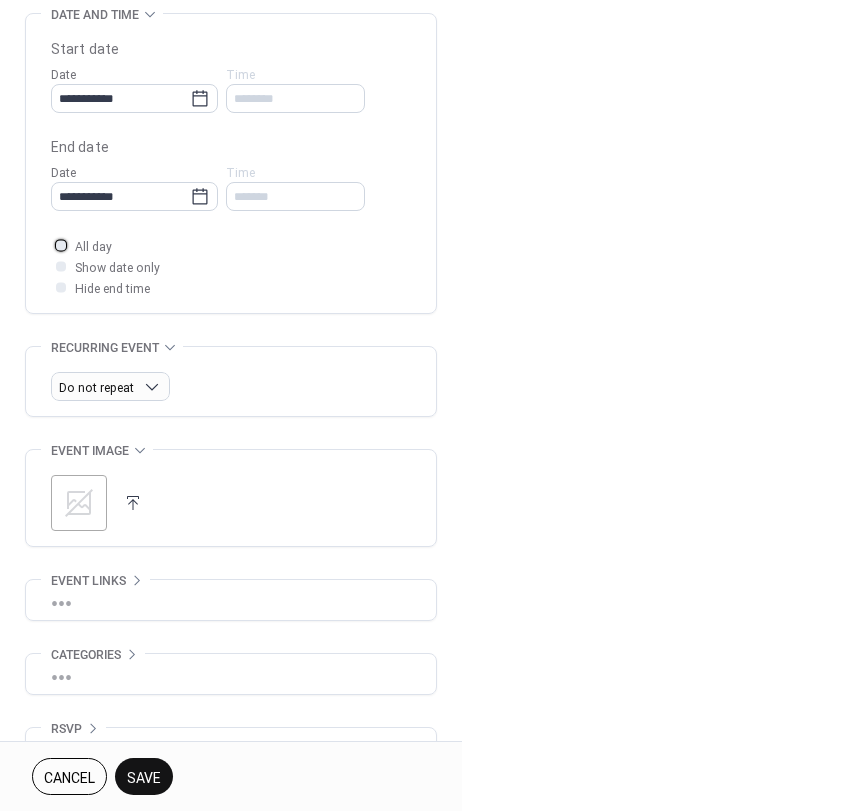 scroll, scrollTop: 676, scrollLeft: 0, axis: vertical 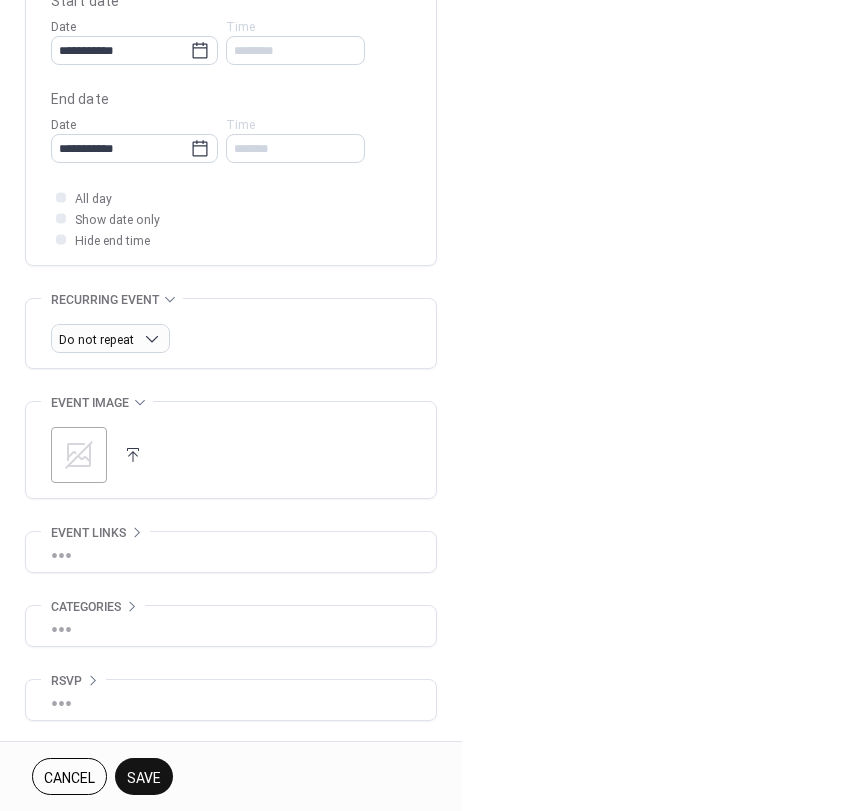 click on "Save" at bounding box center [144, 778] 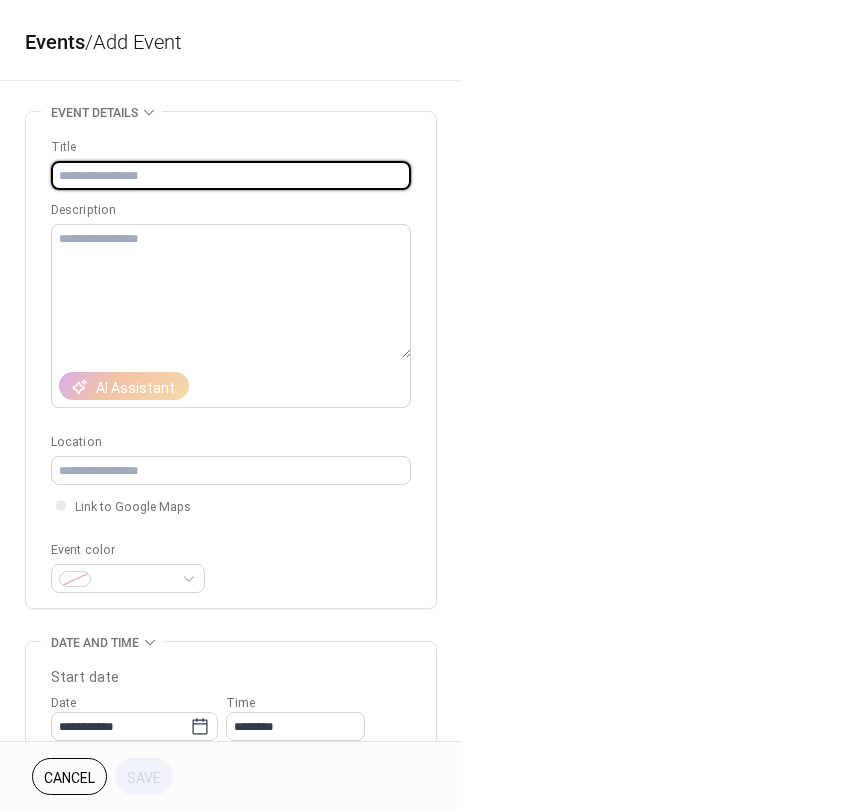 scroll, scrollTop: 0, scrollLeft: 0, axis: both 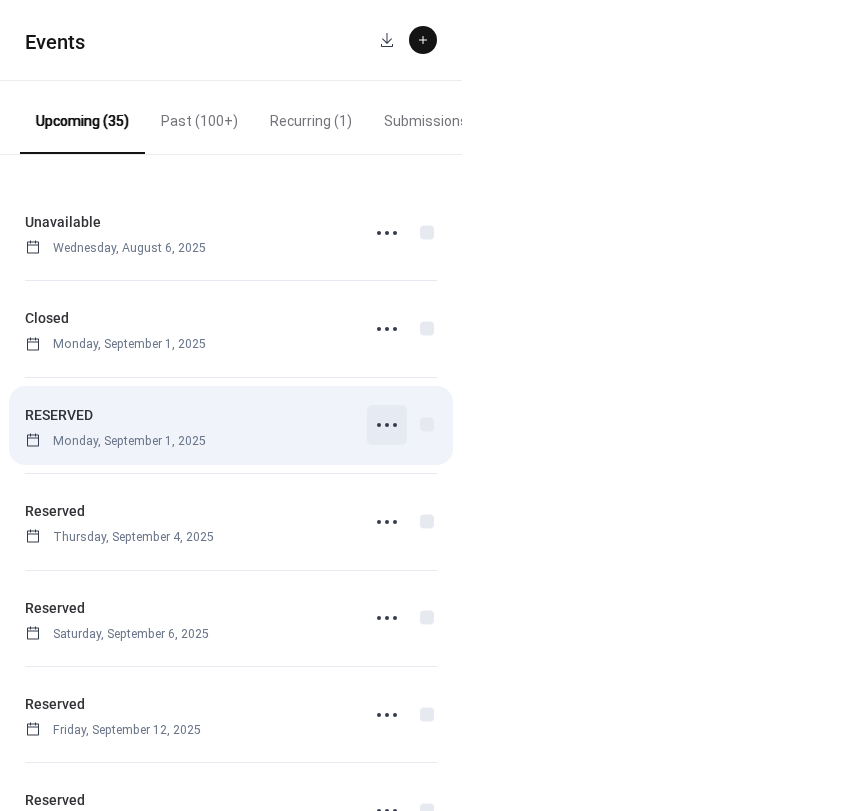 click 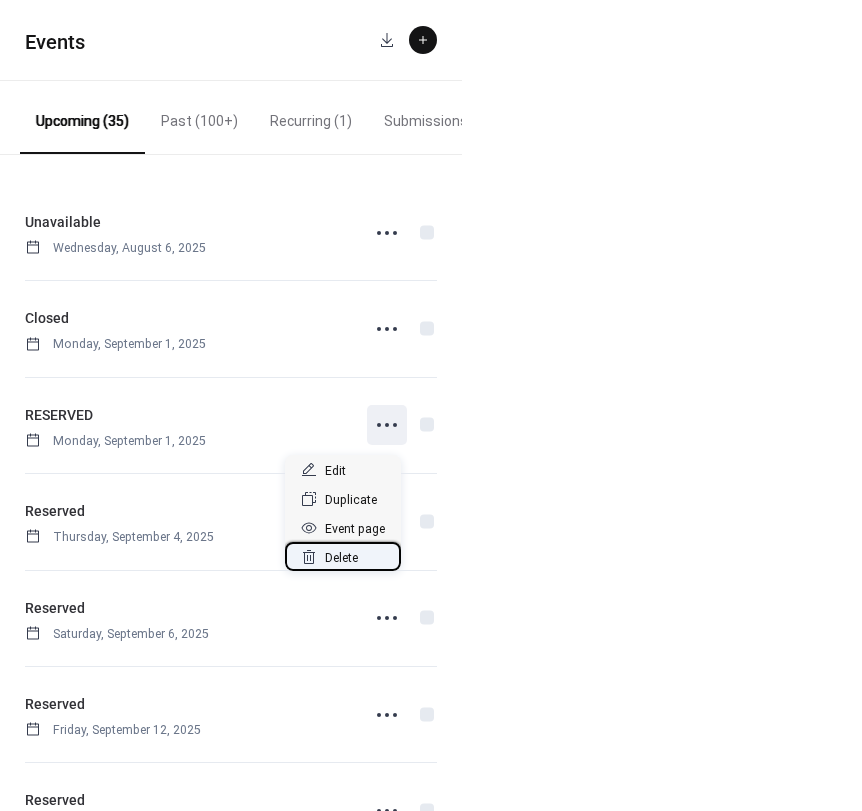 click on "Delete" at bounding box center (341, 558) 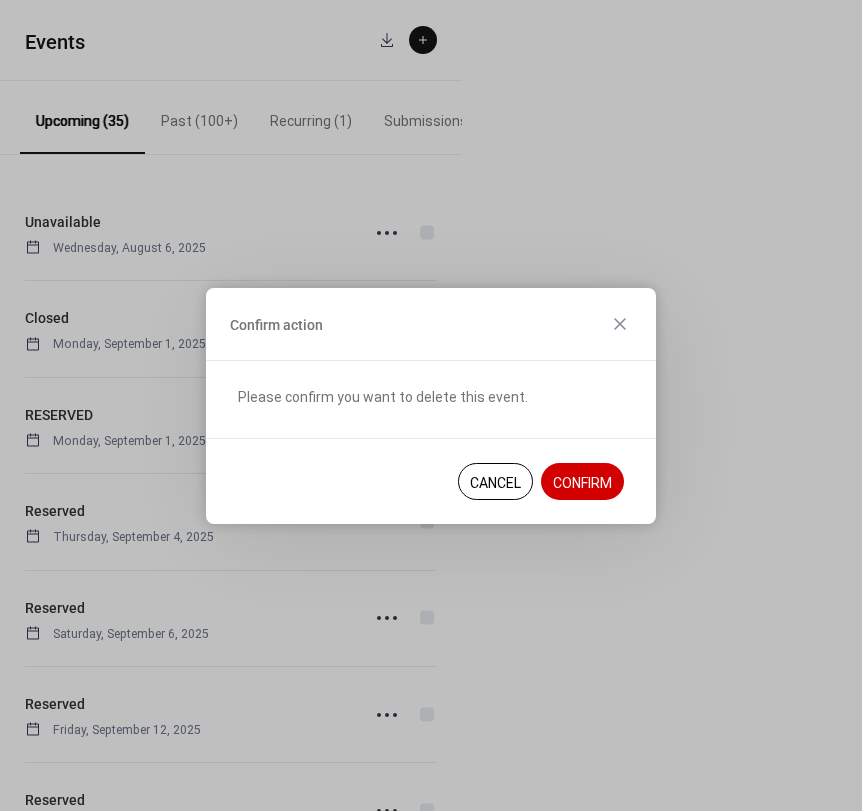 click on "Confirm" at bounding box center [582, 482] 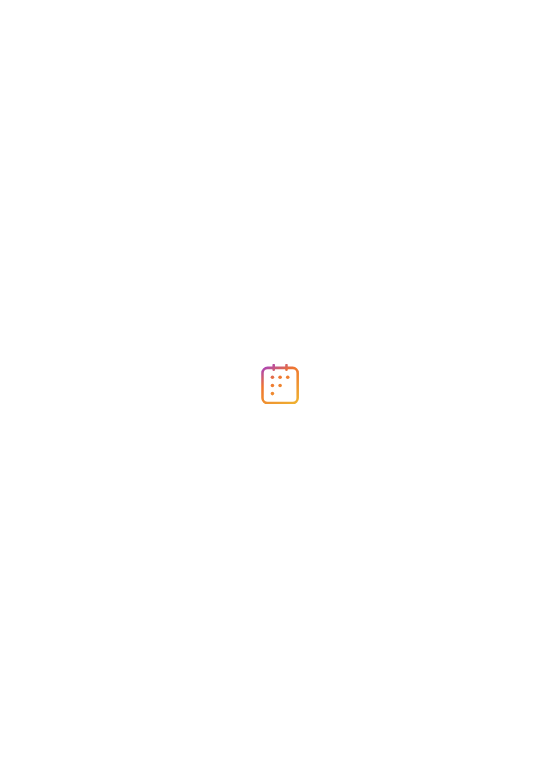 scroll, scrollTop: 0, scrollLeft: 0, axis: both 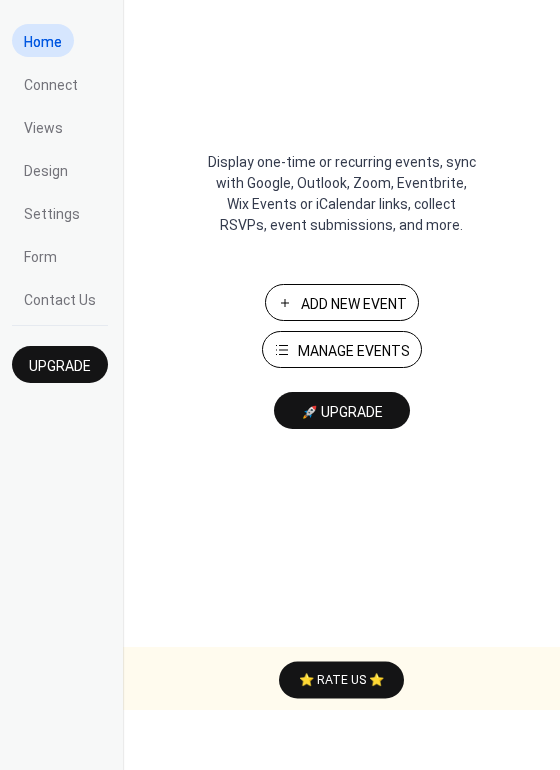 click on "Manage Events" at bounding box center [354, 351] 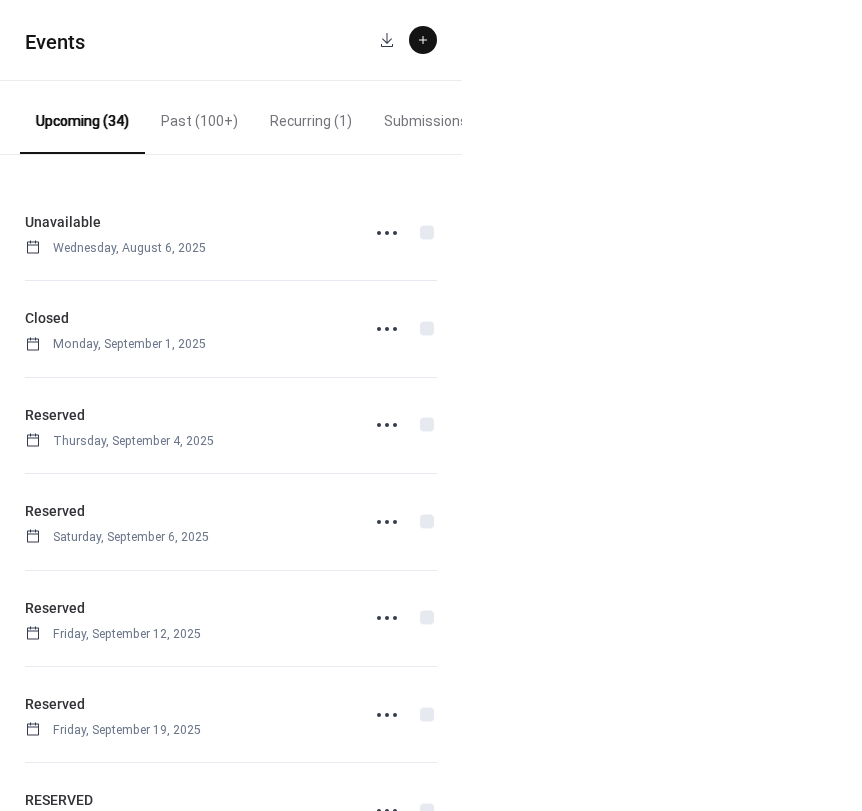 scroll, scrollTop: 0, scrollLeft: 0, axis: both 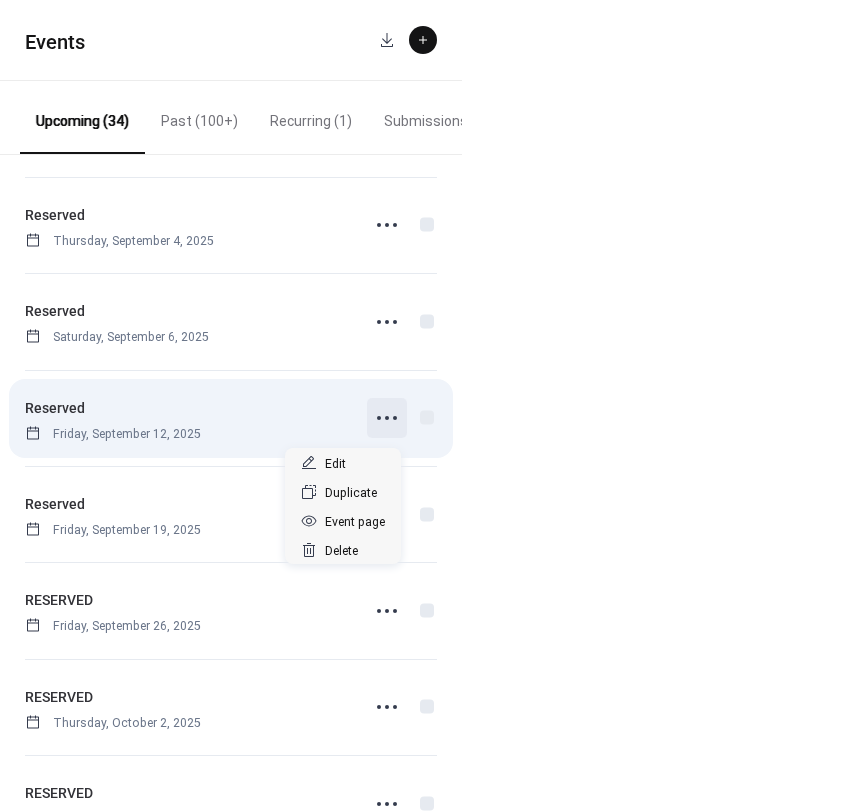click 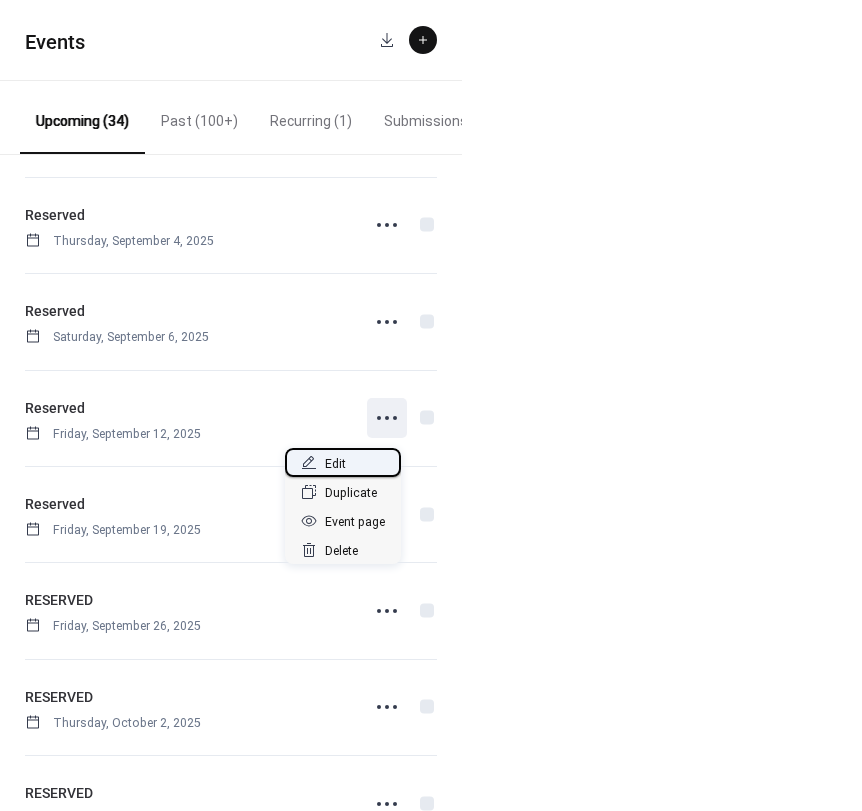click on "Edit" at bounding box center [335, 464] 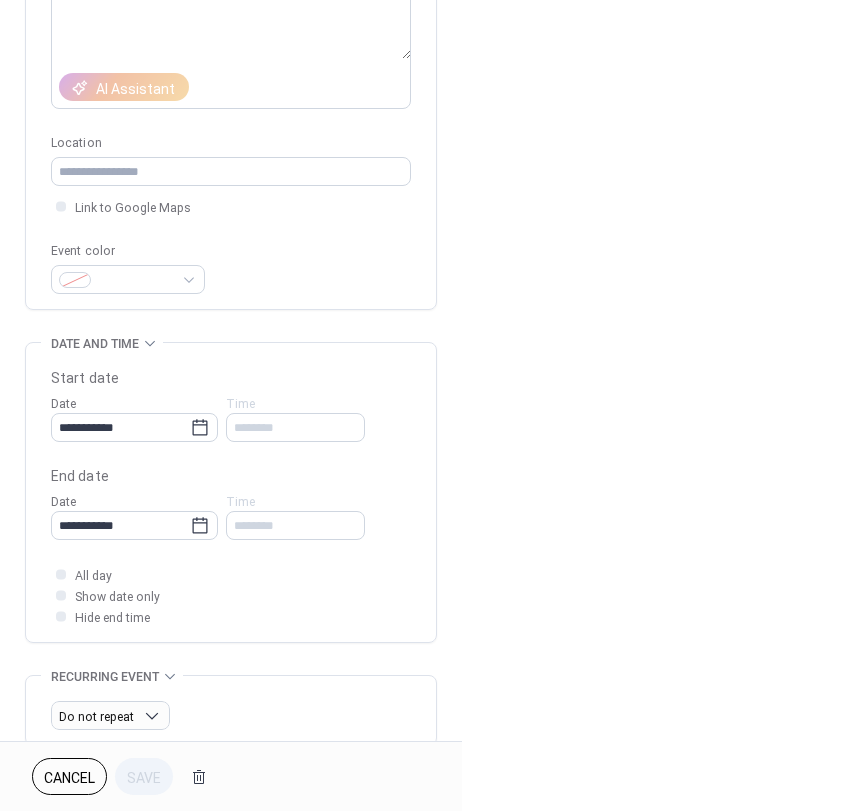 scroll, scrollTop: 300, scrollLeft: 0, axis: vertical 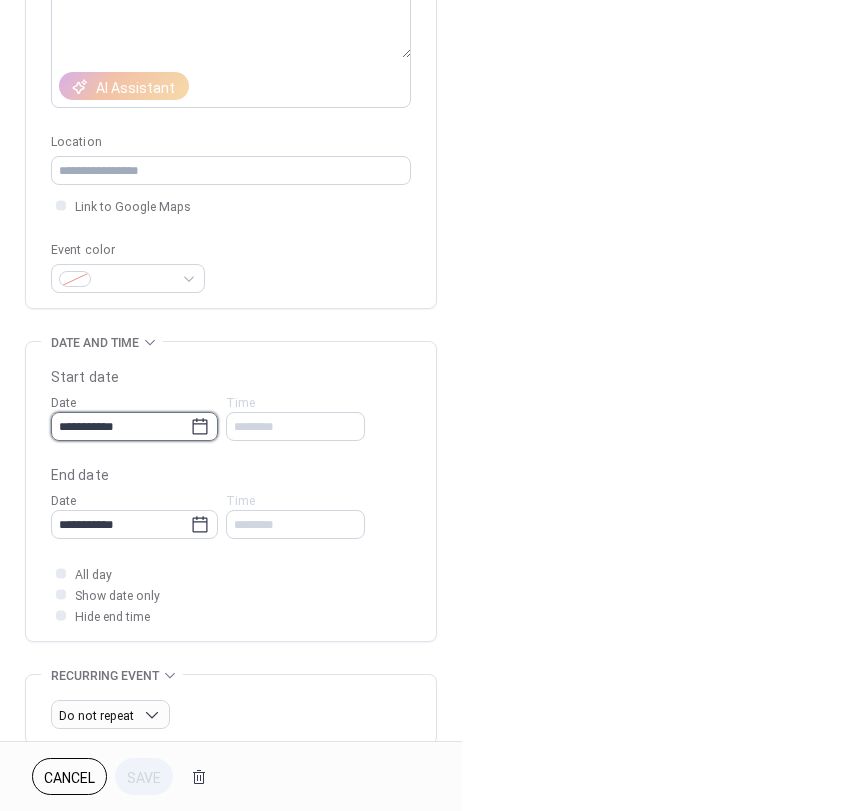 click on "**********" at bounding box center (120, 426) 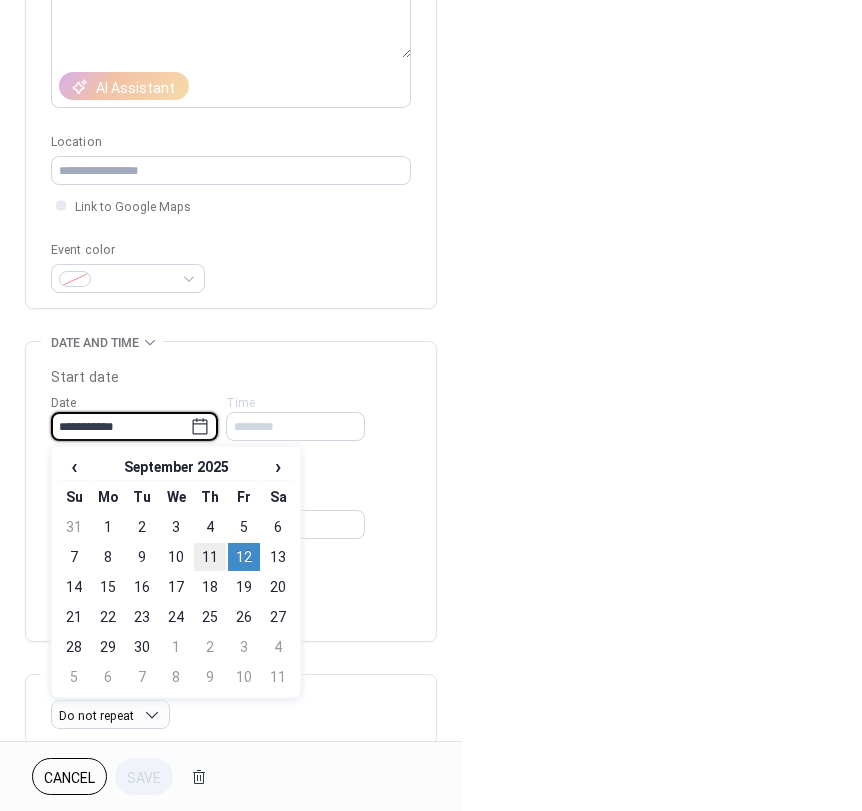 click on "11" at bounding box center [210, 557] 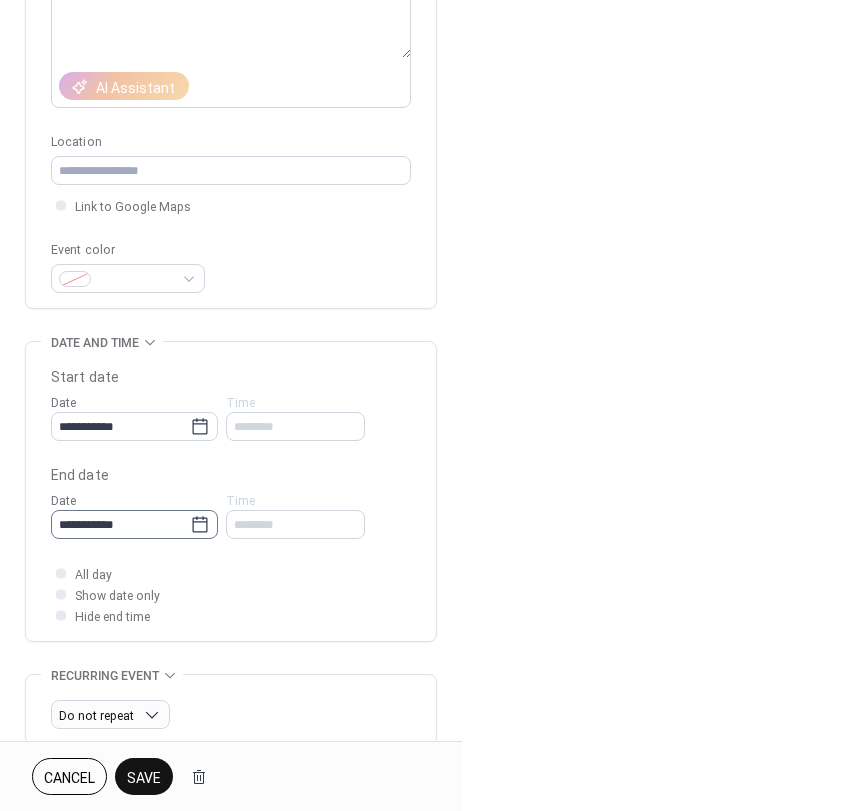 click 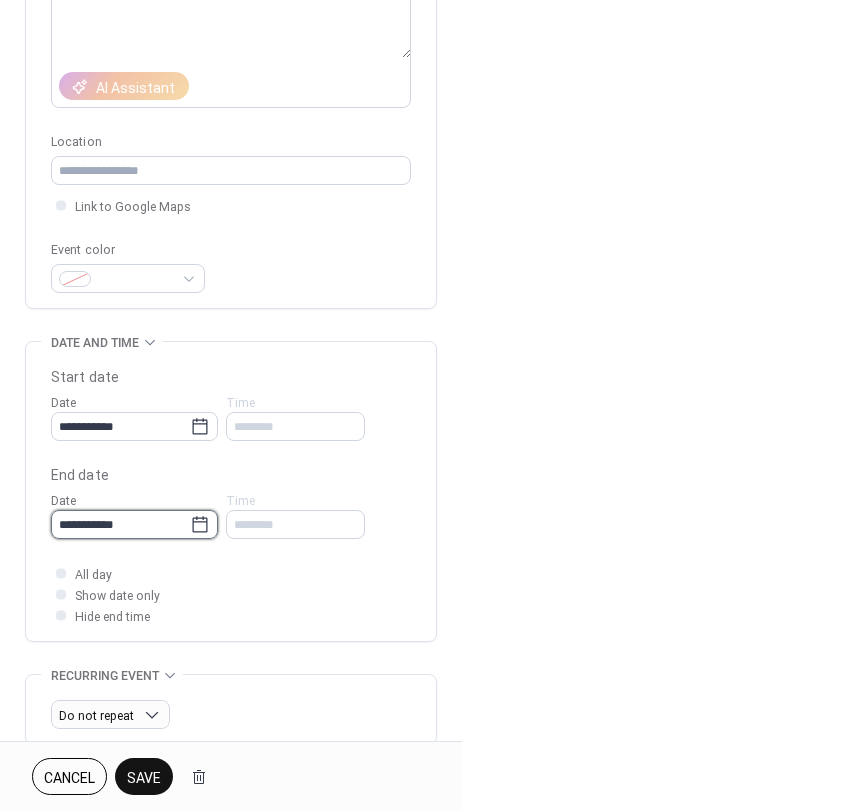 click on "**********" at bounding box center [120, 524] 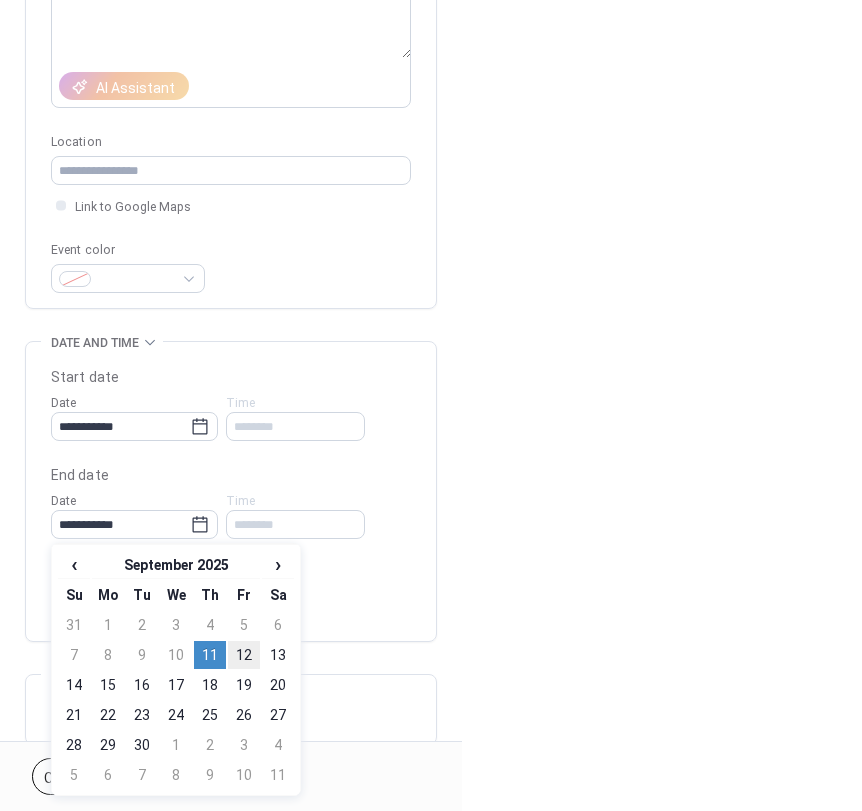 click on "12" at bounding box center [244, 655] 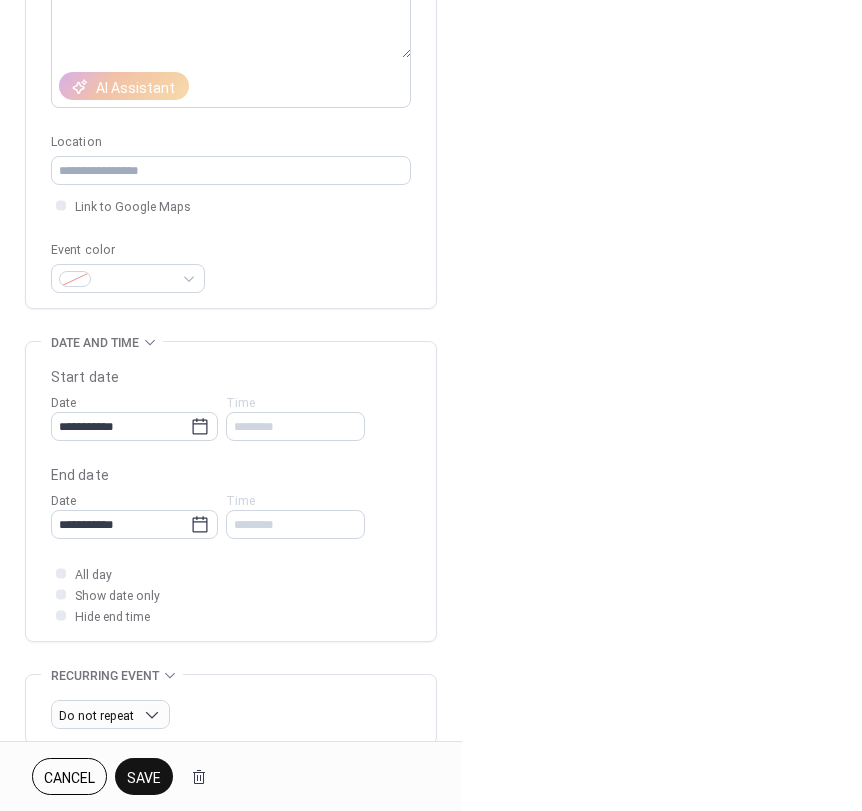 click on "Save" at bounding box center (144, 778) 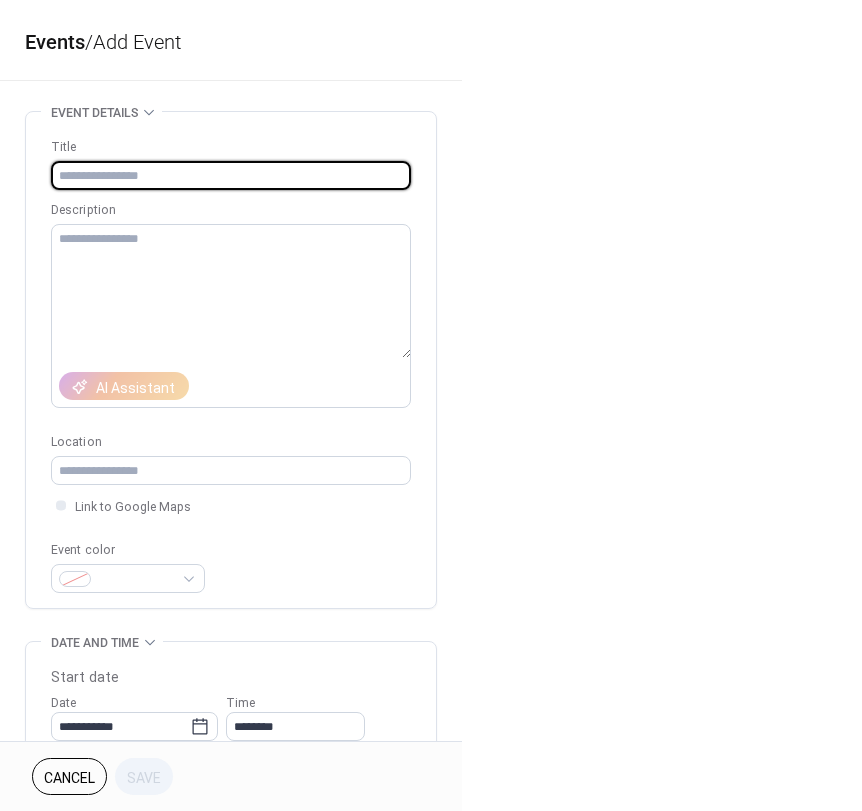 scroll, scrollTop: 0, scrollLeft: 0, axis: both 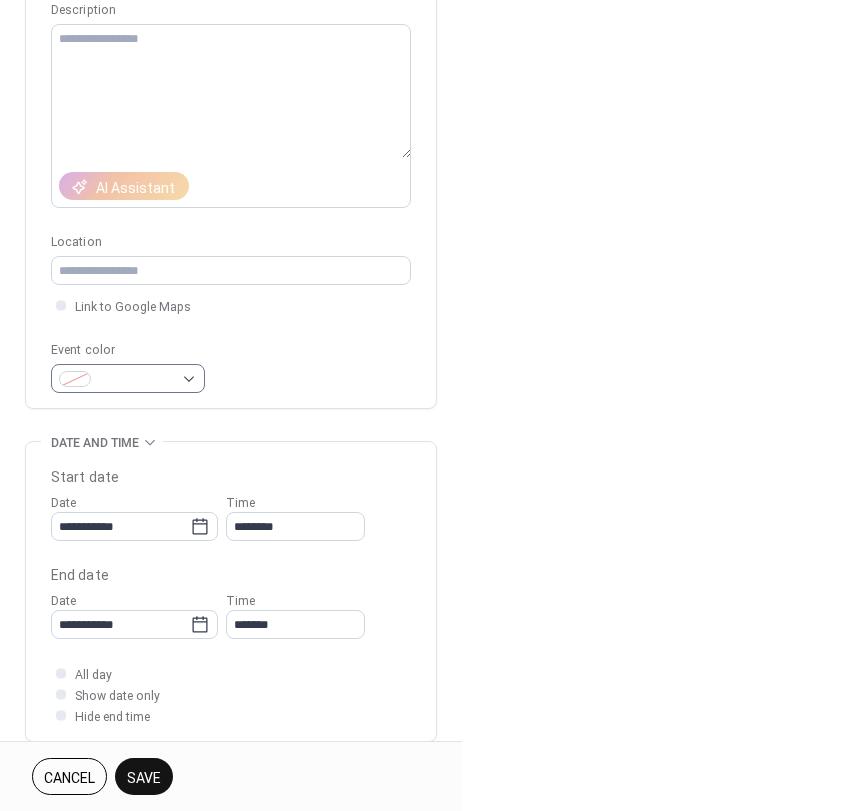 type on "********" 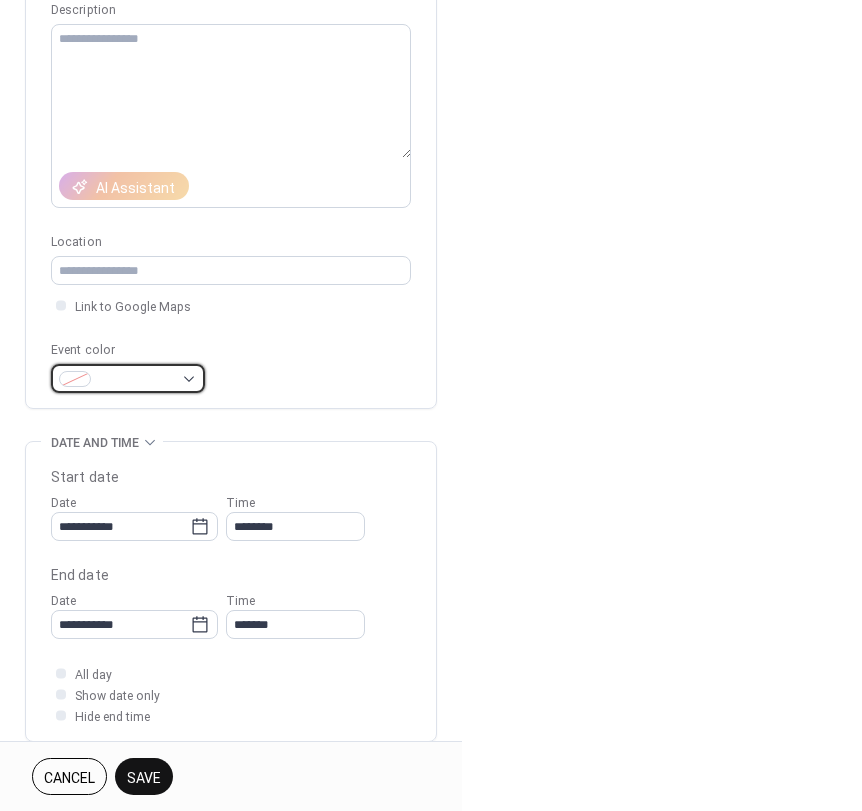click at bounding box center [136, 380] 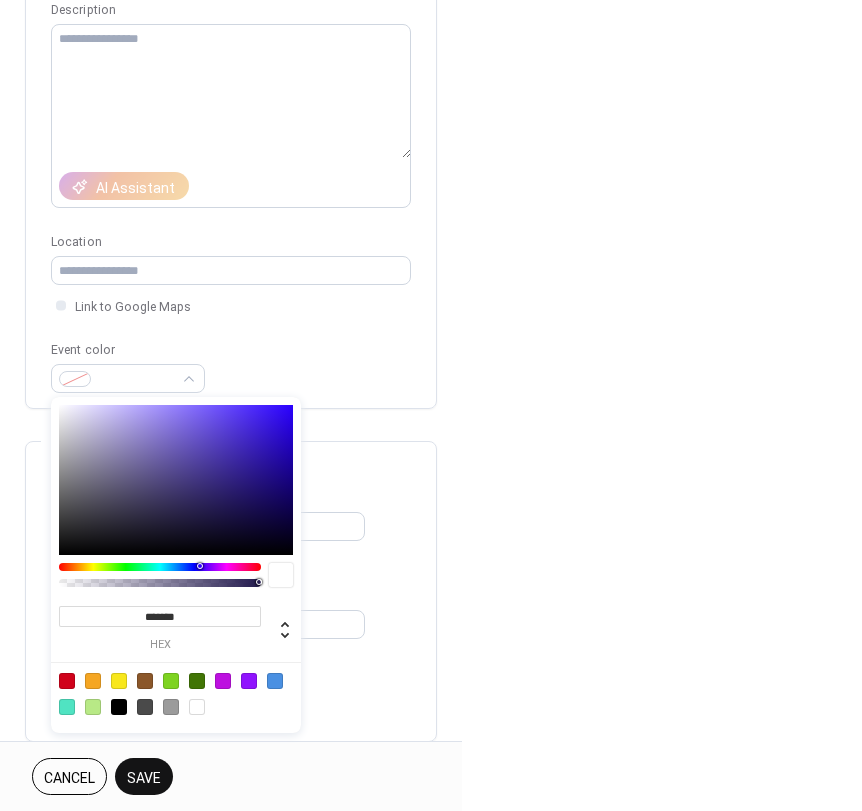 click at bounding box center [119, 707] 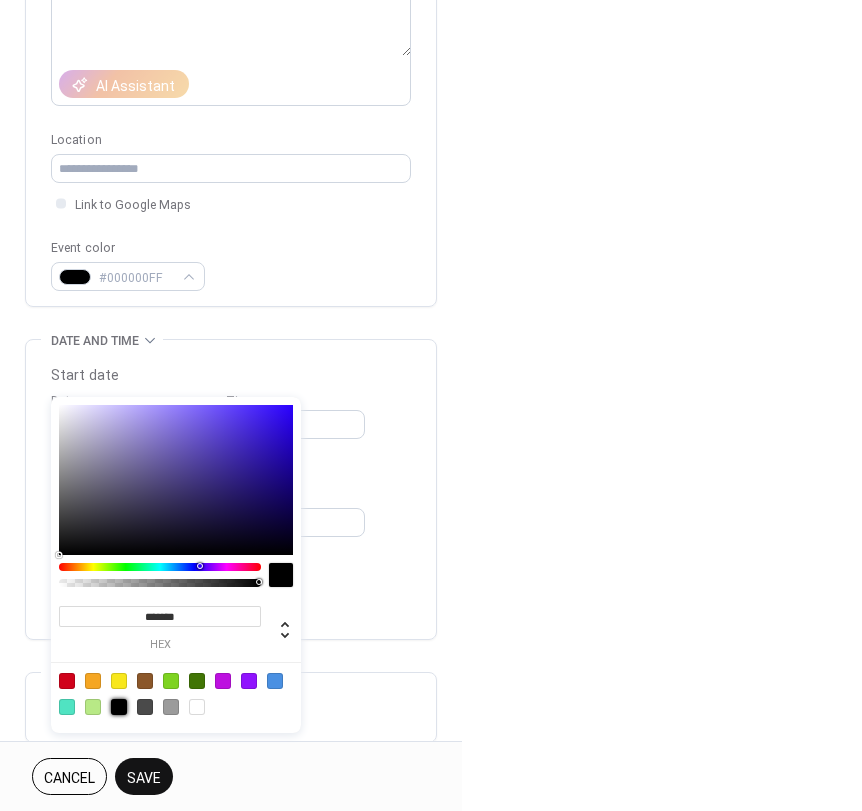 scroll, scrollTop: 400, scrollLeft: 0, axis: vertical 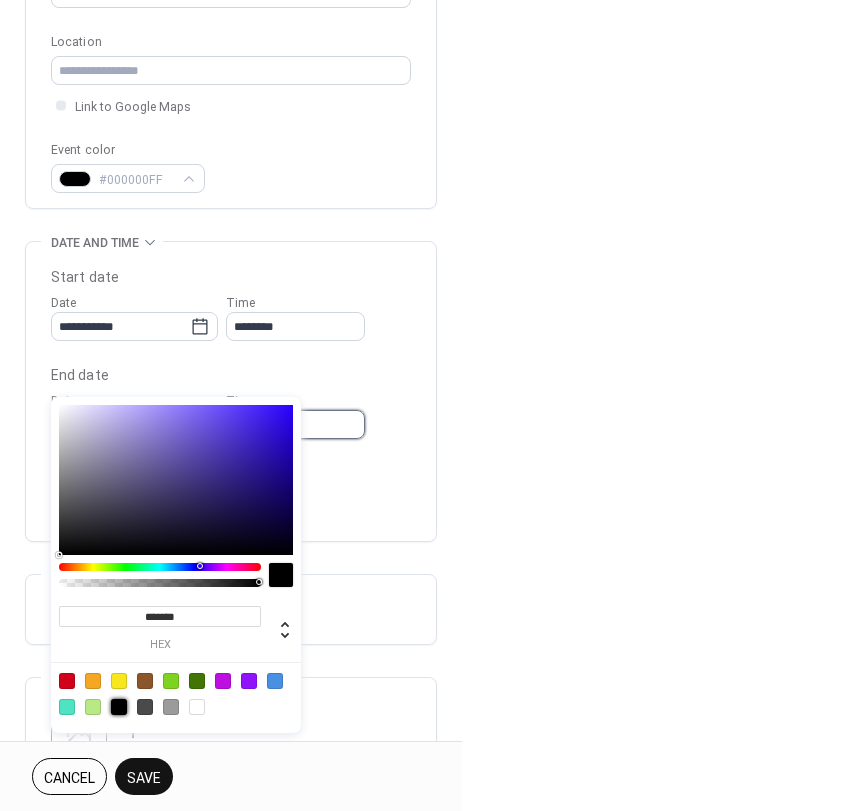 click on "*******" at bounding box center [295, 424] 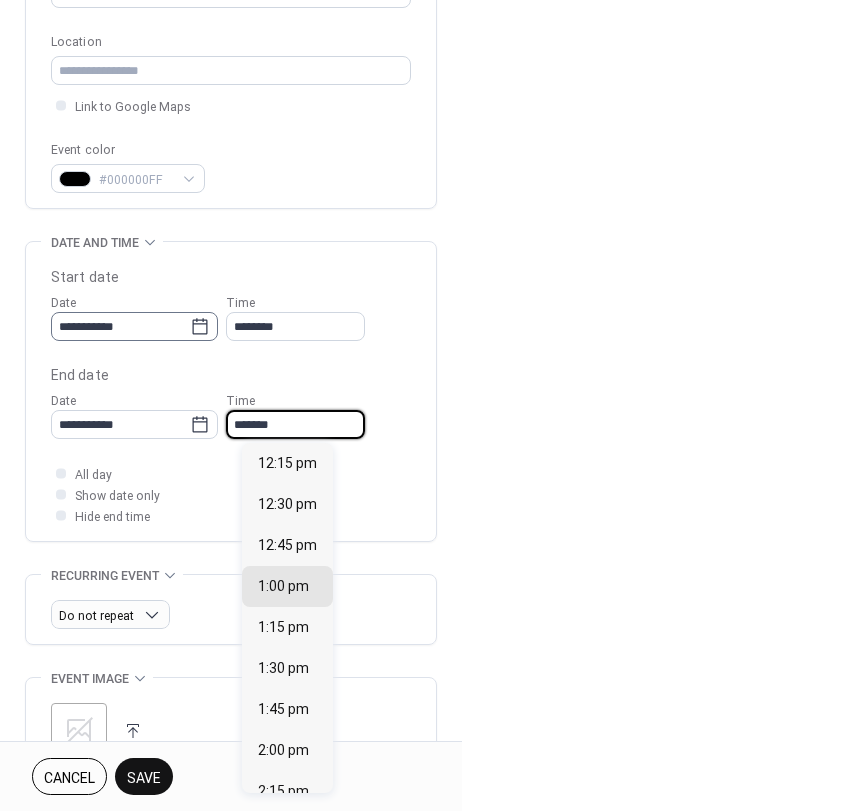 click 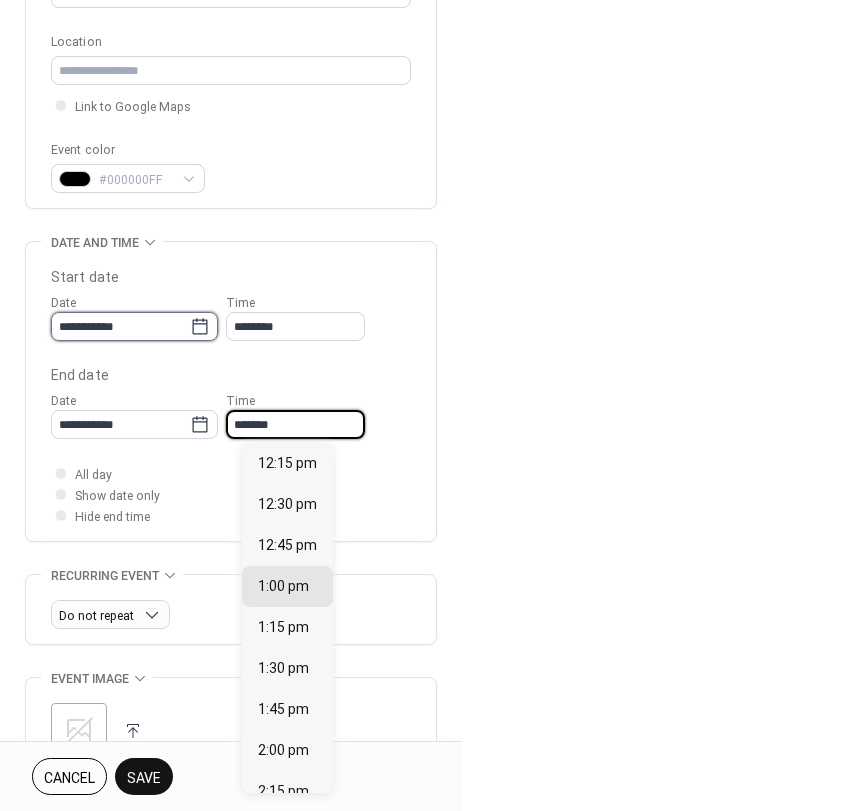 click on "**********" at bounding box center [120, 326] 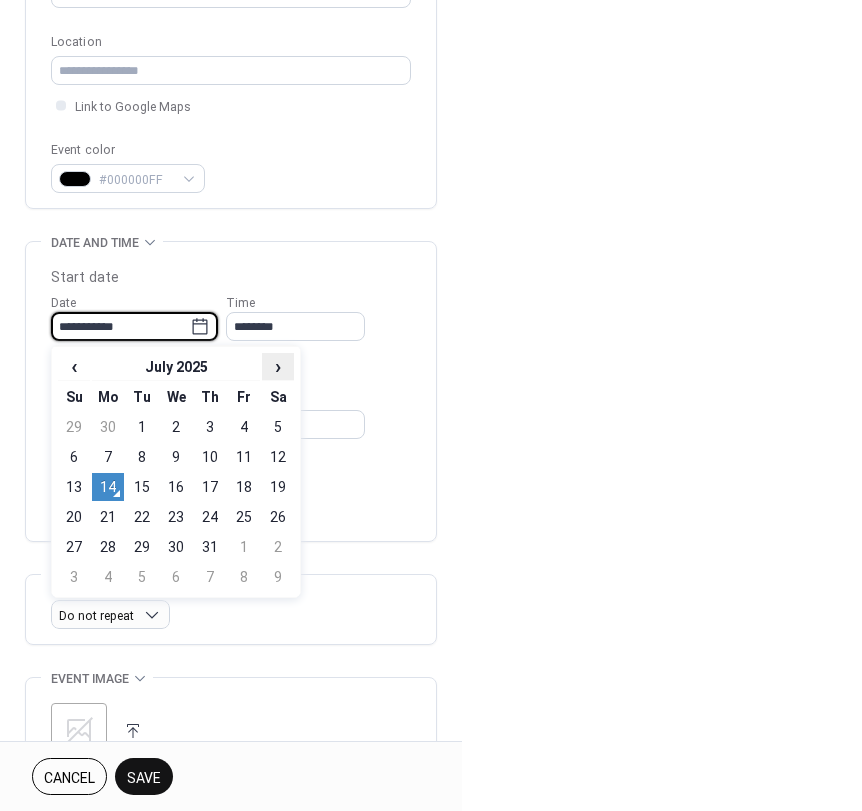click on "›" at bounding box center [278, 366] 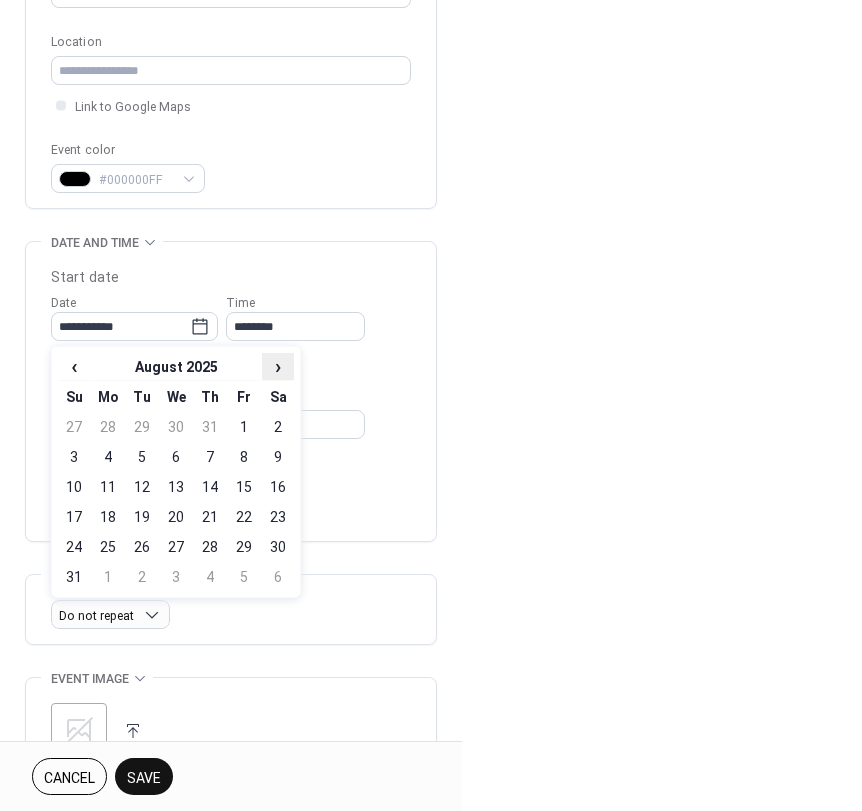 click on "›" at bounding box center [278, 366] 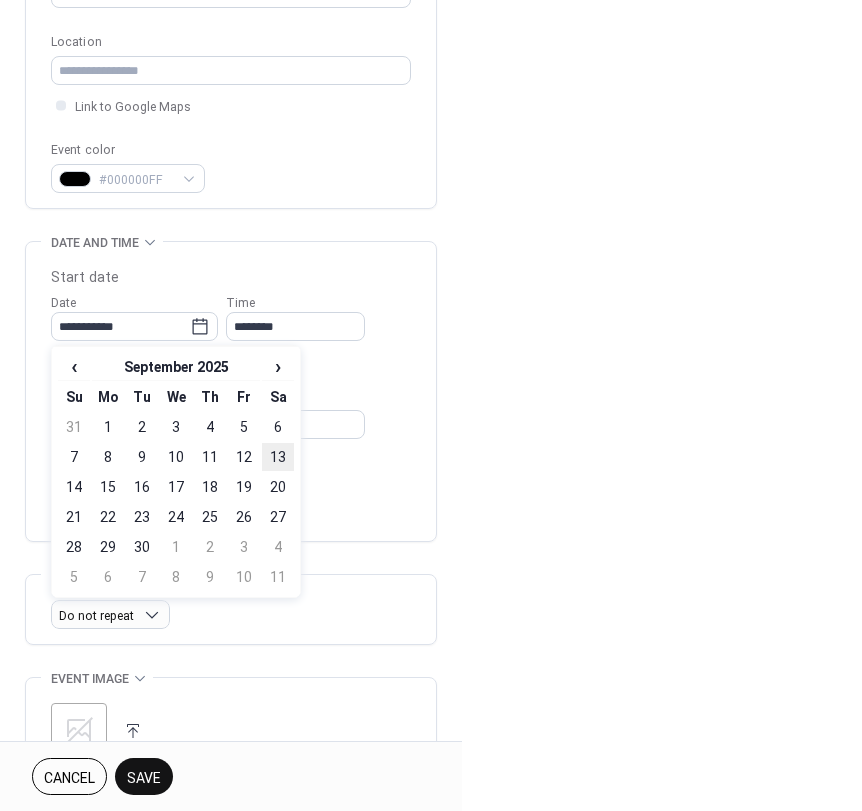 click on "13" at bounding box center [278, 457] 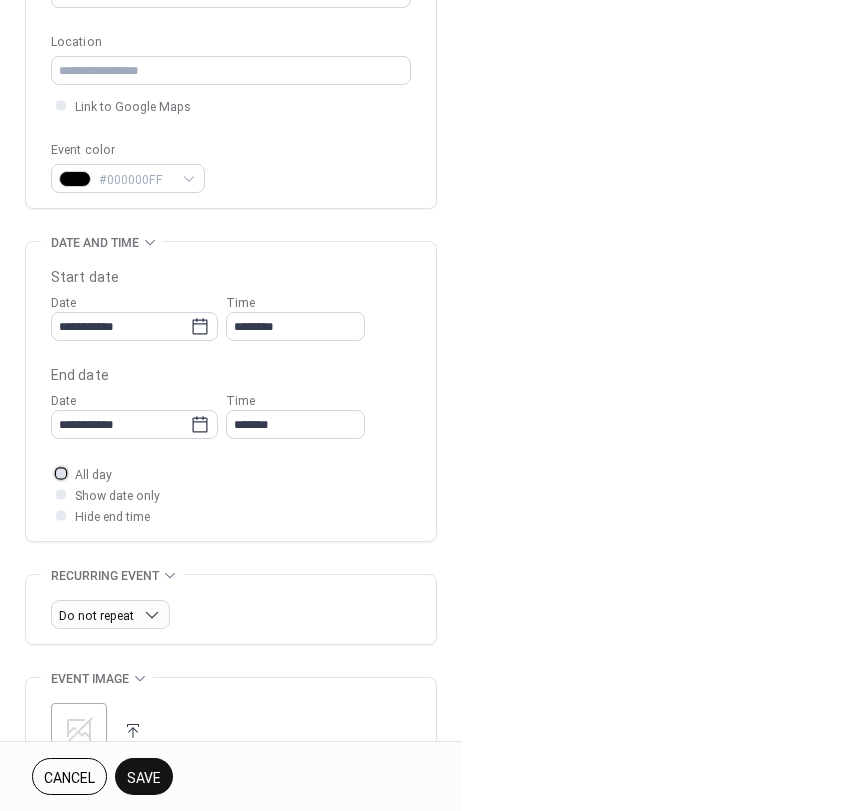 click at bounding box center [61, 473] 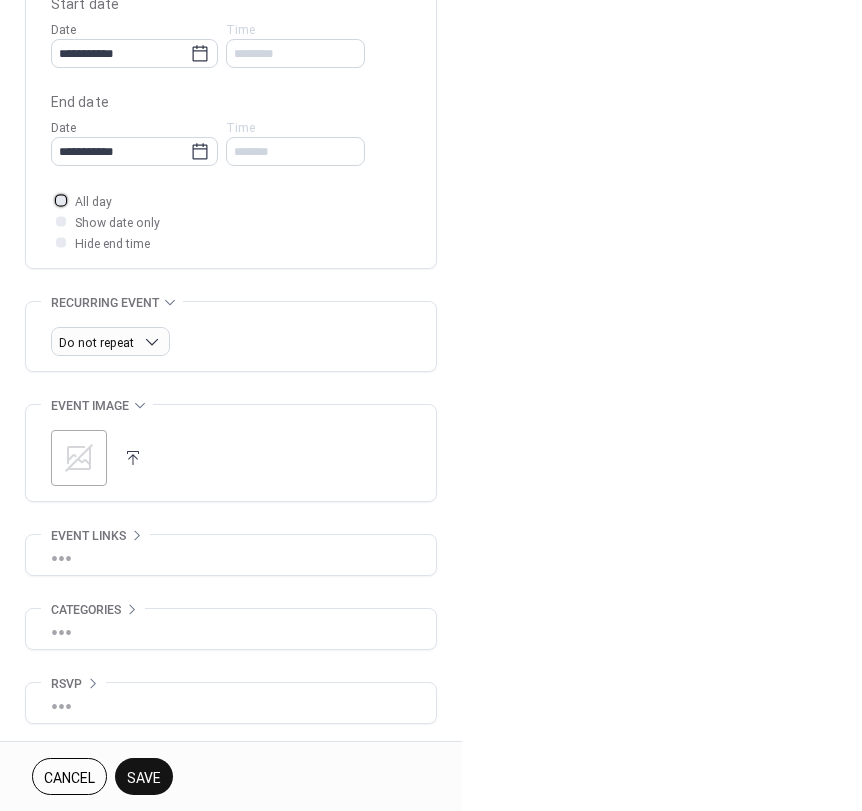 scroll, scrollTop: 676, scrollLeft: 0, axis: vertical 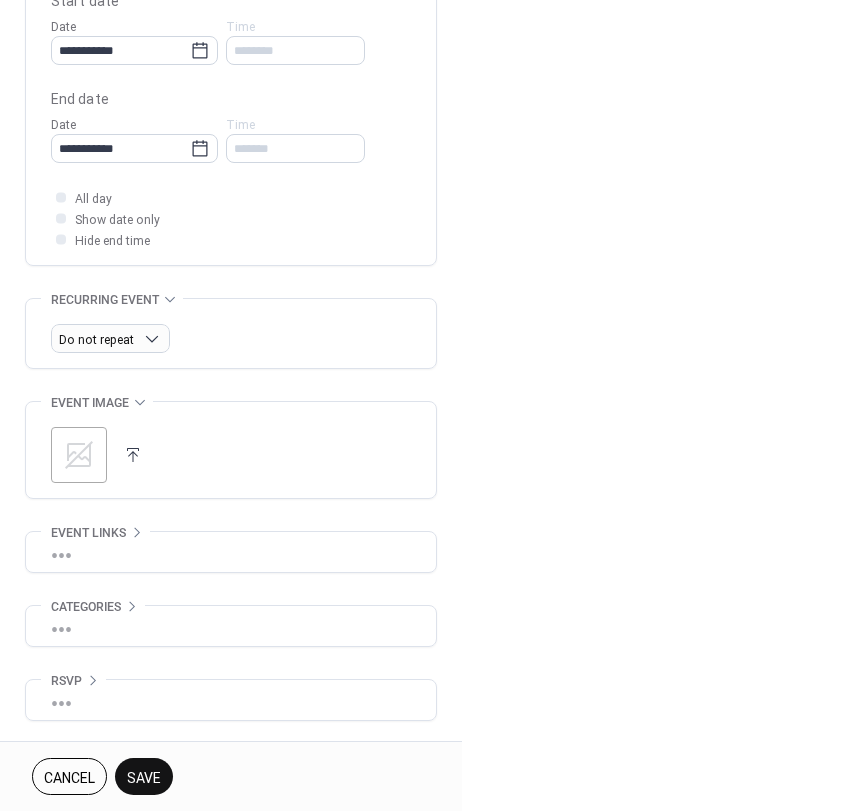click on "Save" at bounding box center (144, 776) 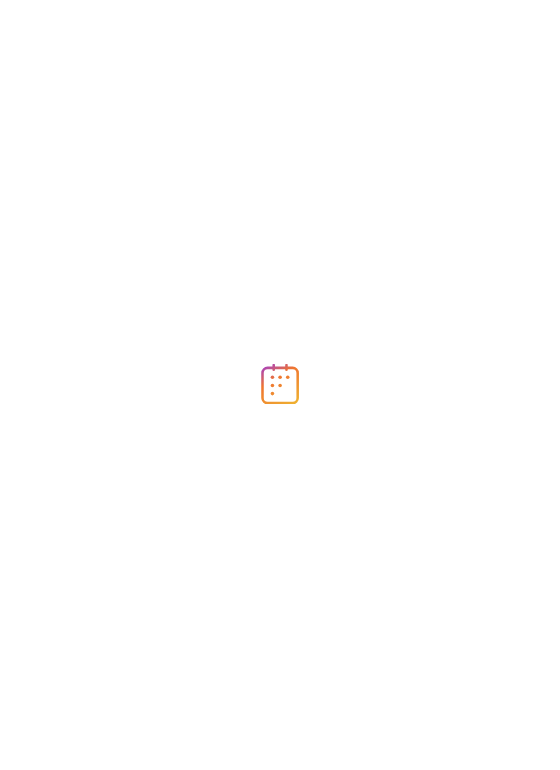 scroll, scrollTop: 0, scrollLeft: 0, axis: both 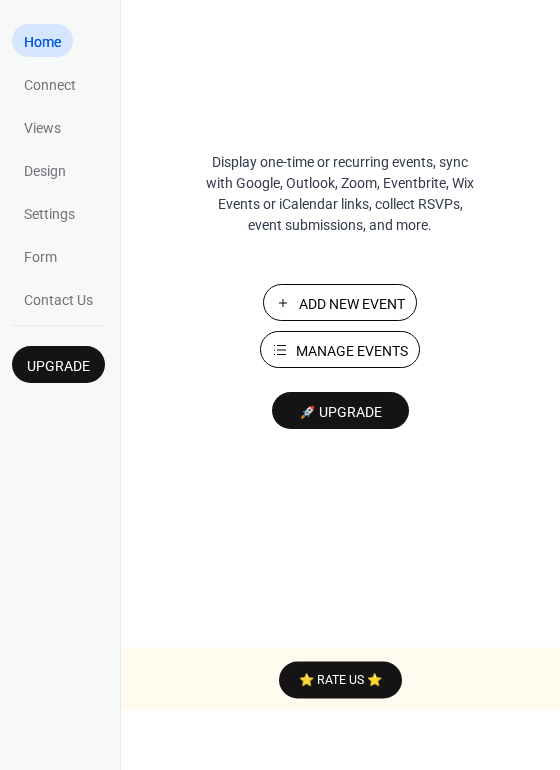 click on "Manage Events" at bounding box center [352, 351] 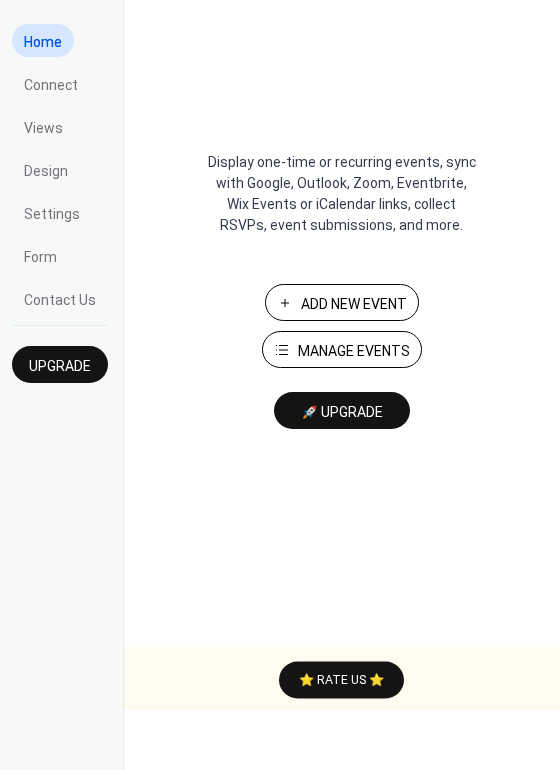 click on "Add New Event" at bounding box center (354, 304) 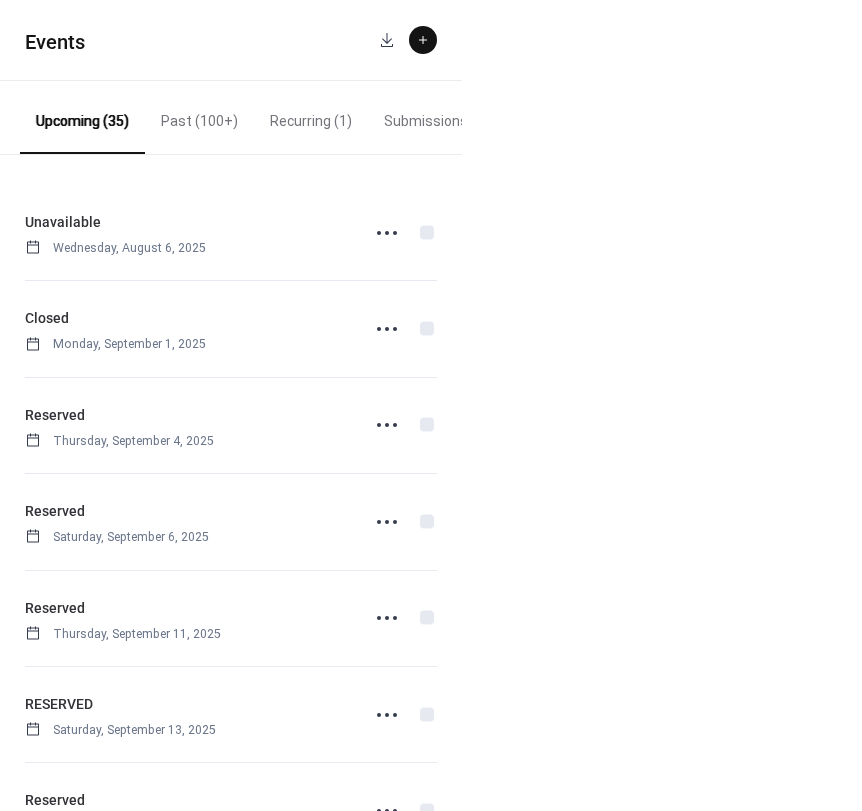 scroll, scrollTop: 0, scrollLeft: 0, axis: both 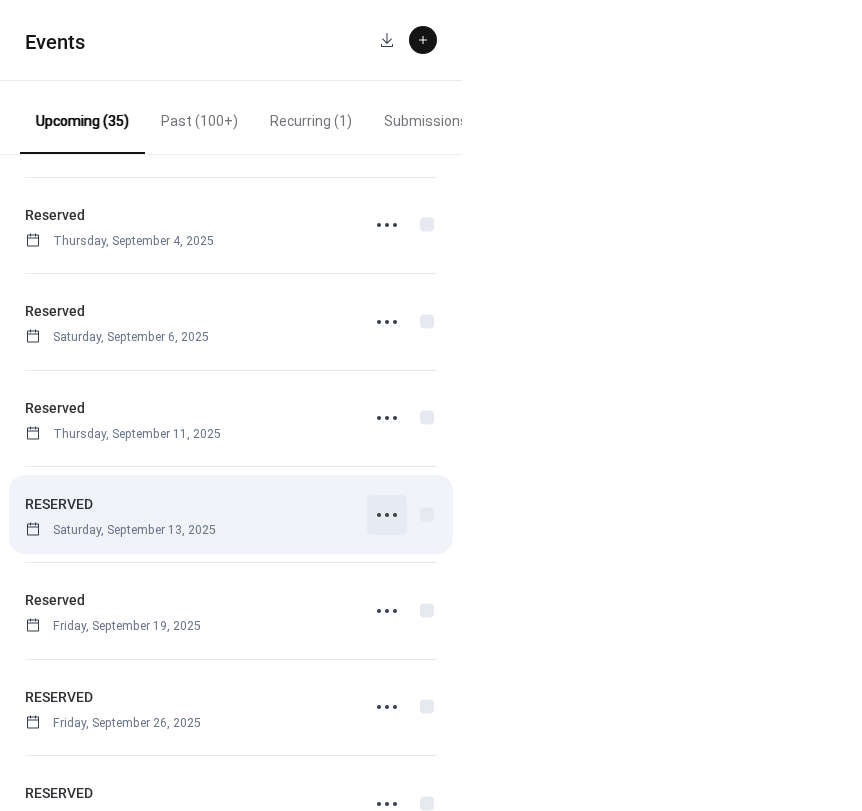click 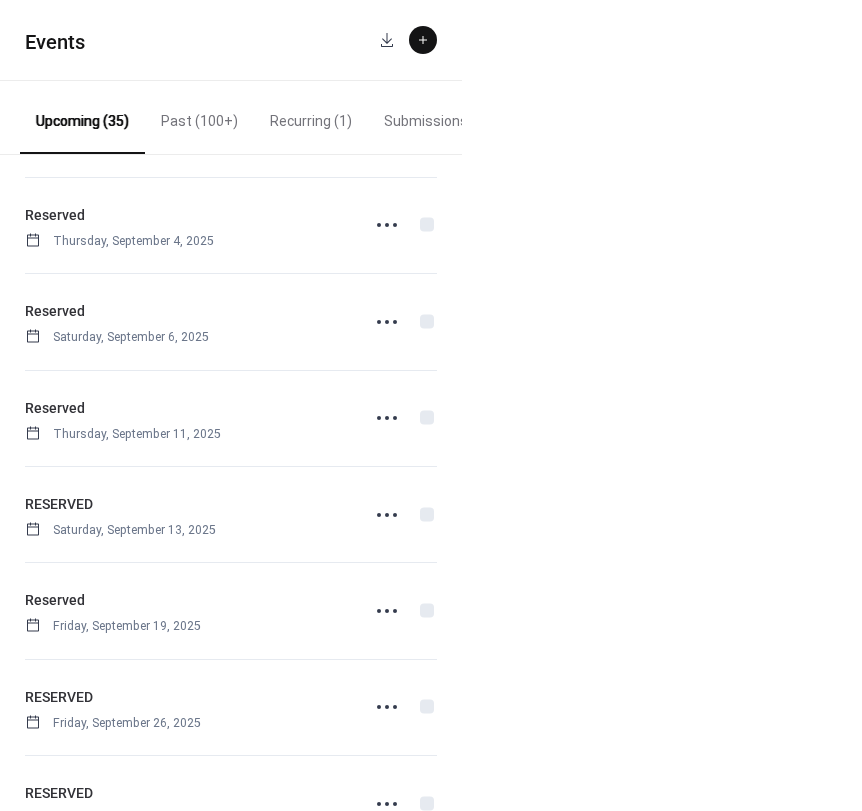 click on "Events Upcoming (35) Past (100+) Recurring (1) Submissions Unavailable Wednesday, August 6, 2025 Closed Monday, September 1, 2025 Reserved Thursday, September 4, 2025 Reserved Saturday, September 6, 2025 Reserved Thursday, September 11, 2025 RESERVED Saturday, September 13, 2025 Reserved Friday, September 19, 2025 RESERVED Friday, September 26, 2025 RESERVED Thursday, October 2, 2025 RESERVED Saturday, October 4, 2025 Reserved Sunday, October 5, 2025 RESERVED Saturday, October 11, 2025 Reserved Saturday, October 18, 2025 Reserved Sunday, October 19, 2025 Reserved Friday, October 24, 2025 Reserved Saturday, October 25, 2025 RESERVED Friday, October 31, 2025 Reserved Saturday, November 1, 2025 RESERVED Sunday, November 9, 2025 Reserved Friday, November 14, 2025 Reserved Thursday, November 20, 2025 Unavailable Saturday, November 22, 2025 Reserved Monday, November 24, 2025 Unavailable Thursday, November 27, 2025 Reserved Friday, November 28, 2025 RESERVED Sunday, December 7, 2025 Unavailable Unavailable 12:00 pm" at bounding box center (431, 405) 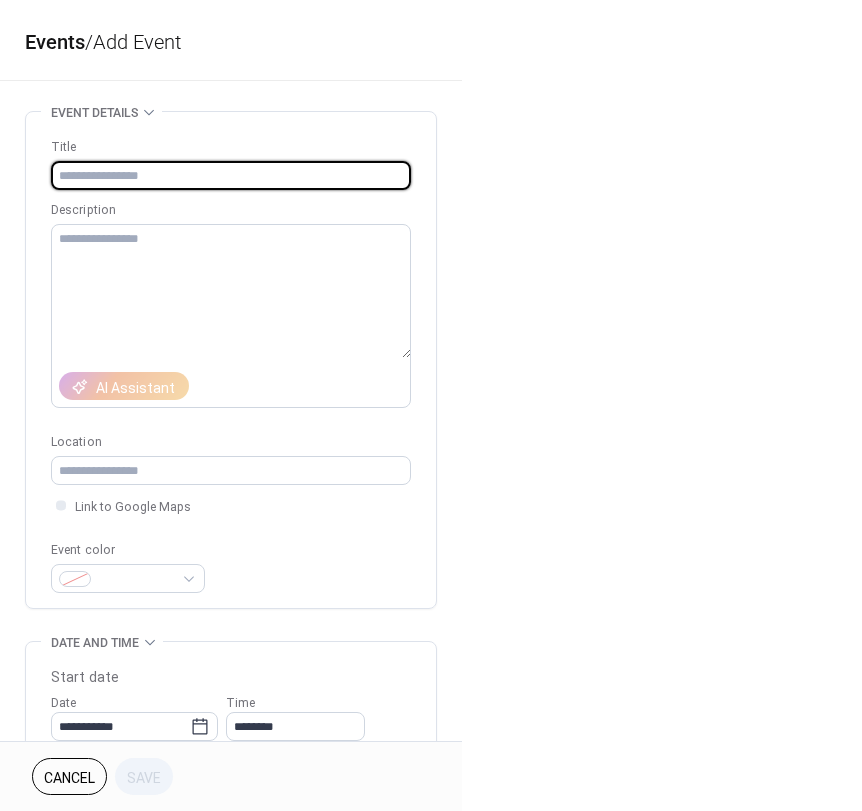 scroll, scrollTop: 0, scrollLeft: 0, axis: both 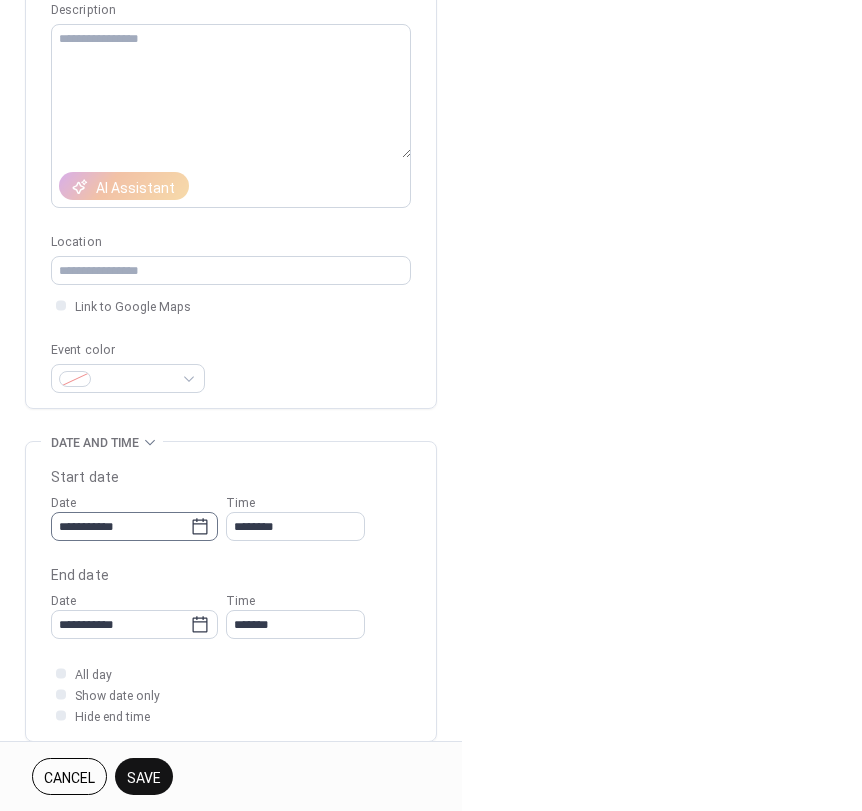 type on "********" 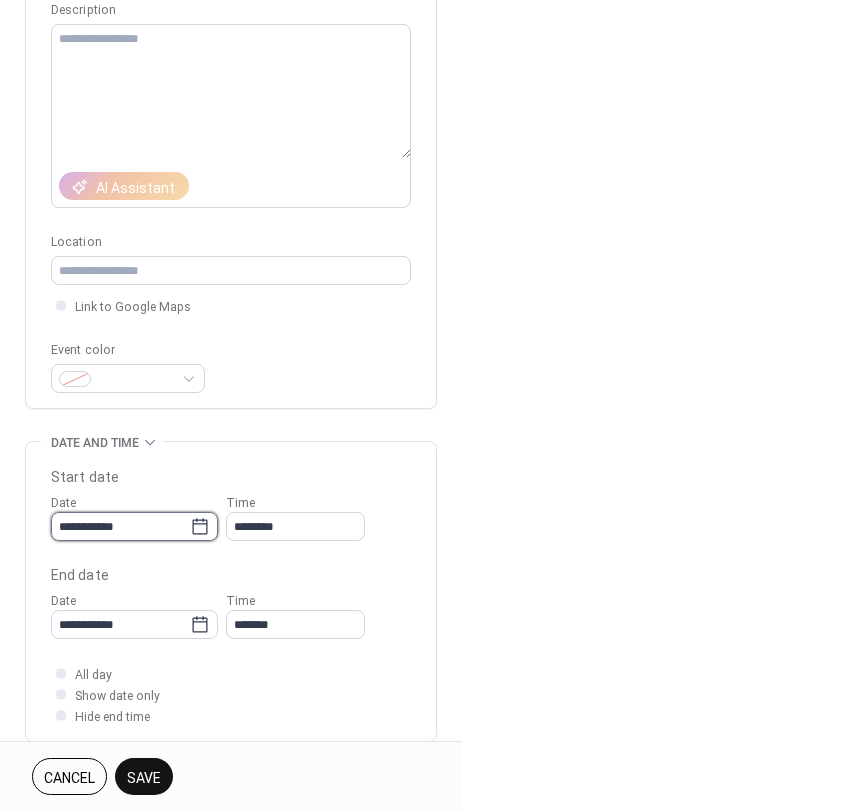 click on "**********" at bounding box center [120, 526] 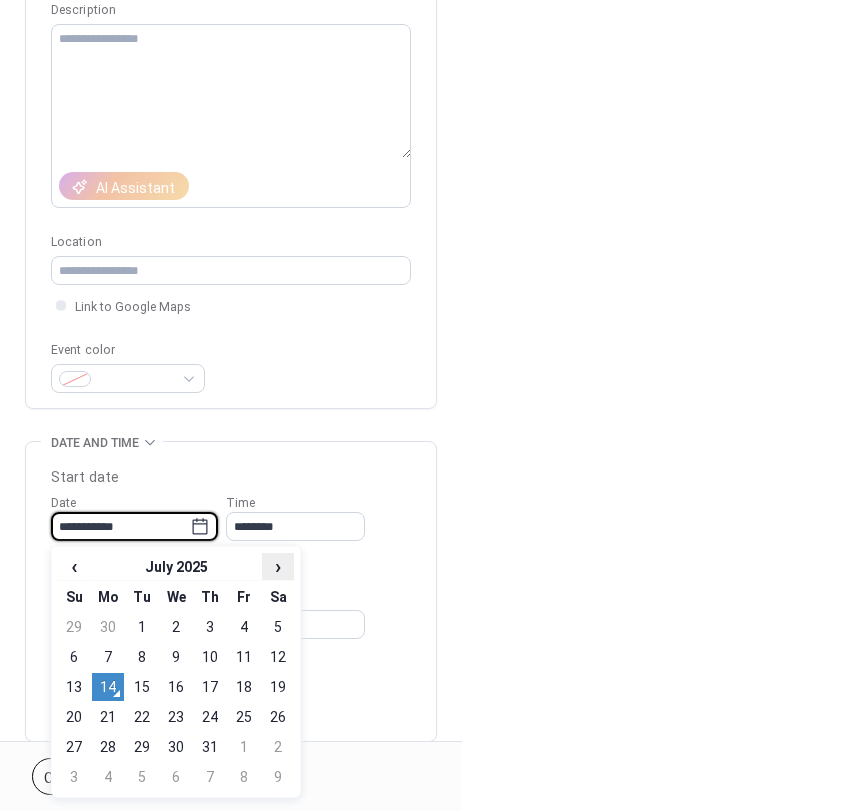 click on "›" at bounding box center [278, 566] 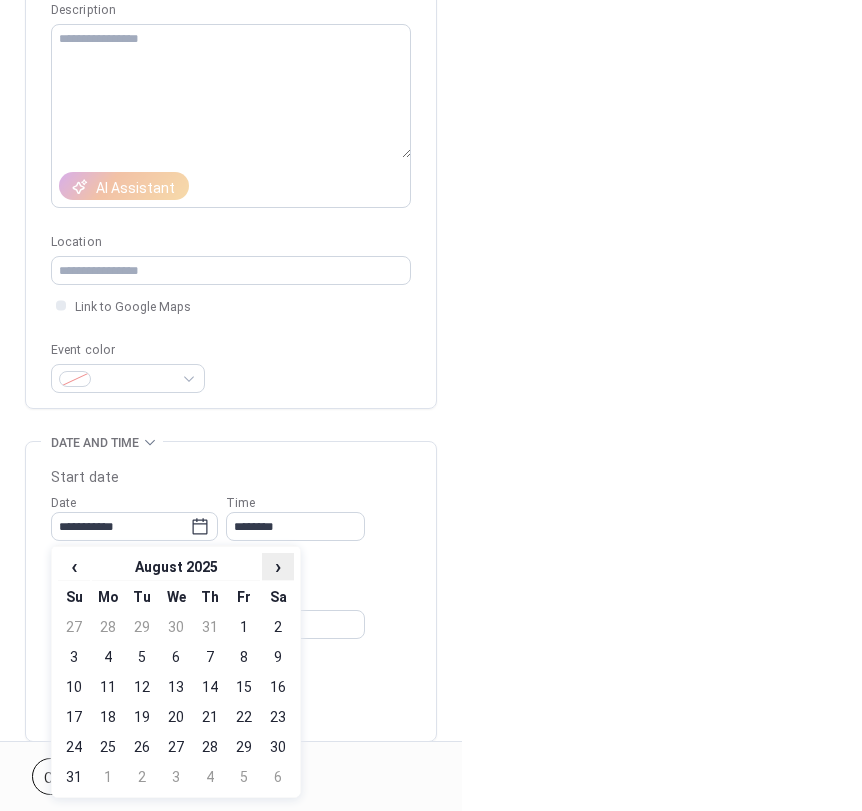 click on "›" at bounding box center (278, 566) 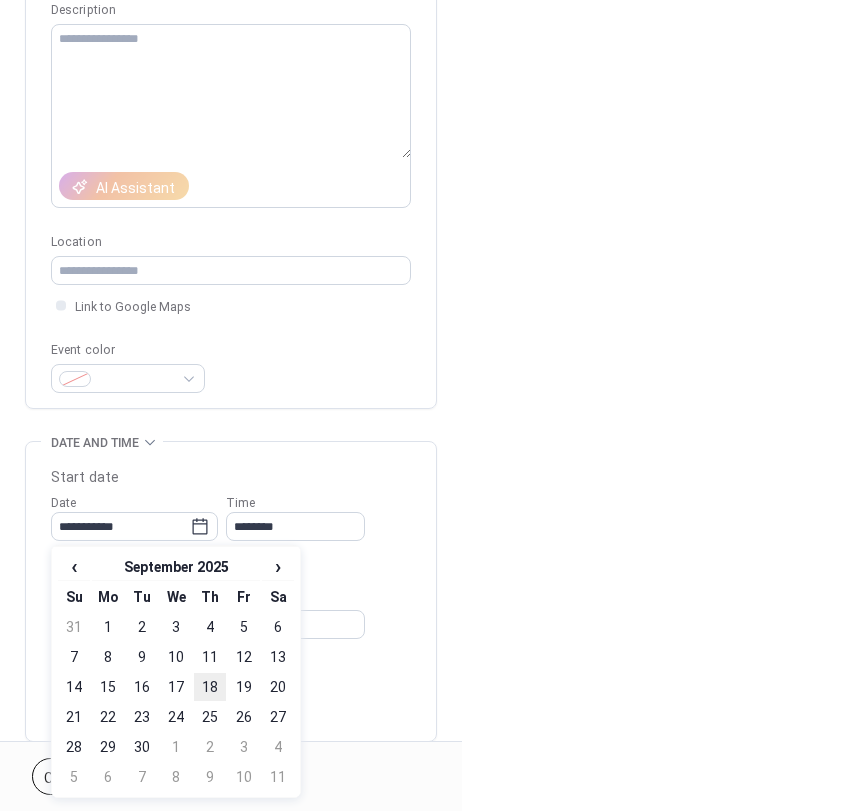click on "18" at bounding box center [210, 687] 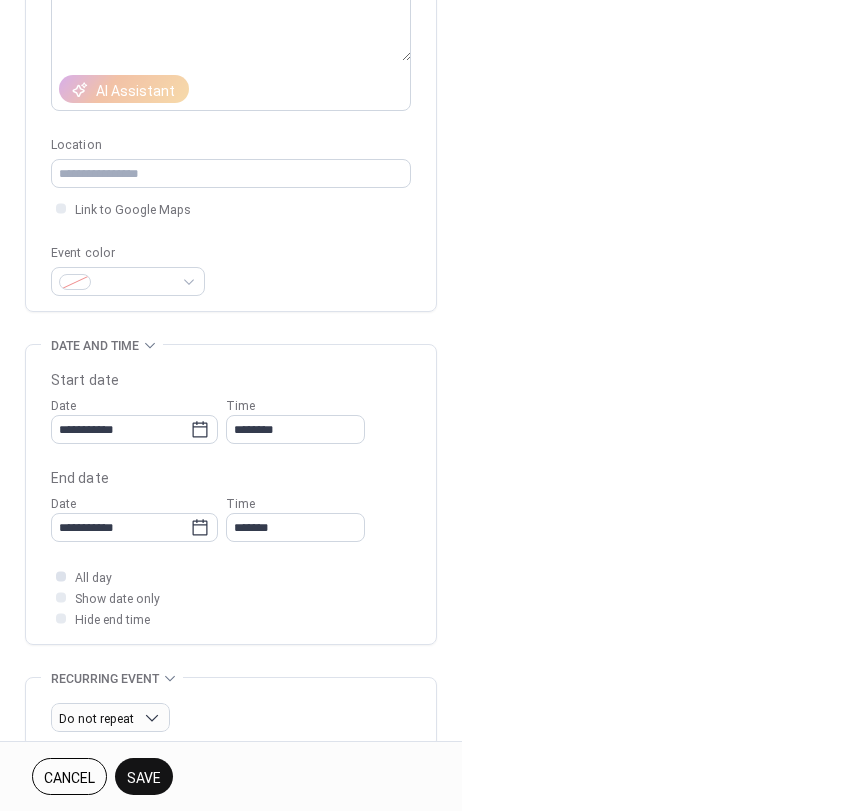 scroll, scrollTop: 300, scrollLeft: 0, axis: vertical 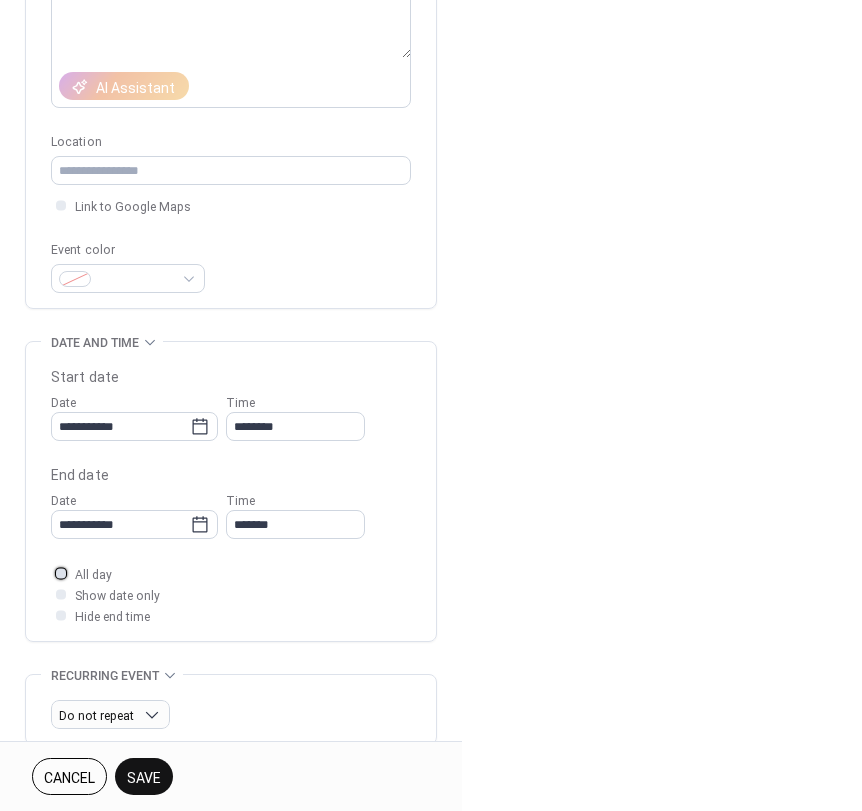 click at bounding box center (61, 573) 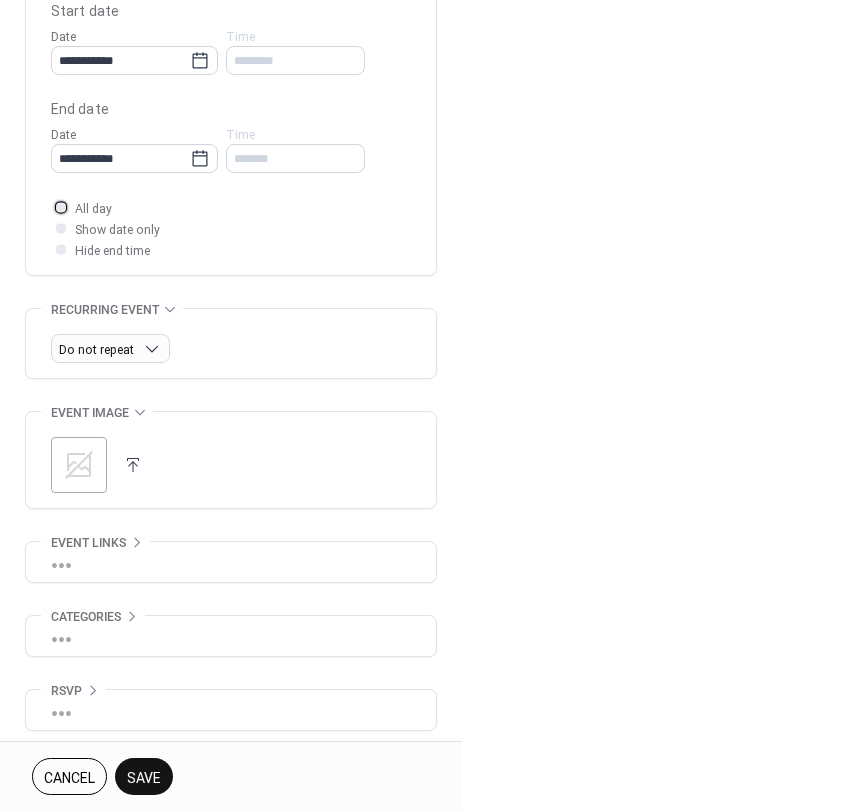 scroll, scrollTop: 676, scrollLeft: 0, axis: vertical 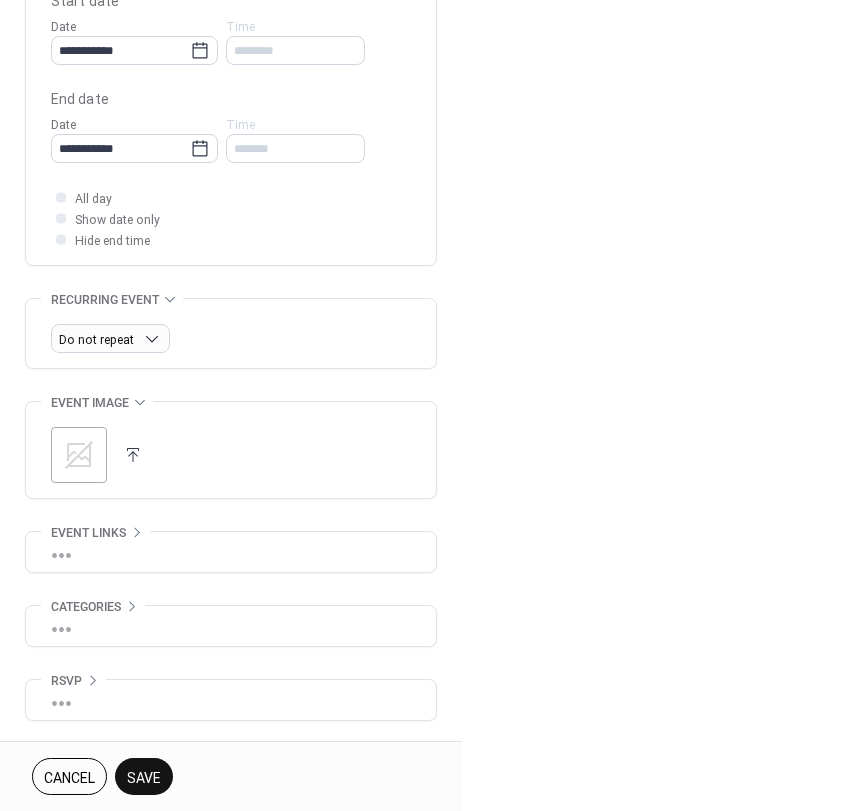 click on "Save" at bounding box center [144, 778] 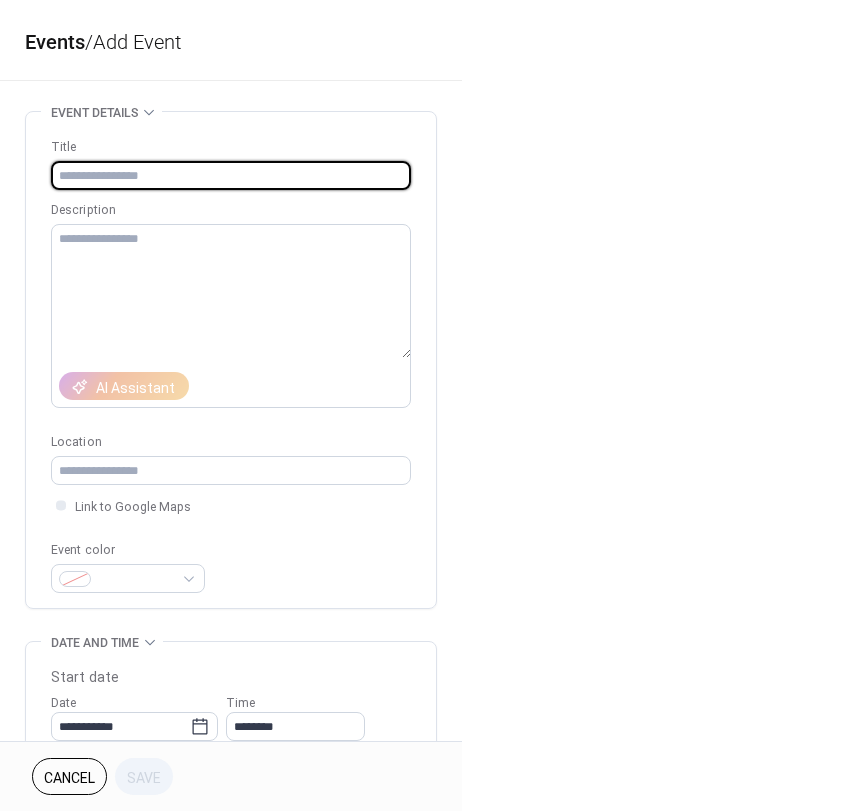 scroll, scrollTop: 0, scrollLeft: 0, axis: both 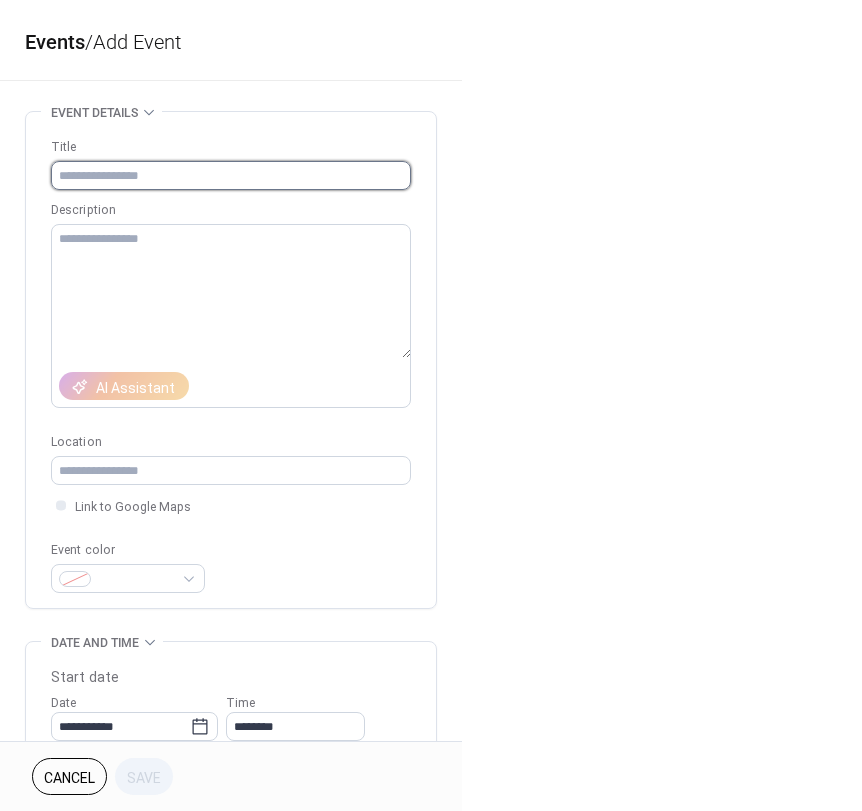 click at bounding box center [231, 175] 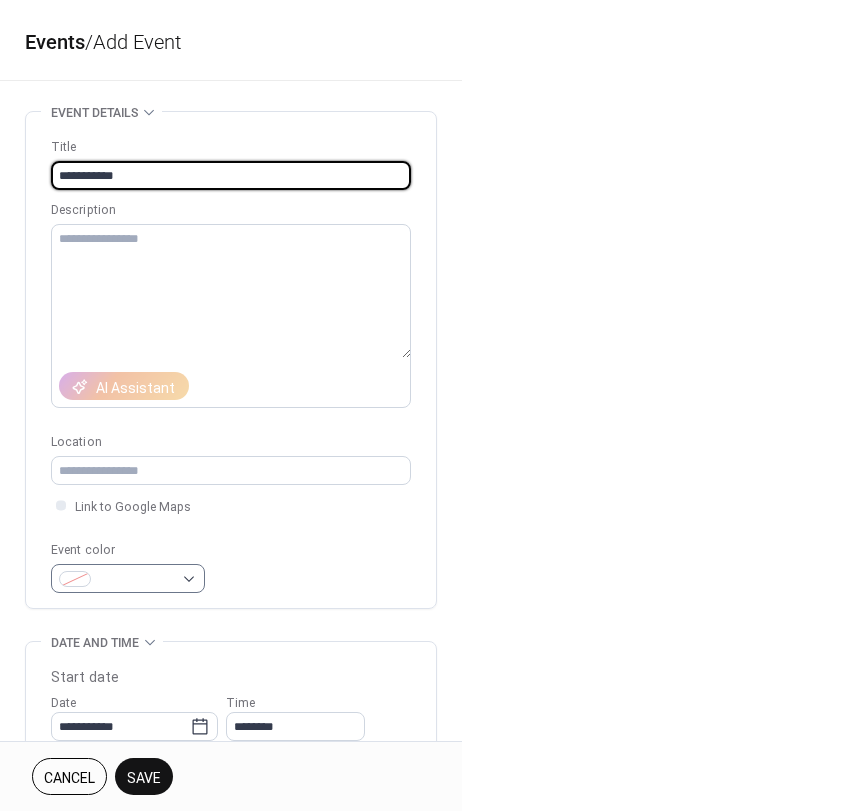 type on "**********" 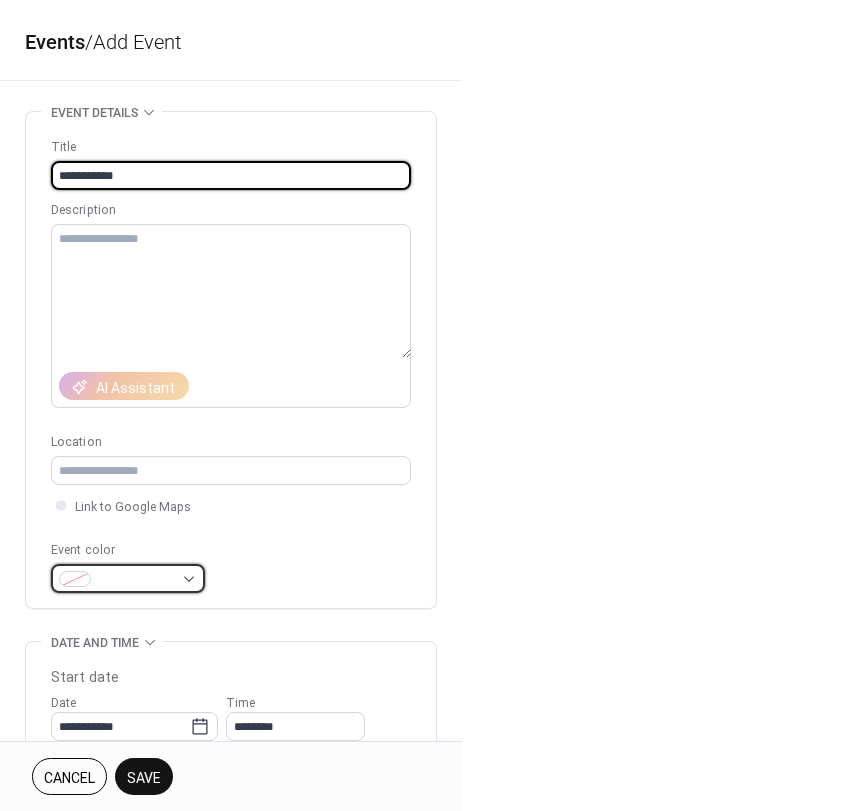 click at bounding box center [136, 580] 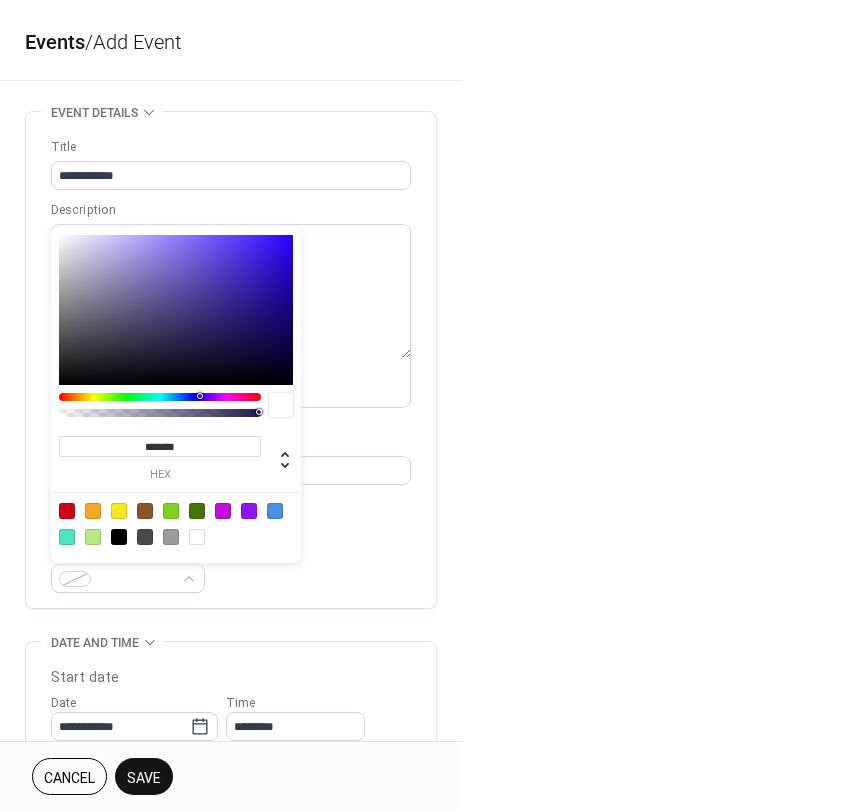 click at bounding box center (67, 511) 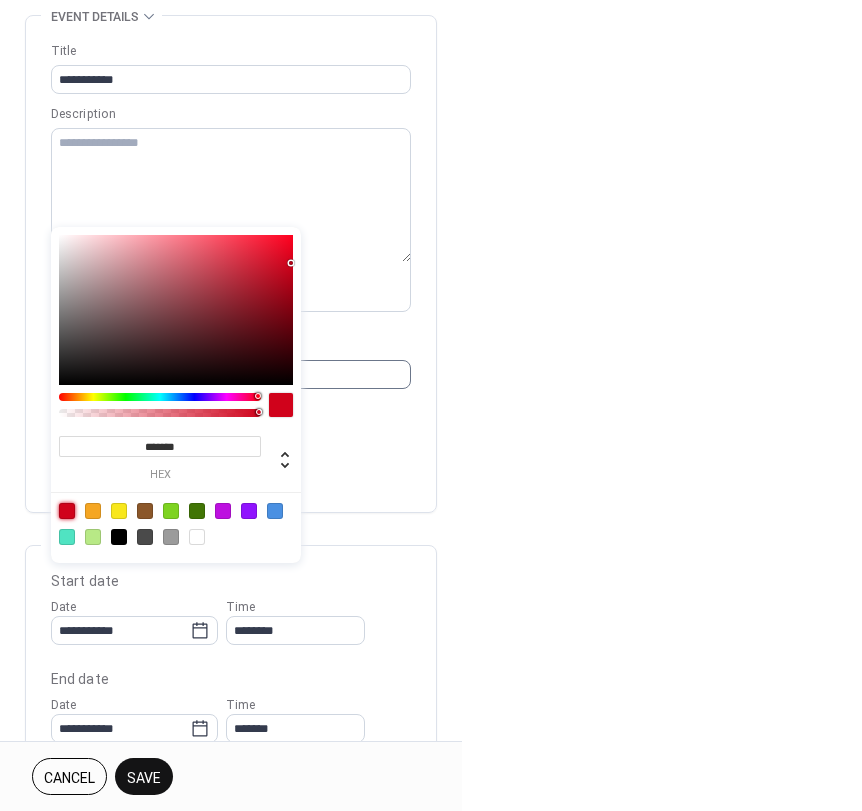 scroll, scrollTop: 100, scrollLeft: 0, axis: vertical 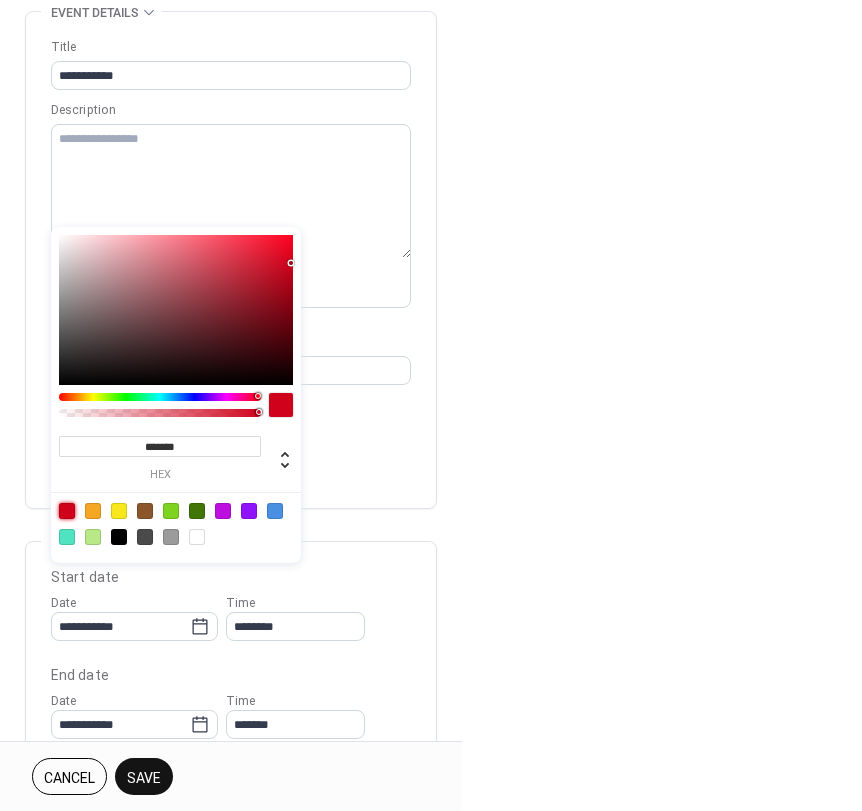 click on "Event color #D0021BFF" at bounding box center [231, 466] 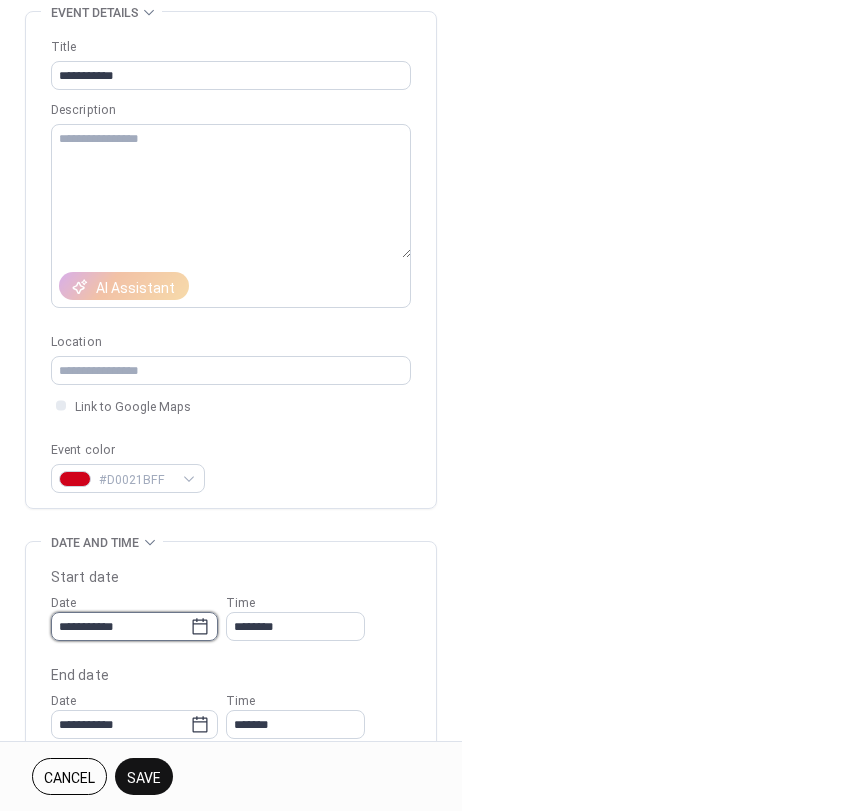 click on "**********" at bounding box center (120, 626) 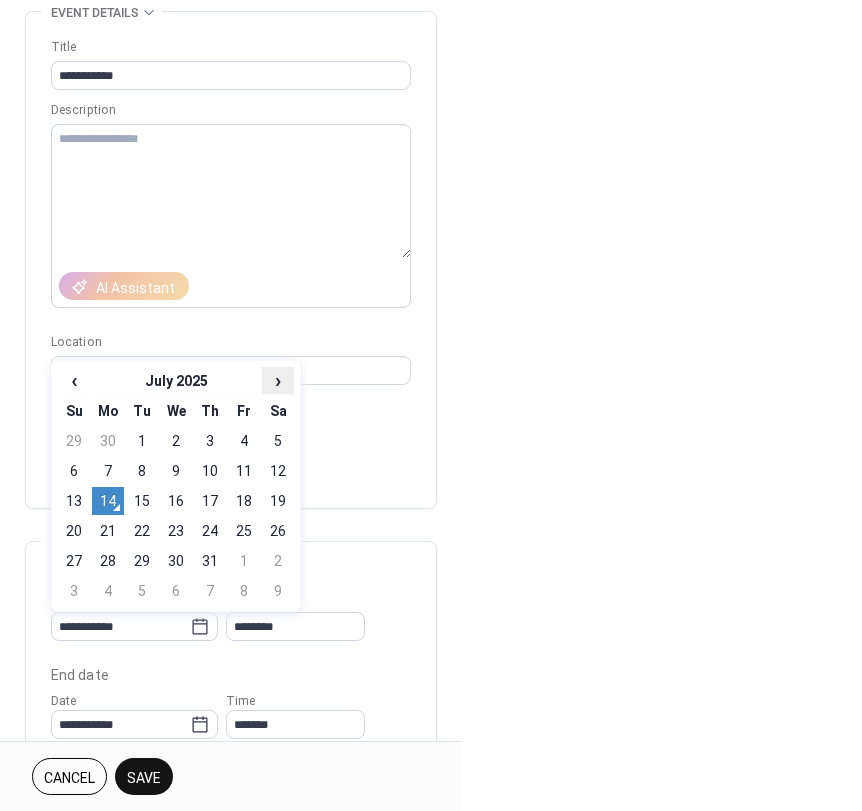 click on "›" at bounding box center (278, 380) 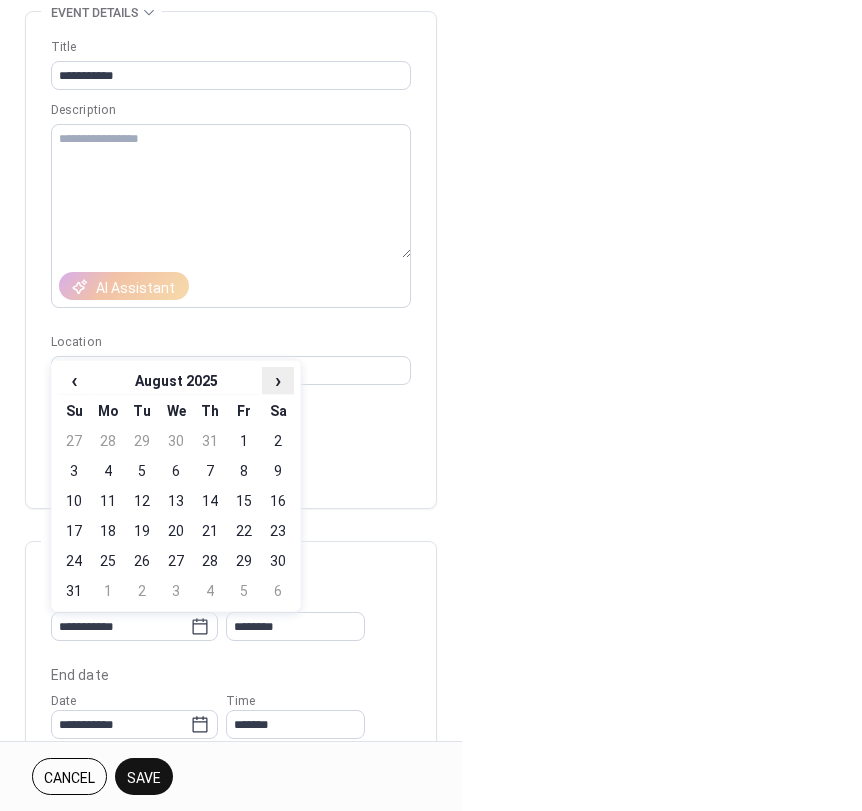 click on "›" at bounding box center (278, 380) 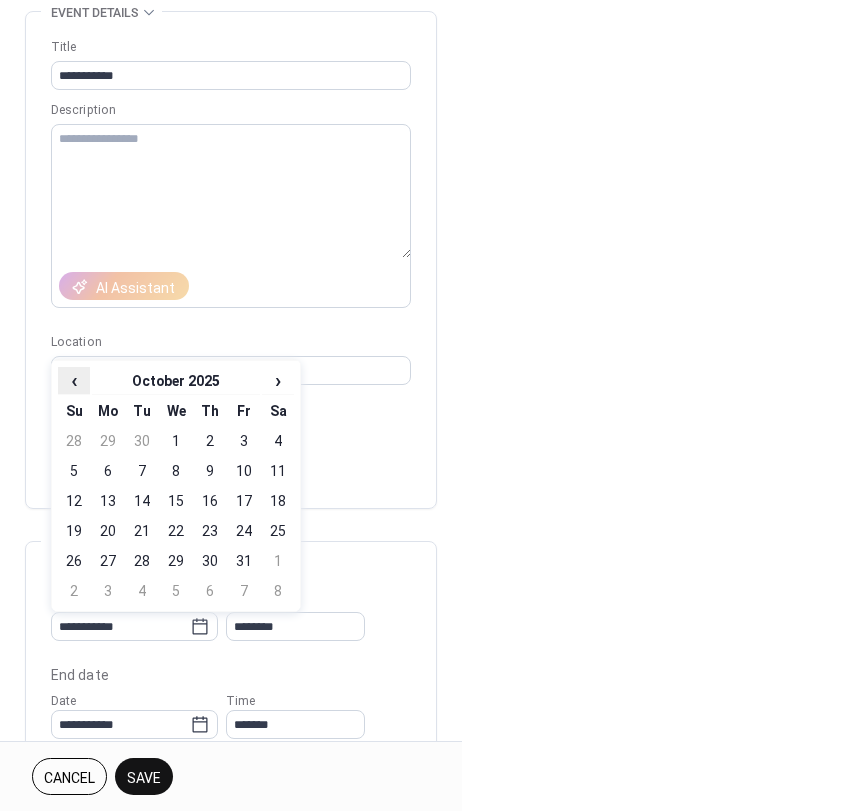 click on "‹" at bounding box center [74, 380] 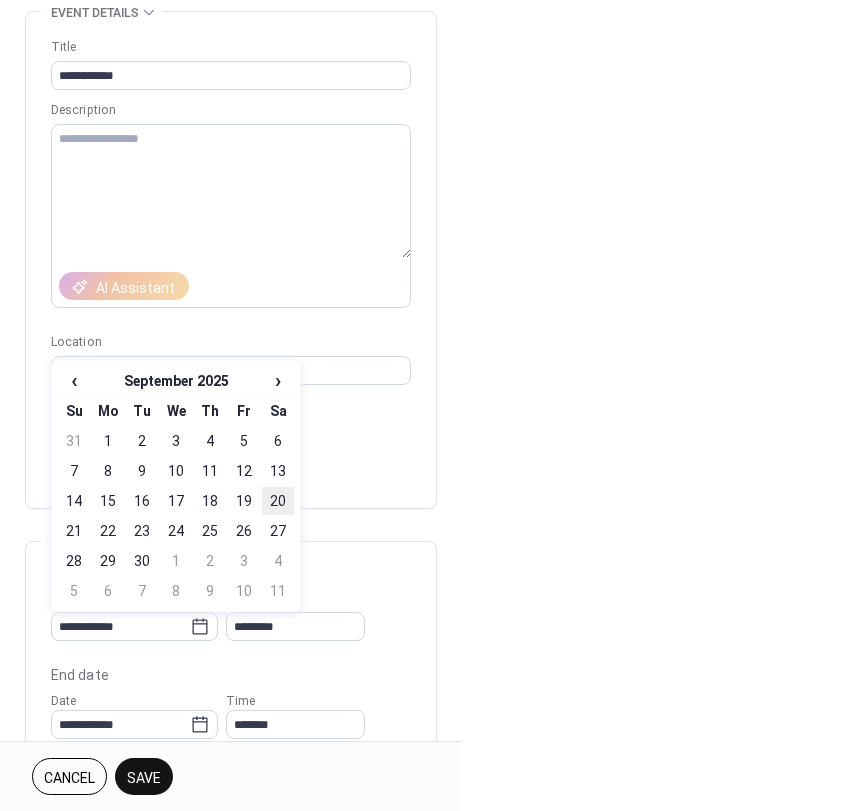 click on "20" at bounding box center [278, 501] 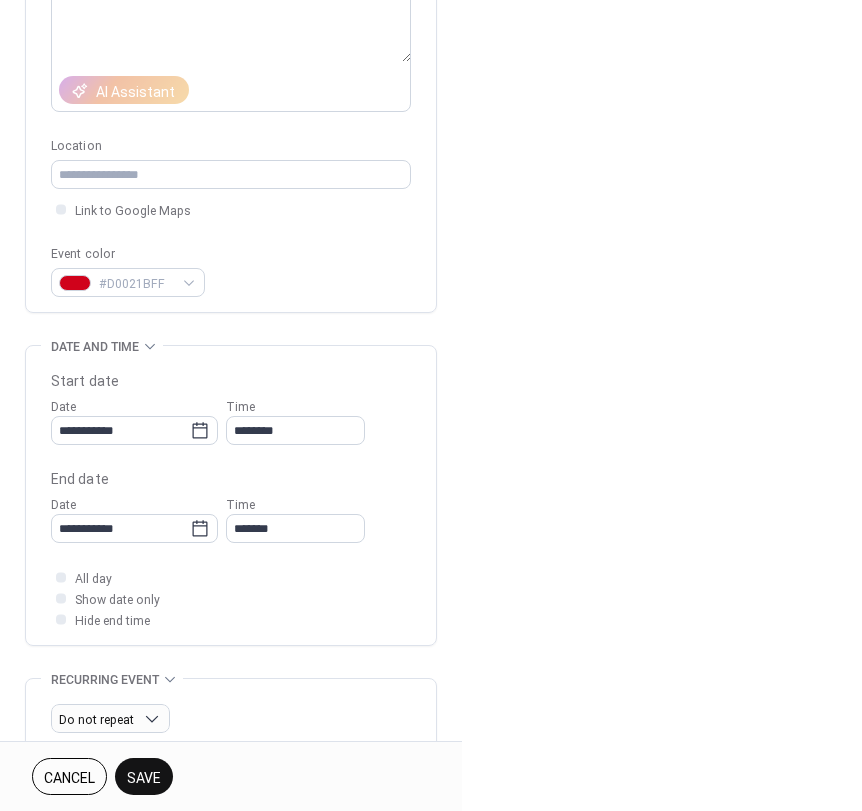 scroll, scrollTop: 300, scrollLeft: 0, axis: vertical 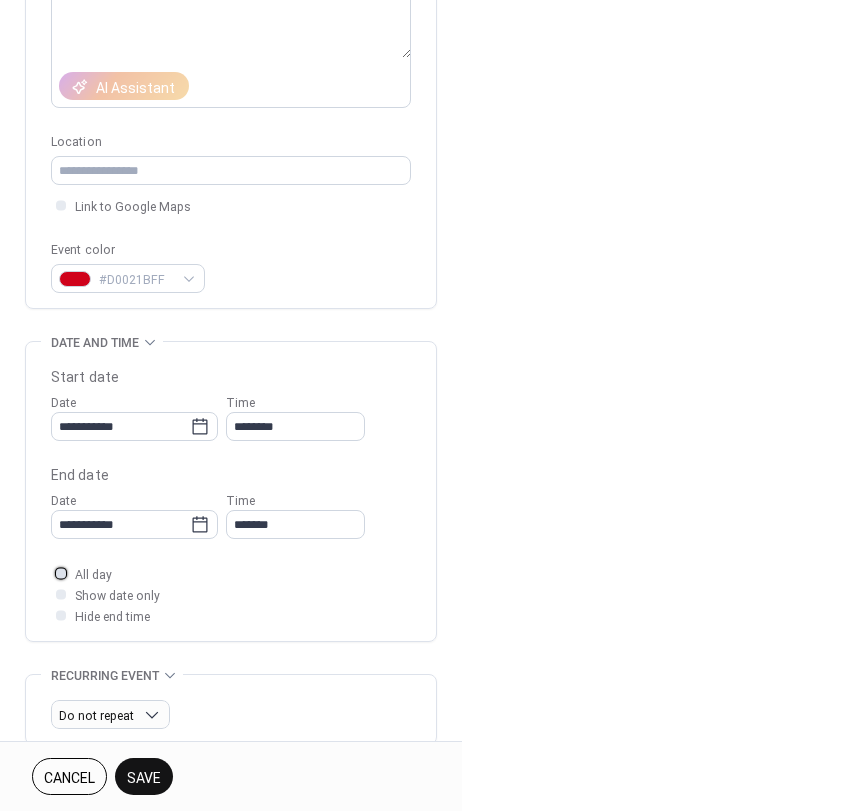 click at bounding box center [61, 573] 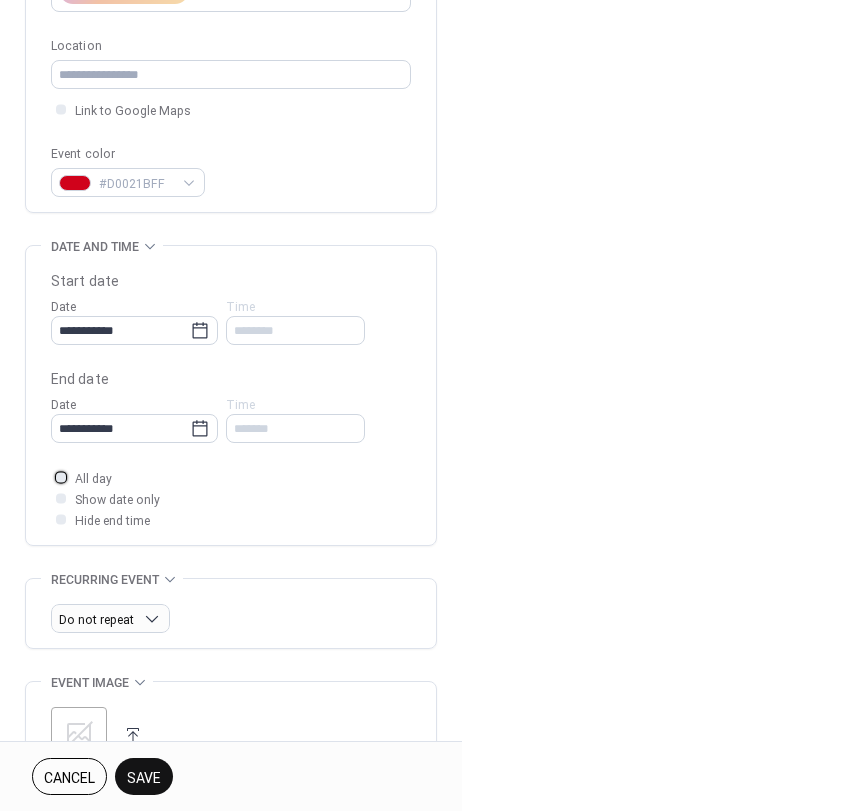 scroll, scrollTop: 500, scrollLeft: 0, axis: vertical 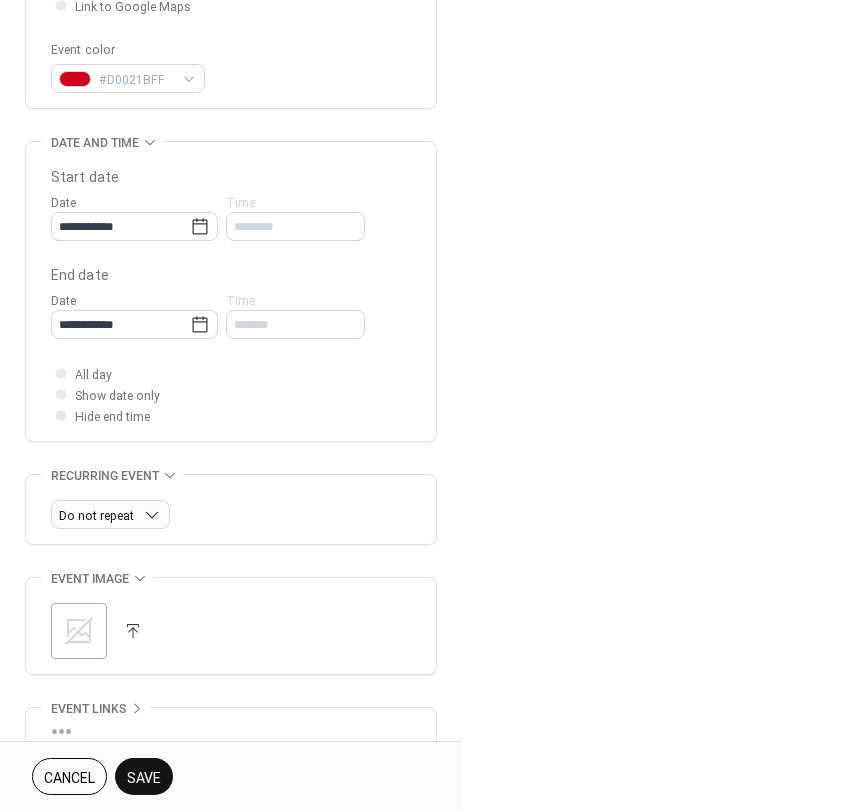 click on "Save" at bounding box center [144, 778] 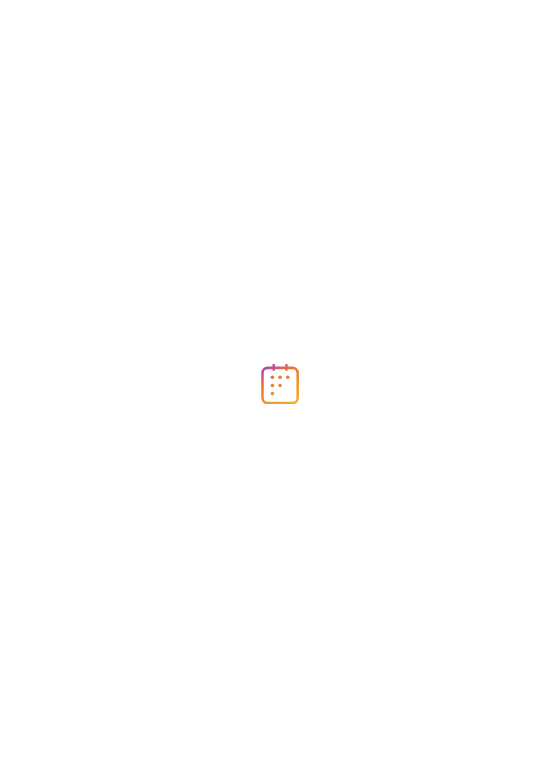 scroll, scrollTop: 0, scrollLeft: 0, axis: both 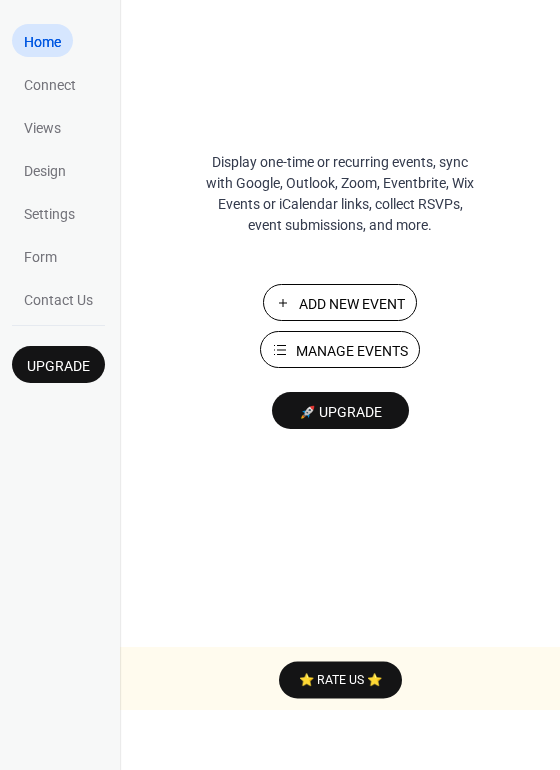 click on "Manage Events" at bounding box center [352, 351] 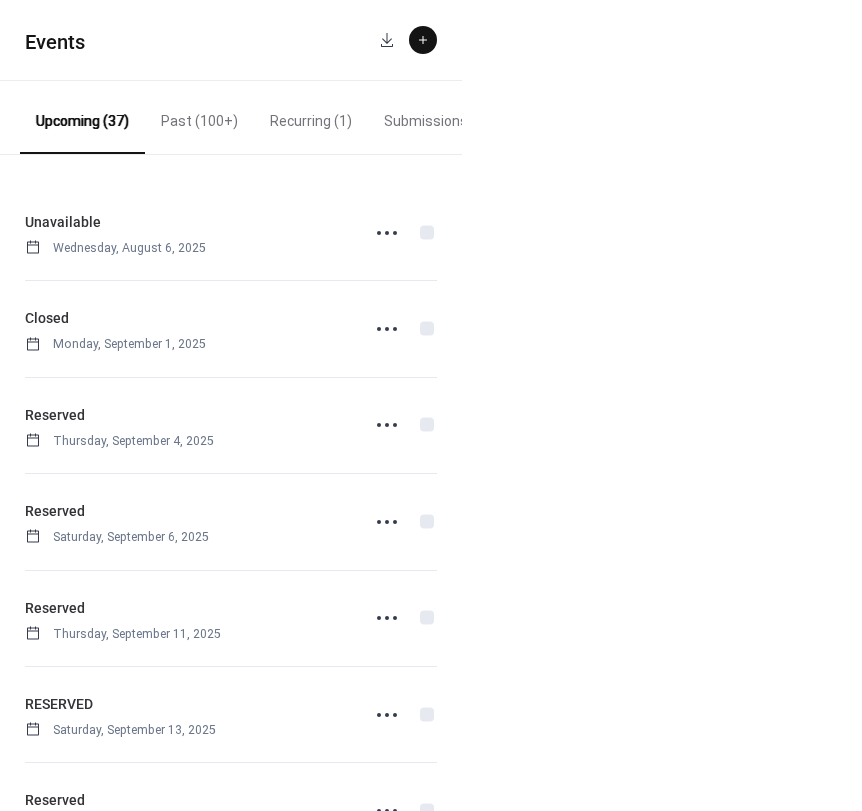 scroll, scrollTop: 0, scrollLeft: 0, axis: both 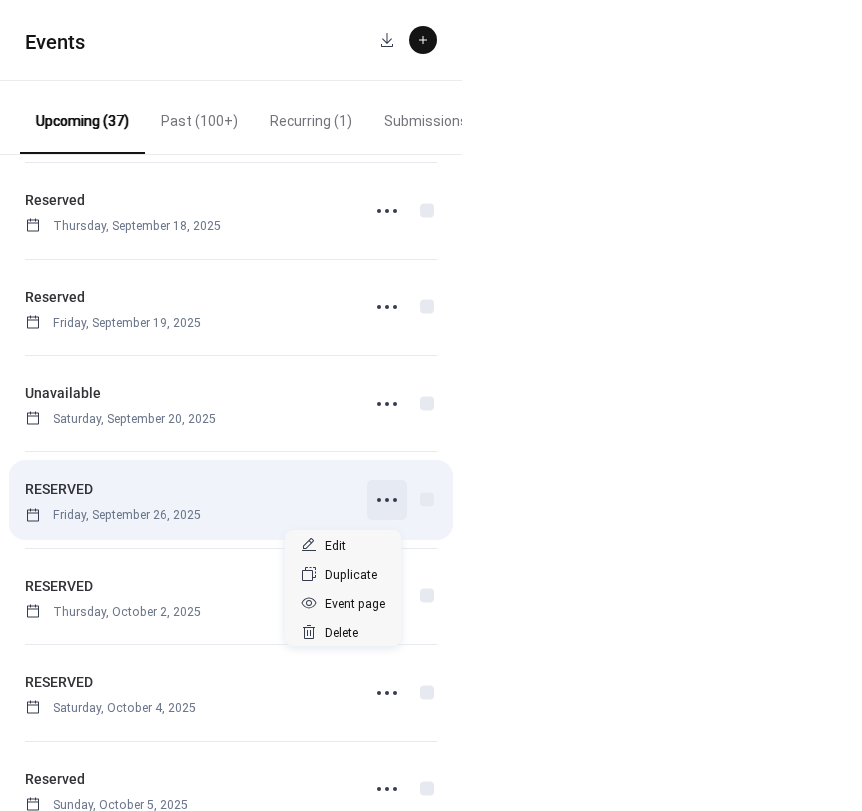click 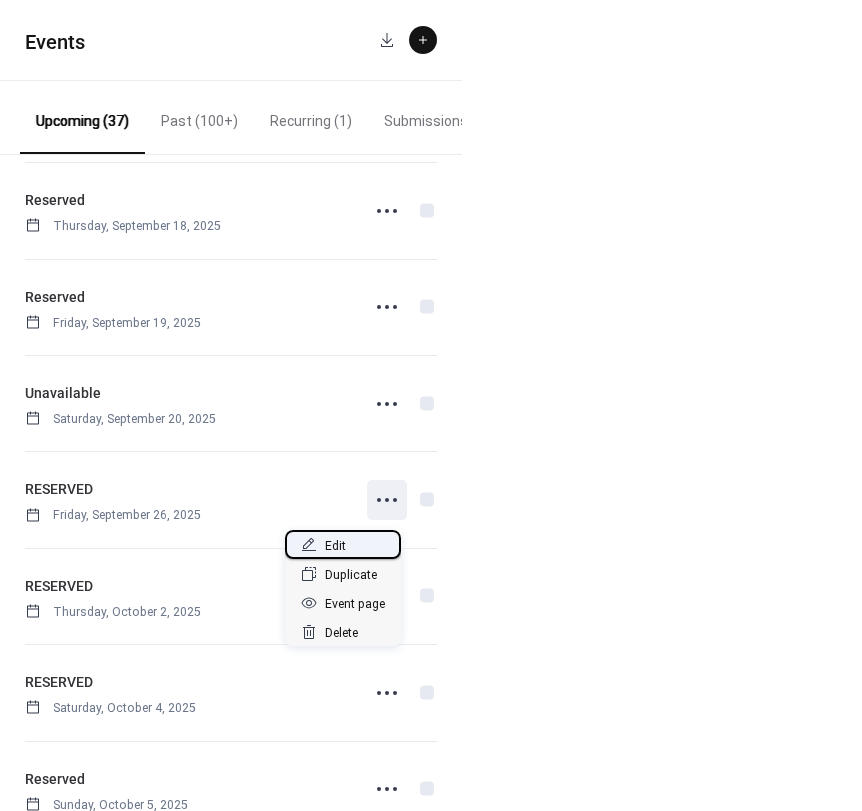 click on "Edit" at bounding box center (343, 544) 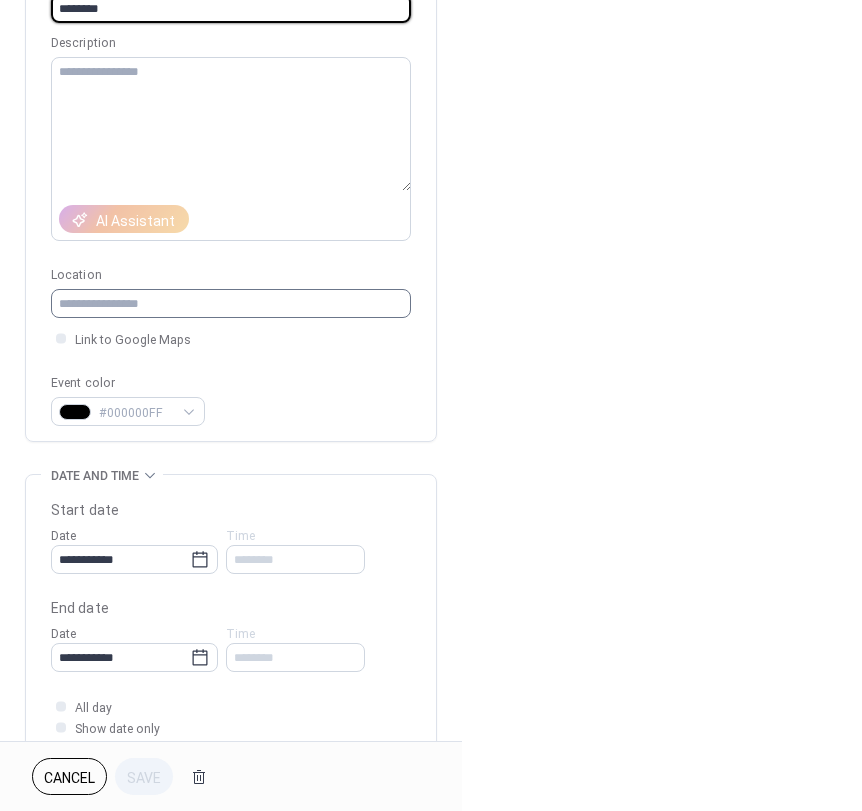 scroll, scrollTop: 200, scrollLeft: 0, axis: vertical 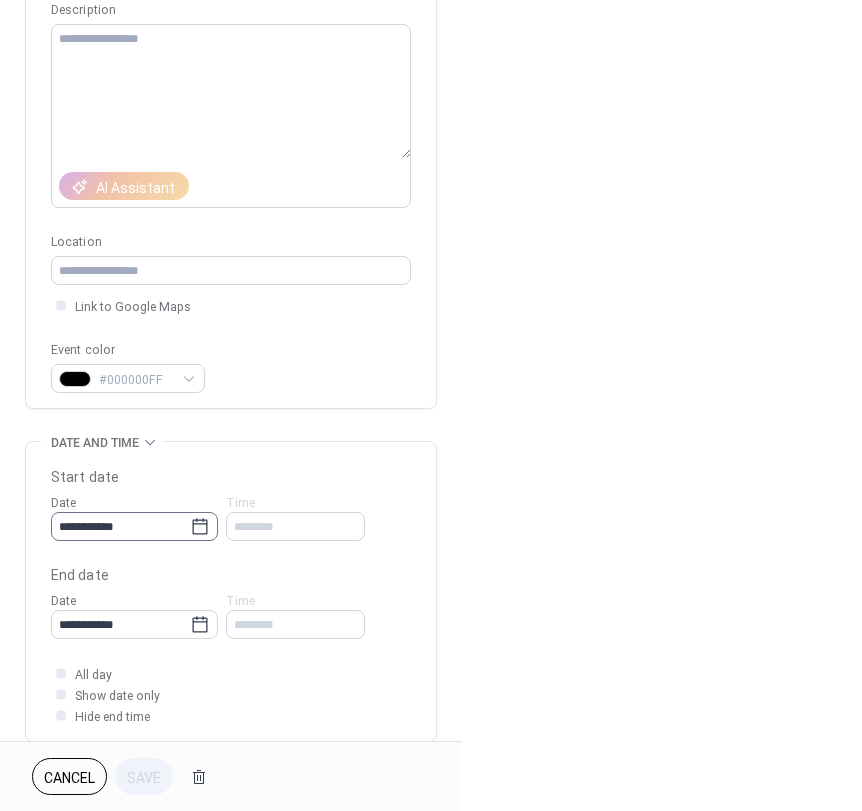click 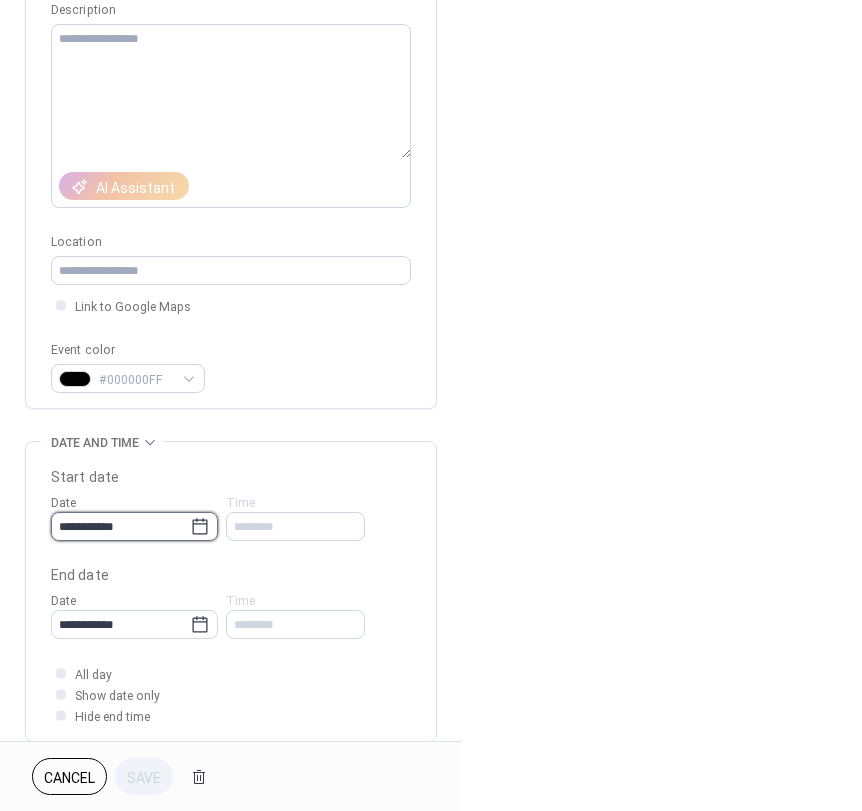 click on "**********" at bounding box center (120, 526) 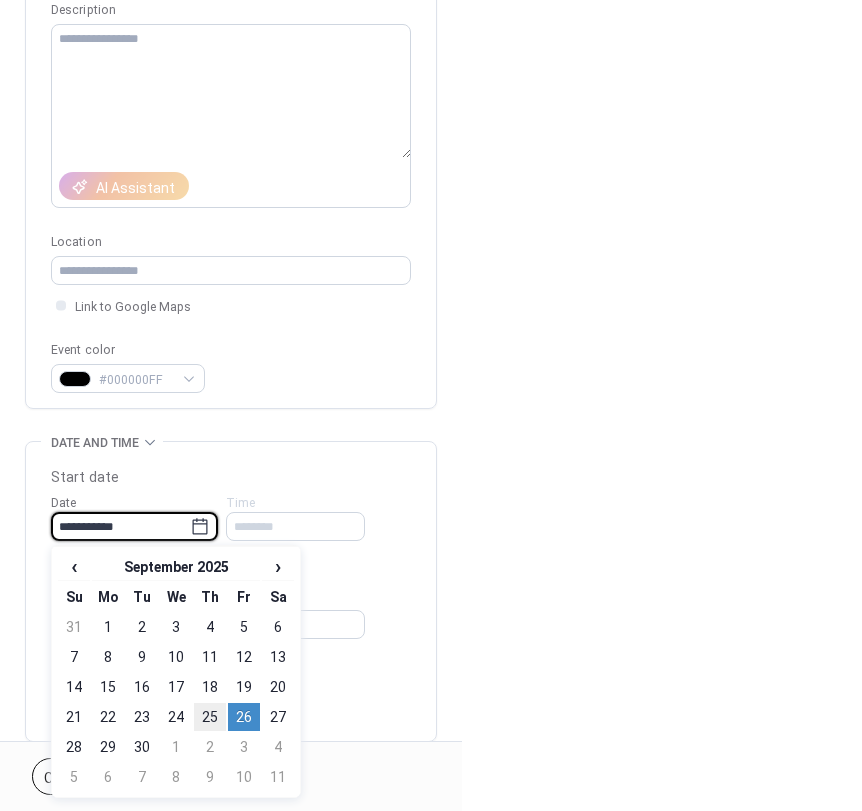 click on "25" at bounding box center [210, 717] 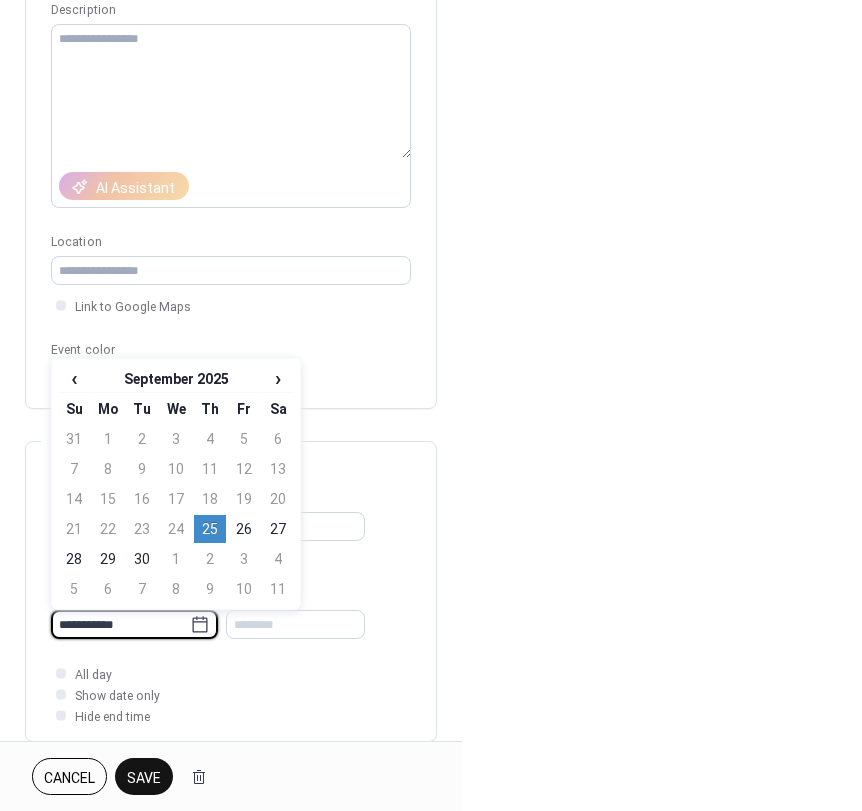 click on "**********" at bounding box center (120, 624) 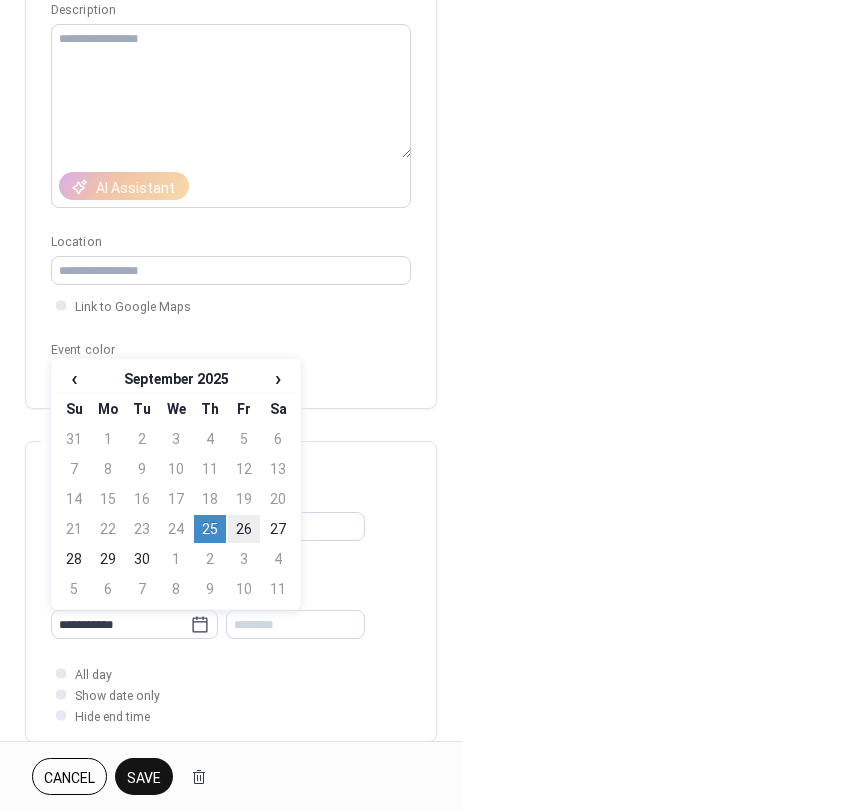 click on "26" at bounding box center (244, 529) 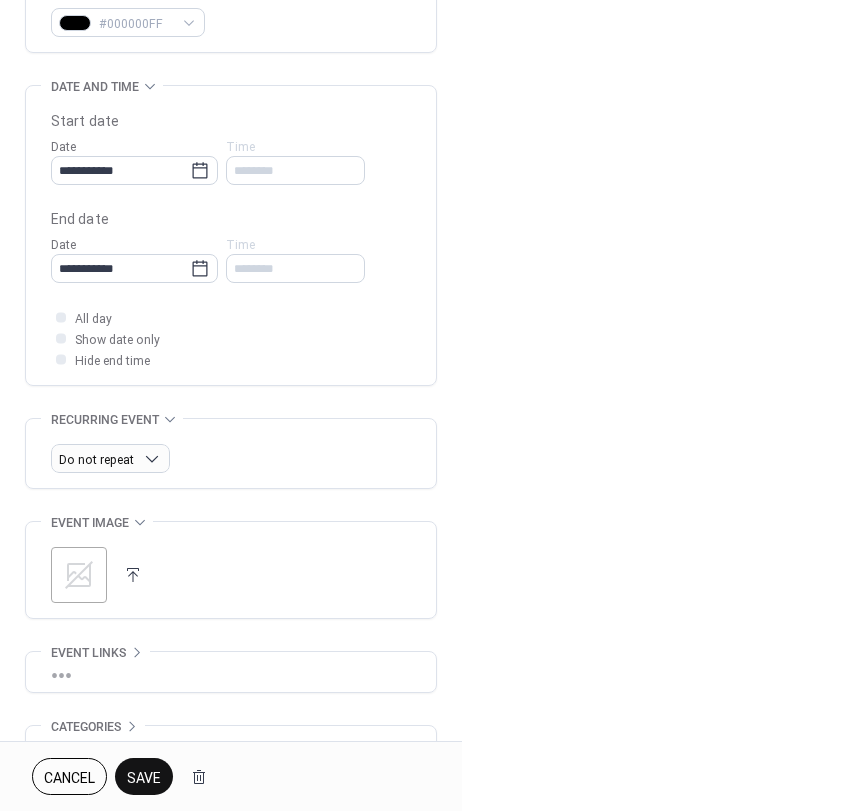 scroll, scrollTop: 600, scrollLeft: 0, axis: vertical 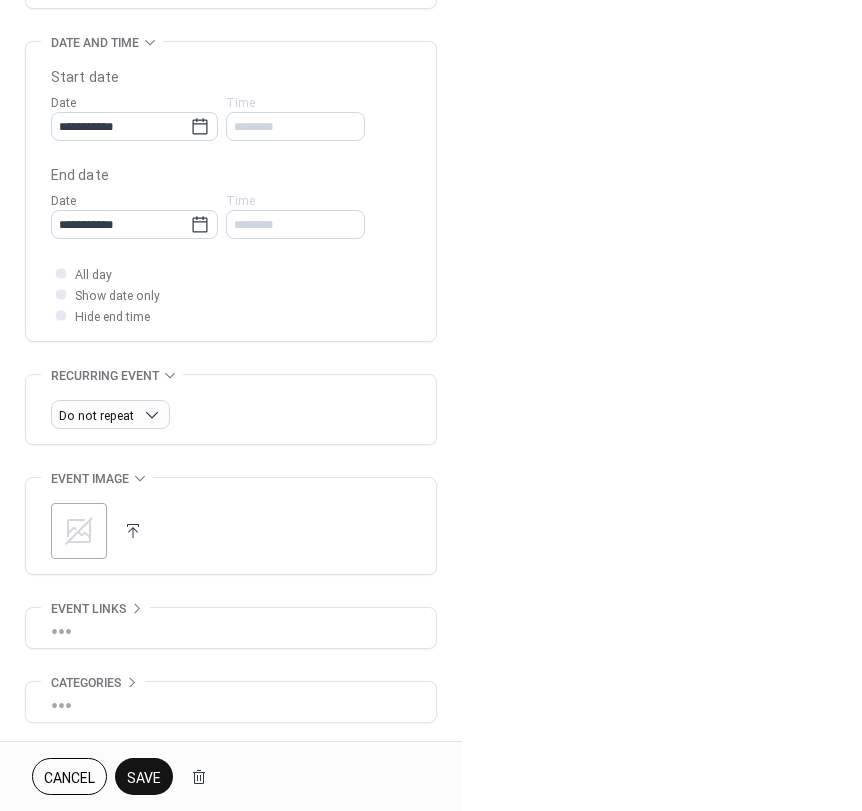 click on "Save" at bounding box center (144, 778) 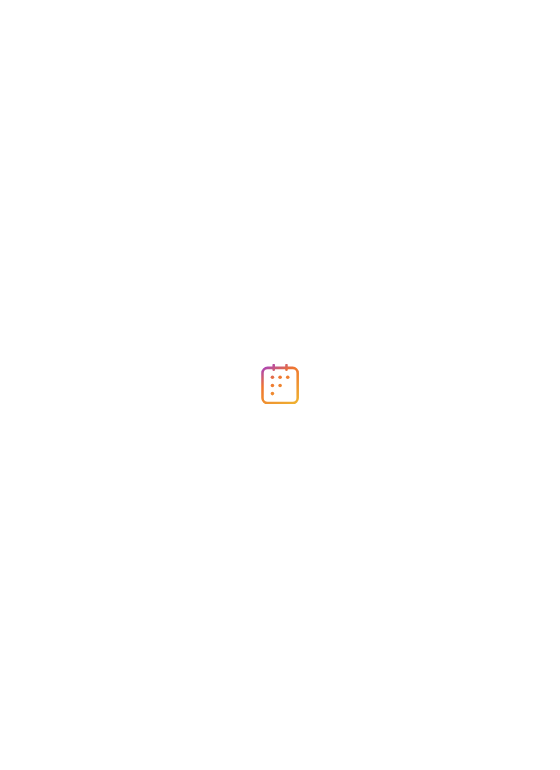 scroll, scrollTop: 0, scrollLeft: 0, axis: both 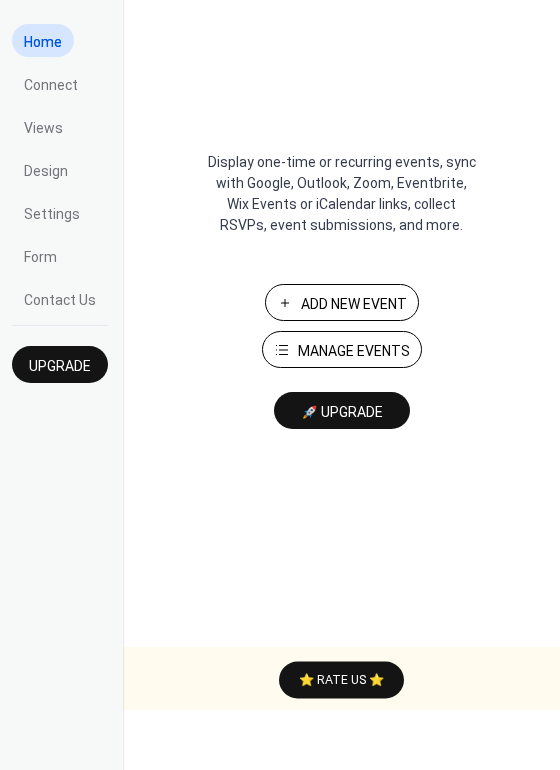 click on "Add New Event" at bounding box center (354, 304) 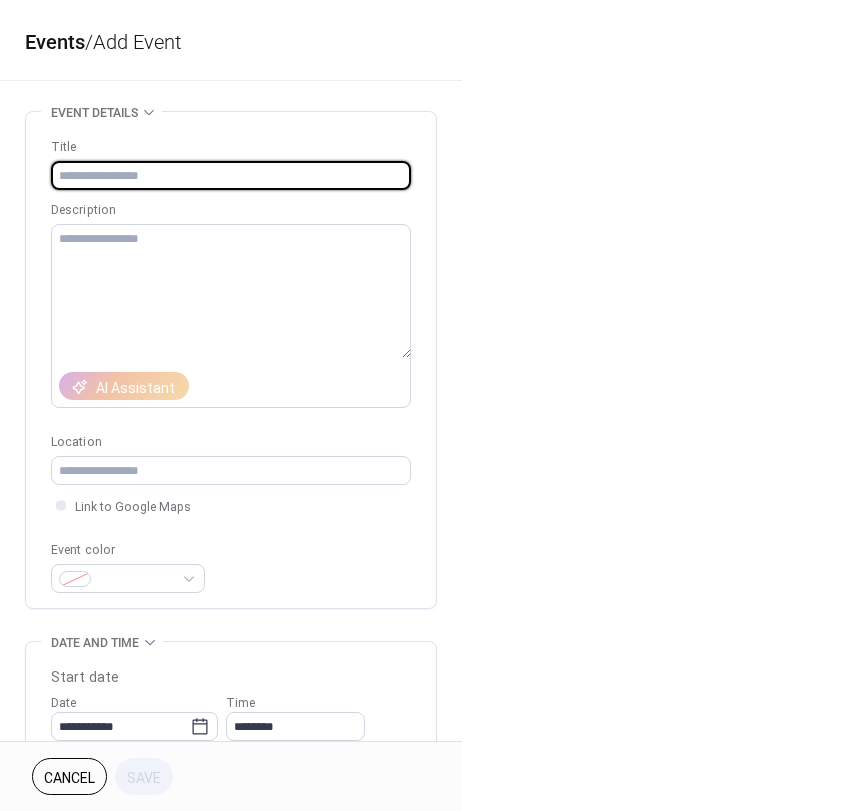 scroll, scrollTop: 0, scrollLeft: 0, axis: both 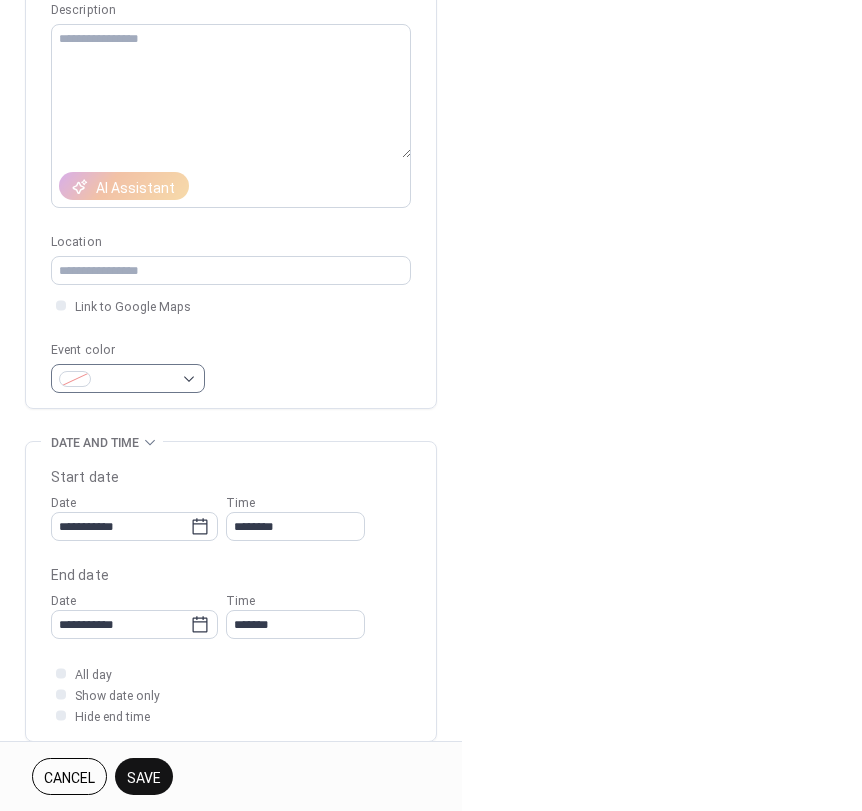 type on "********" 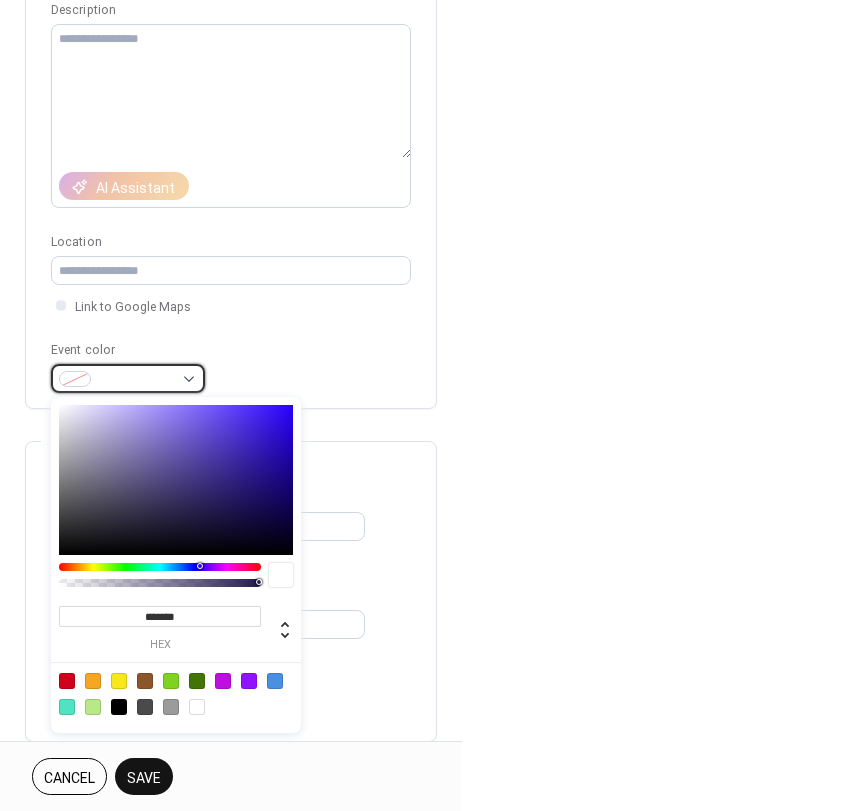 click at bounding box center (128, 378) 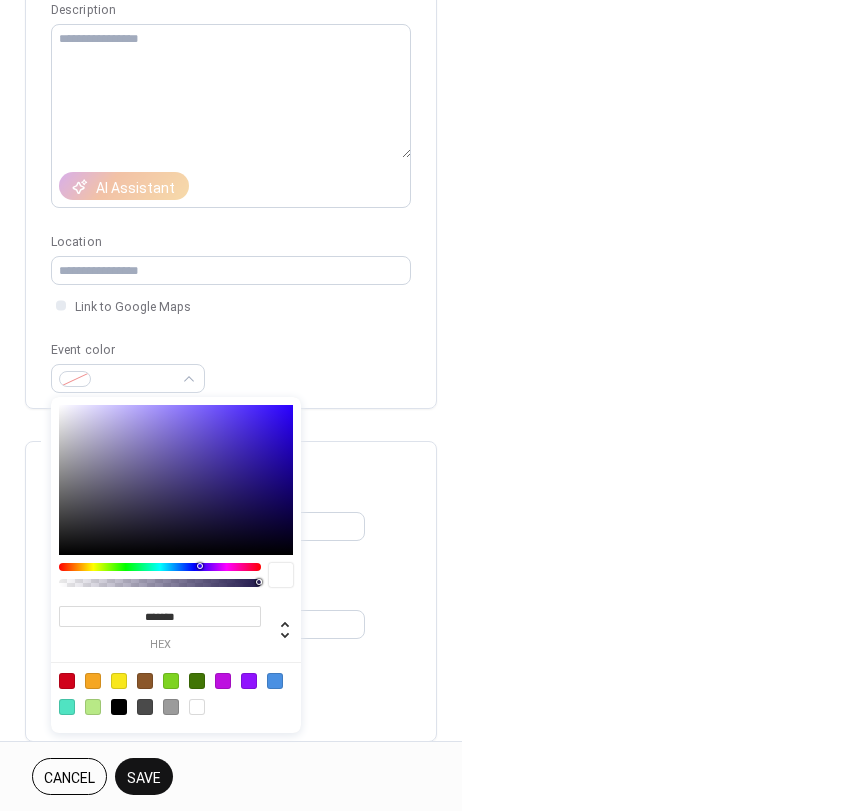 click at bounding box center [119, 707] 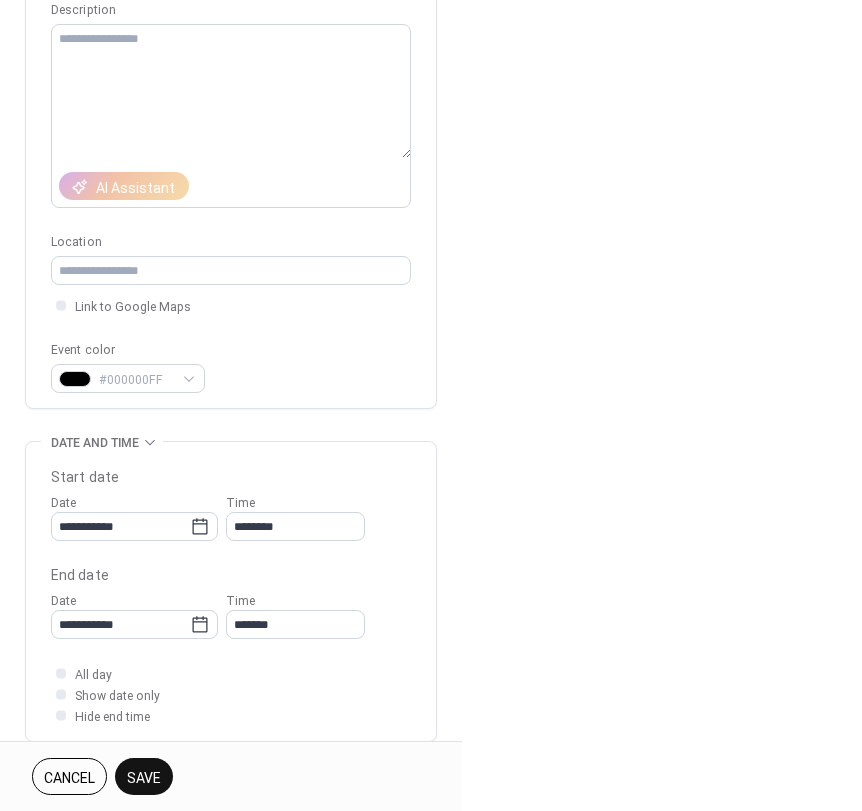 click on "**********" at bounding box center [231, 591] 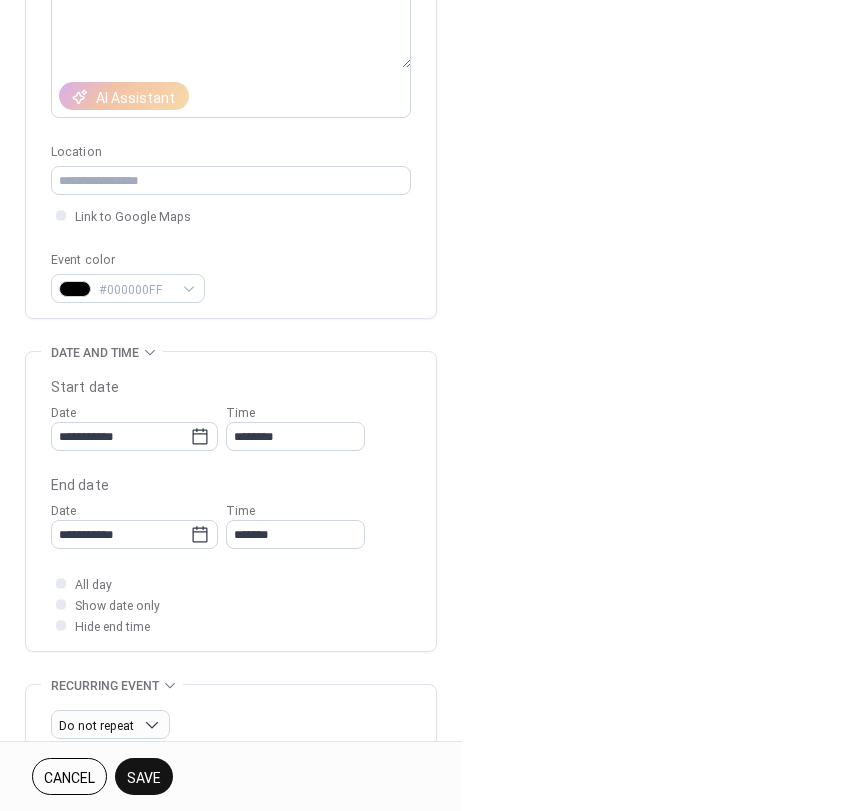 scroll, scrollTop: 300, scrollLeft: 0, axis: vertical 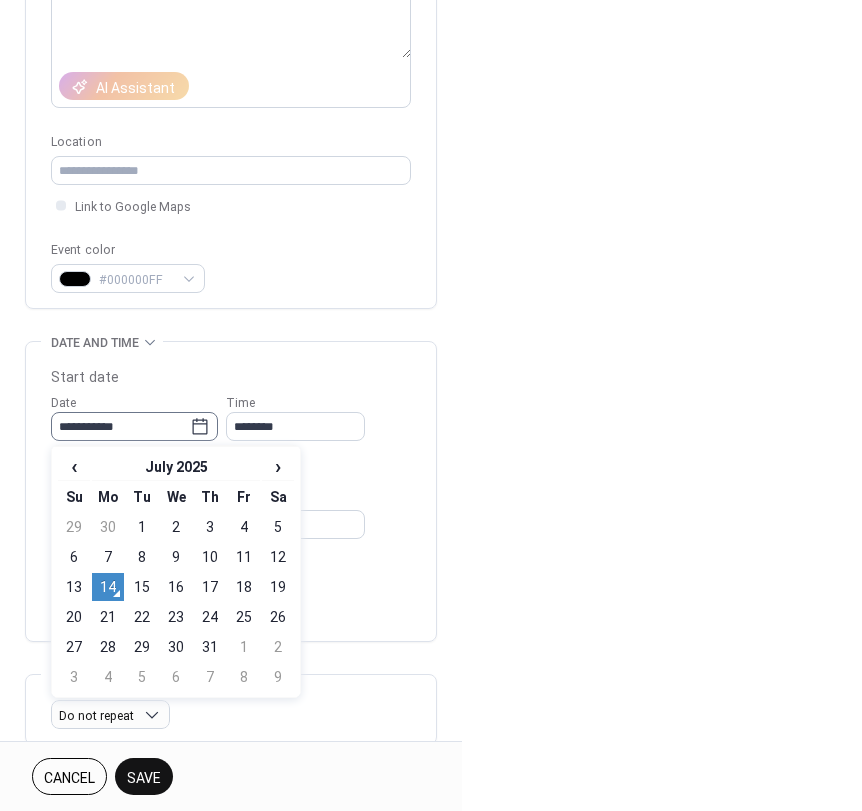 click 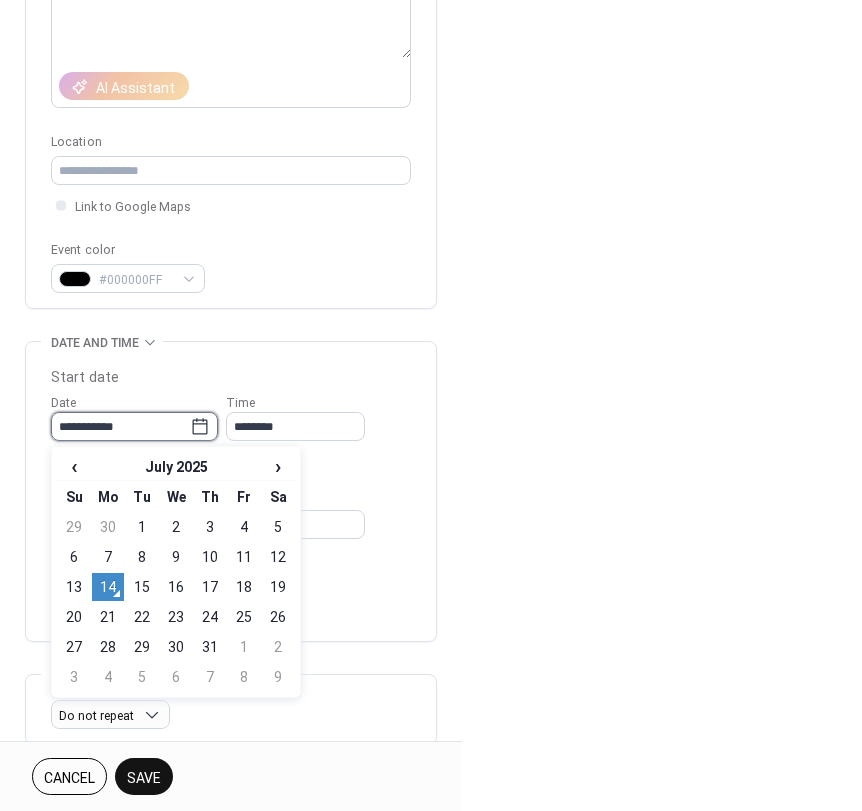click on "**********" at bounding box center [120, 426] 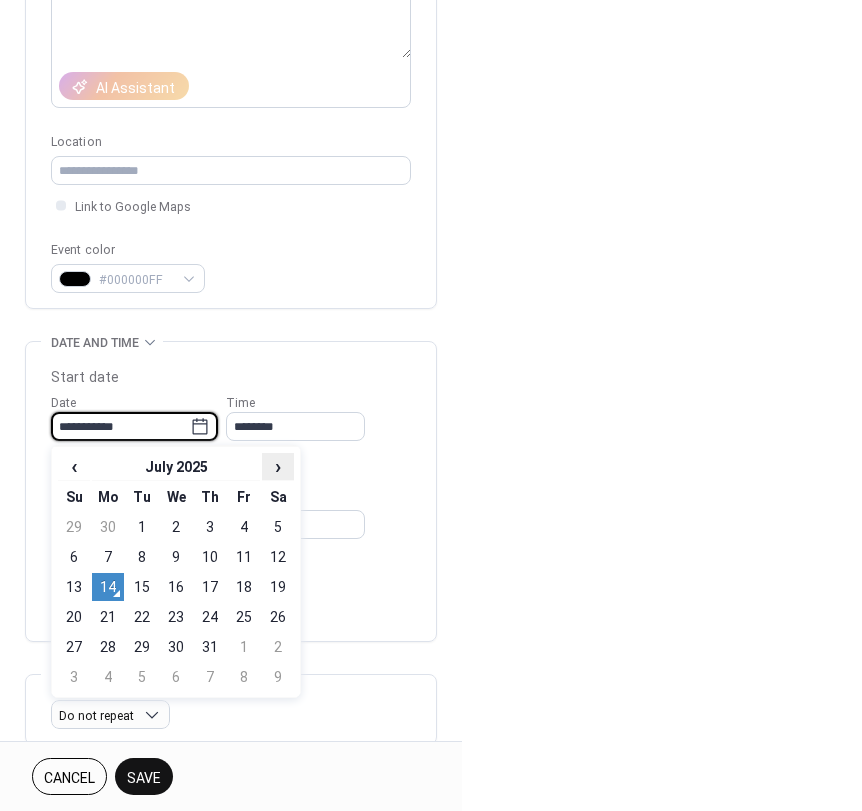 click on "›" at bounding box center [278, 466] 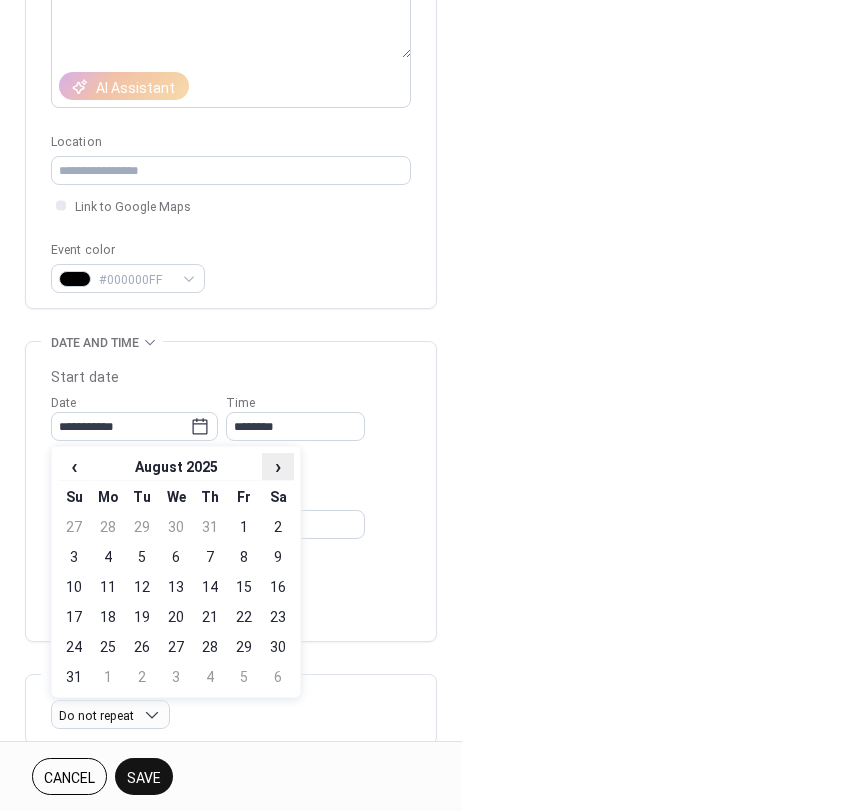 click on "›" at bounding box center (278, 466) 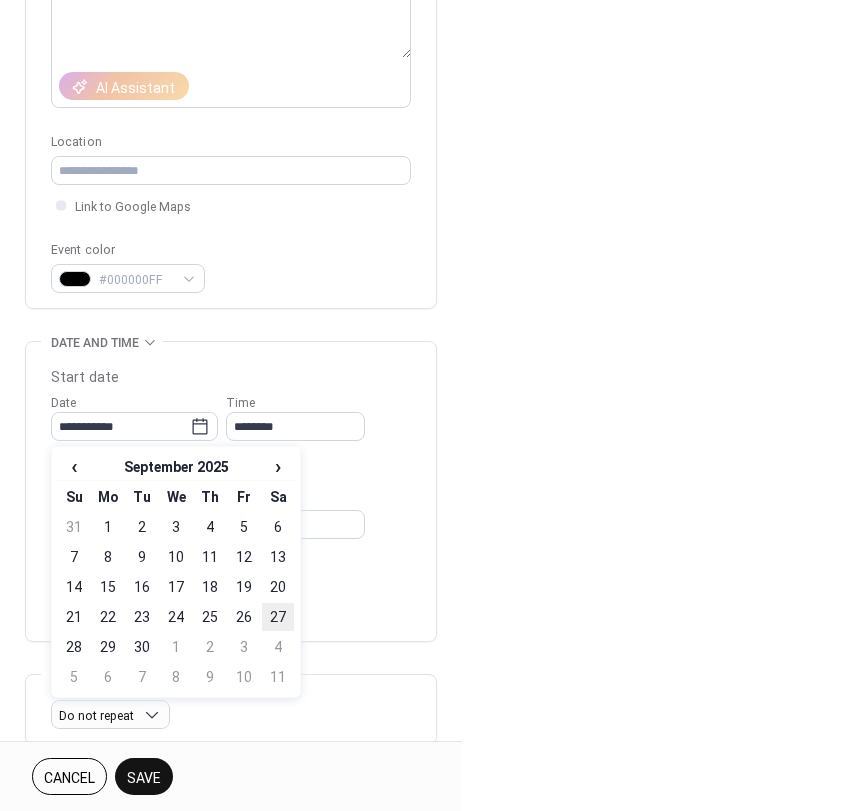 click on "27" at bounding box center [278, 617] 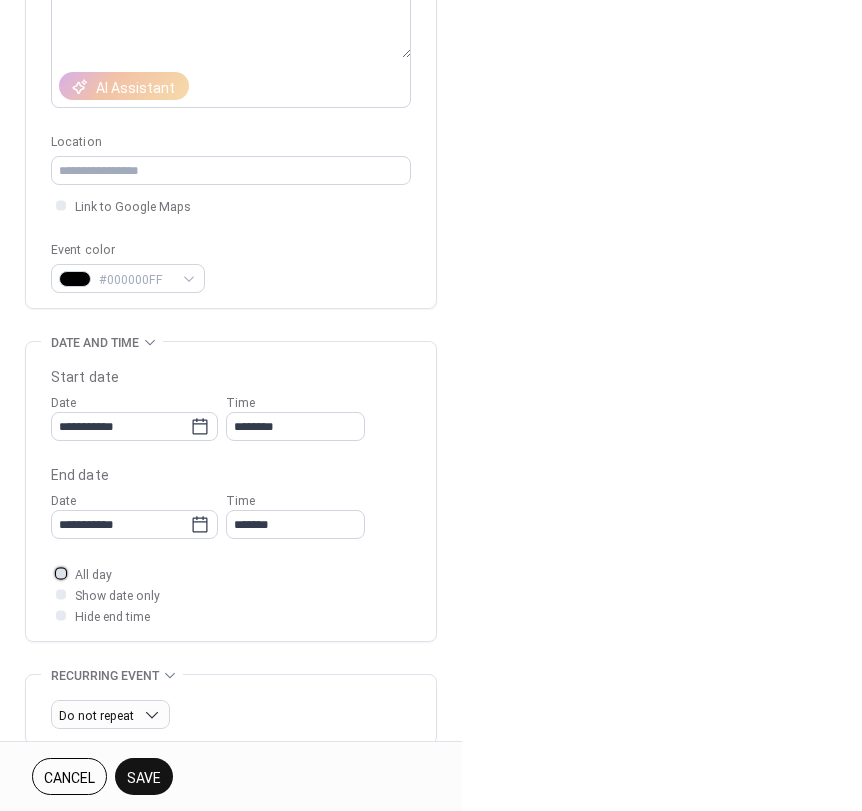 click at bounding box center (61, 573) 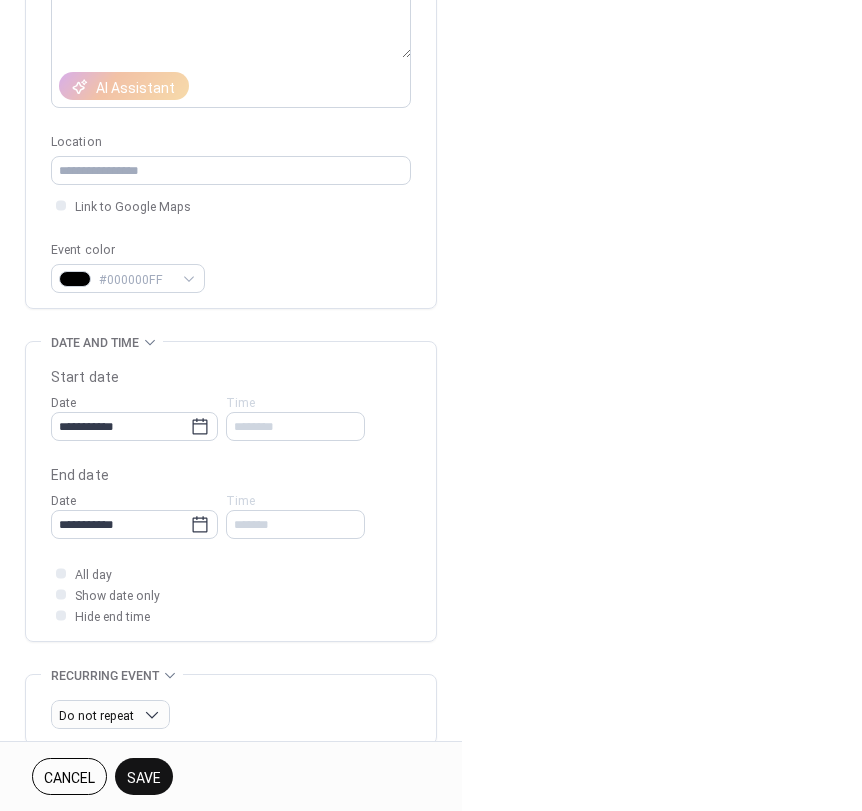 click on "Save" at bounding box center (144, 778) 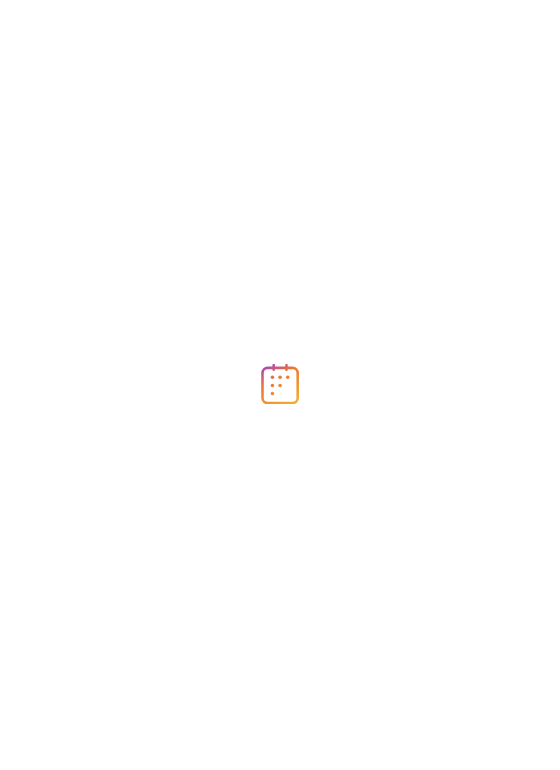 scroll, scrollTop: 0, scrollLeft: 0, axis: both 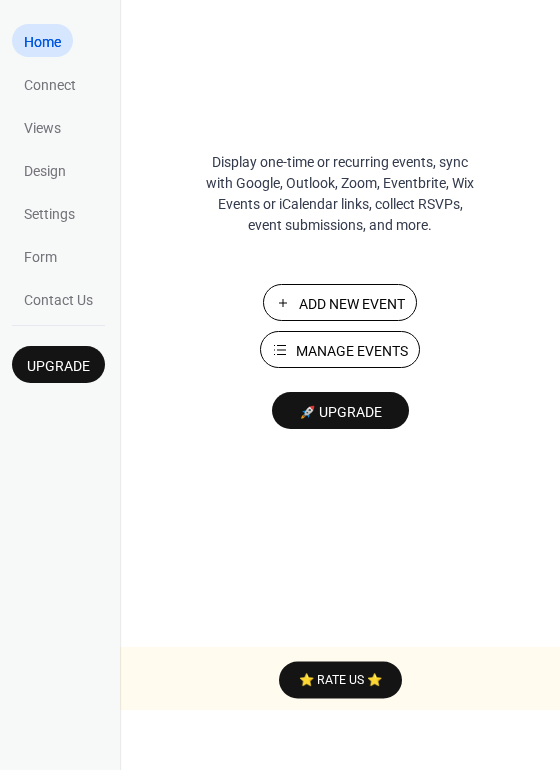 click on "Add New Event" at bounding box center (352, 304) 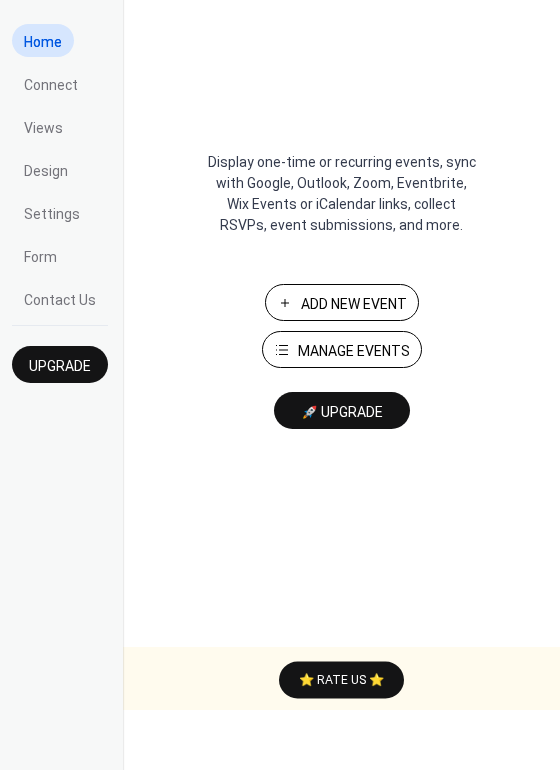 click on "Manage Events" at bounding box center [354, 351] 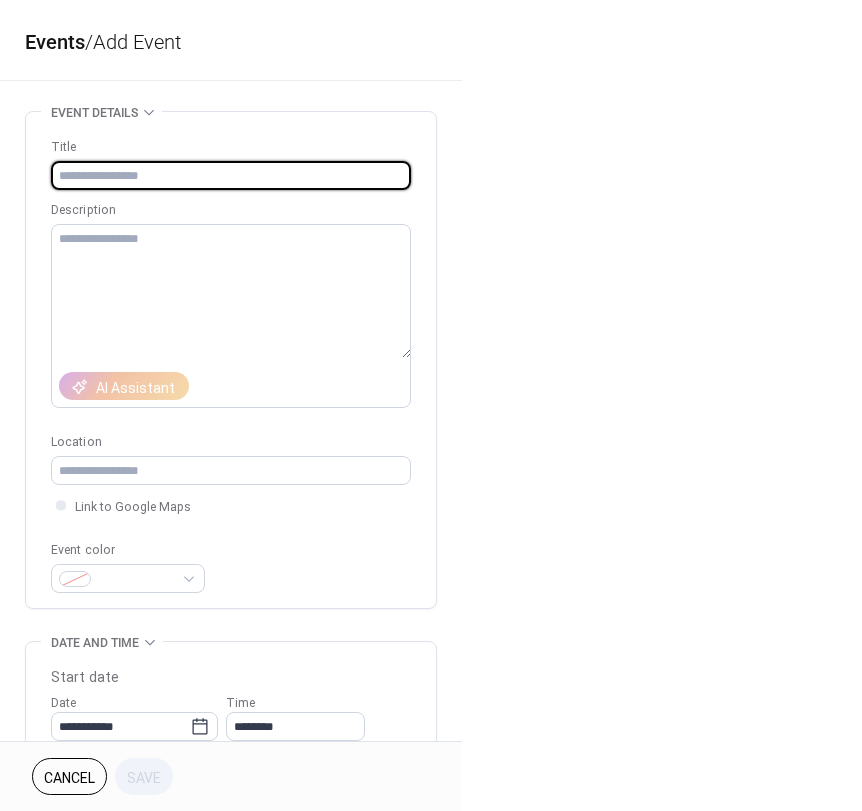 scroll, scrollTop: 0, scrollLeft: 0, axis: both 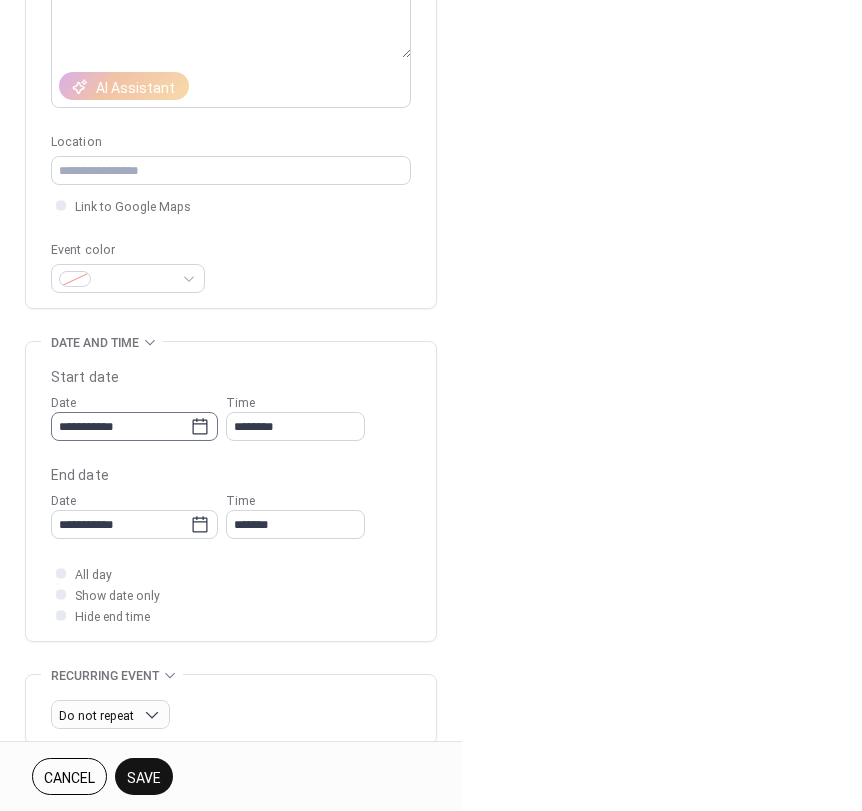 type on "********" 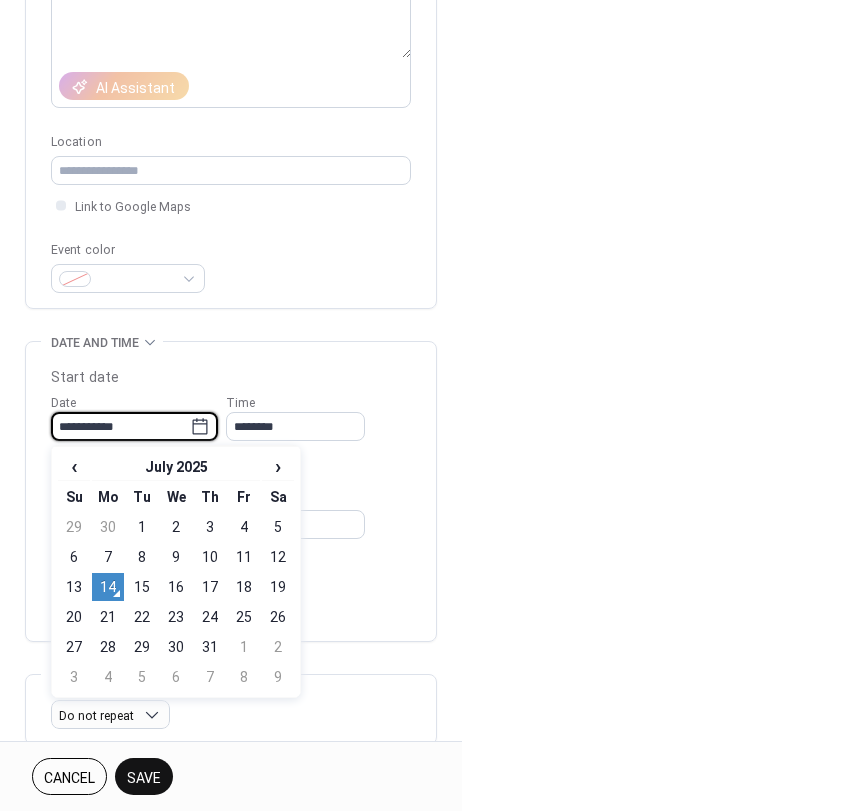 click on "**********" at bounding box center [120, 426] 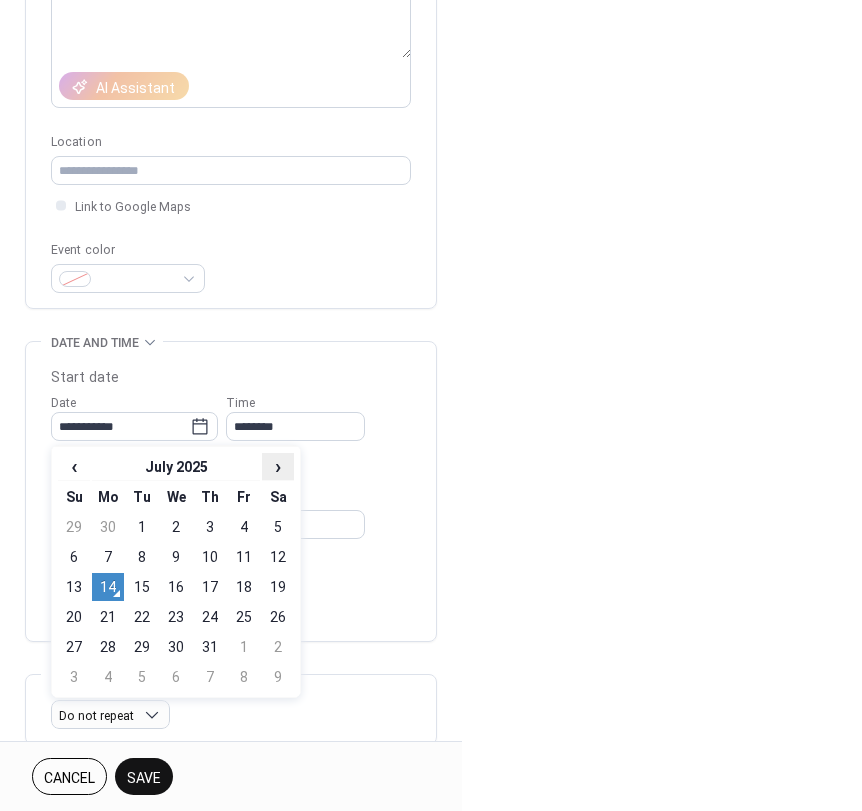 click on "›" at bounding box center [278, 466] 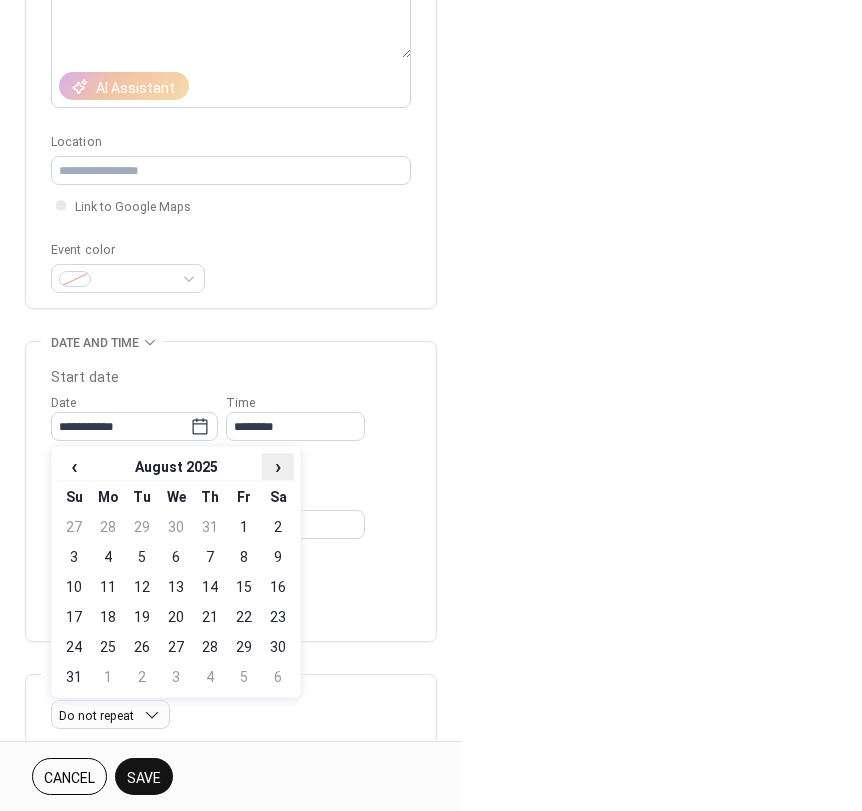 click on "›" at bounding box center [278, 466] 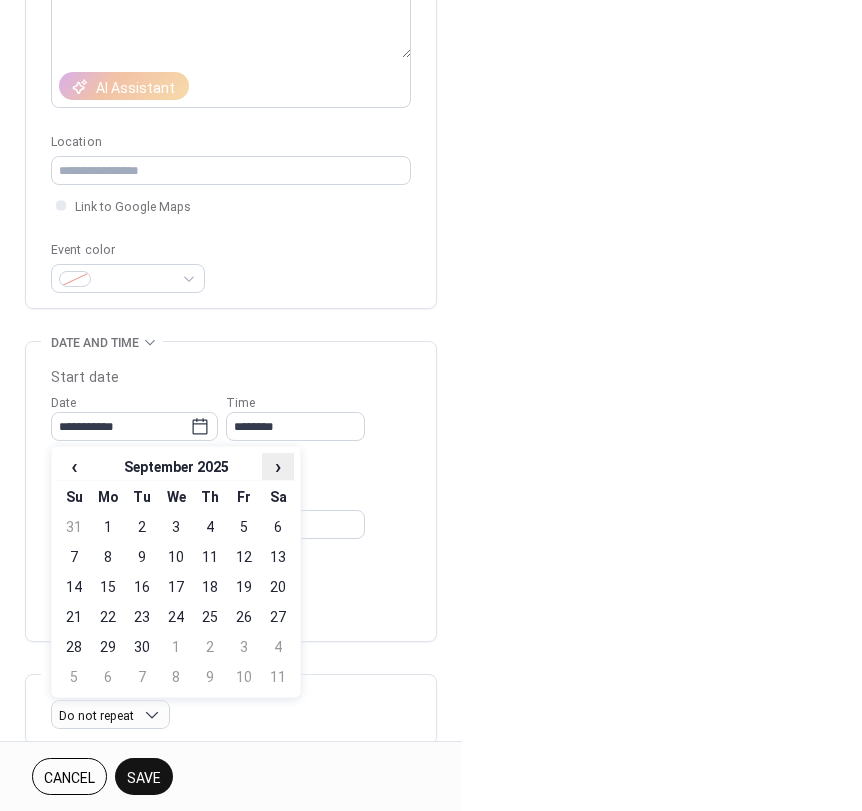 click on "›" at bounding box center [278, 466] 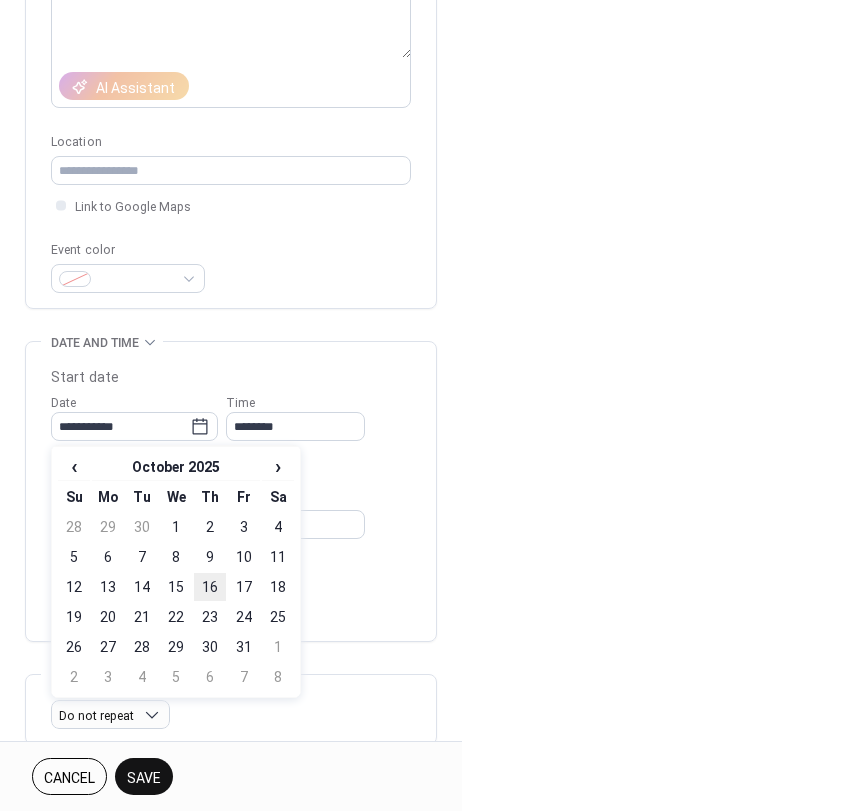 click on "16" at bounding box center [210, 587] 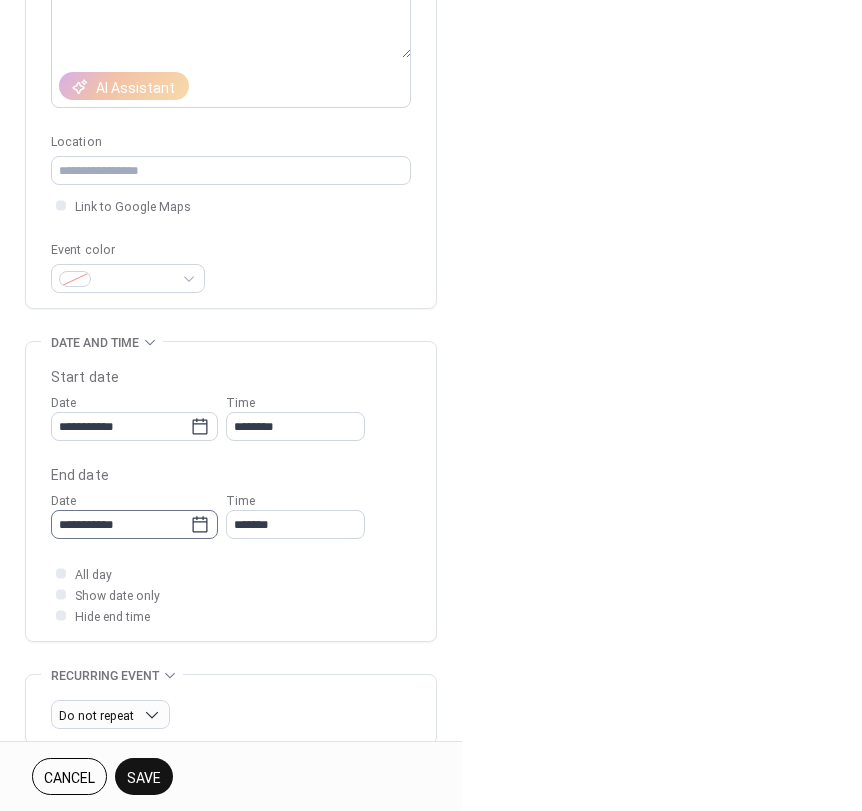 click 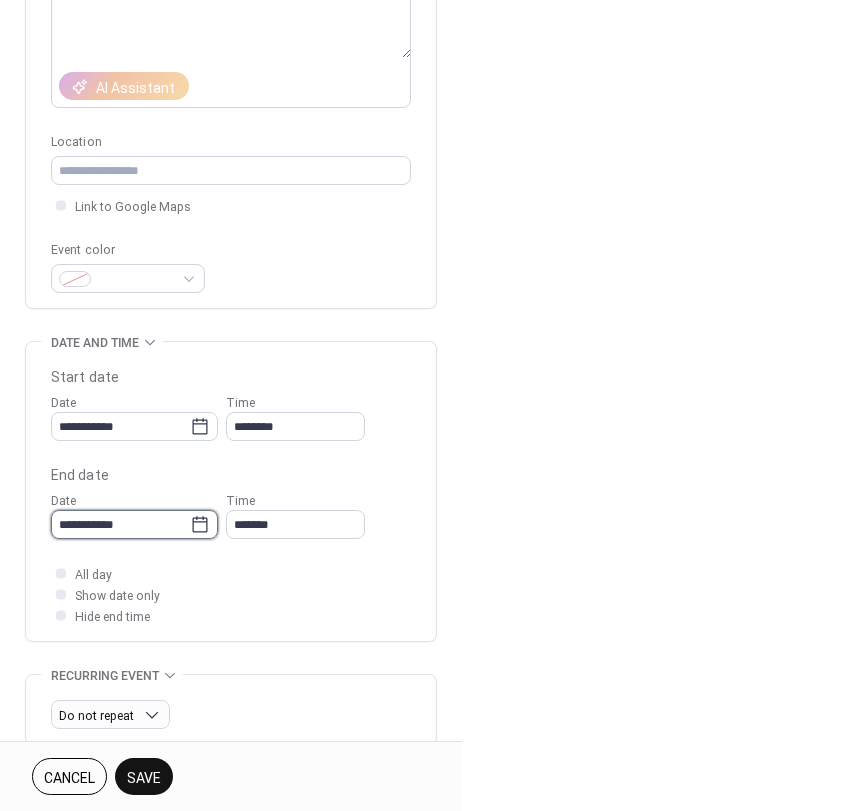 click on "**********" at bounding box center [120, 524] 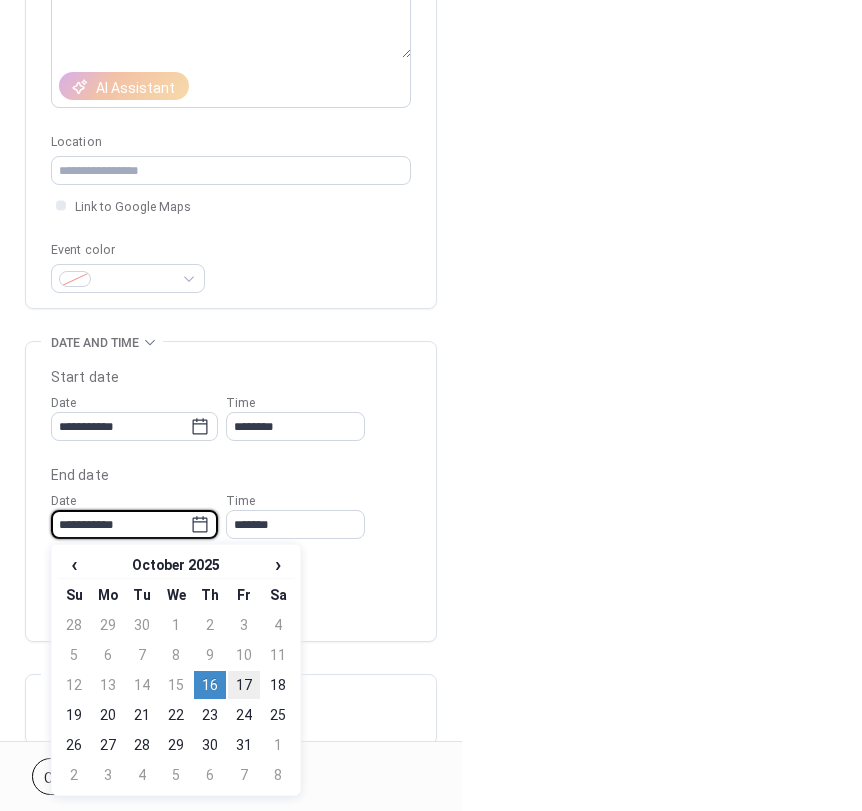 click on "17" at bounding box center (244, 685) 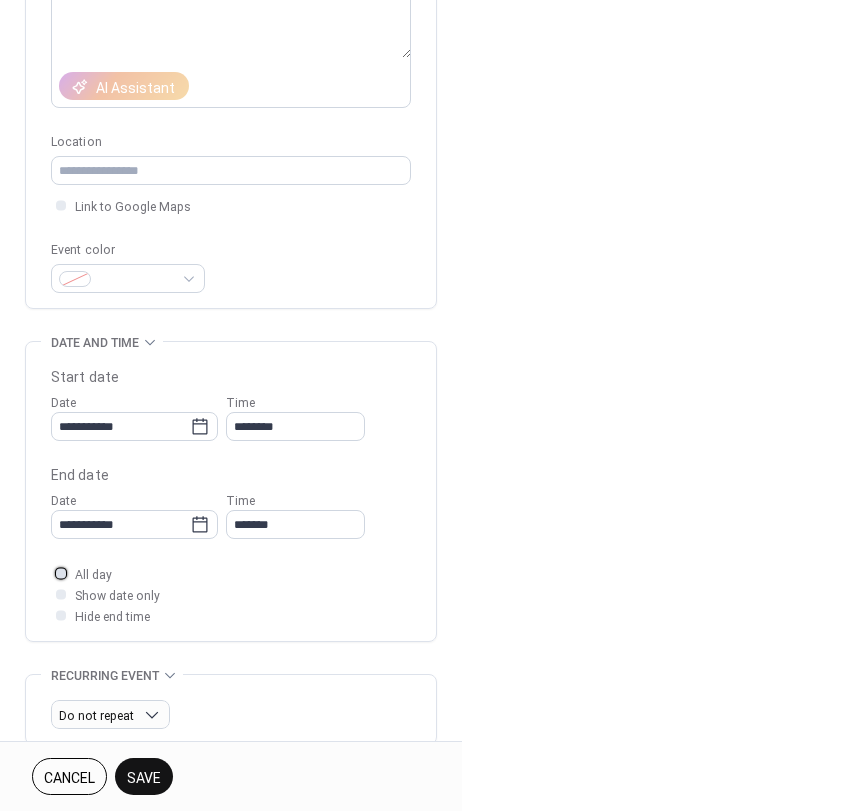 click at bounding box center (61, 573) 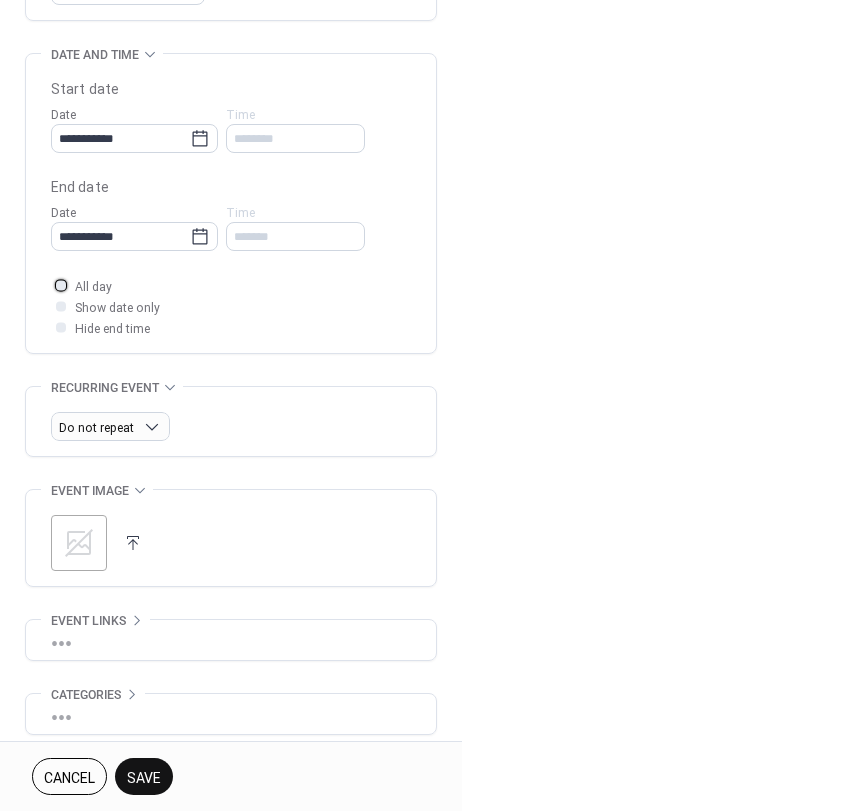 scroll, scrollTop: 600, scrollLeft: 0, axis: vertical 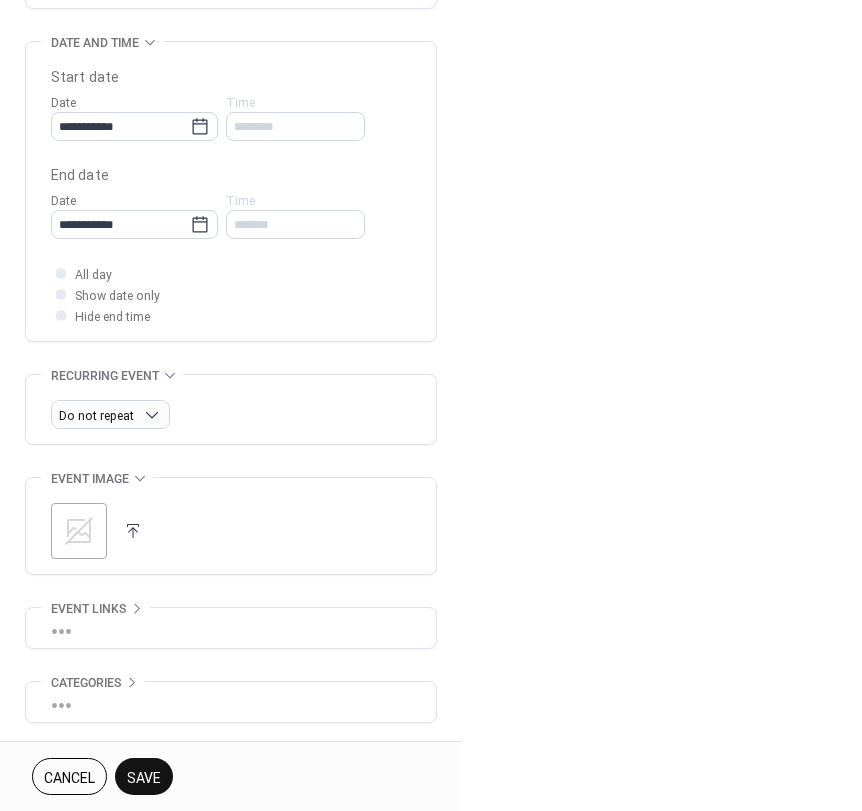 click on "Save" at bounding box center (144, 778) 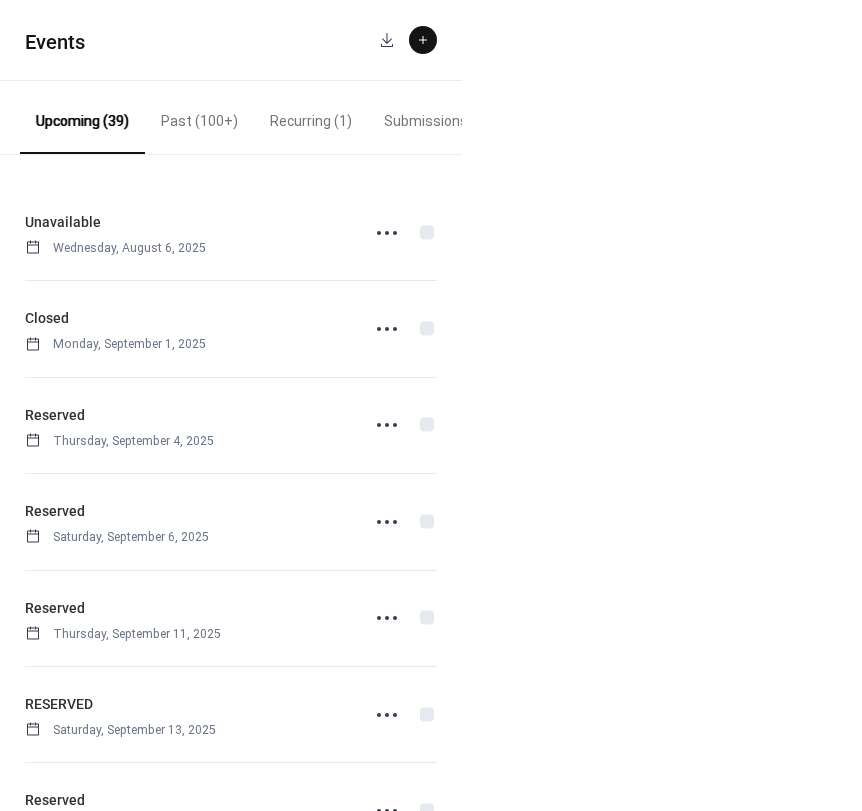 scroll, scrollTop: 0, scrollLeft: 0, axis: both 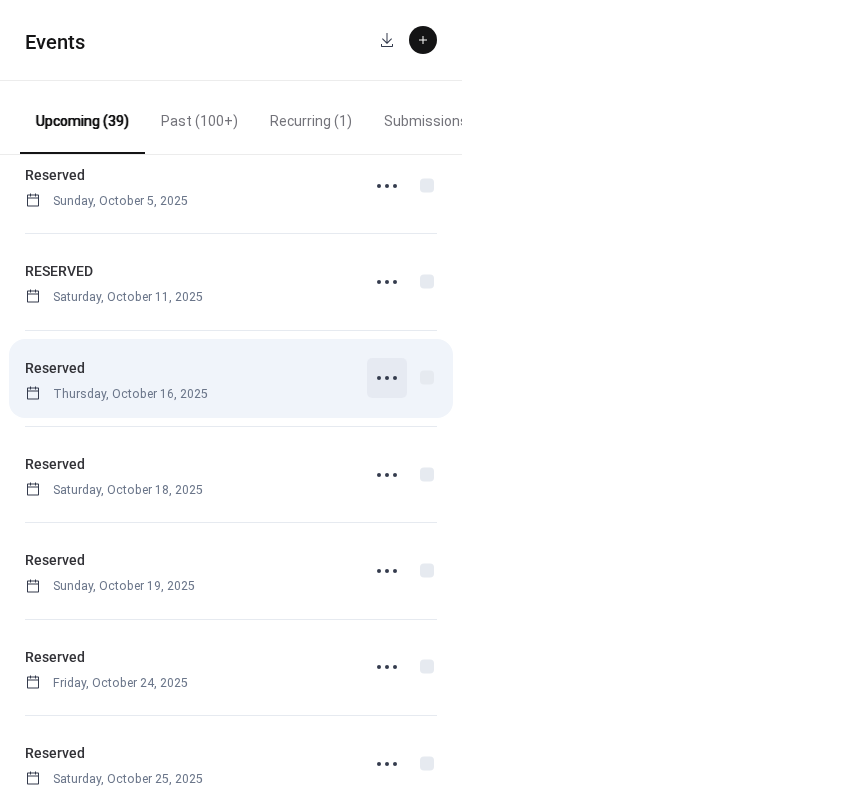 click 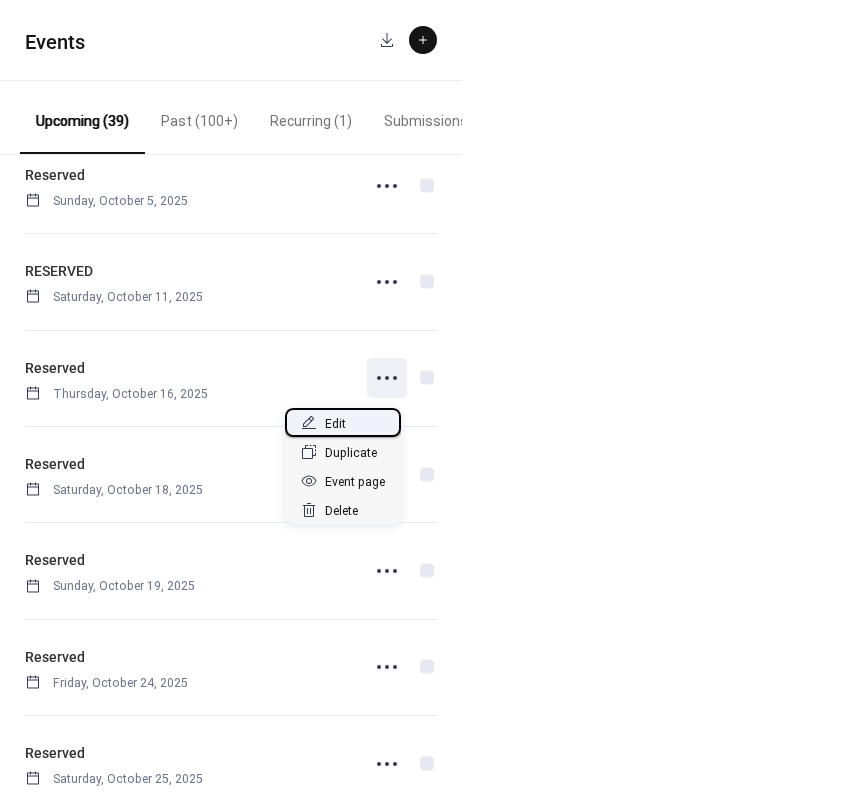 click on "Edit" at bounding box center (343, 422) 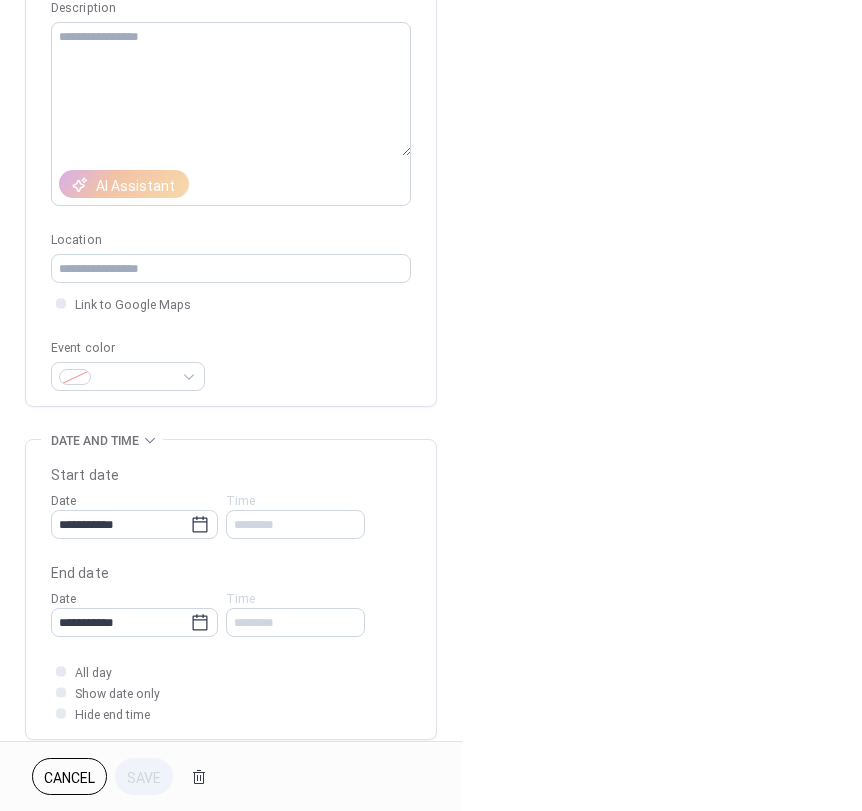 scroll, scrollTop: 200, scrollLeft: 0, axis: vertical 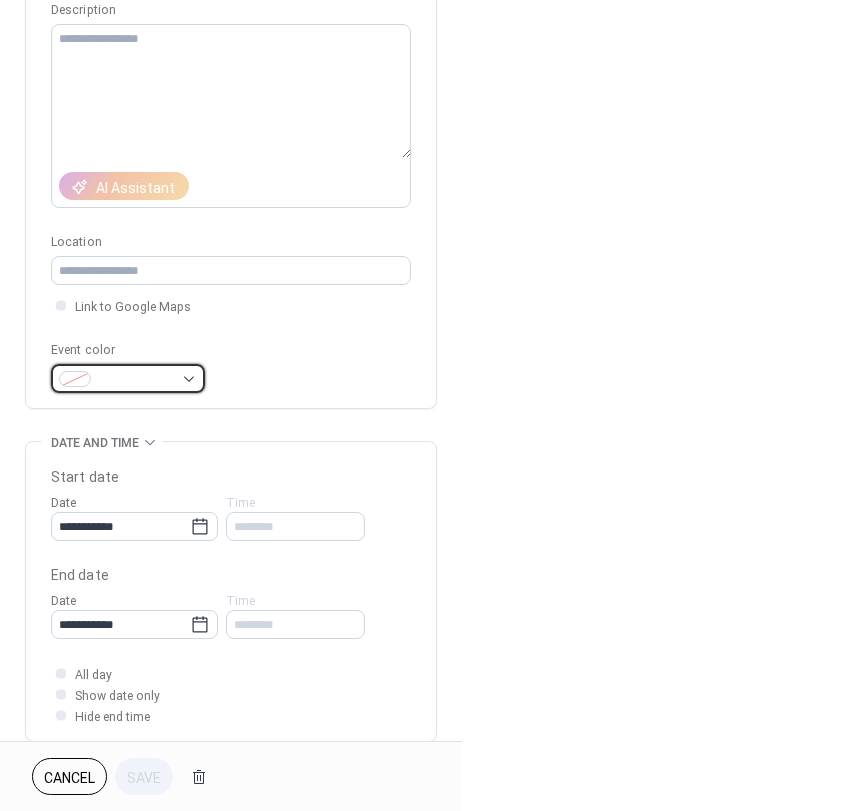 click at bounding box center [128, 378] 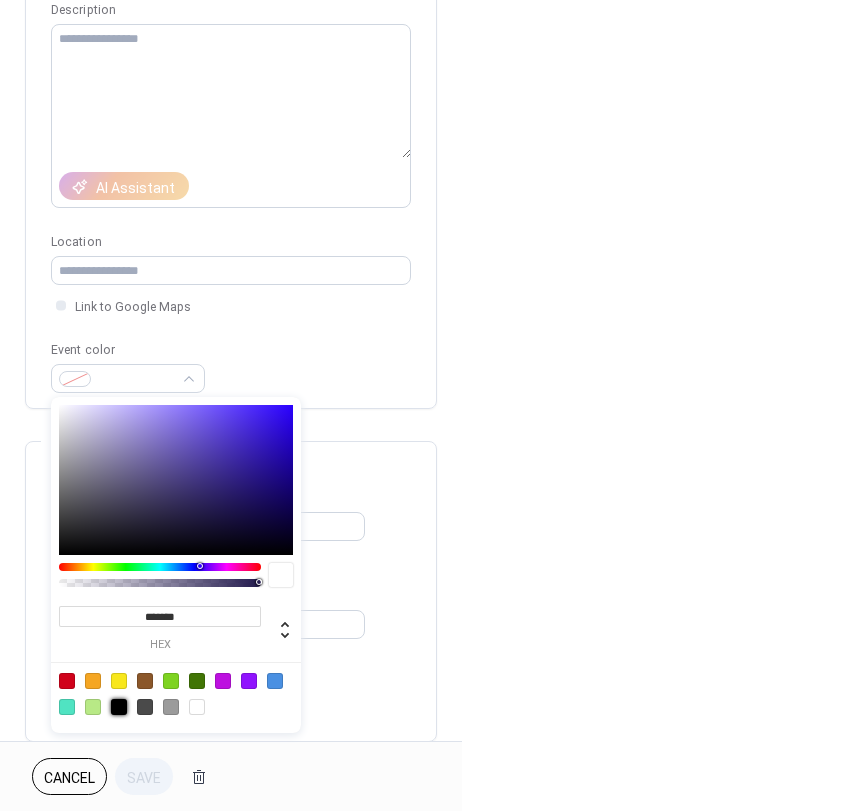click at bounding box center (119, 707) 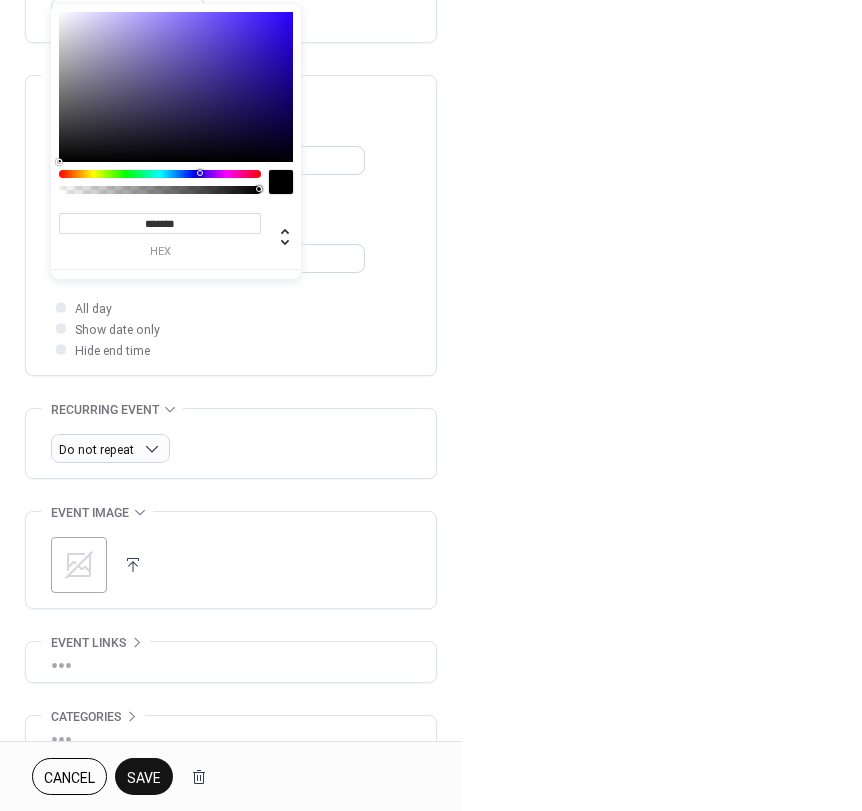 scroll, scrollTop: 676, scrollLeft: 0, axis: vertical 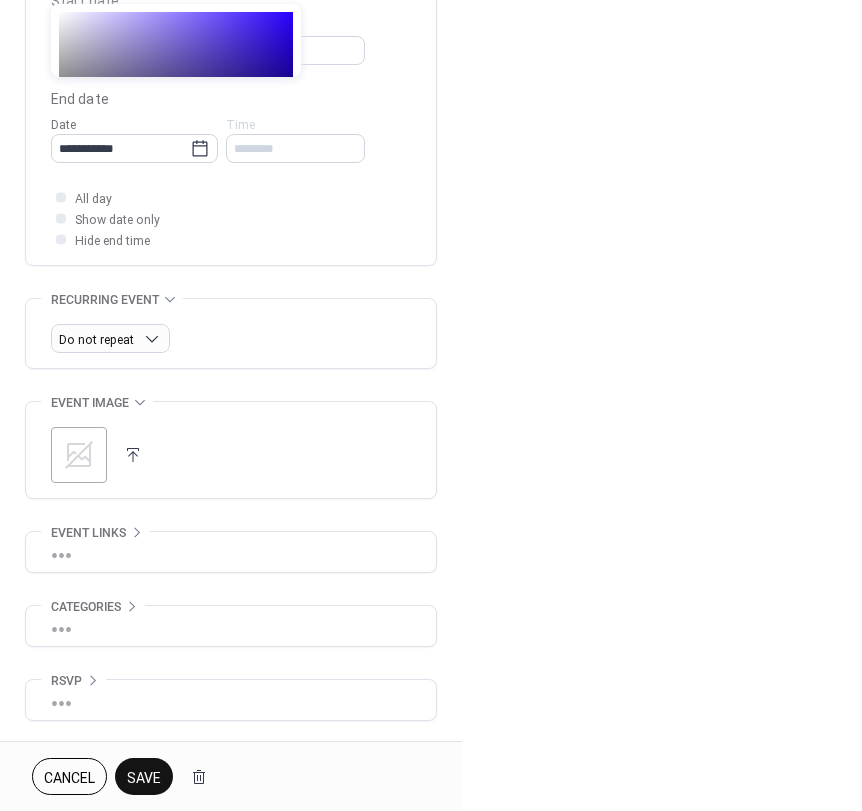 click on "Save" at bounding box center [144, 776] 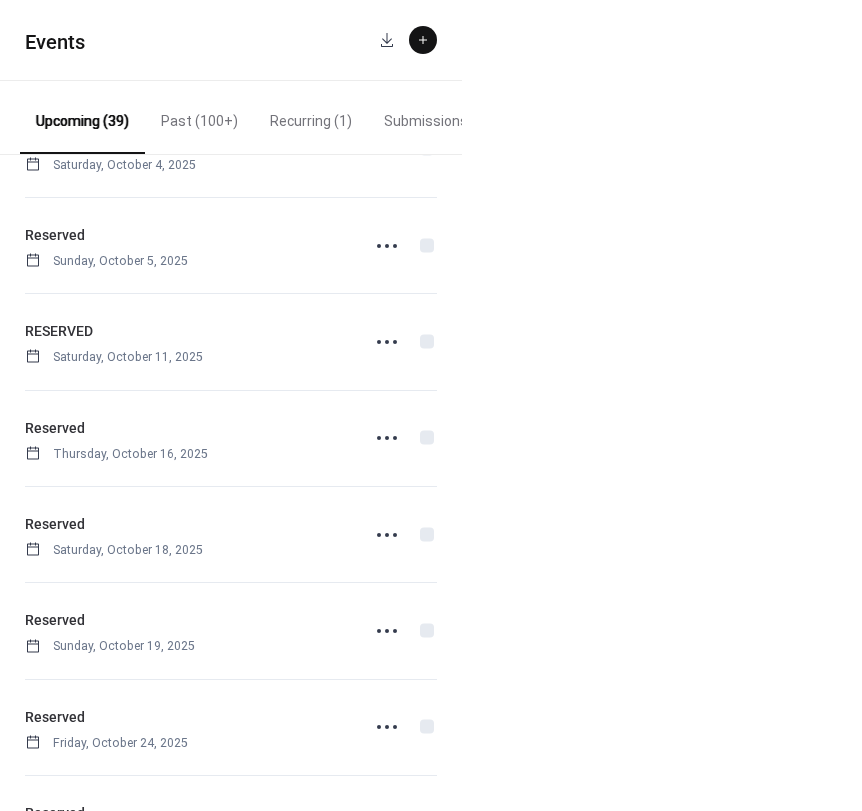 scroll, scrollTop: 1300, scrollLeft: 0, axis: vertical 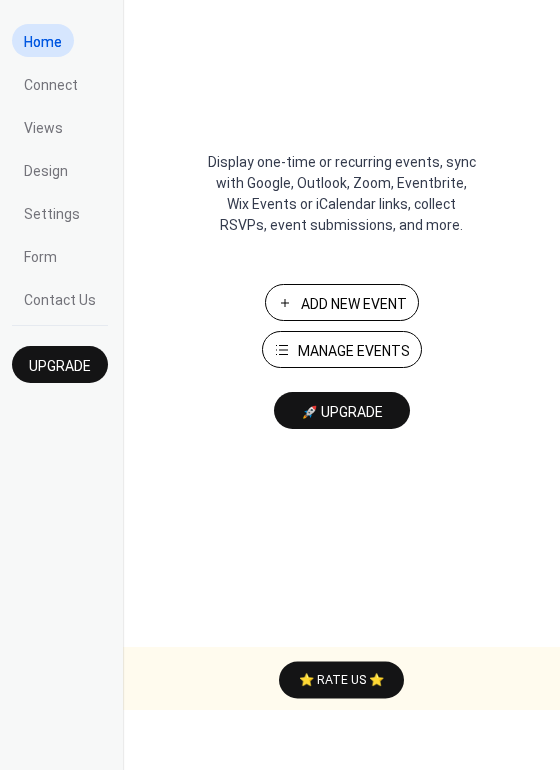 click on "Add New Event" at bounding box center [342, 302] 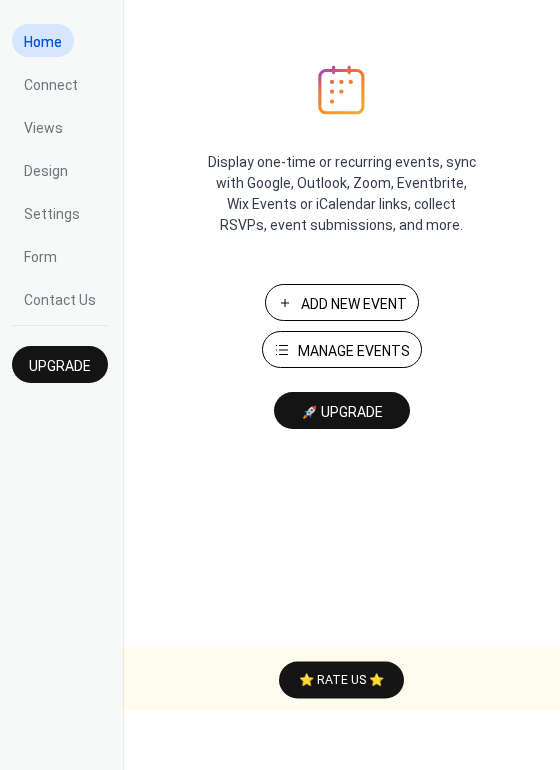 click on "Add New Event" at bounding box center (354, 304) 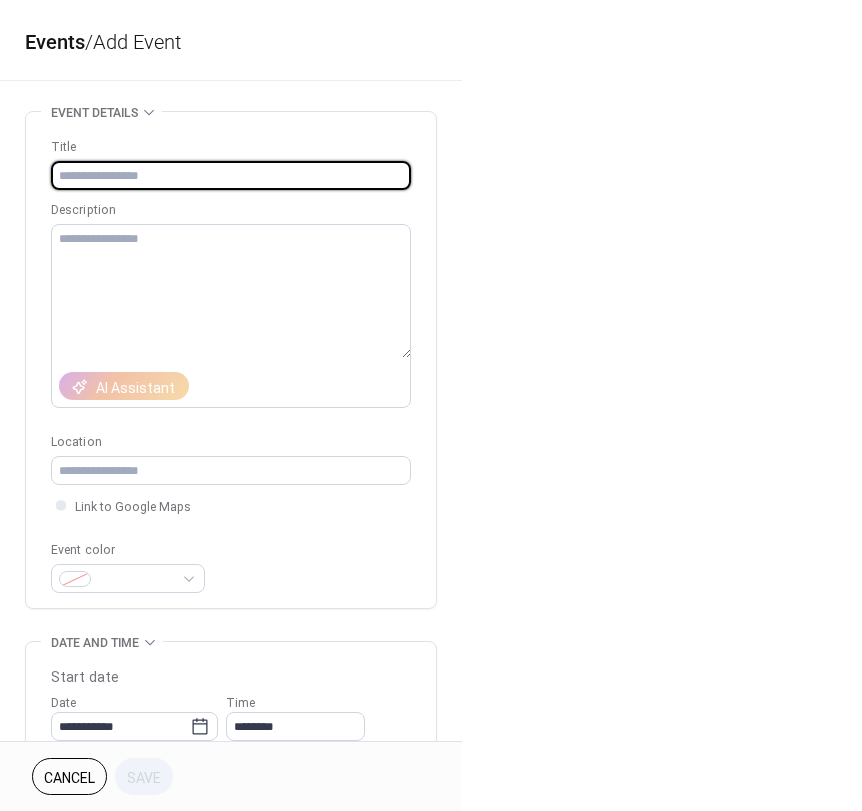 scroll, scrollTop: 0, scrollLeft: 0, axis: both 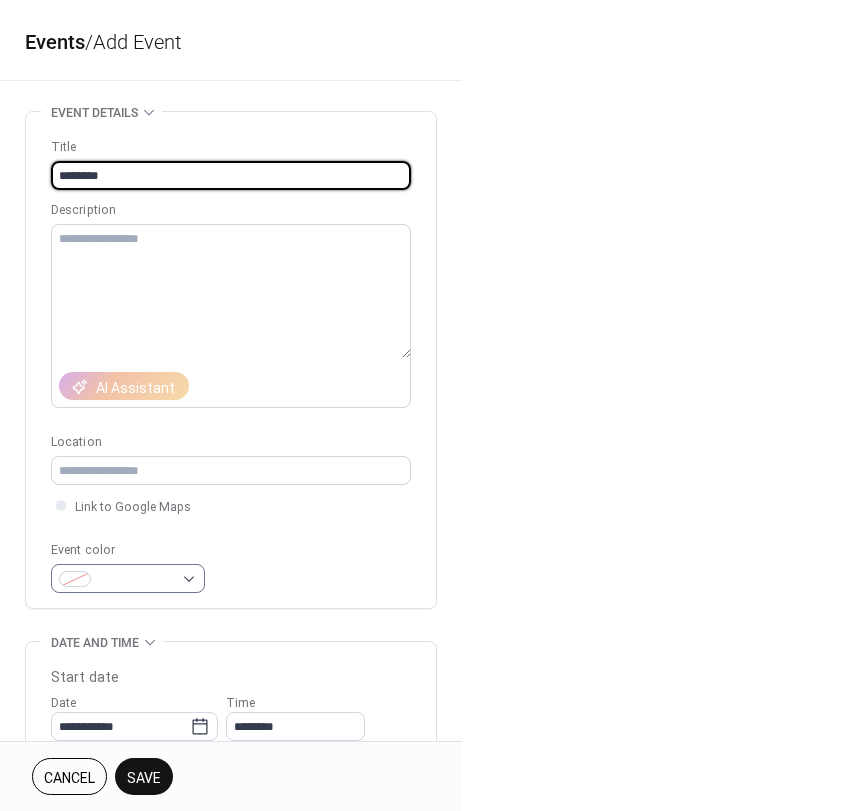 type on "********" 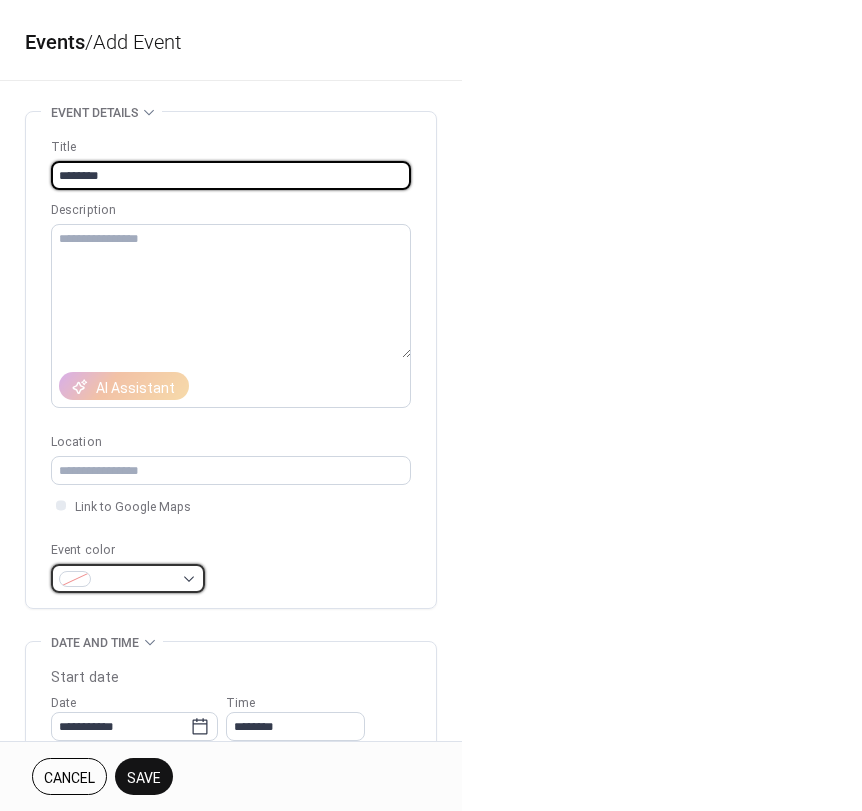 click at bounding box center (136, 580) 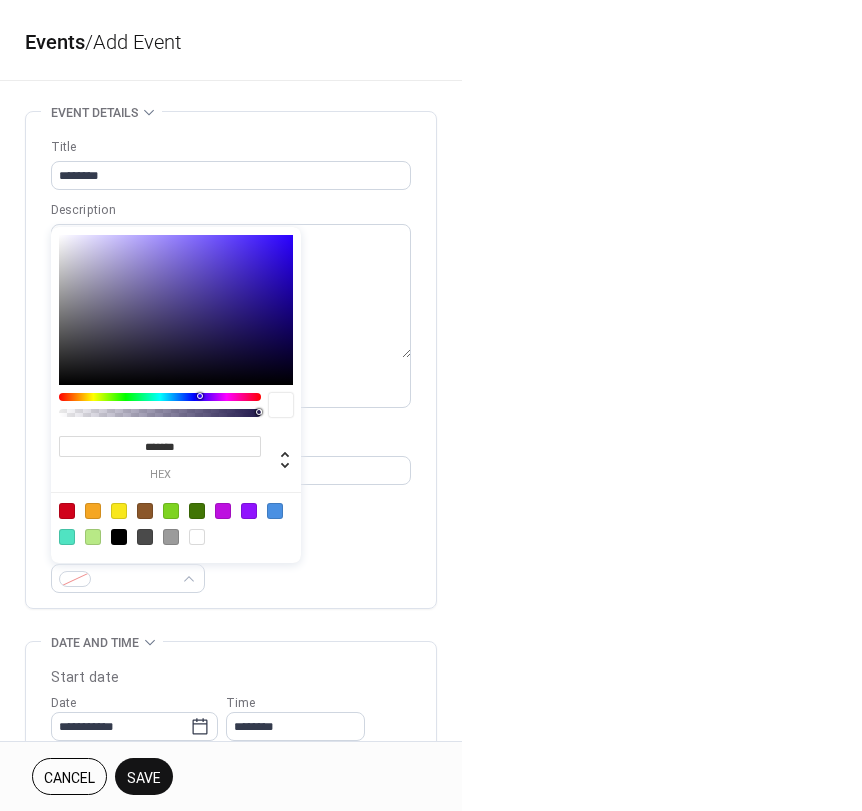 click at bounding box center (119, 537) 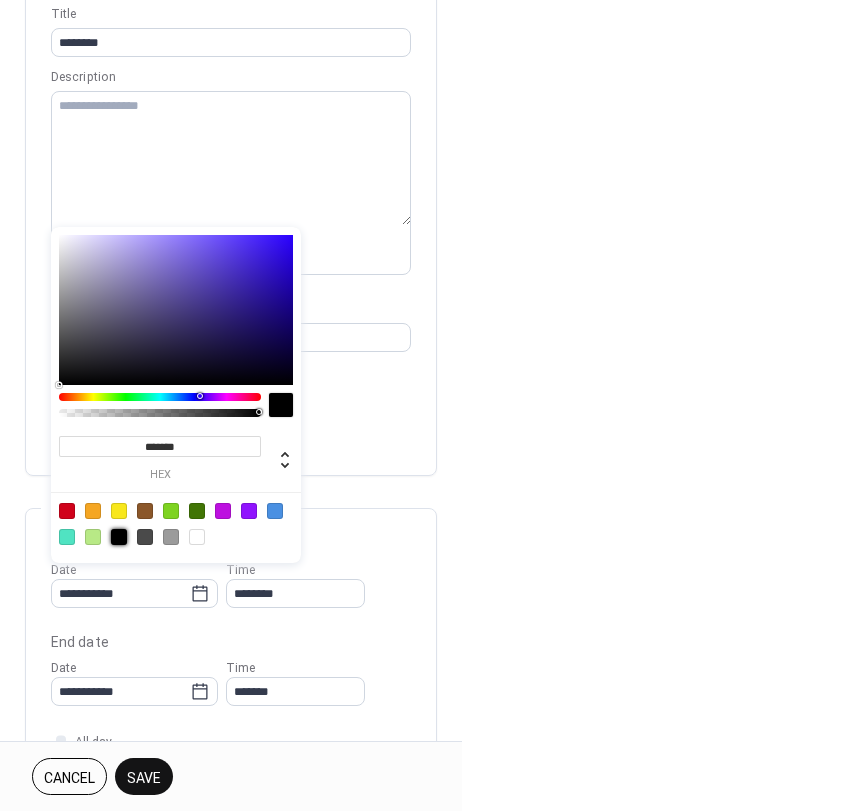 scroll, scrollTop: 200, scrollLeft: 0, axis: vertical 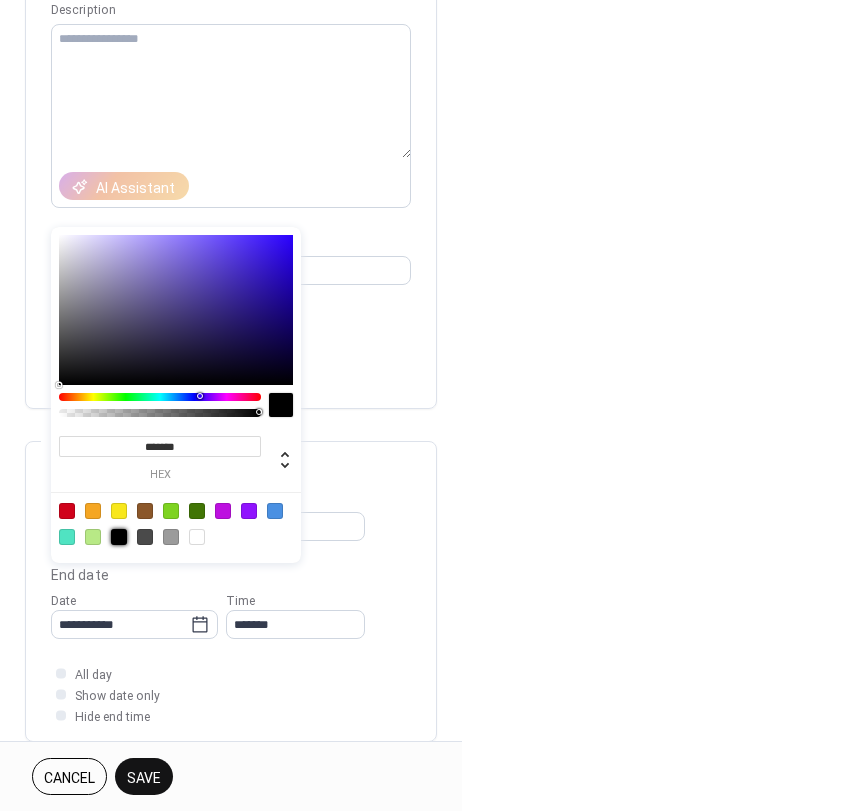 click on "Title ******** Description AI Assistant Location Link to Google Maps Event color #000000FF" at bounding box center [231, 165] 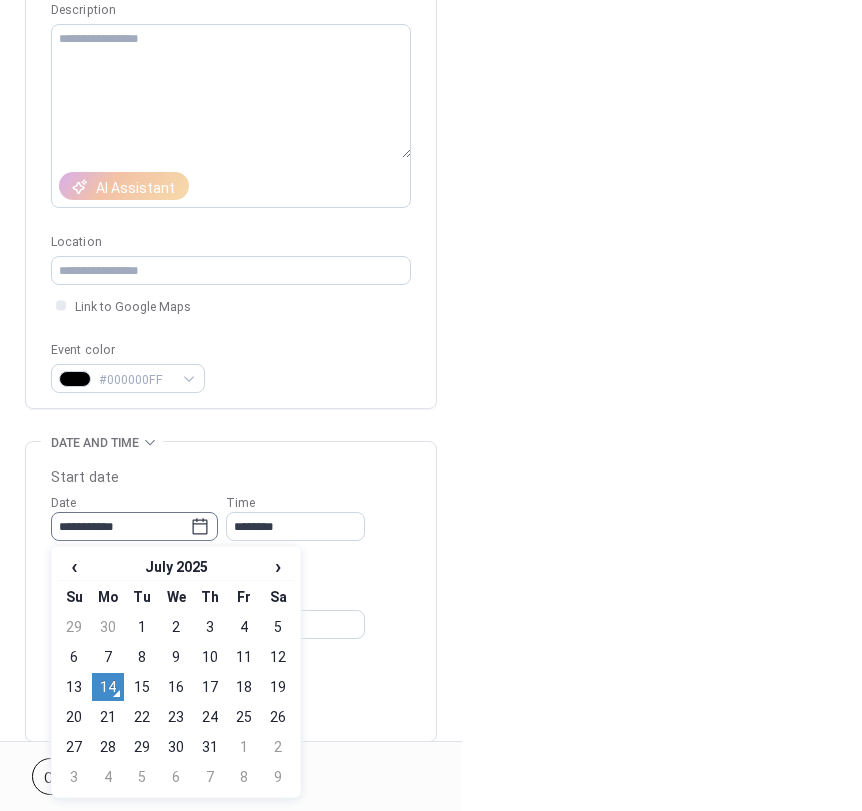 click 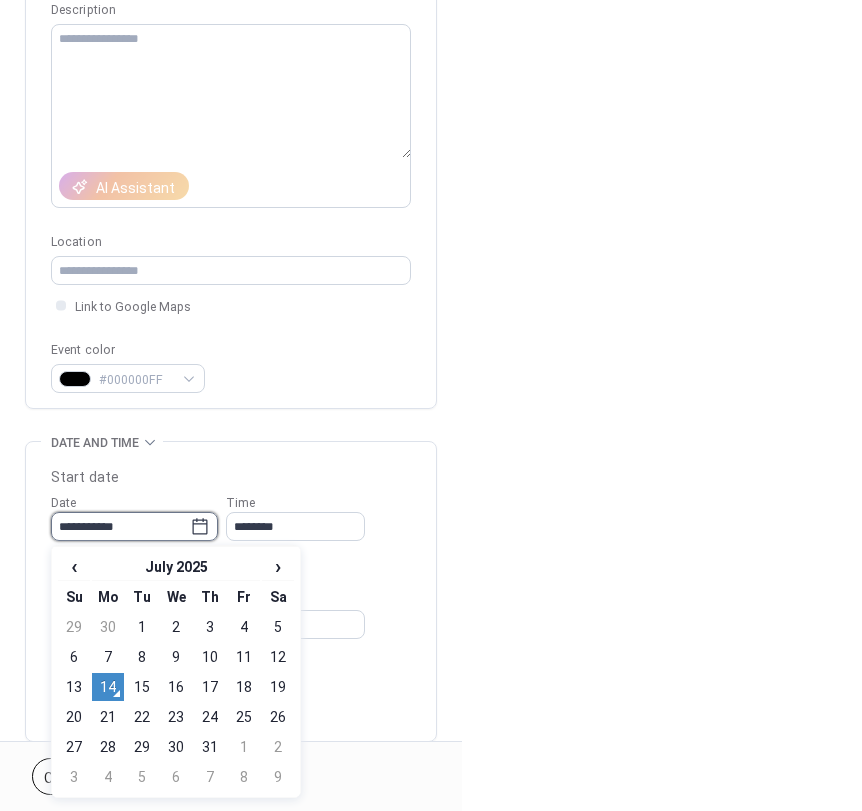 click on "**********" at bounding box center [120, 526] 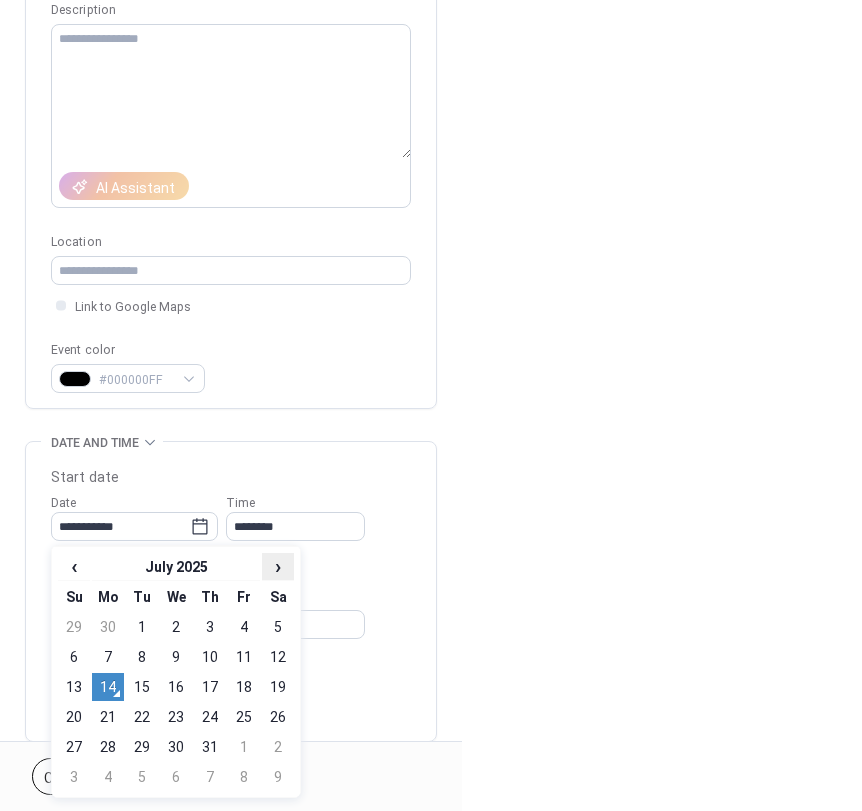 click on "›" at bounding box center (278, 566) 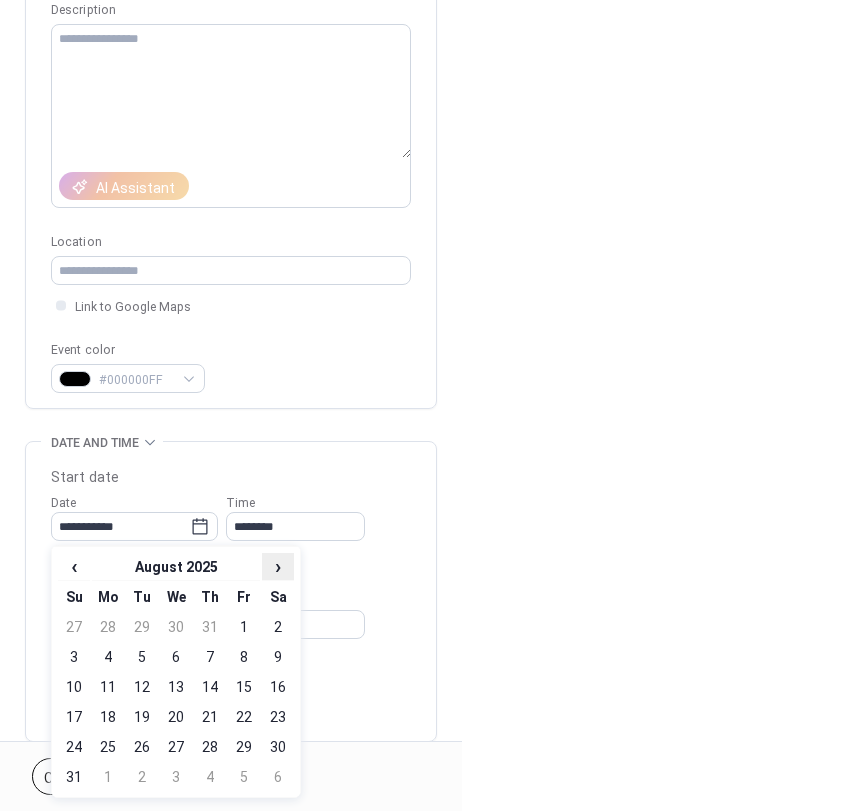 click on "›" at bounding box center (278, 566) 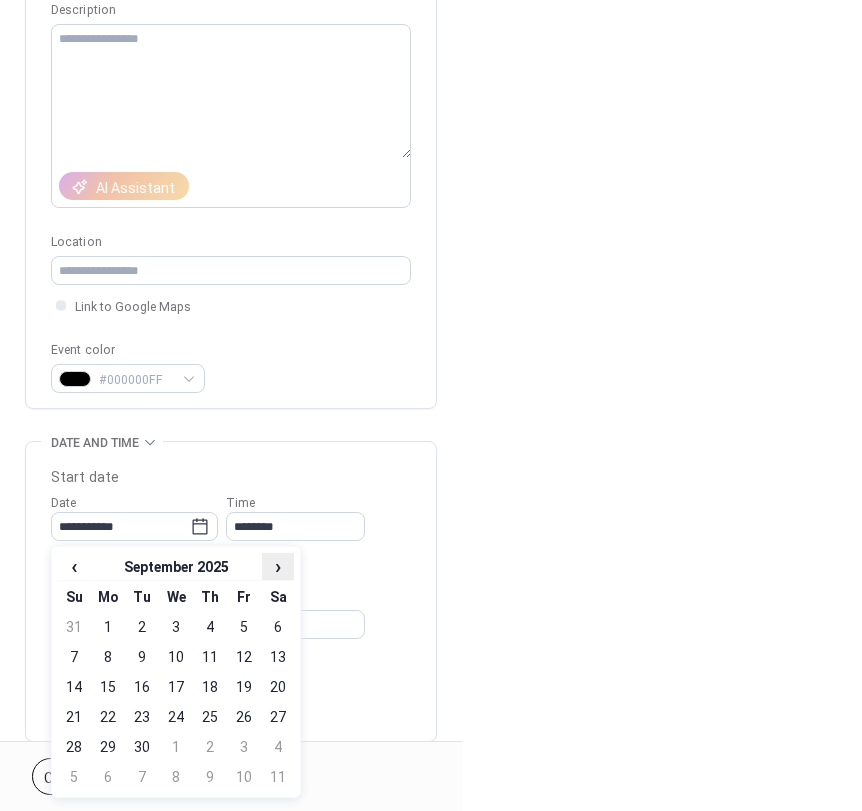 click on "›" at bounding box center [278, 566] 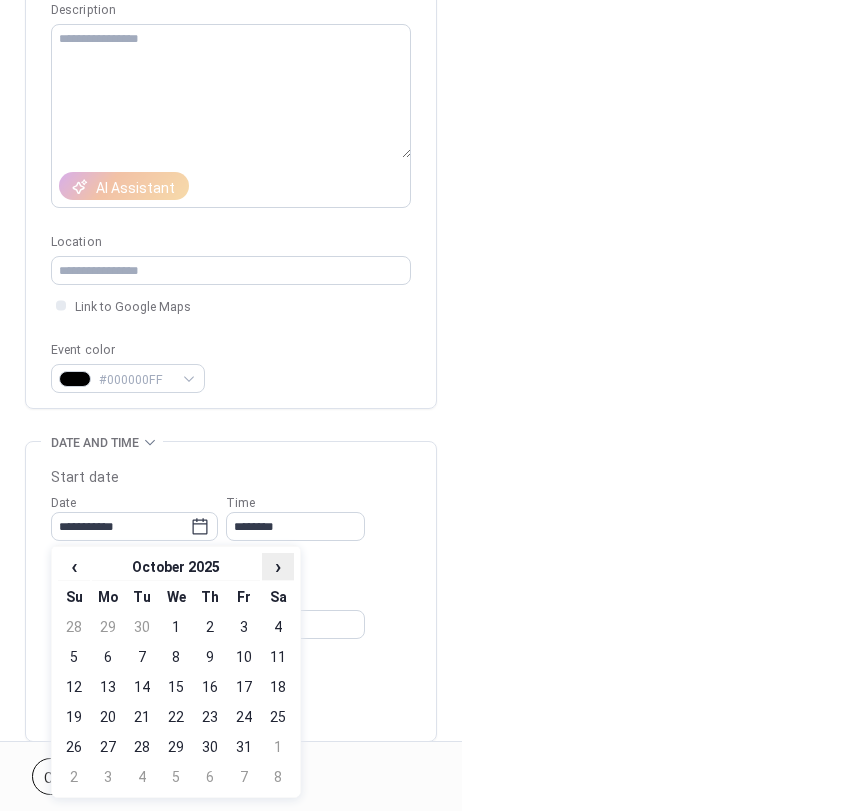 click on "›" at bounding box center [278, 566] 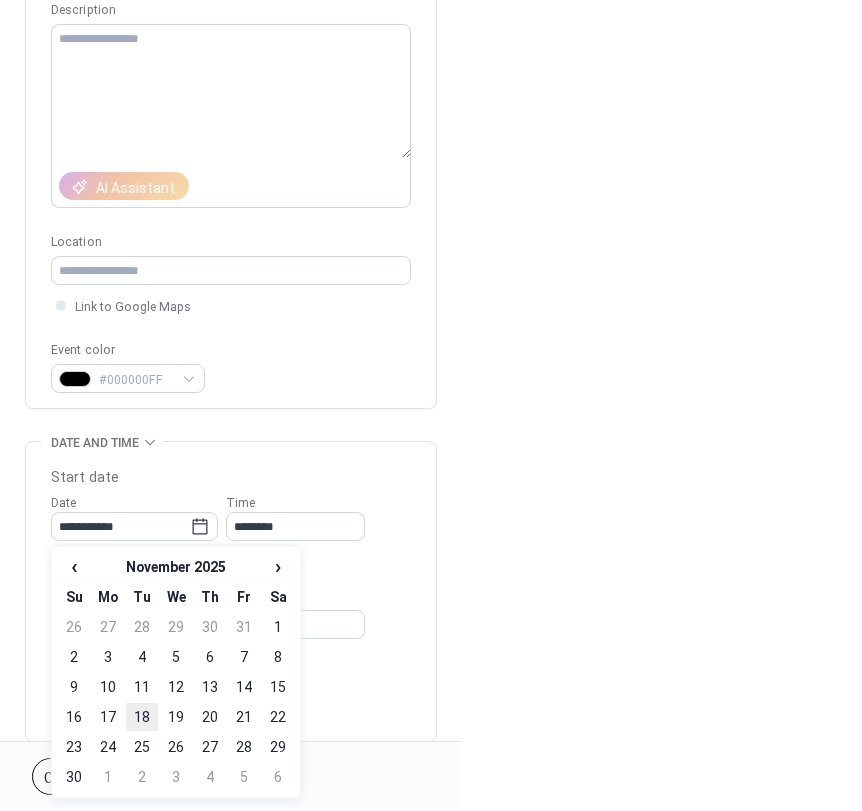 click on "18" at bounding box center (142, 717) 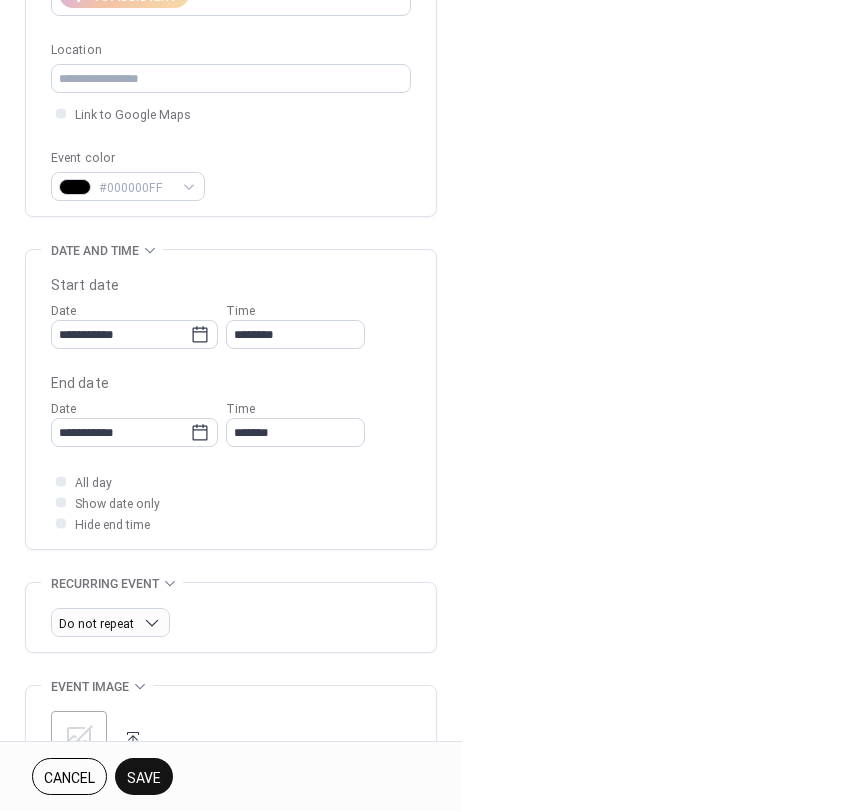 scroll, scrollTop: 400, scrollLeft: 0, axis: vertical 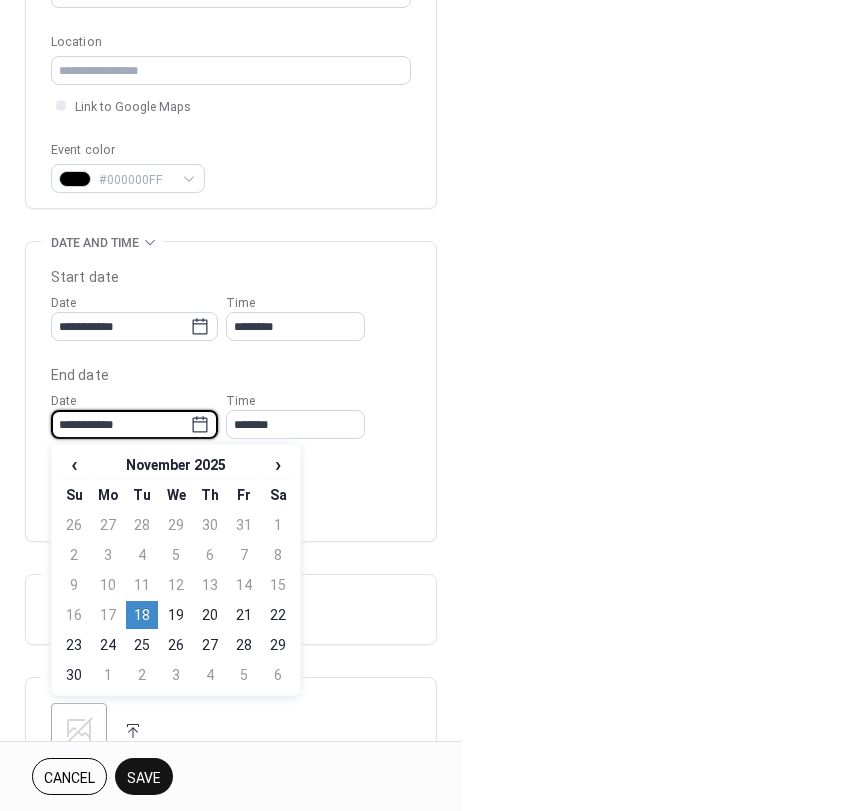 click on "**********" at bounding box center [120, 424] 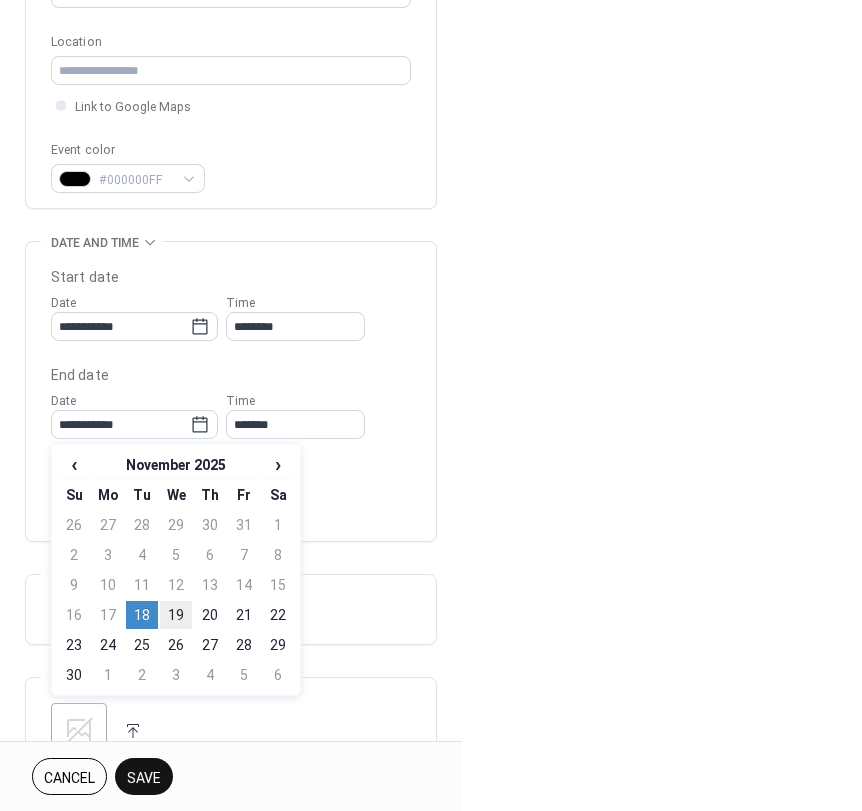 click on "19" at bounding box center [176, 615] 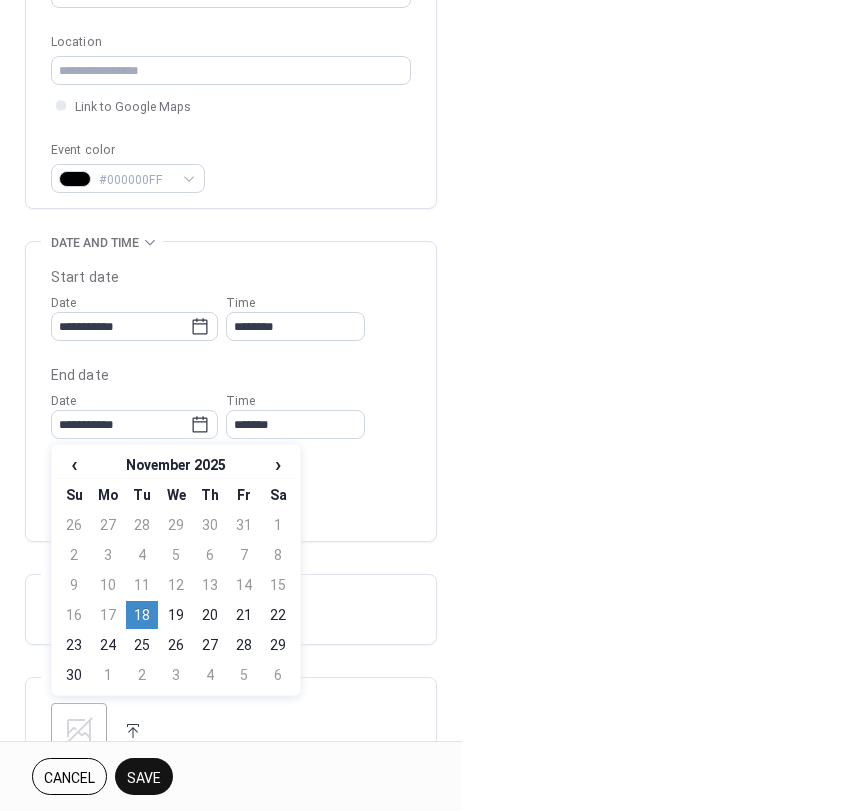 type on "**********" 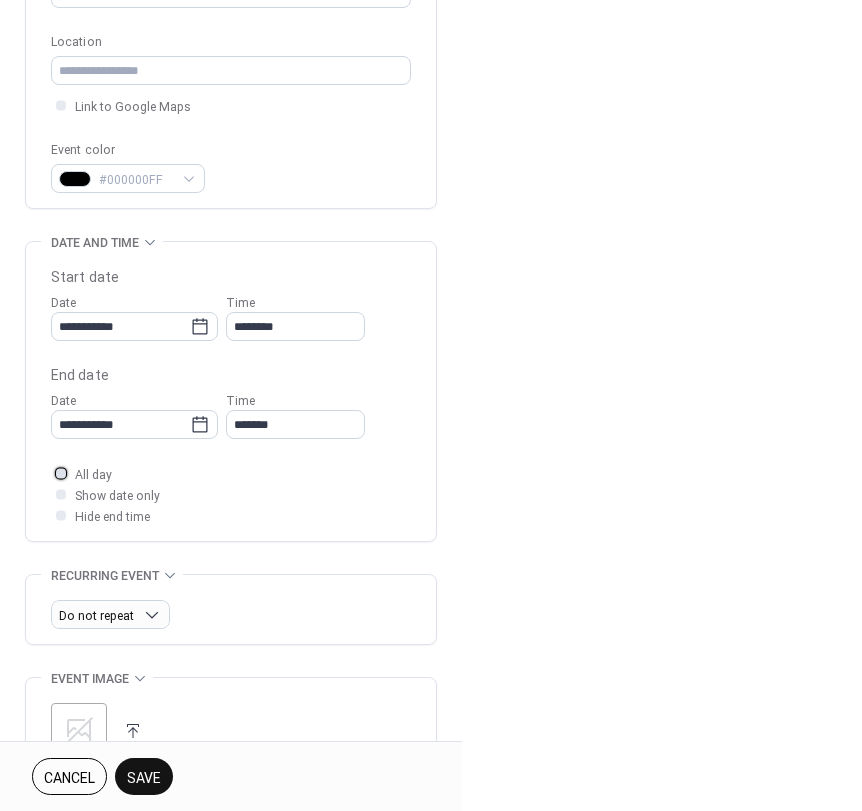 click at bounding box center (61, 473) 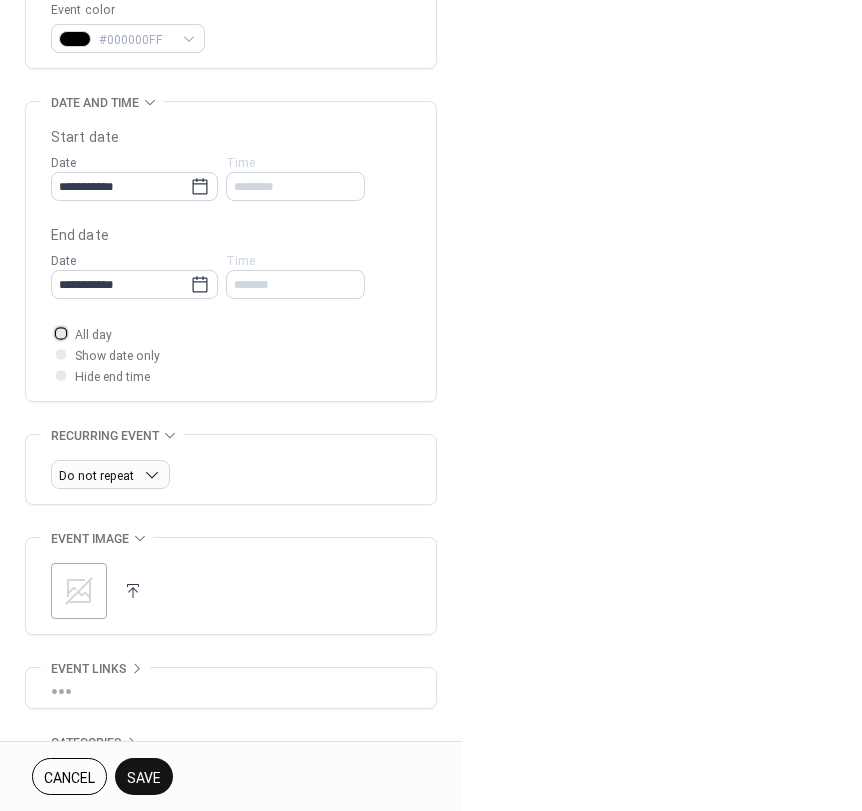 scroll, scrollTop: 600, scrollLeft: 0, axis: vertical 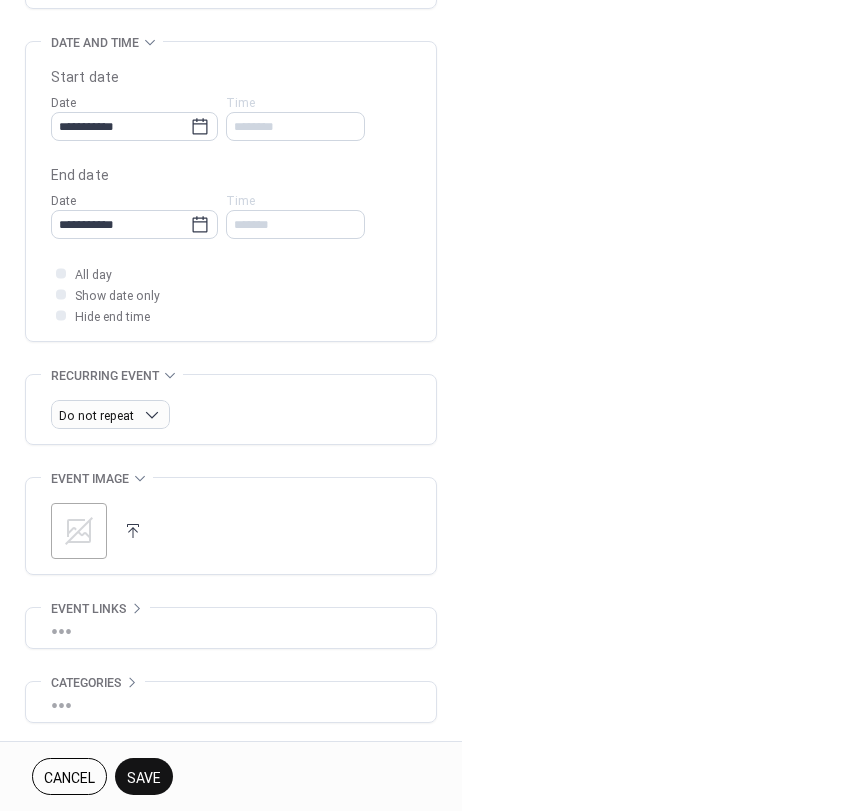 click on "Save" at bounding box center [144, 778] 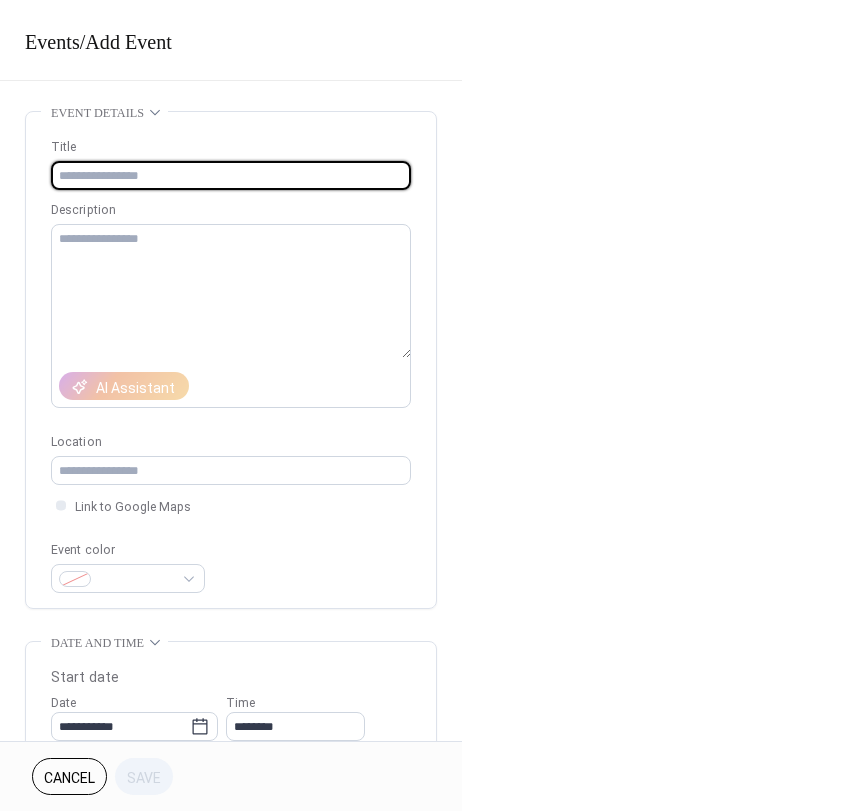 scroll, scrollTop: 0, scrollLeft: 0, axis: both 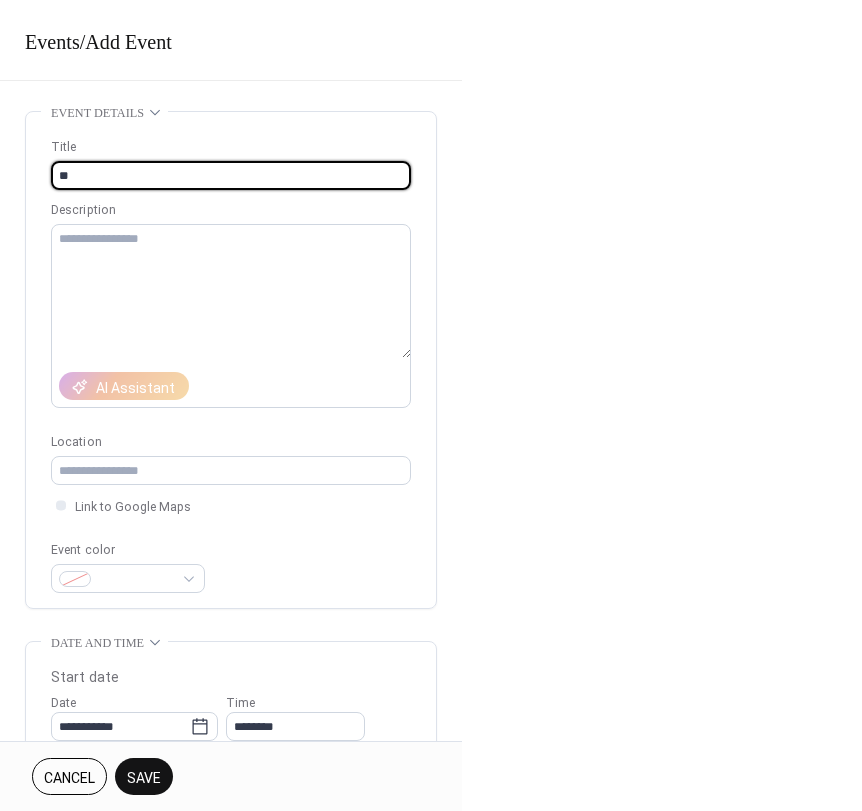 type on "*" 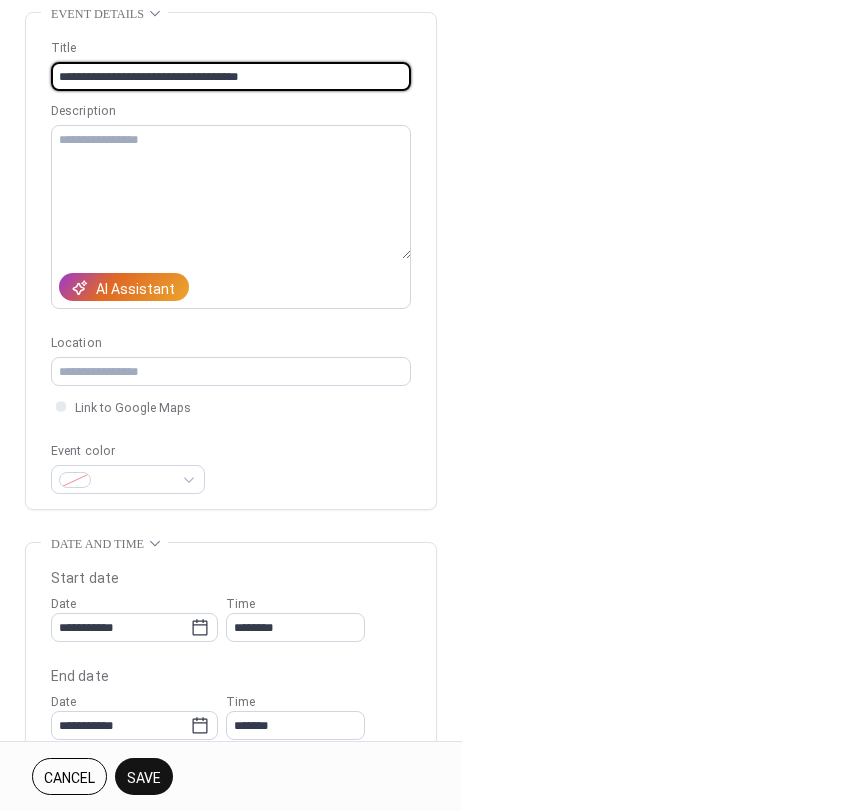 scroll, scrollTop: 119, scrollLeft: 0, axis: vertical 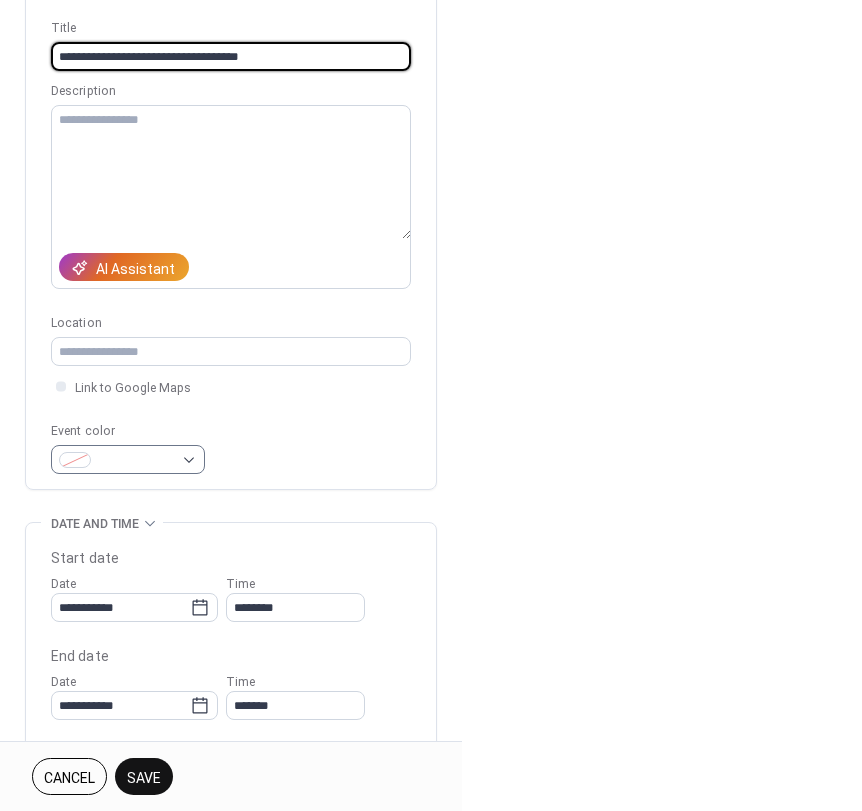 type on "**********" 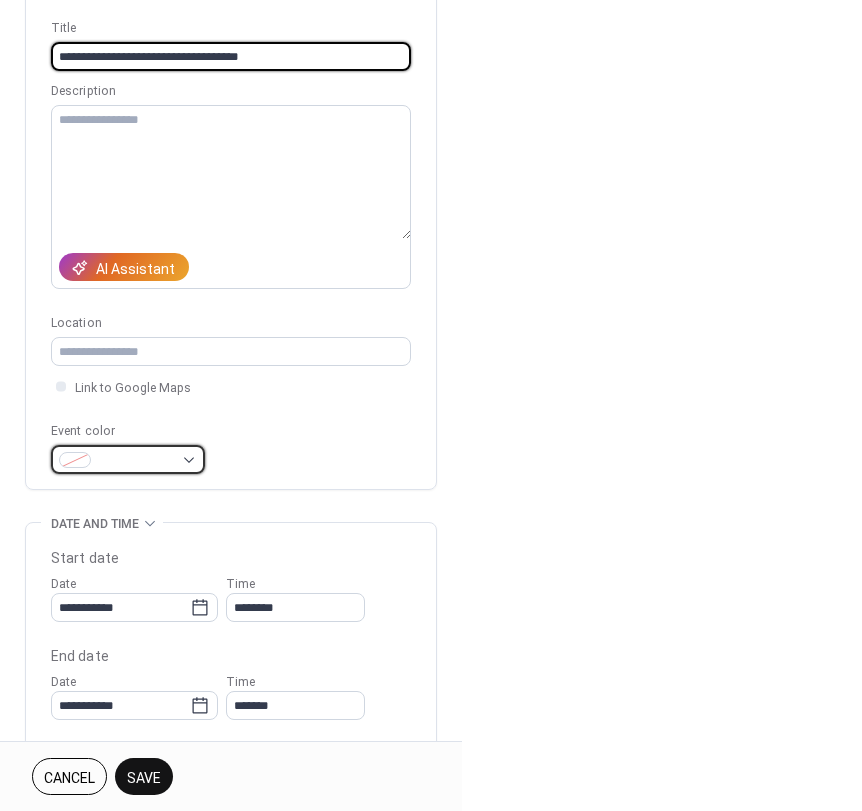 click at bounding box center [136, 461] 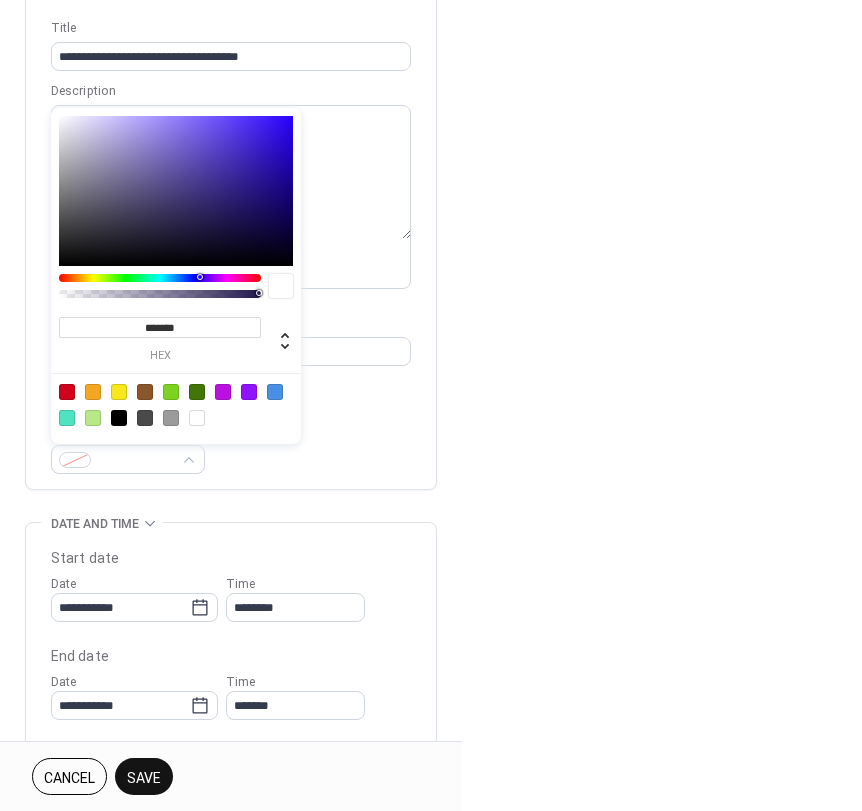 click at bounding box center [67, 392] 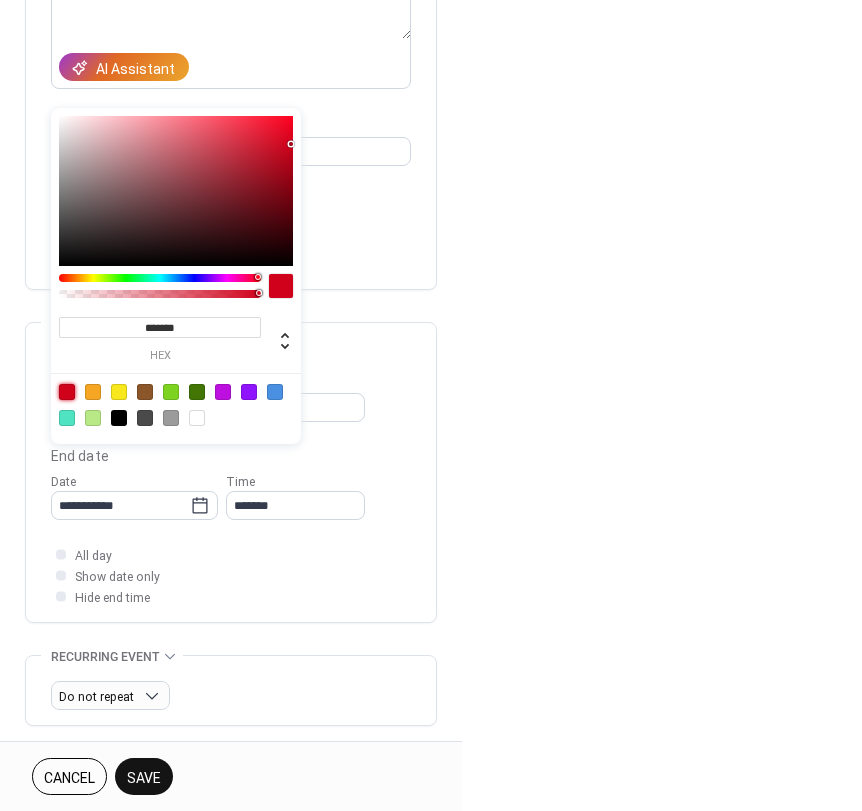 scroll, scrollTop: 219, scrollLeft: 0, axis: vertical 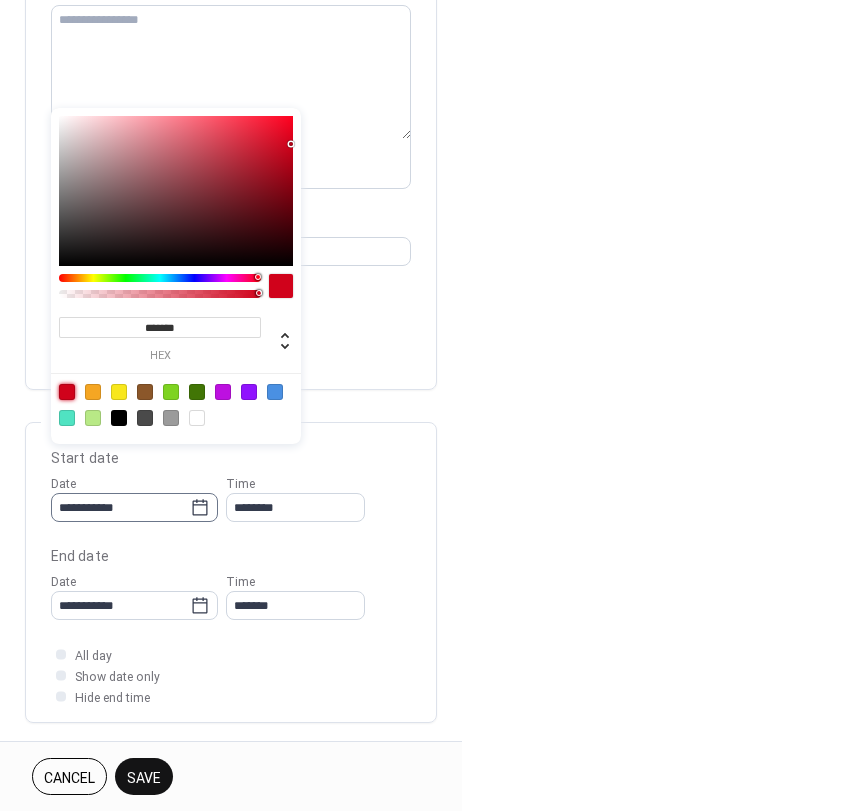 click 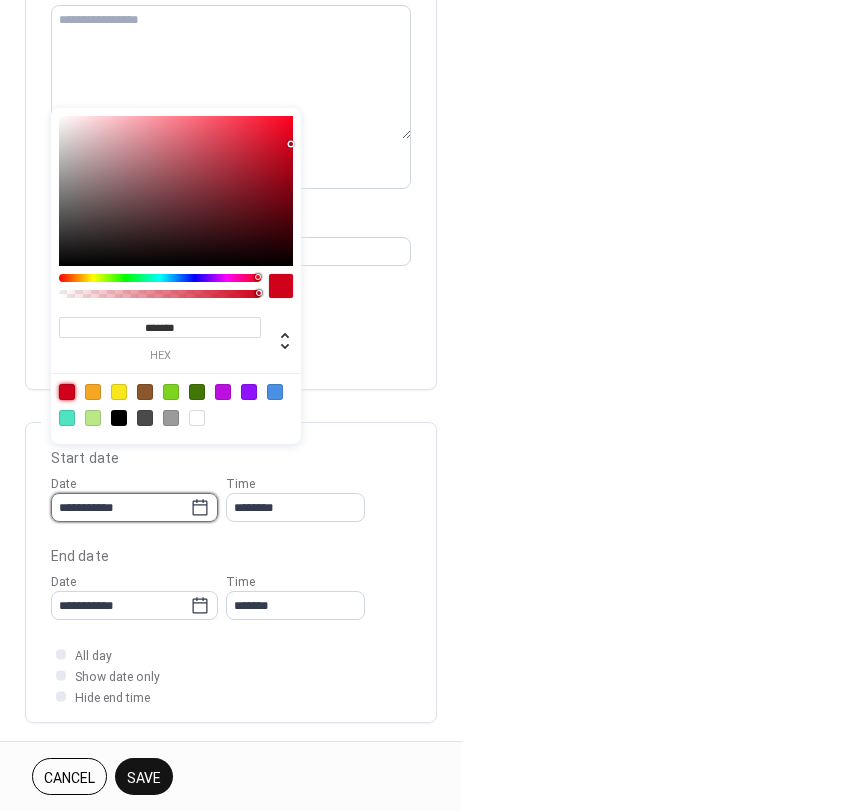 click on "**********" at bounding box center [120, 507] 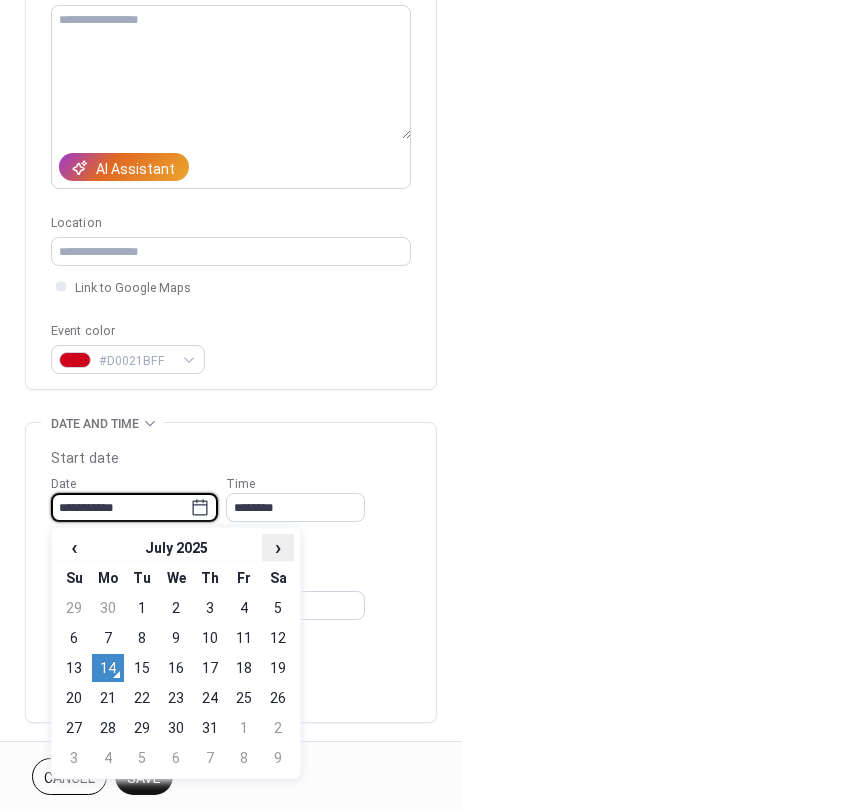click on "›" at bounding box center (278, 547) 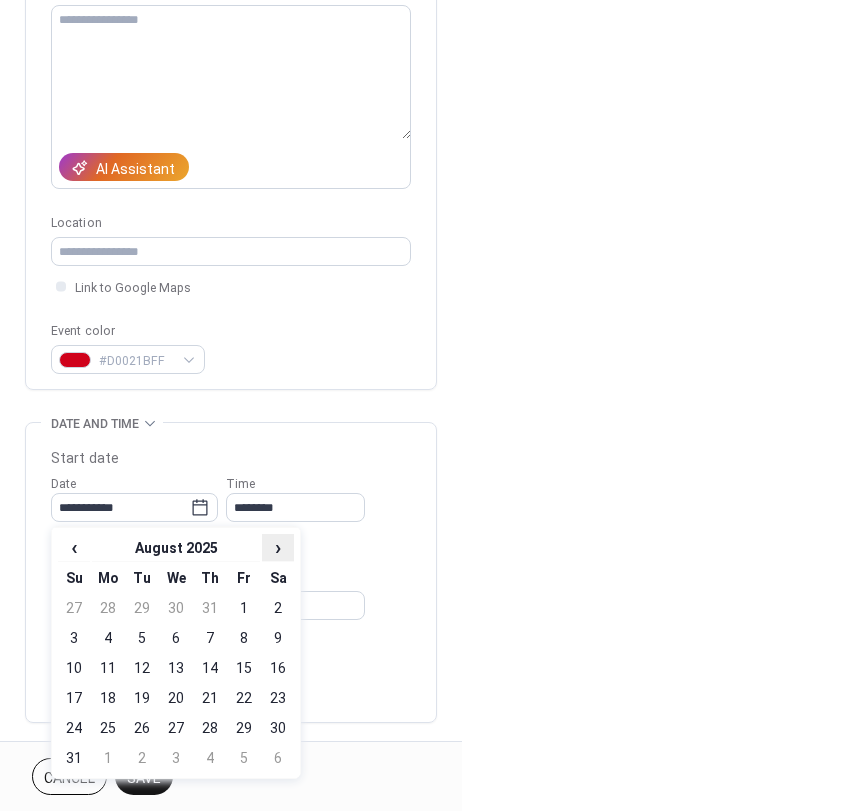 click on "›" at bounding box center (278, 547) 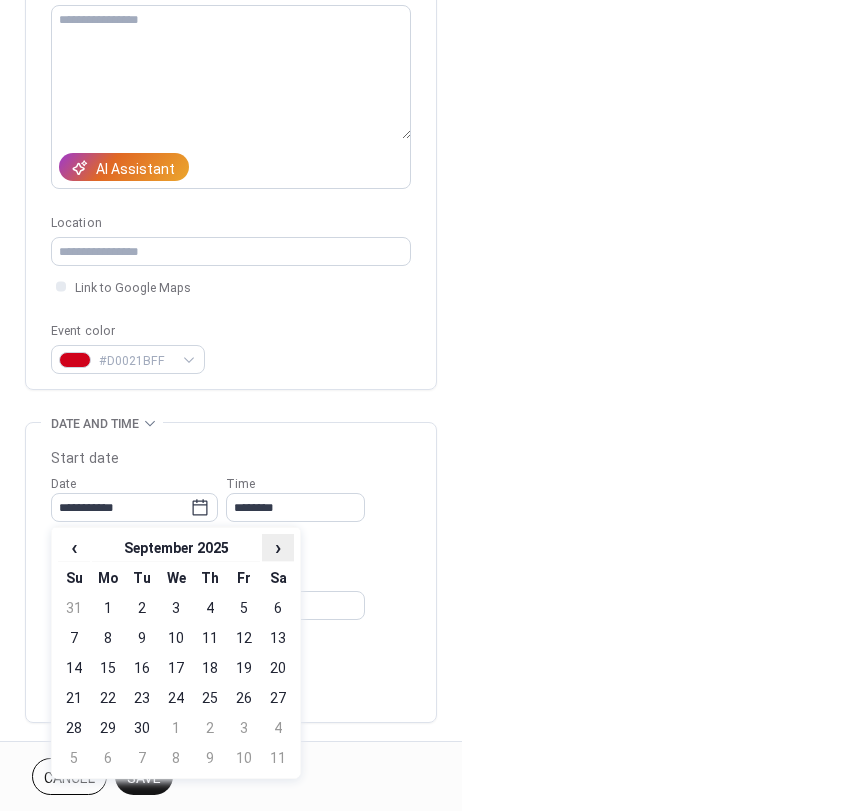 click on "›" at bounding box center (278, 547) 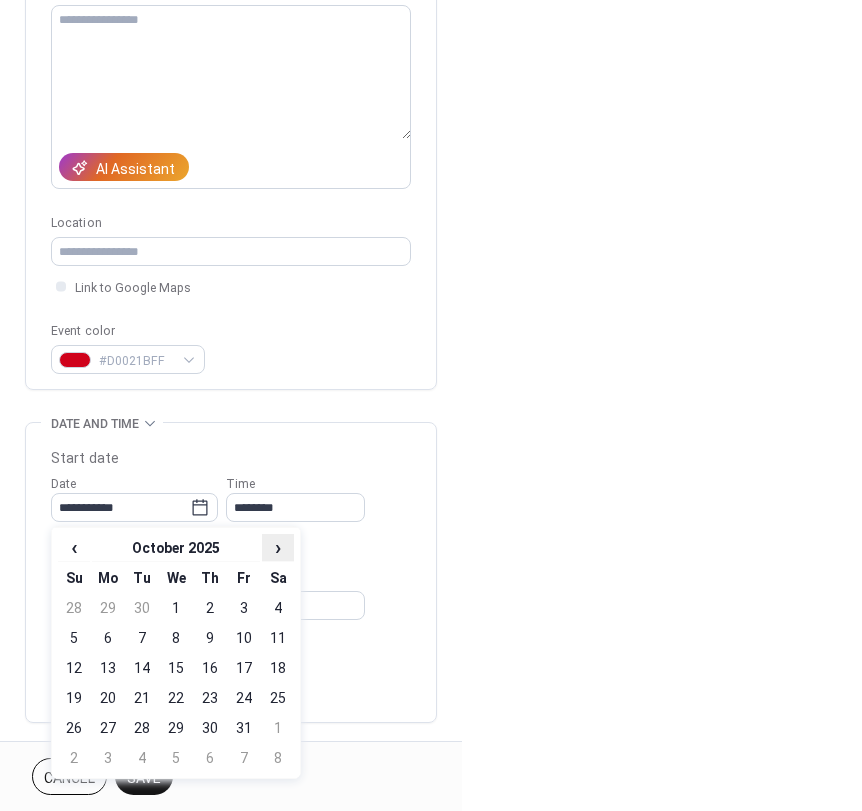 click on "›" at bounding box center [278, 547] 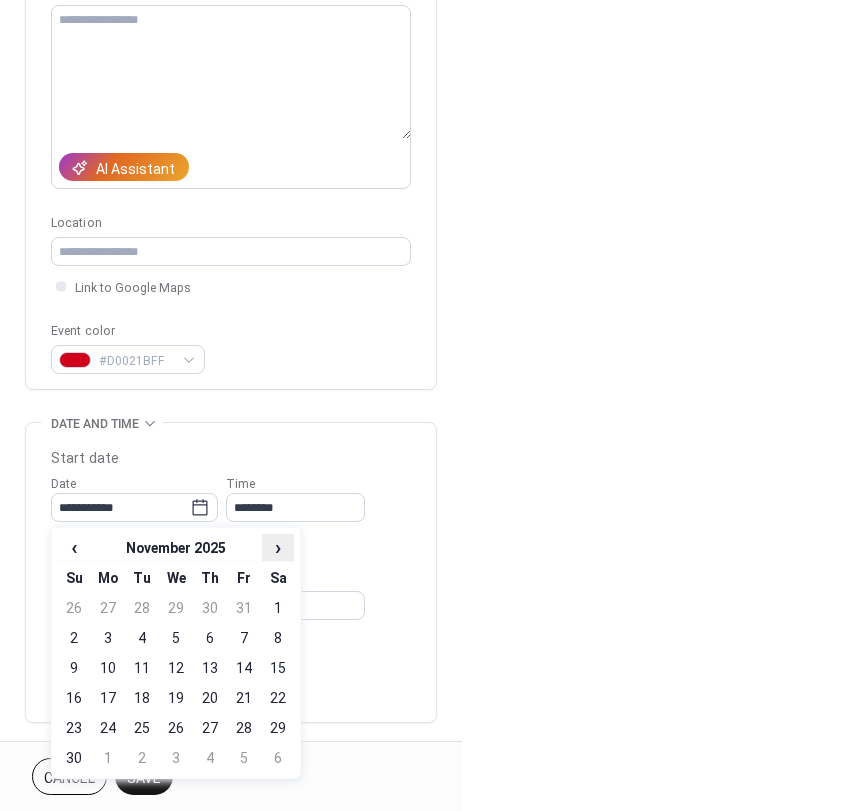click on "›" at bounding box center (278, 547) 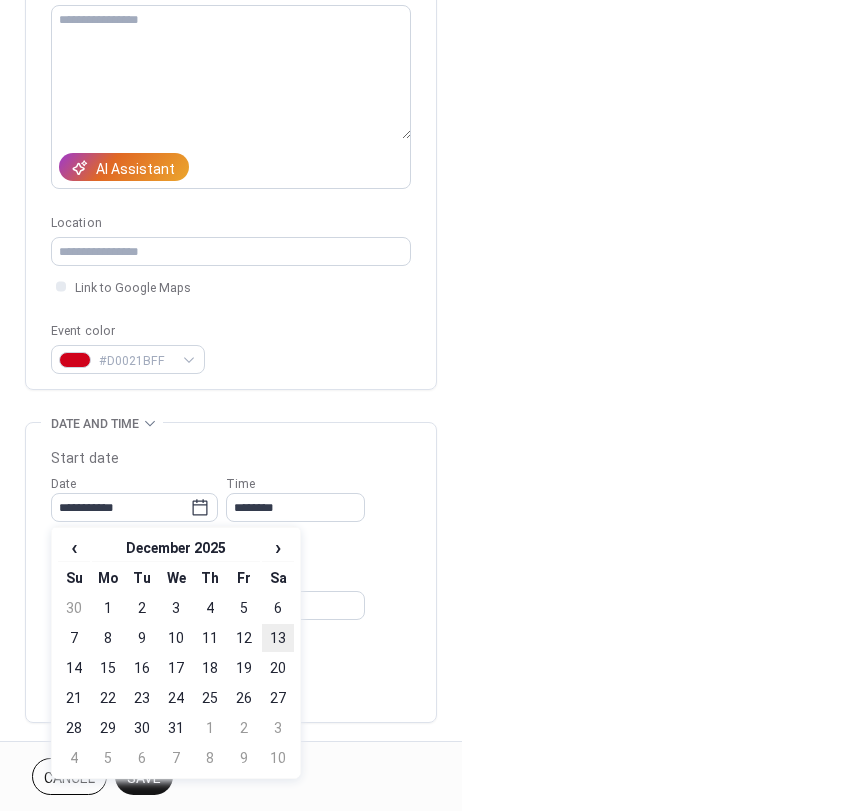 click on "13" at bounding box center [278, 638] 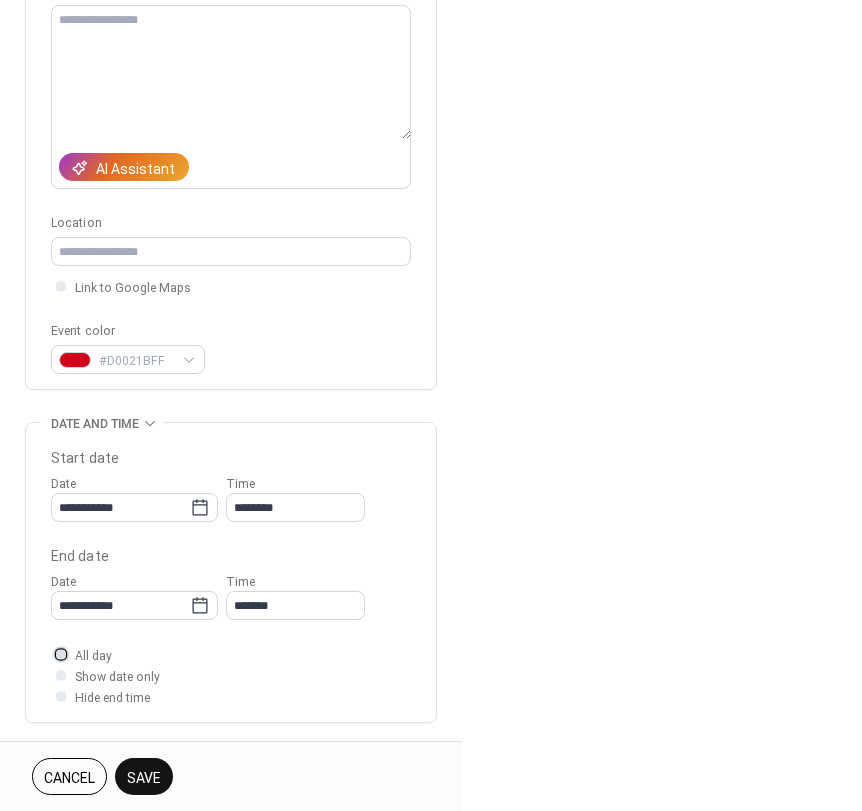 click at bounding box center [61, 654] 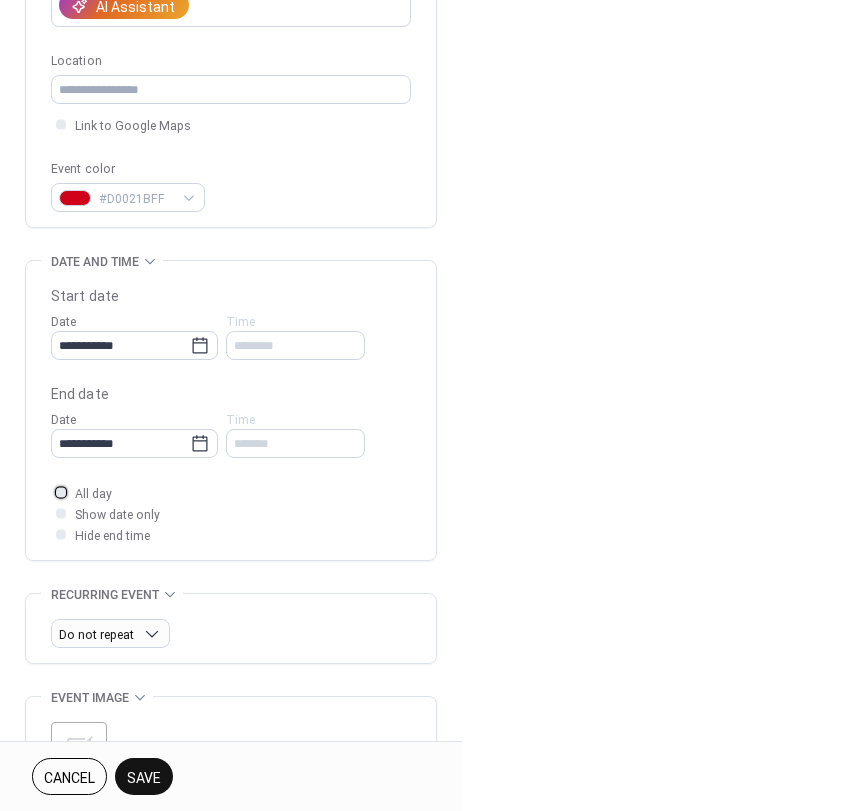 scroll, scrollTop: 419, scrollLeft: 0, axis: vertical 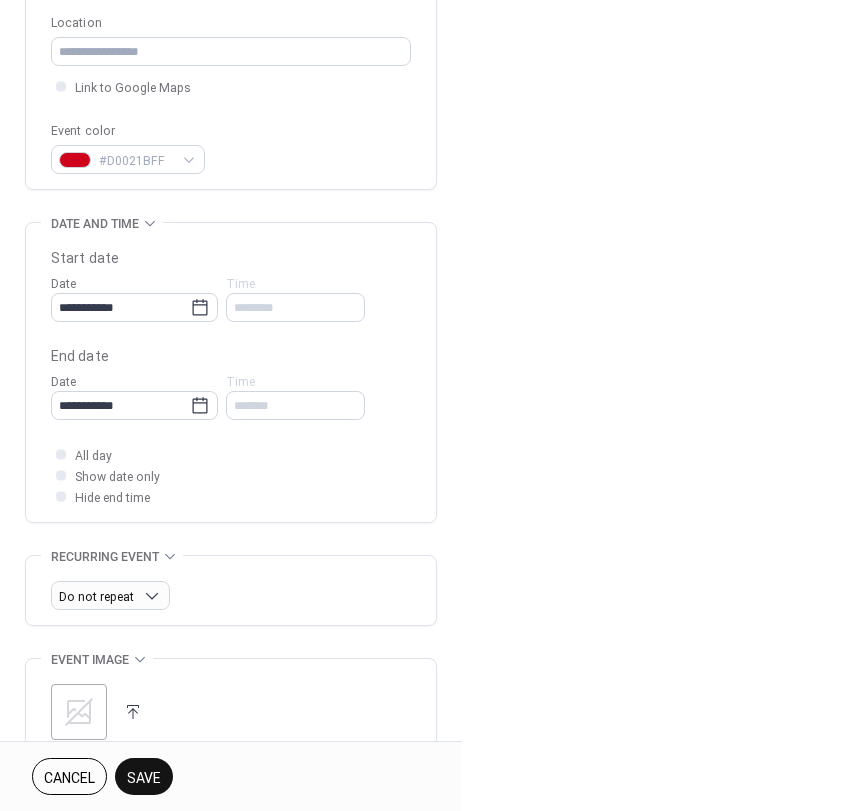 click on "Save" at bounding box center [144, 776] 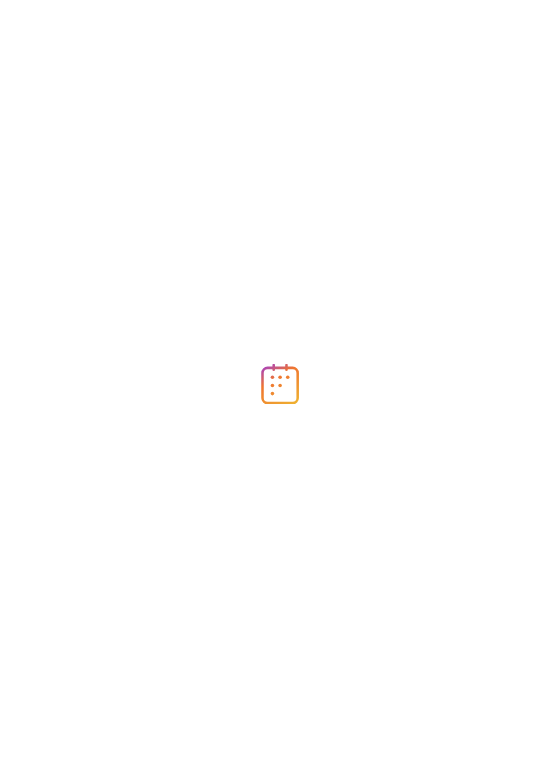 scroll, scrollTop: 0, scrollLeft: 0, axis: both 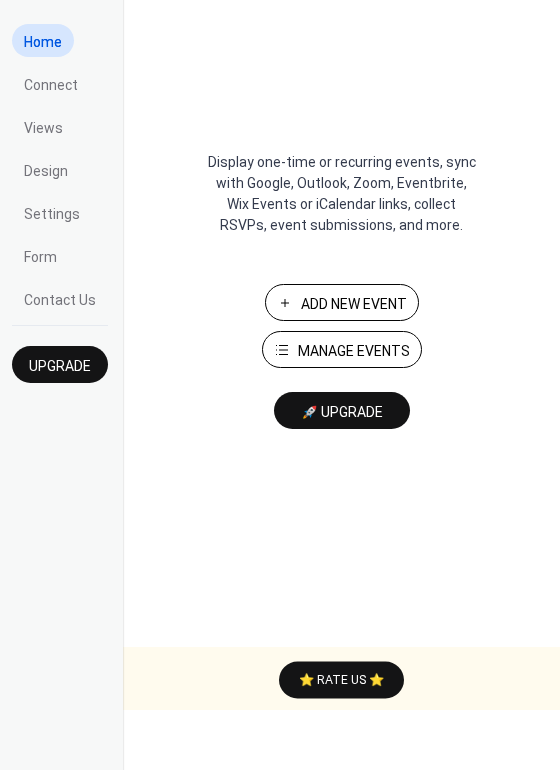 click on "Add New Event" at bounding box center [354, 304] 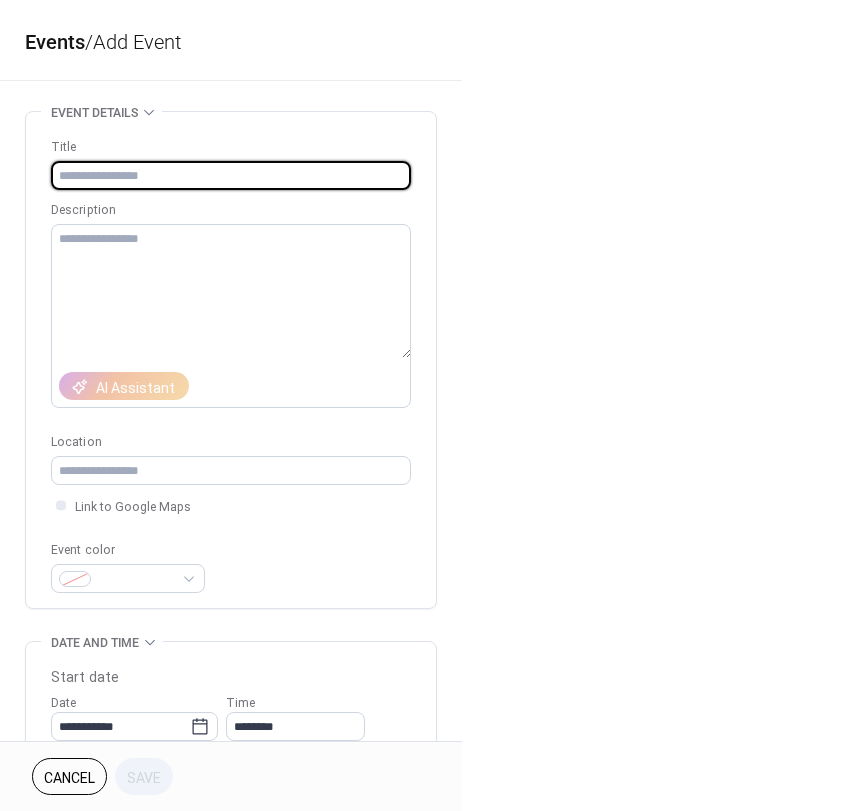 scroll, scrollTop: 0, scrollLeft: 0, axis: both 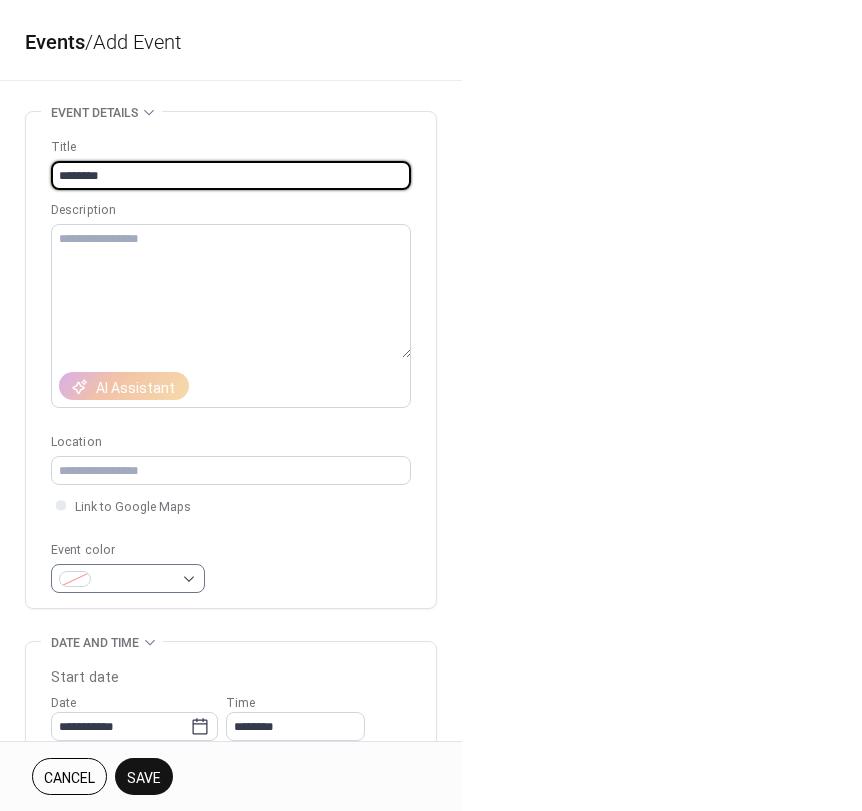 type on "********" 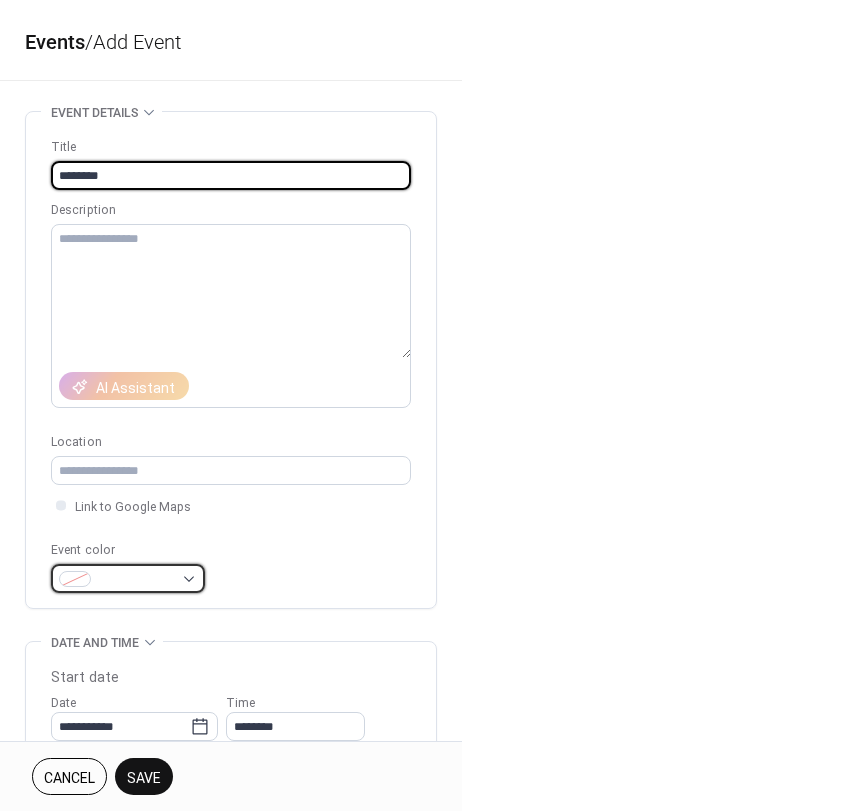 click at bounding box center (136, 580) 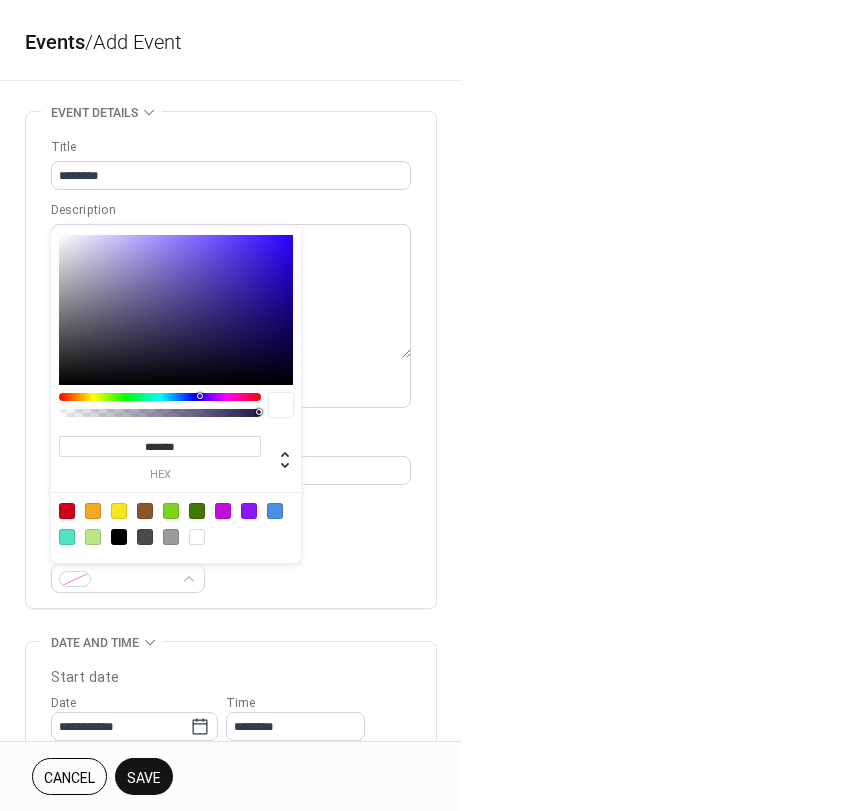 click at bounding box center [119, 537] 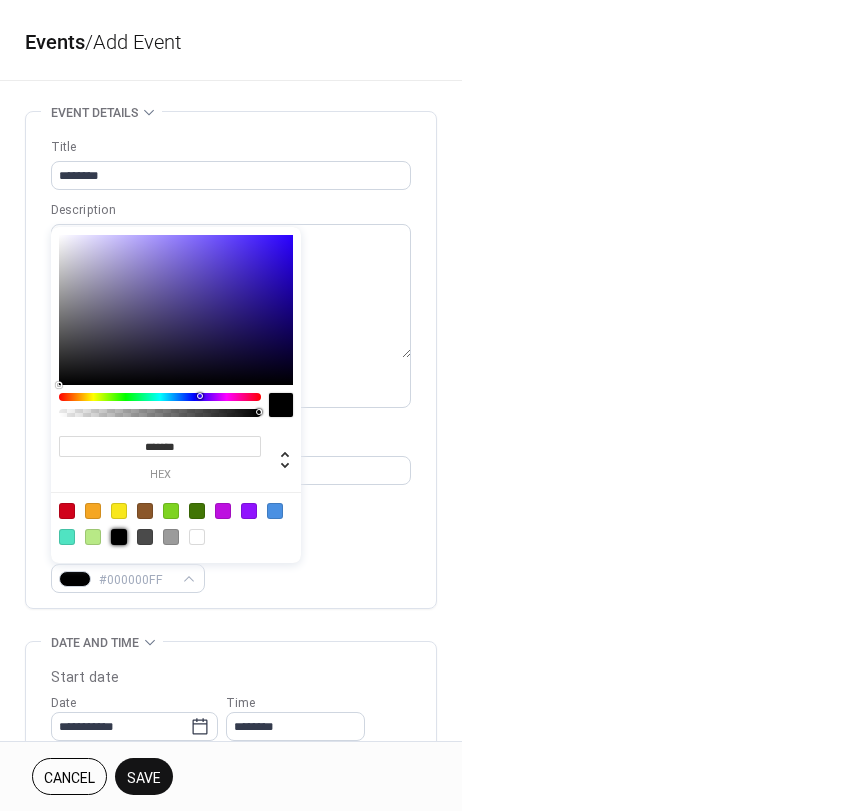 click on "Title ******** Description AI Assistant Location Link to Google Maps Event color #000000FF" at bounding box center (231, 365) 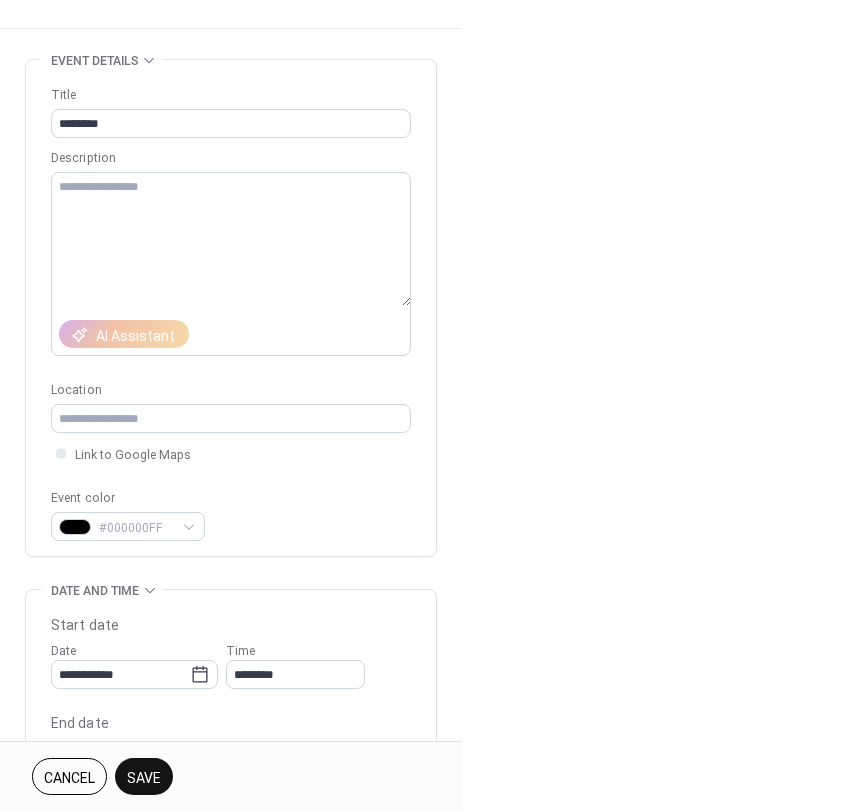 scroll, scrollTop: 200, scrollLeft: 0, axis: vertical 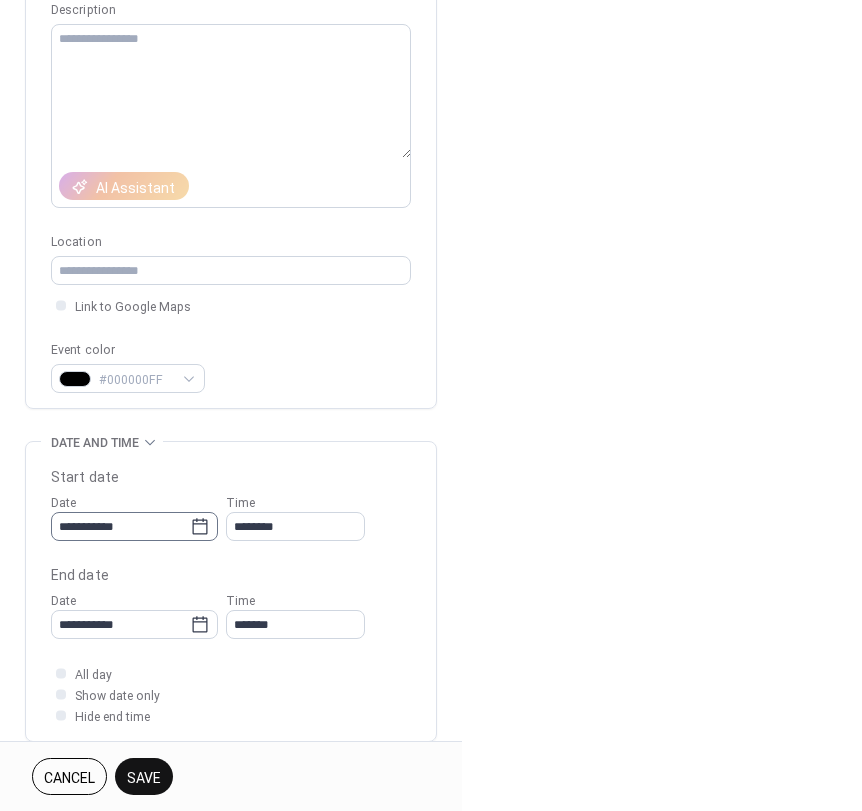 click 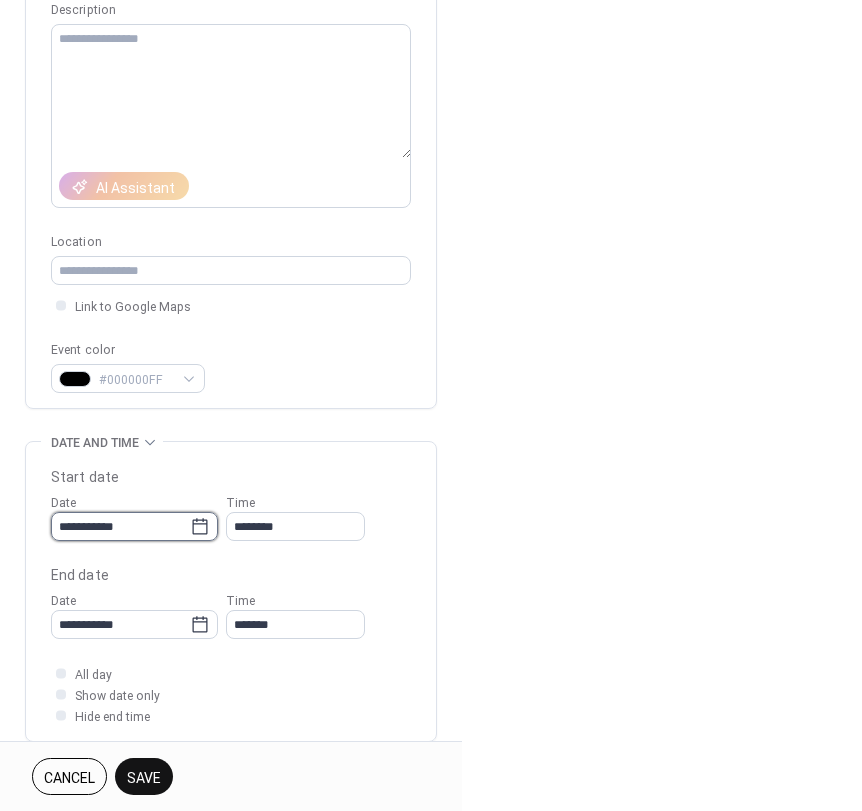 click on "**********" at bounding box center (120, 526) 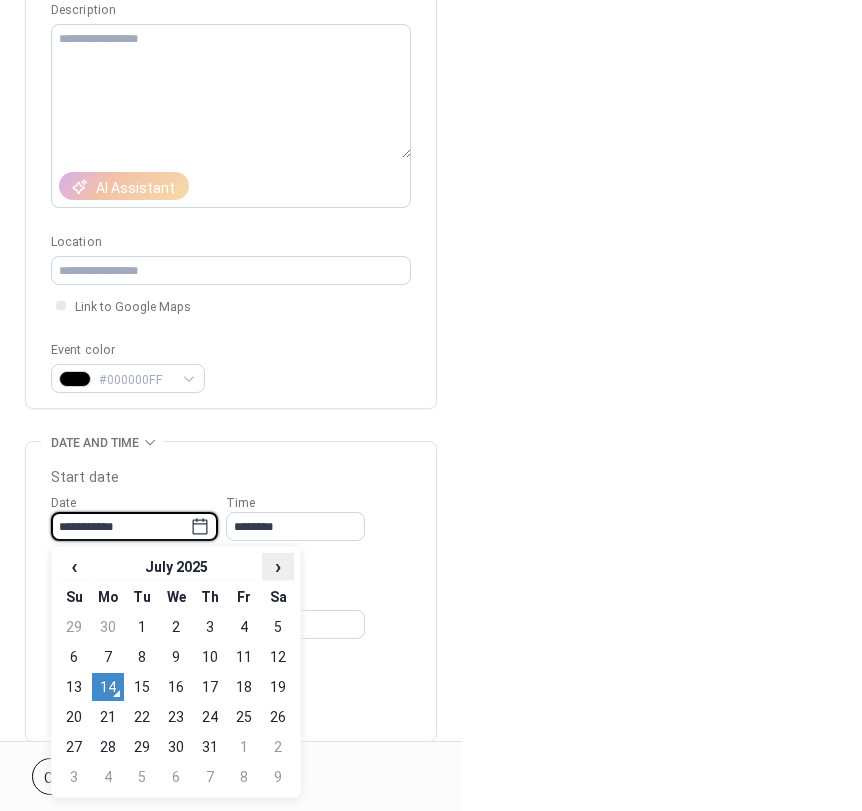 click on "›" at bounding box center (278, 566) 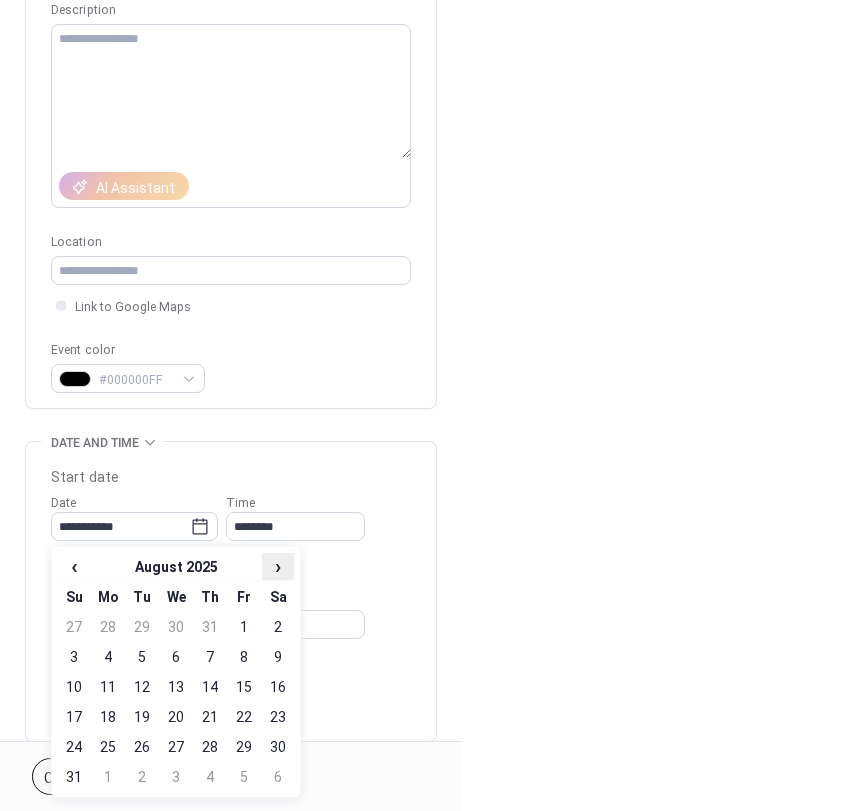 click on "›" at bounding box center [278, 566] 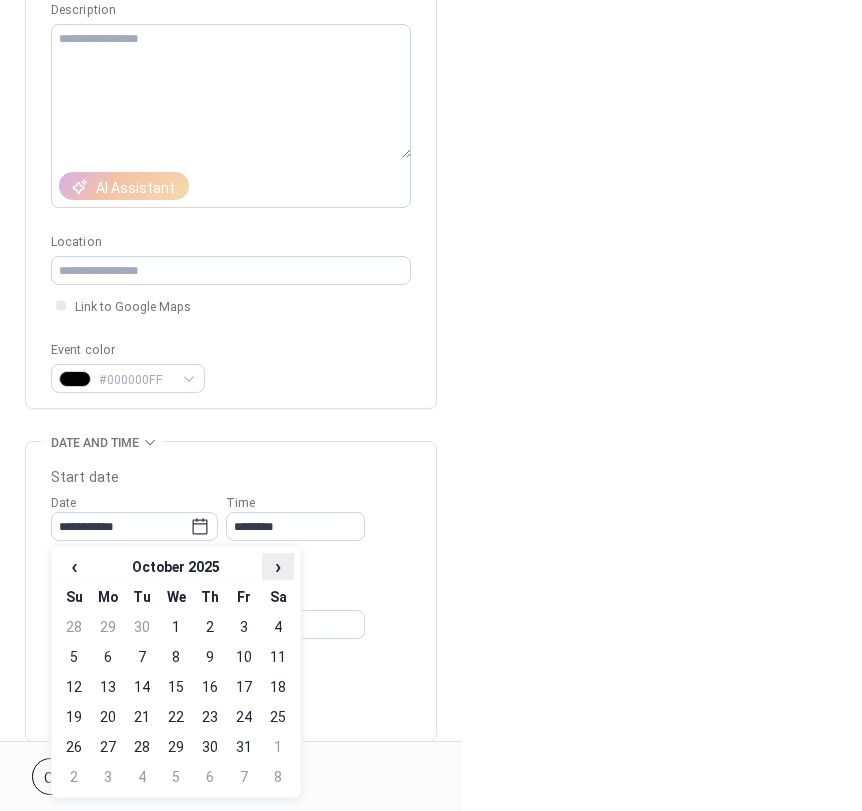 click on "›" at bounding box center [278, 566] 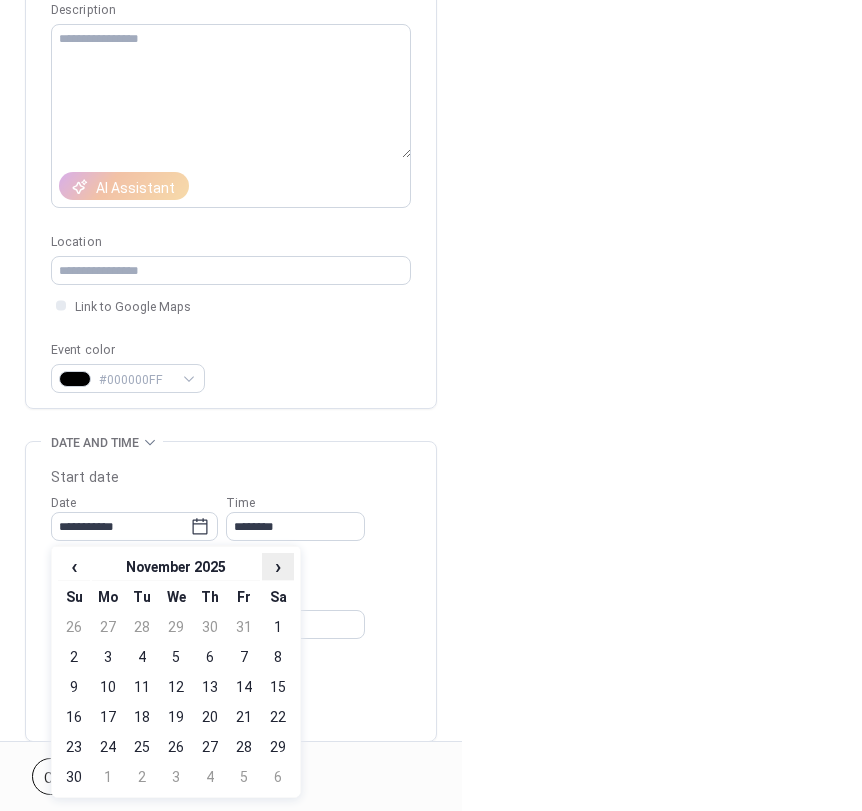 click on "›" at bounding box center [278, 566] 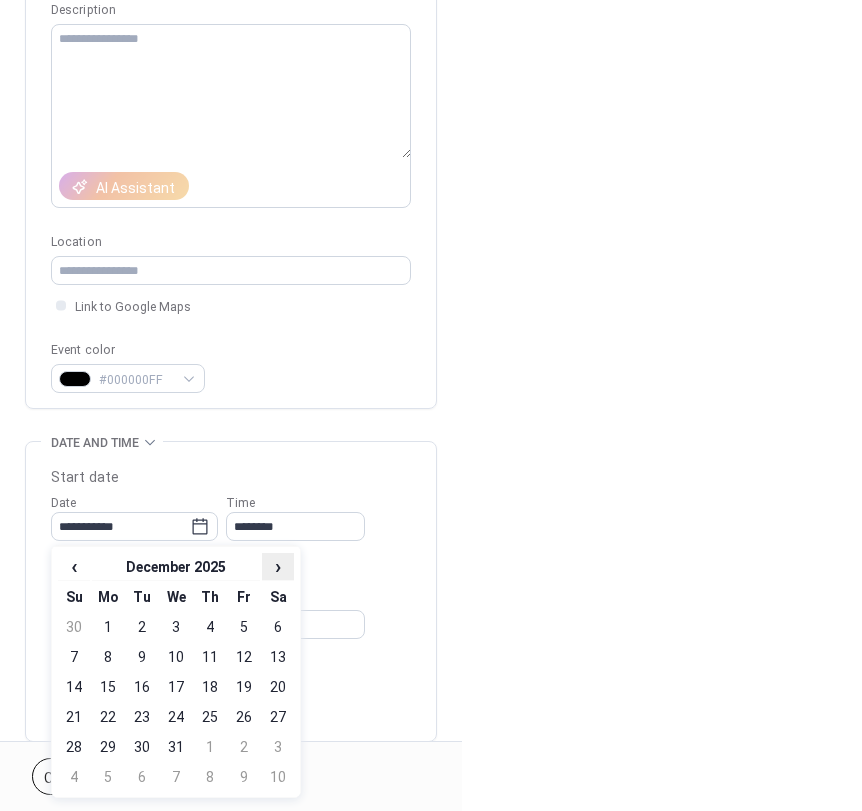 click on "›" at bounding box center (278, 566) 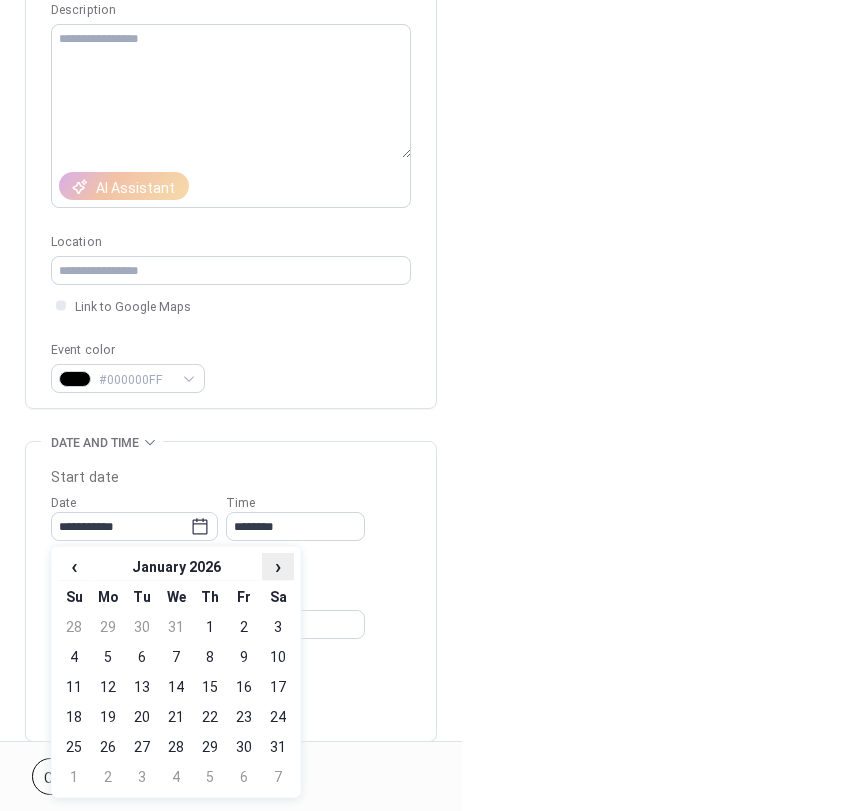 click on "›" at bounding box center [278, 566] 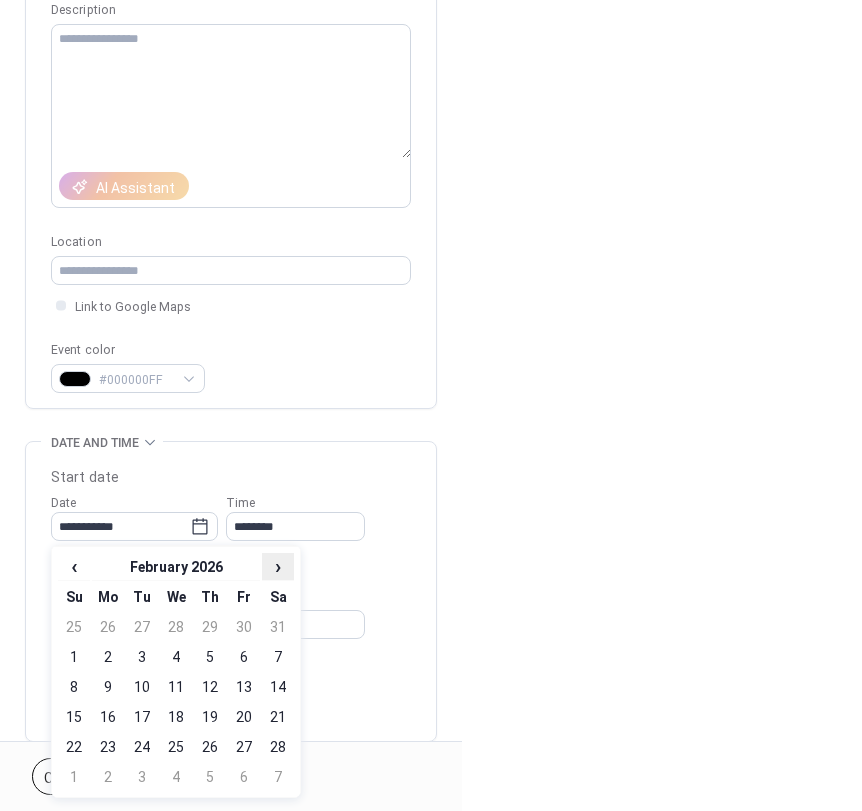 click on "›" at bounding box center (278, 566) 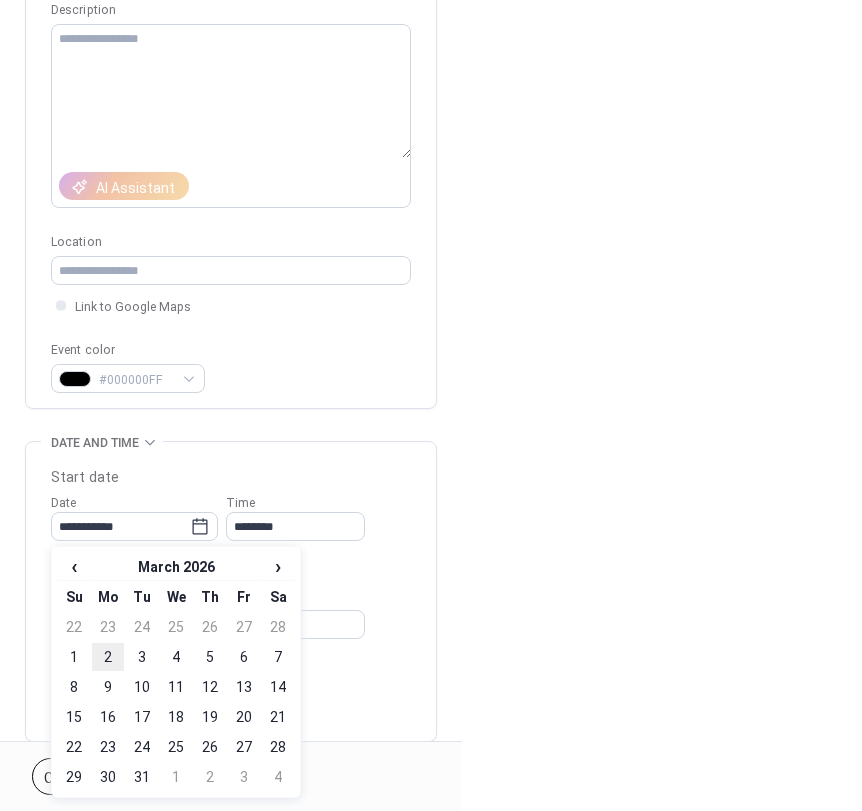click on "2" at bounding box center [108, 657] 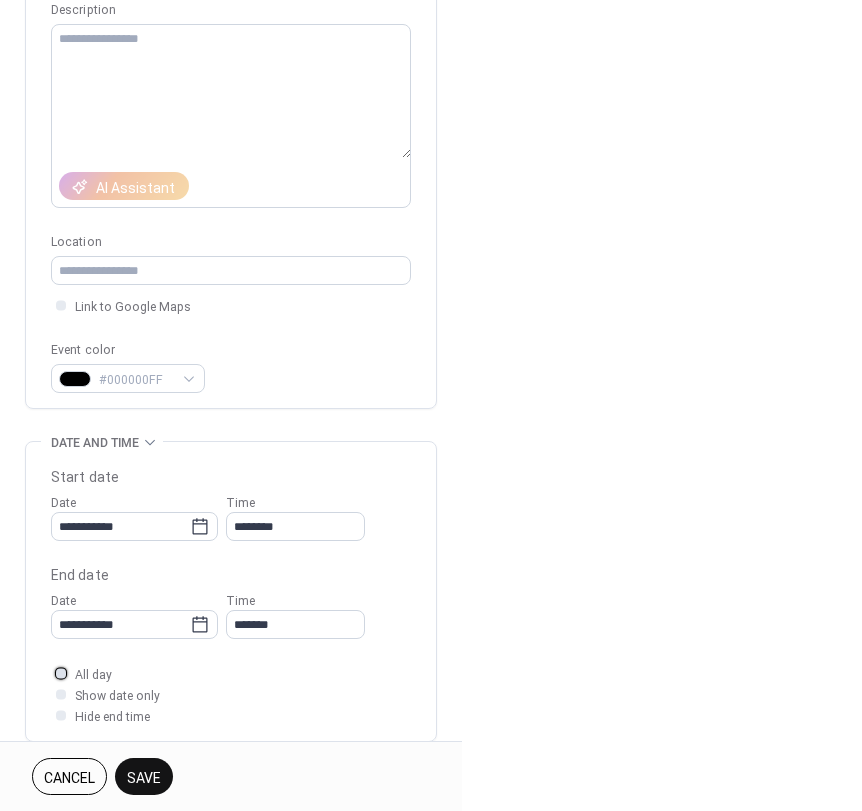 click at bounding box center [61, 673] 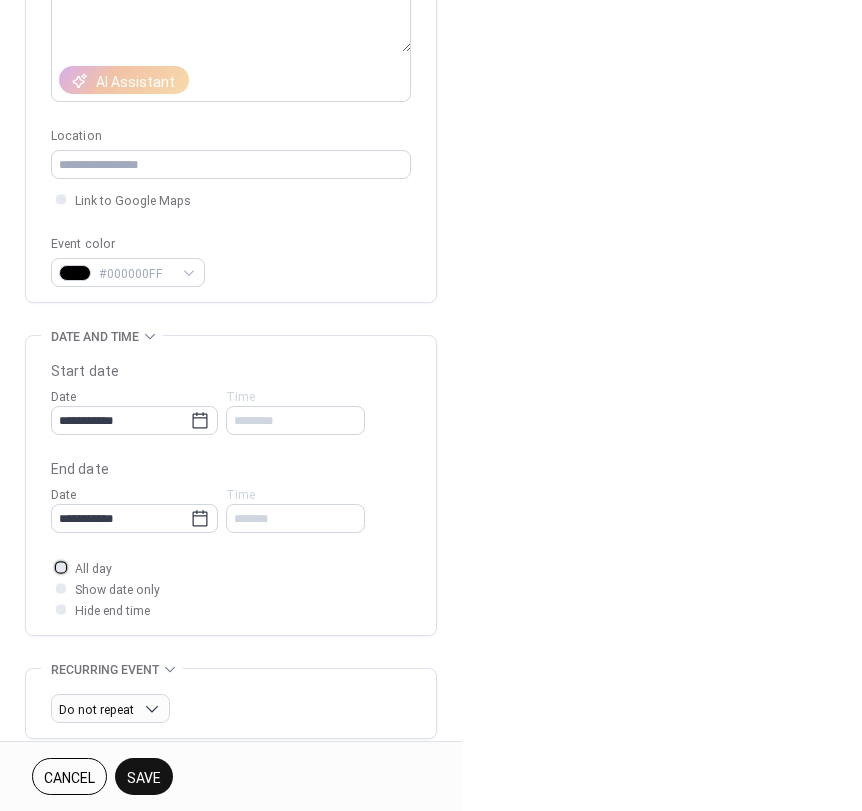 scroll, scrollTop: 400, scrollLeft: 0, axis: vertical 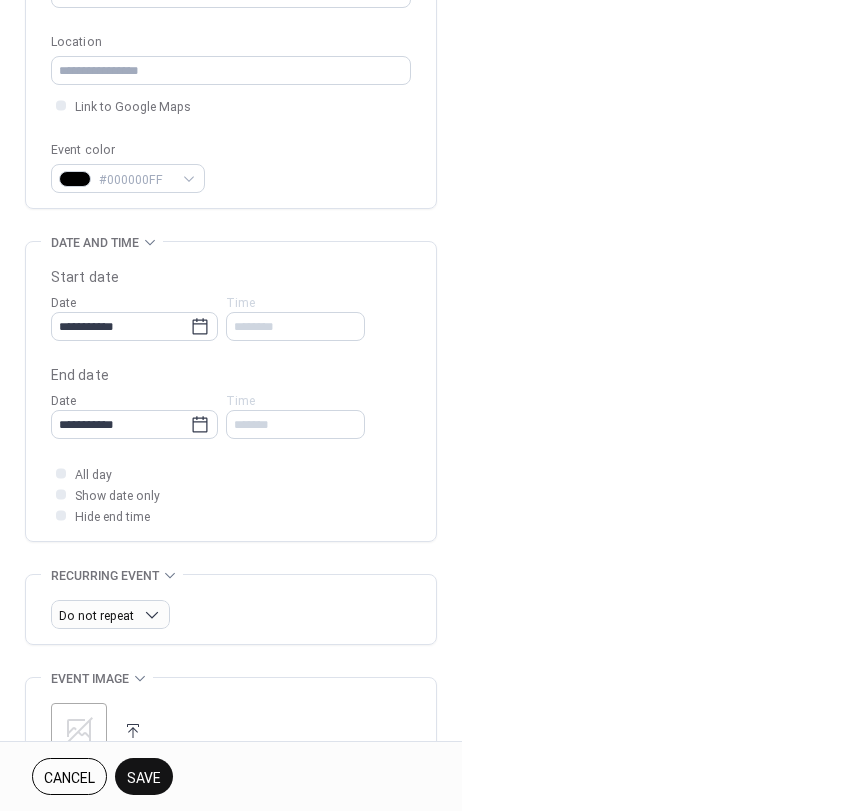 click on "Save" at bounding box center (144, 778) 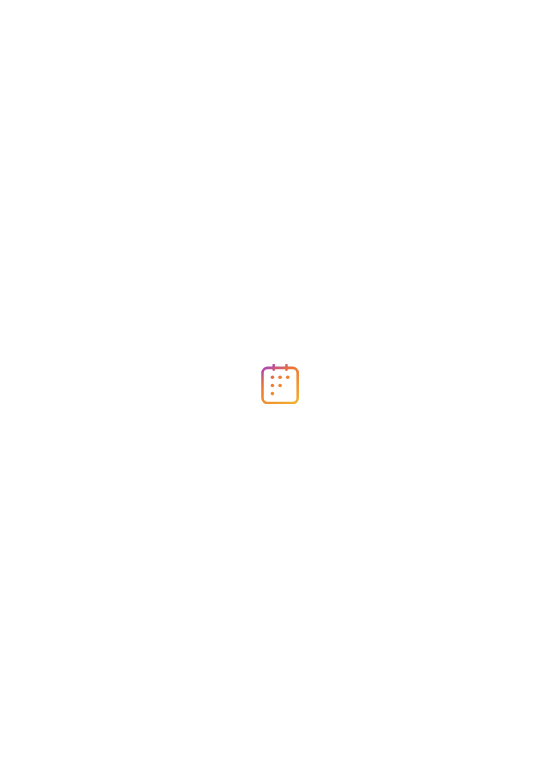scroll, scrollTop: 0, scrollLeft: 0, axis: both 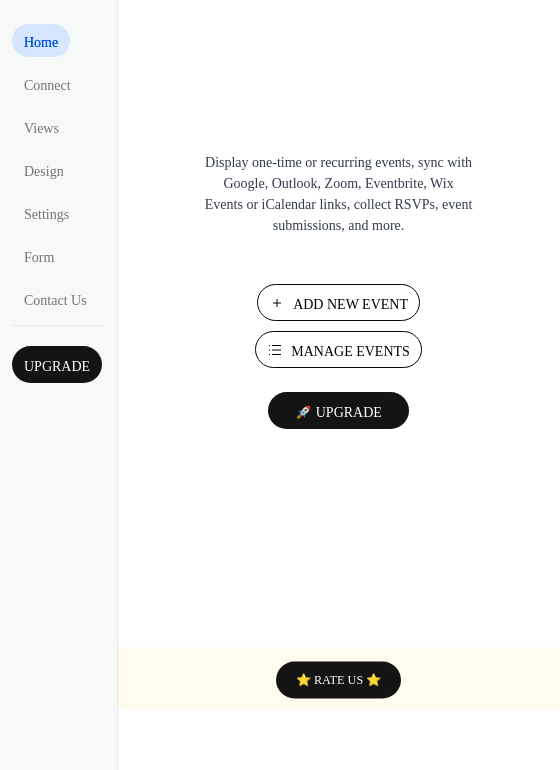 click on "Add New Event" at bounding box center [354, 304] 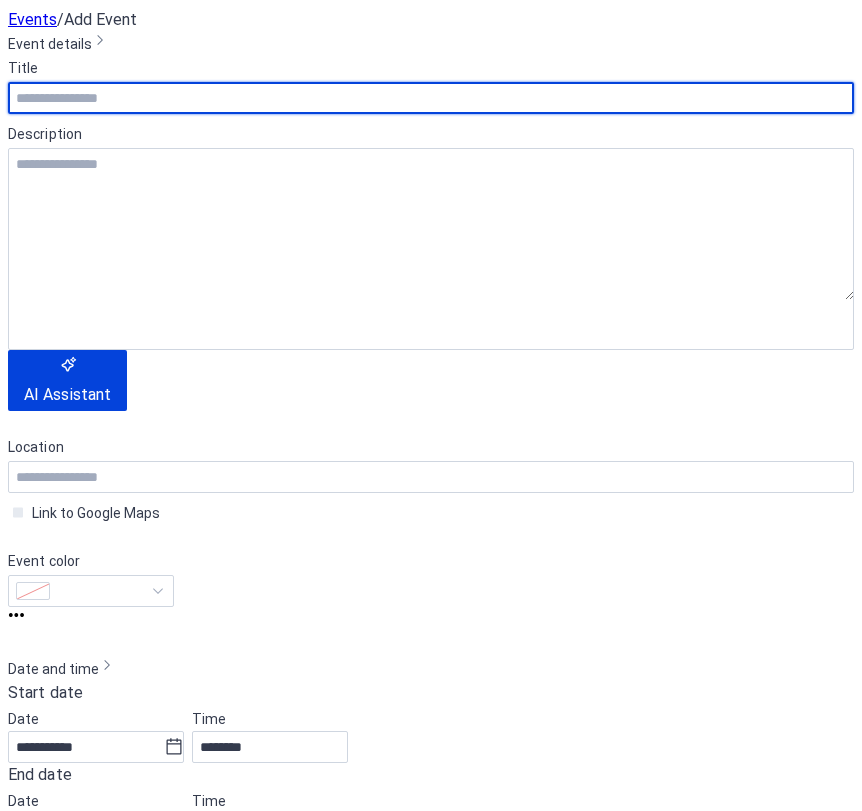 scroll, scrollTop: 0, scrollLeft: 0, axis: both 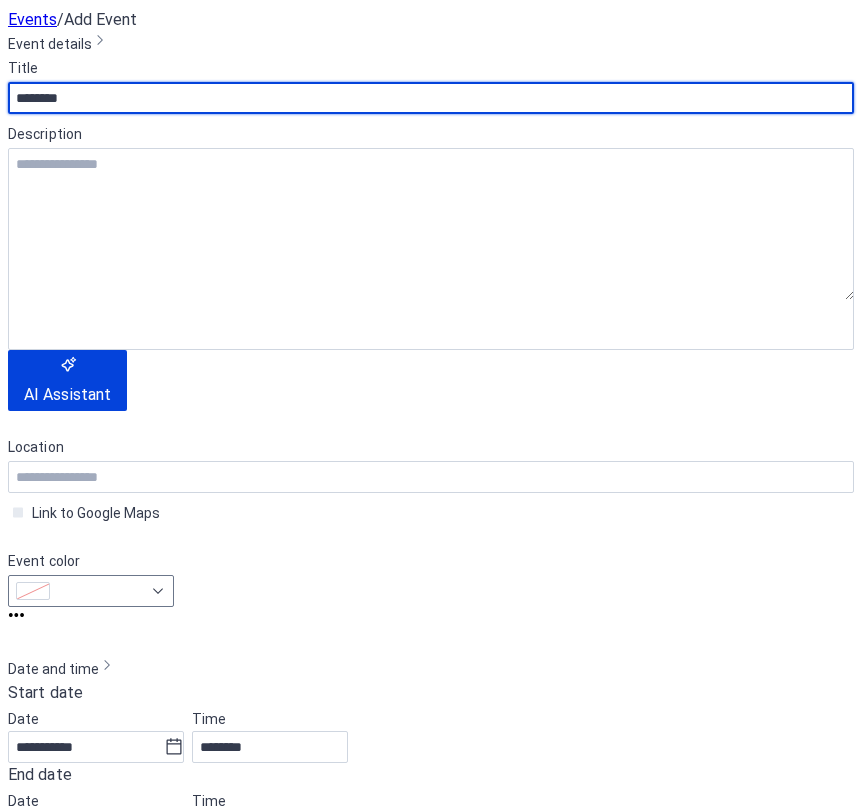 type on "********" 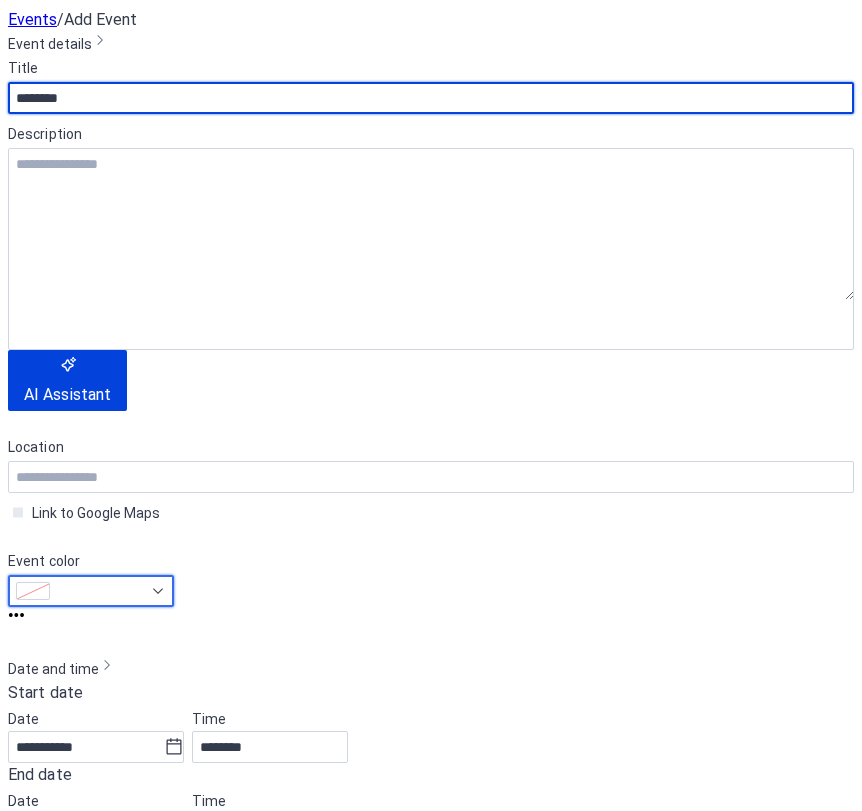 click at bounding box center (100, 591) 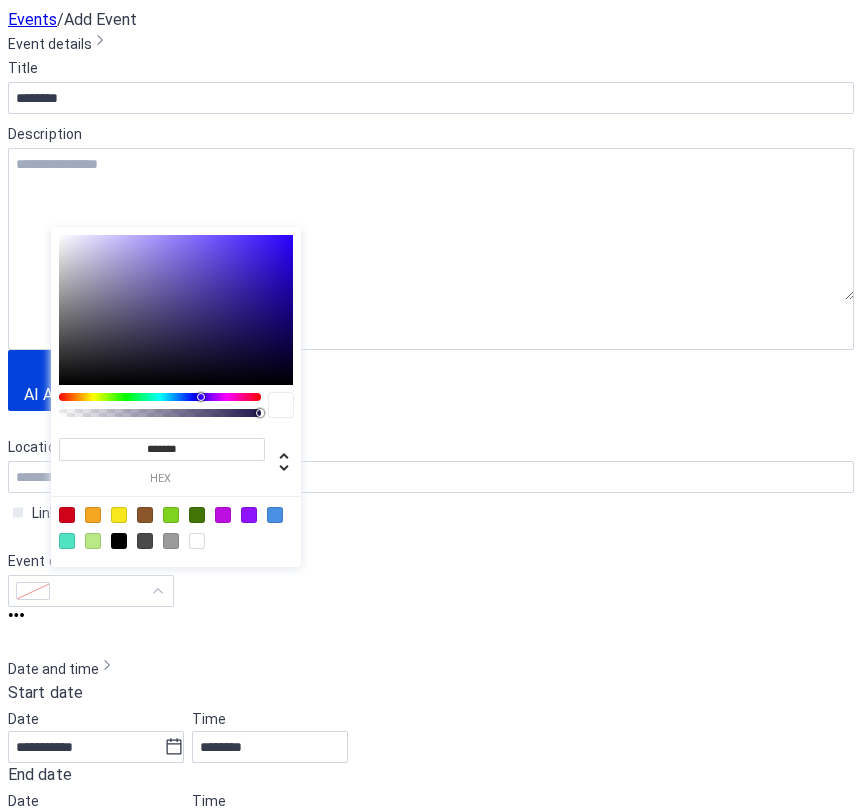 click at bounding box center (176, 527) 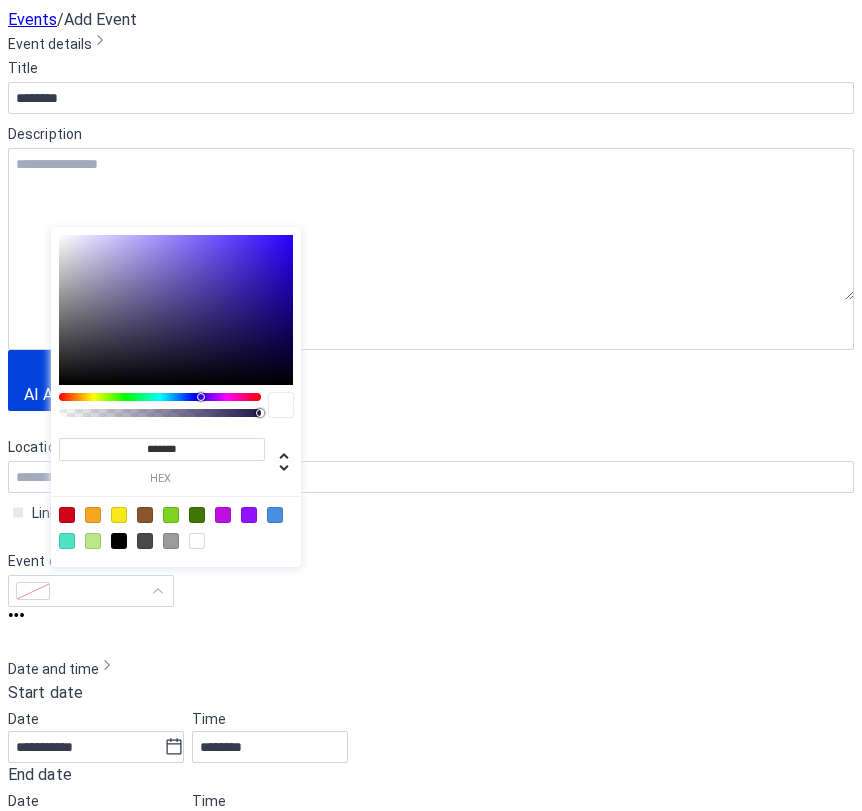 click at bounding box center [119, 541] 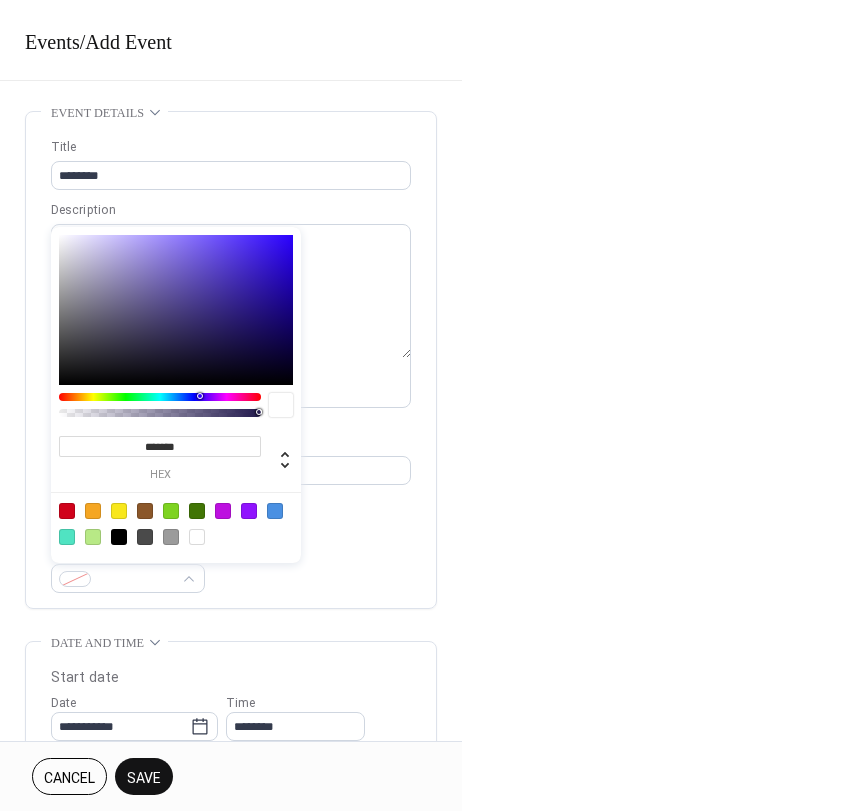 type on "*******" 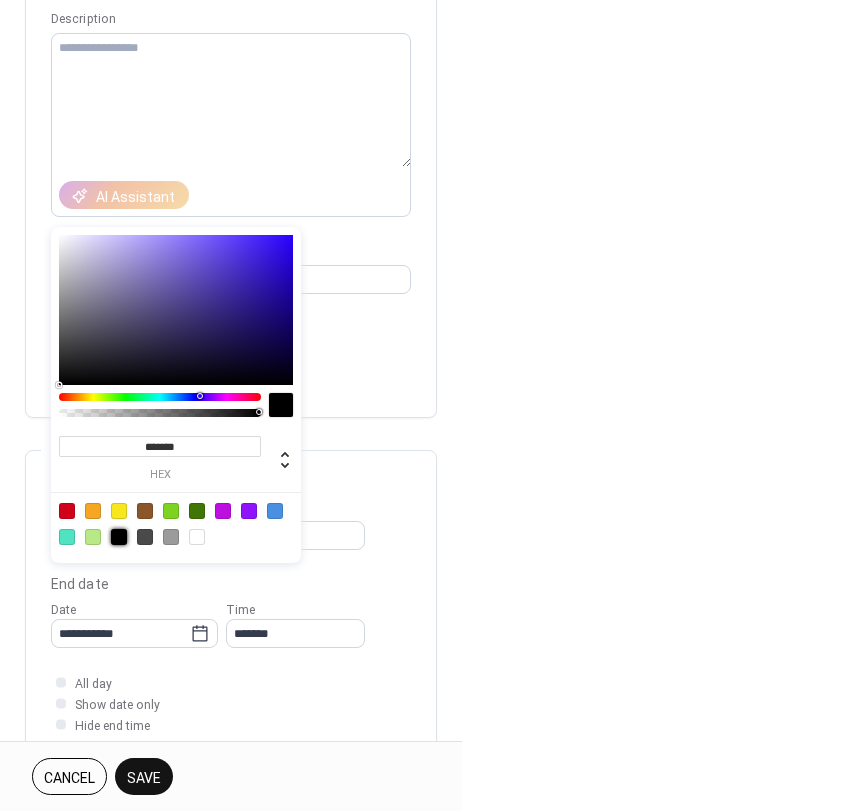scroll, scrollTop: 200, scrollLeft: 0, axis: vertical 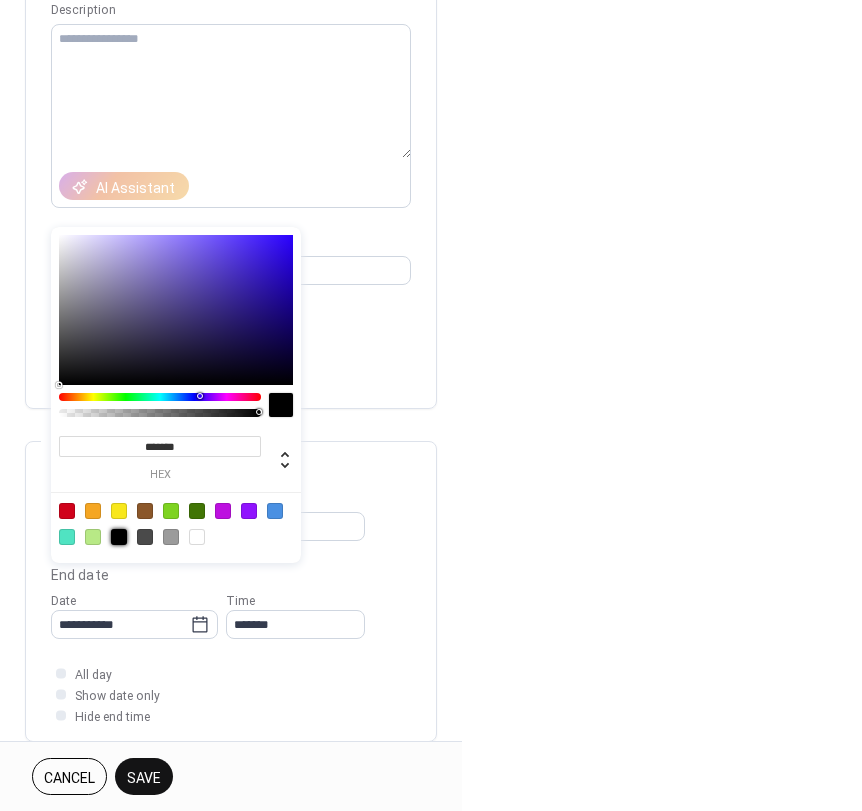 click on "**********" at bounding box center (231, 591) 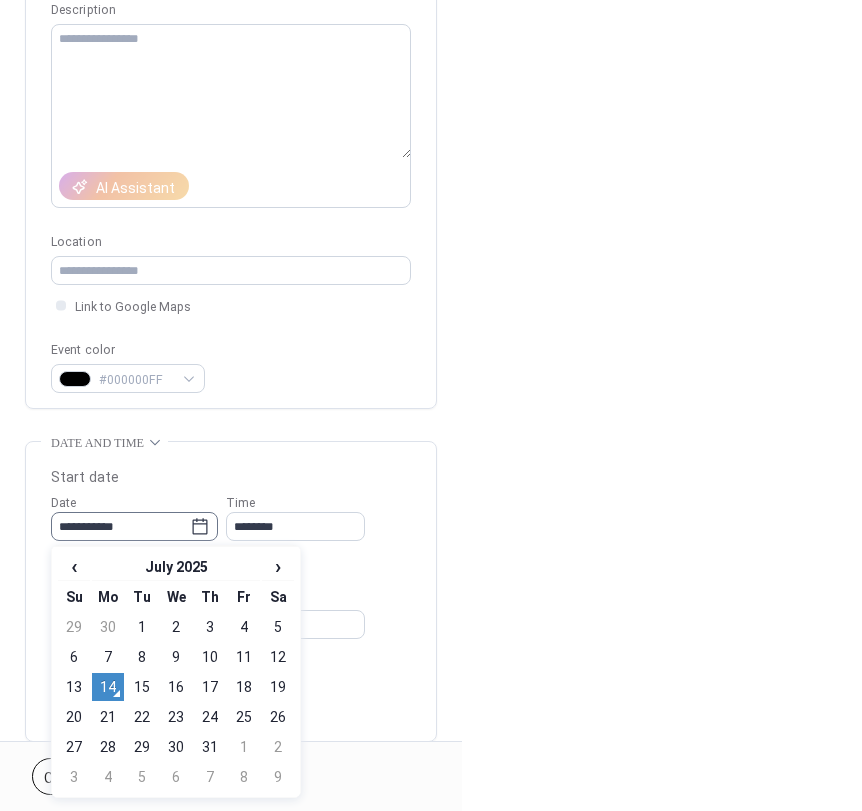 click 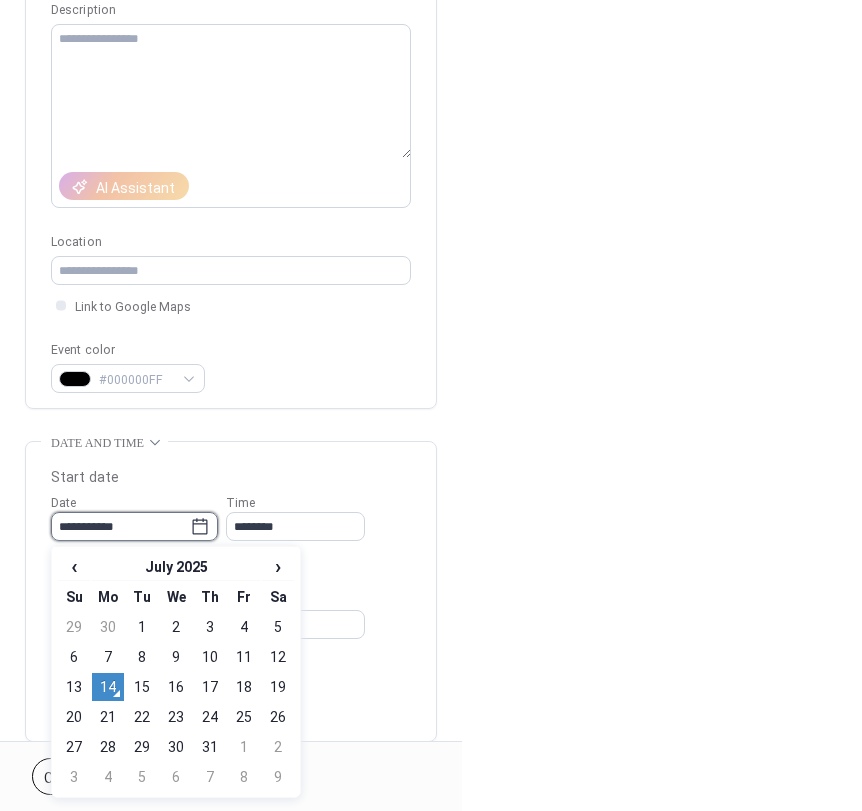 click on "**********" at bounding box center [120, 526] 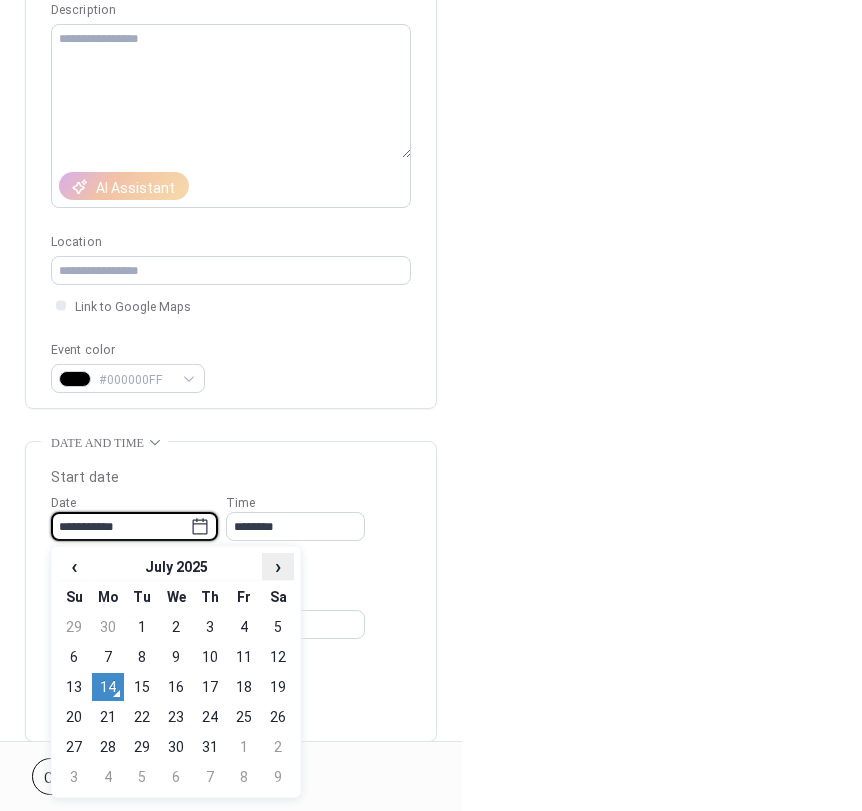 click on "›" at bounding box center (278, 566) 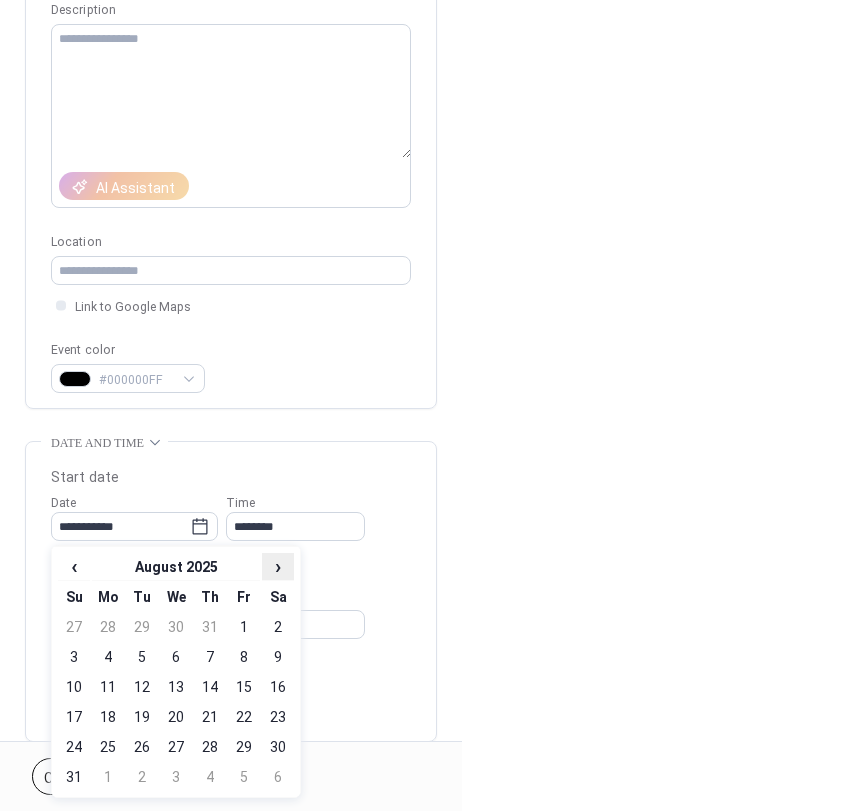 click on "›" at bounding box center (278, 566) 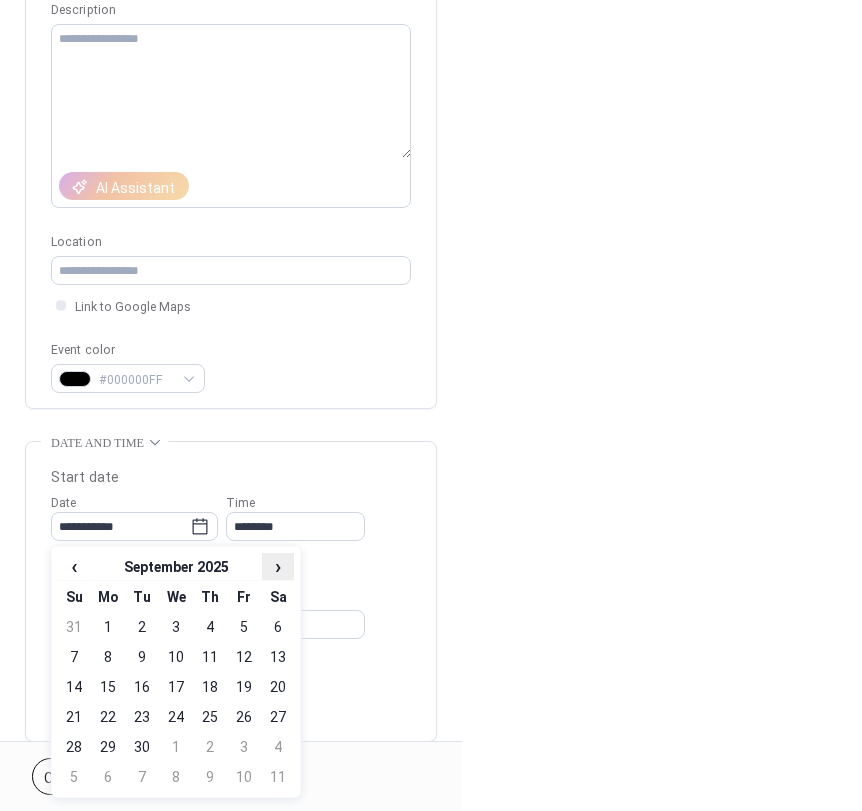 click on "›" at bounding box center [278, 566] 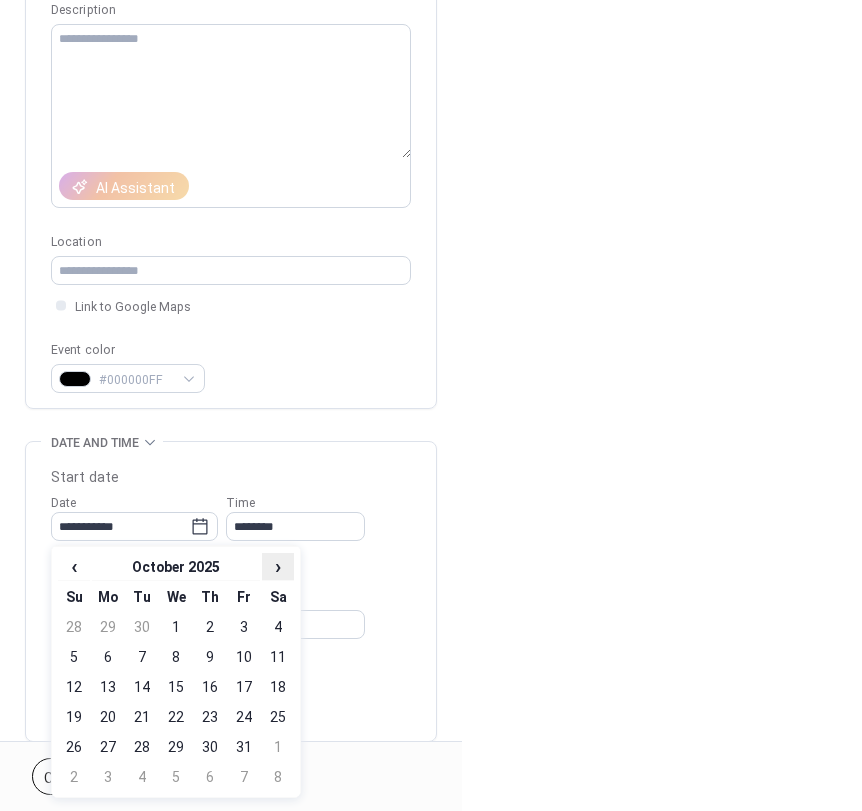 click on "›" at bounding box center (278, 566) 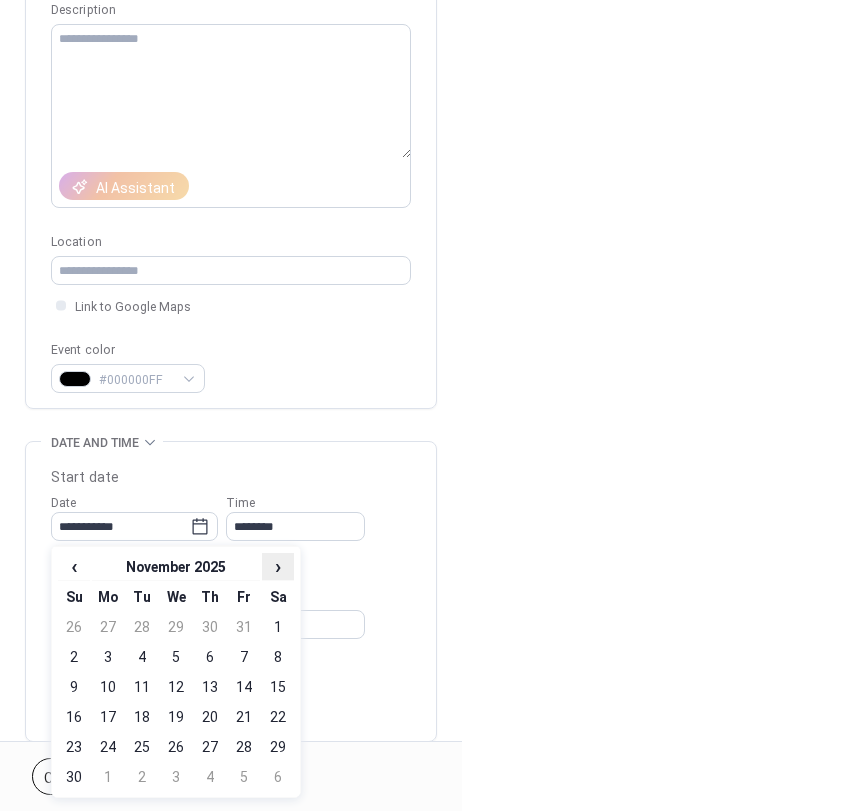 click on "›" at bounding box center [278, 566] 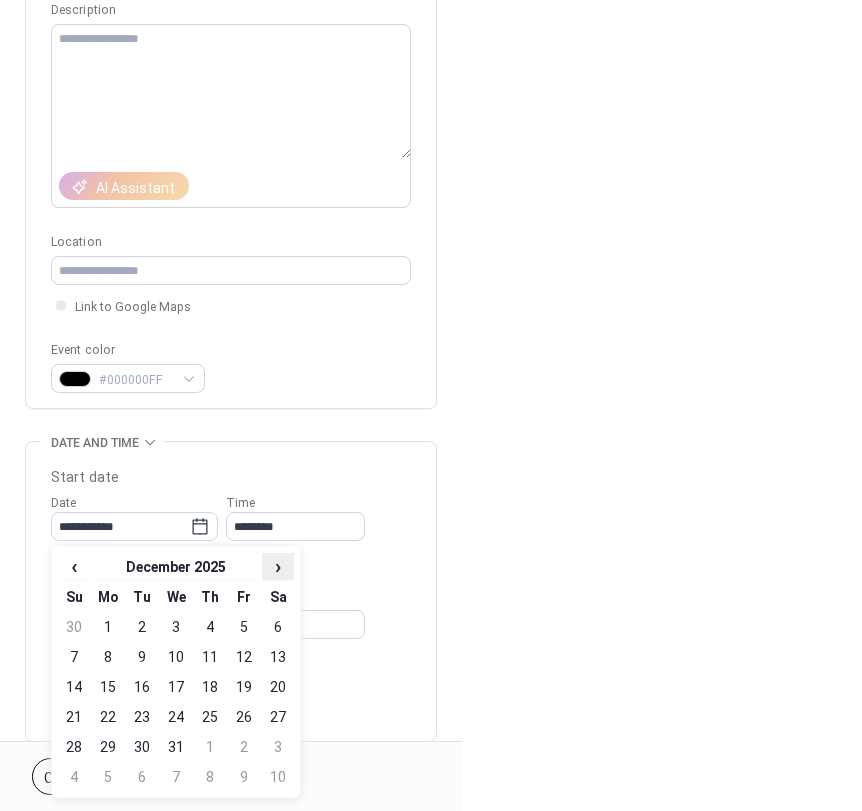 click on "›" at bounding box center (278, 566) 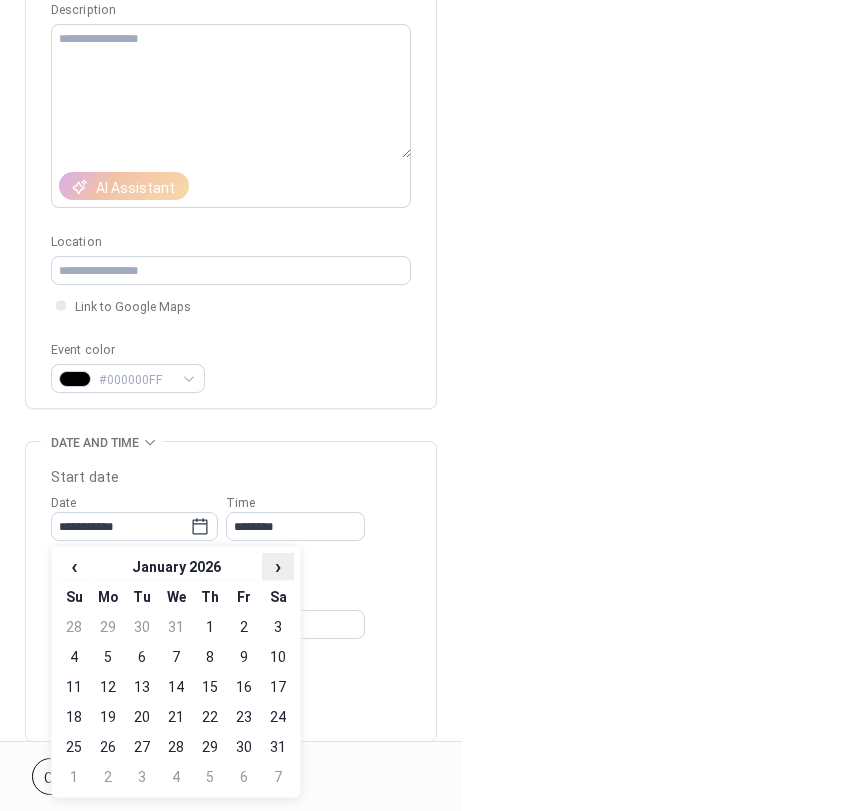 click on "›" at bounding box center [278, 566] 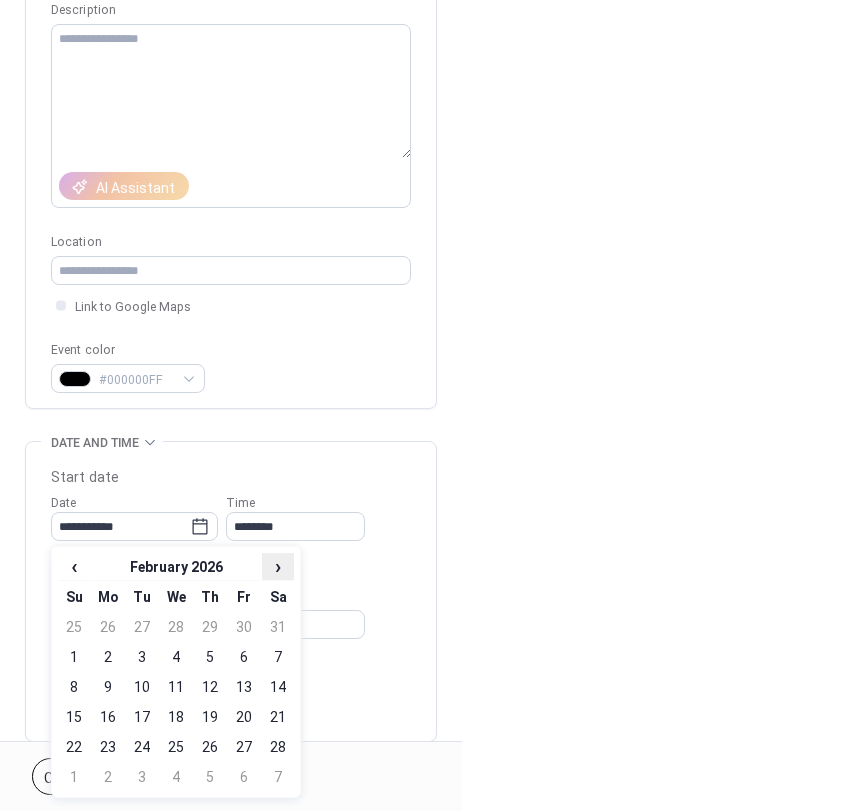click on "›" at bounding box center [278, 566] 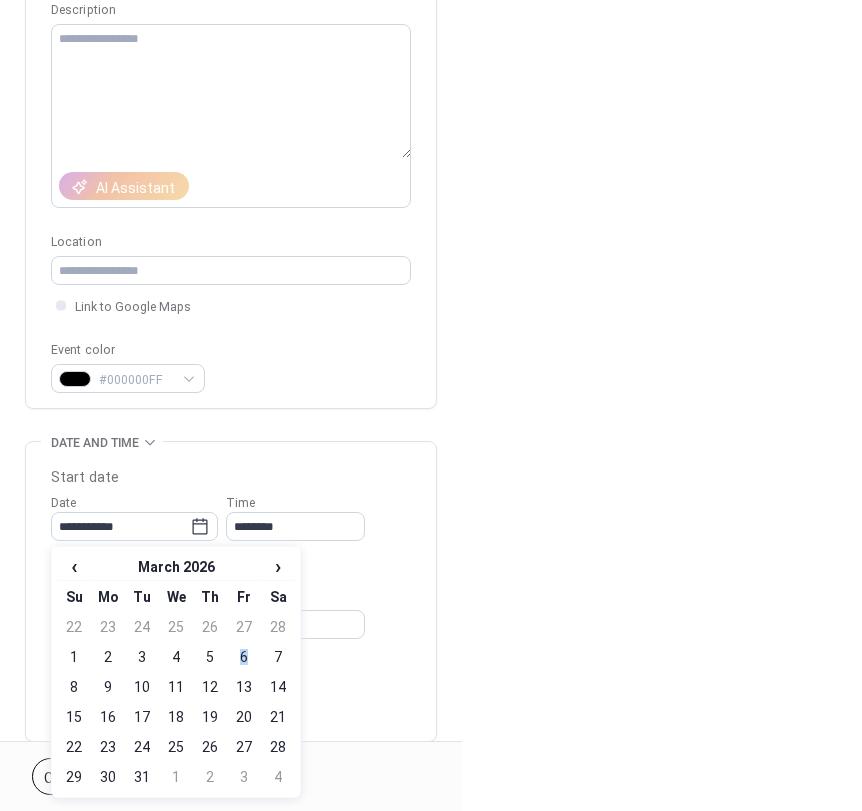 click on "6" at bounding box center (244, 657) 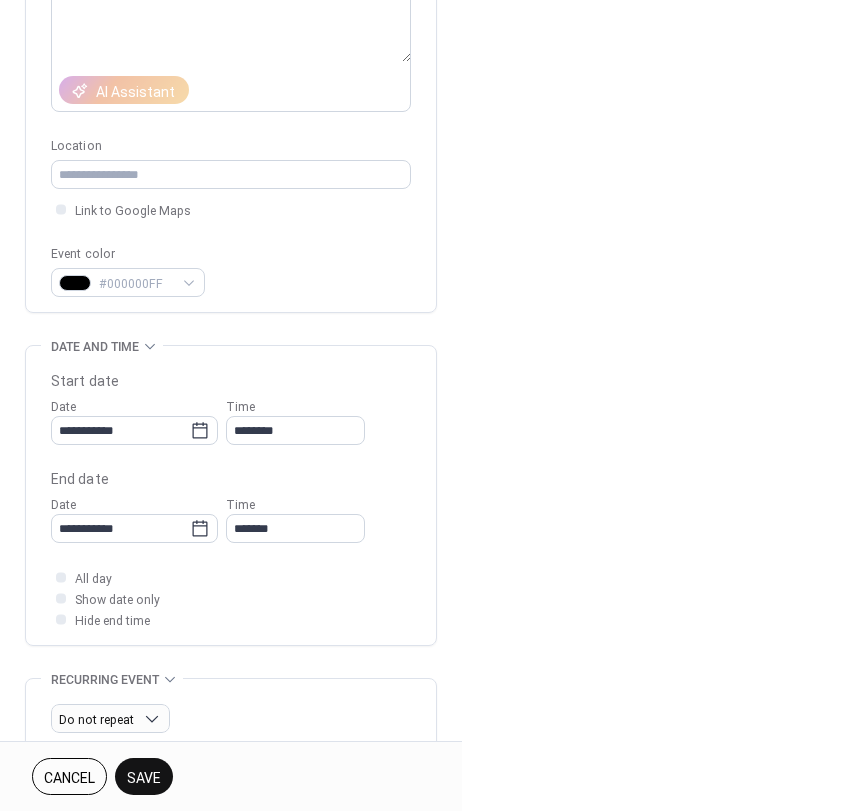 scroll, scrollTop: 300, scrollLeft: 0, axis: vertical 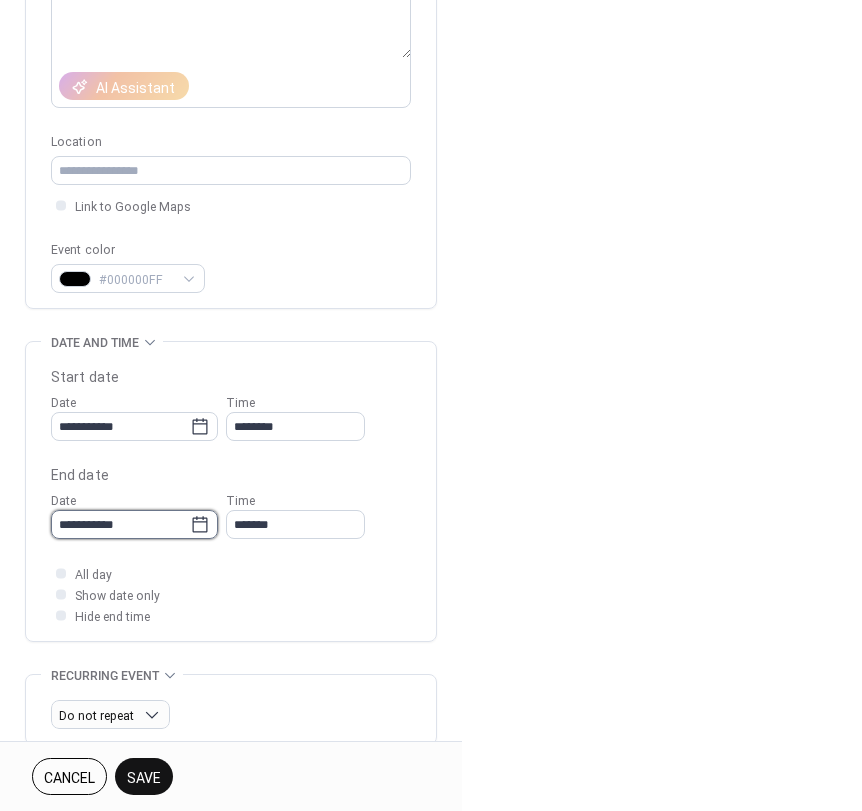 click on "**********" at bounding box center [120, 524] 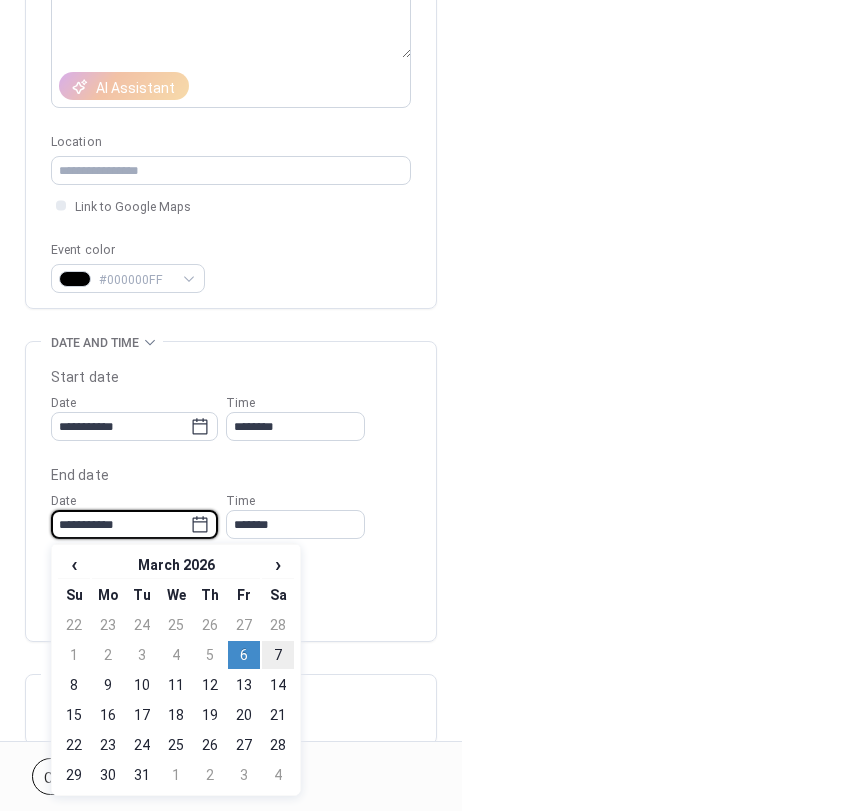 click on "7" at bounding box center [278, 655] 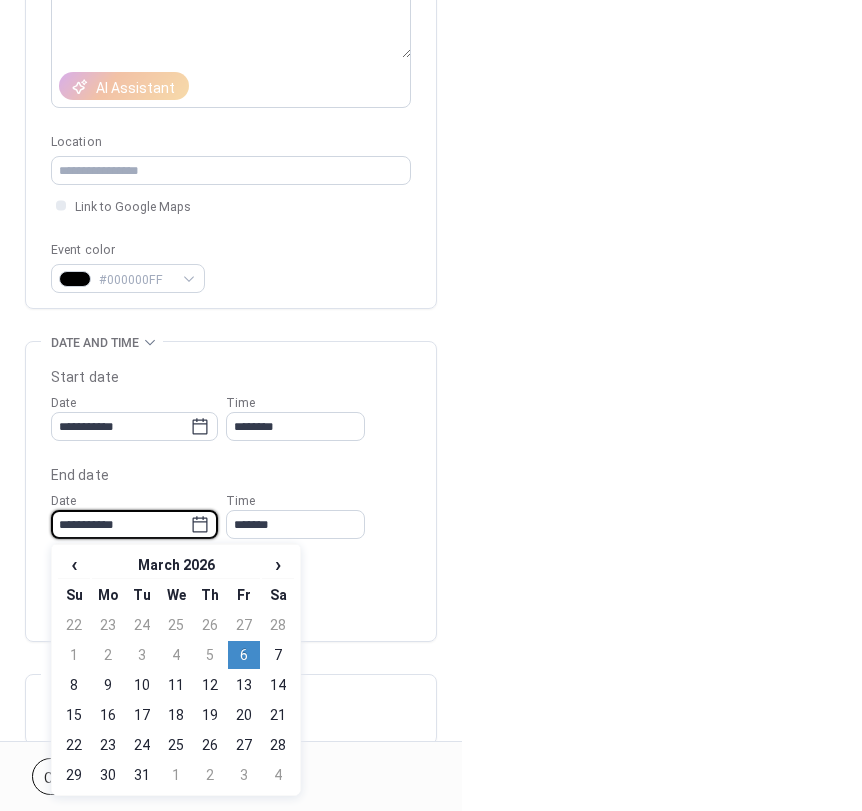 type on "**********" 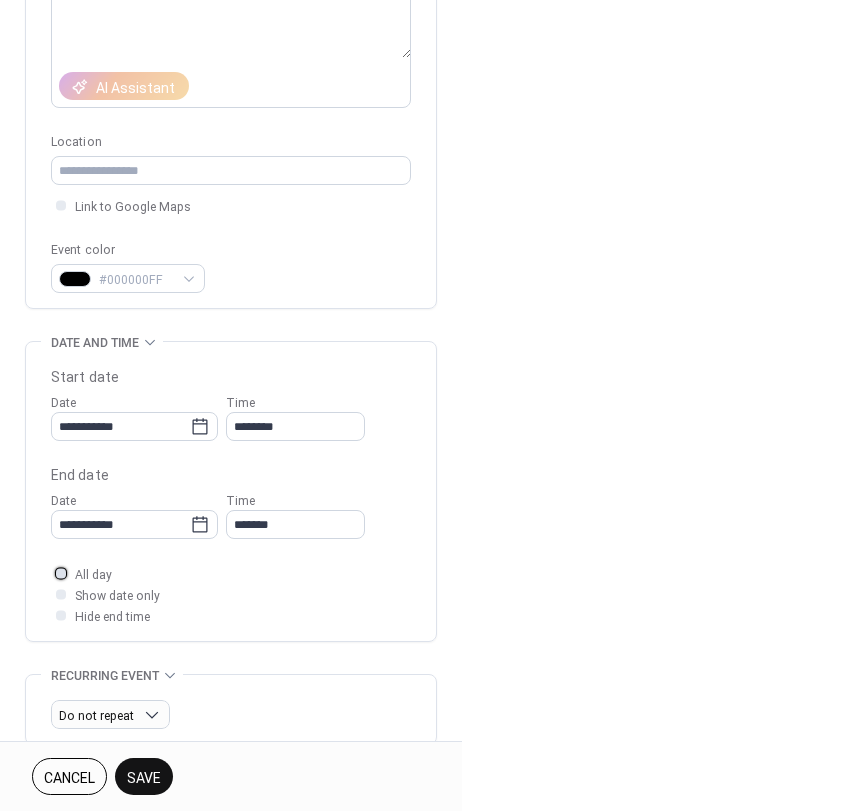 click at bounding box center [61, 573] 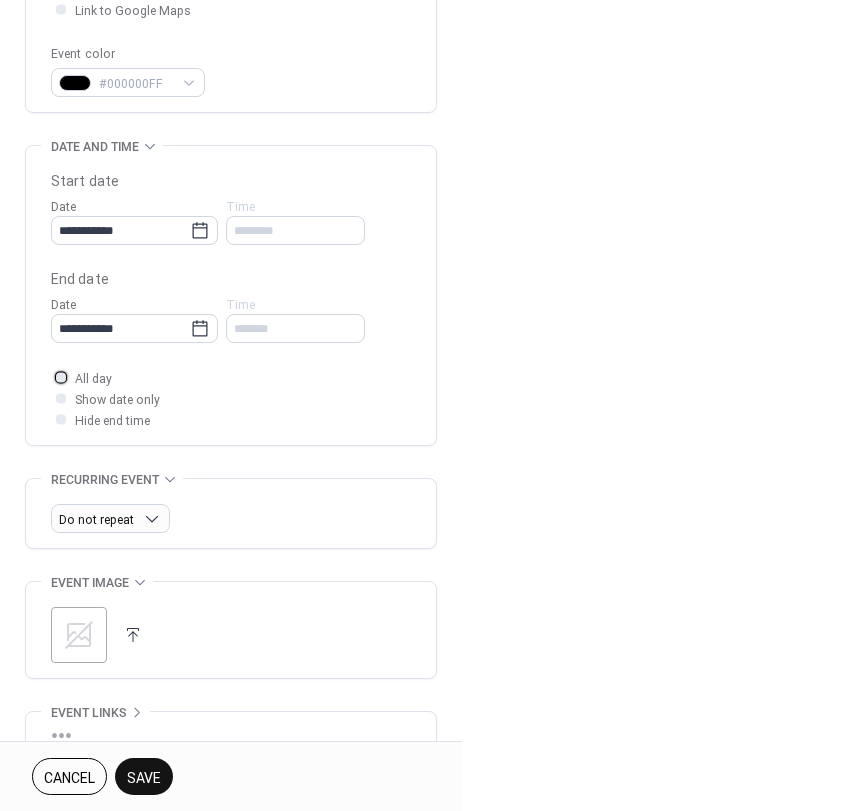 scroll, scrollTop: 500, scrollLeft: 0, axis: vertical 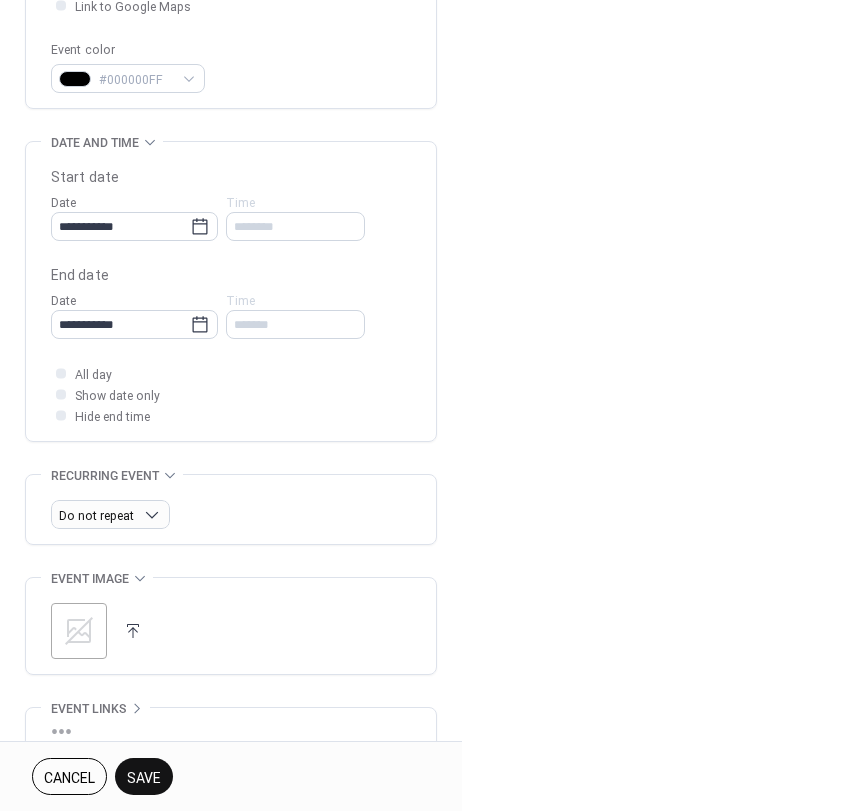 click on "Save" at bounding box center (144, 778) 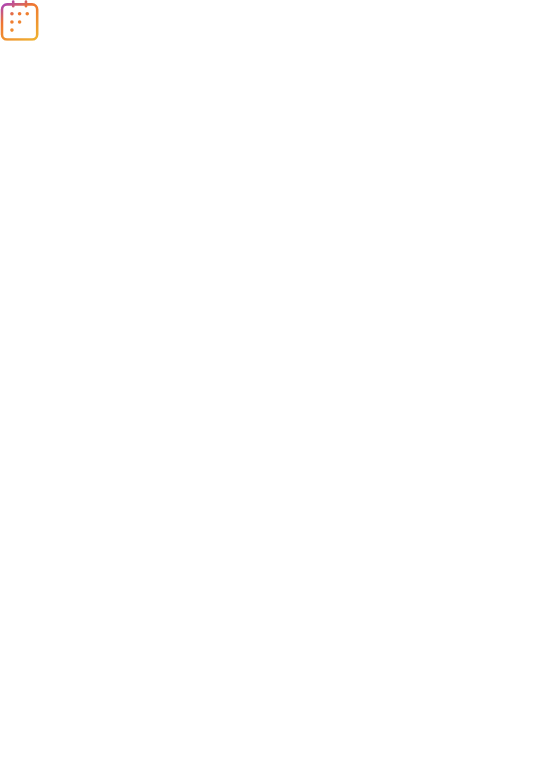 scroll, scrollTop: 0, scrollLeft: 0, axis: both 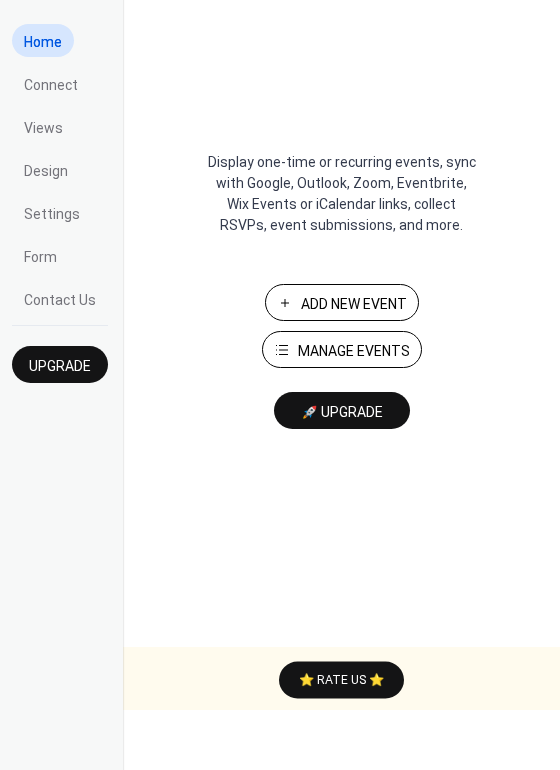 click on "Add New Event" at bounding box center (342, 302) 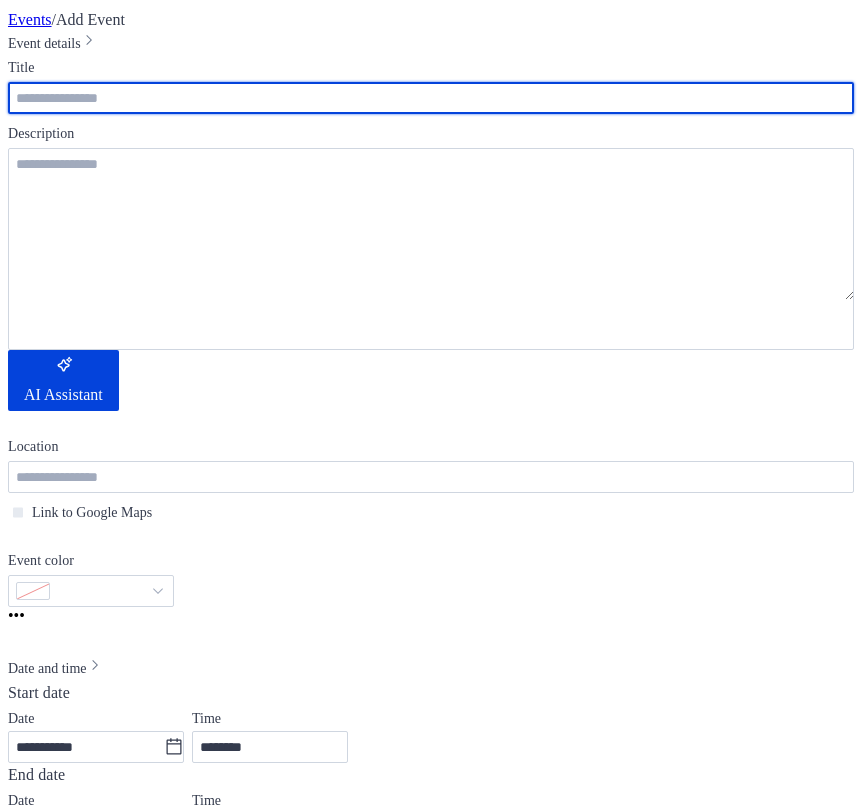 scroll, scrollTop: 0, scrollLeft: 0, axis: both 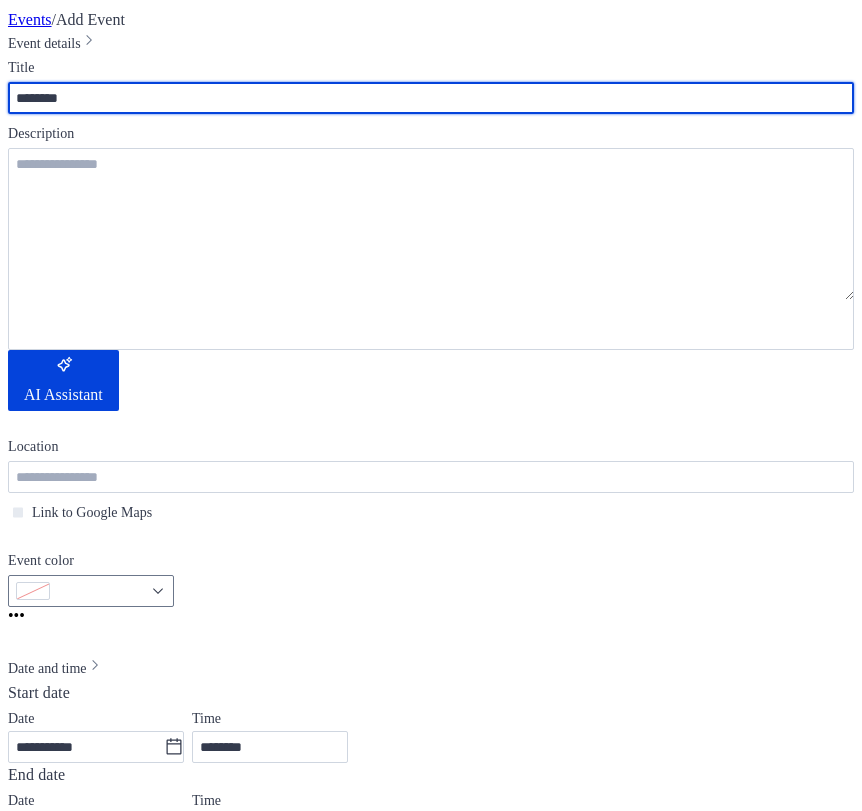 type on "********" 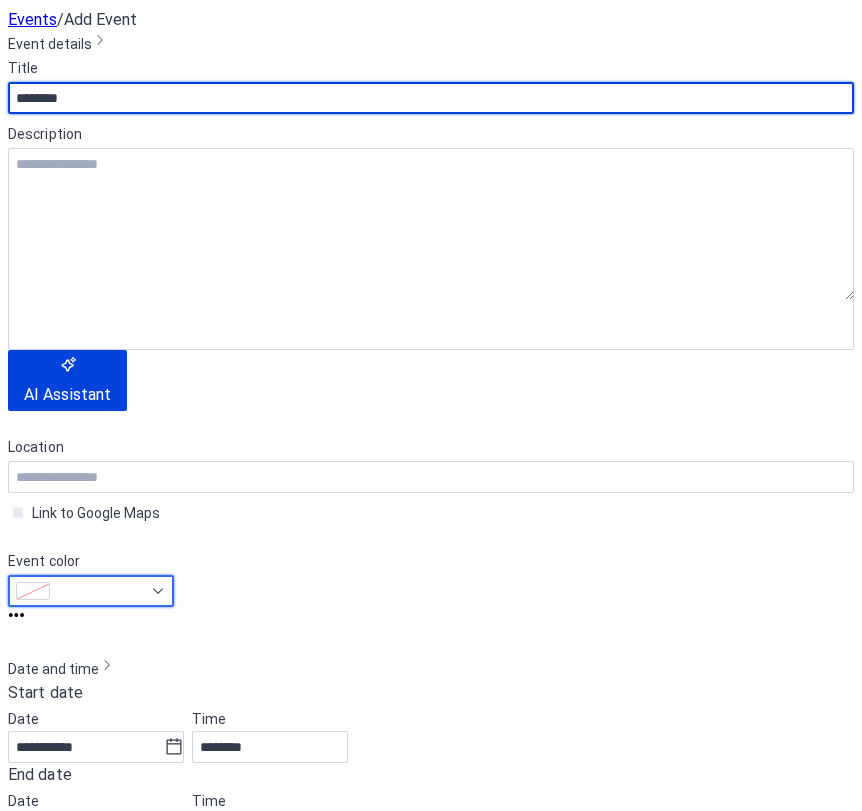 click at bounding box center [100, 591] 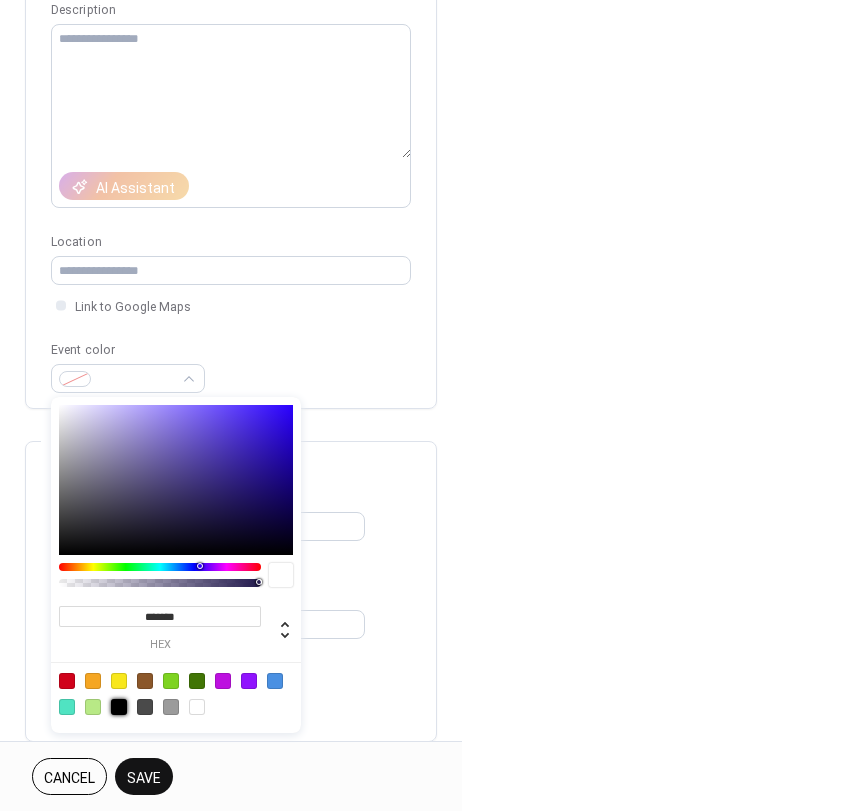 click at bounding box center (119, 707) 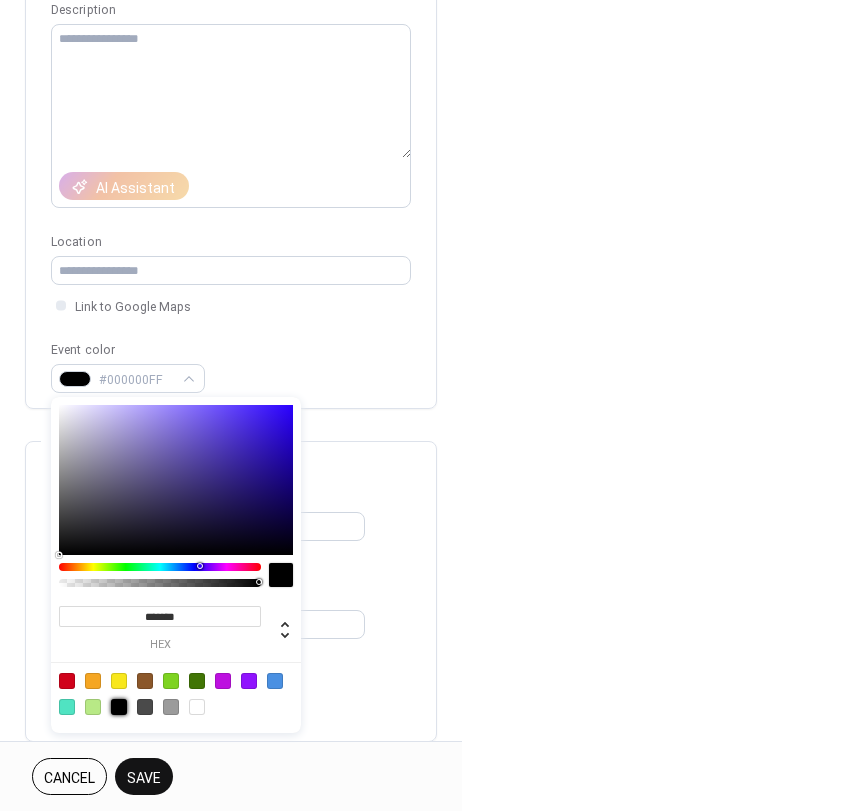 click on "**********" at bounding box center [431, 405] 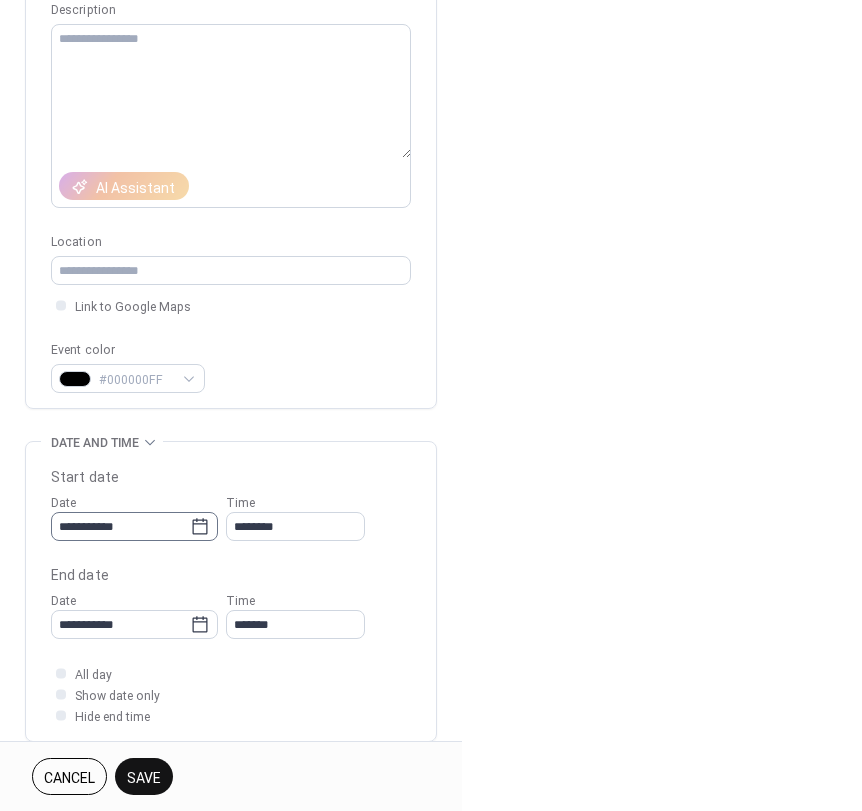 click 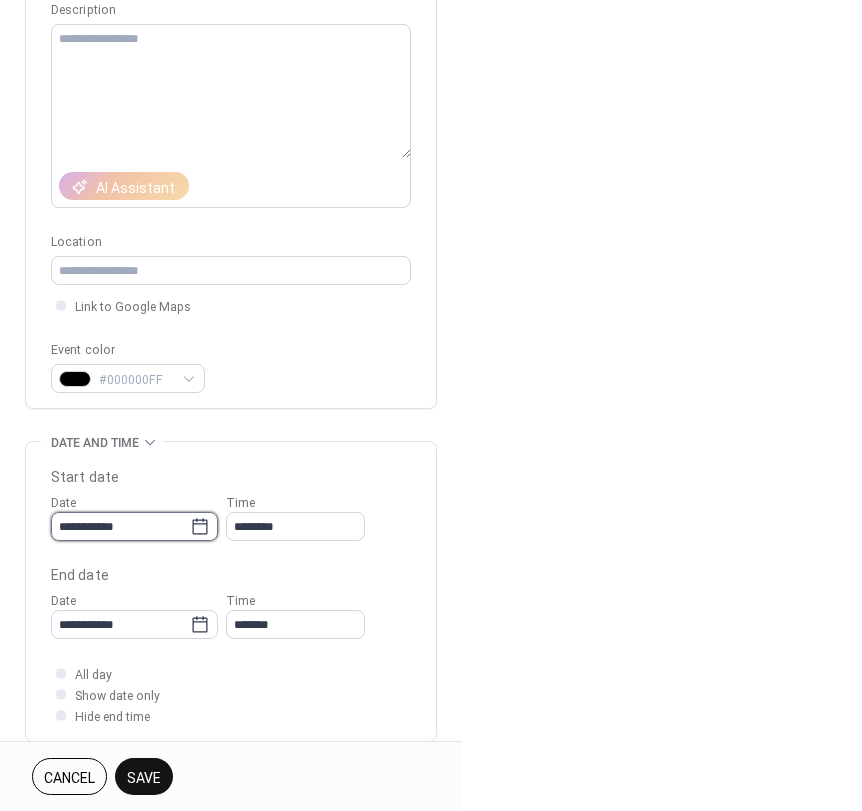 click on "**********" at bounding box center [120, 526] 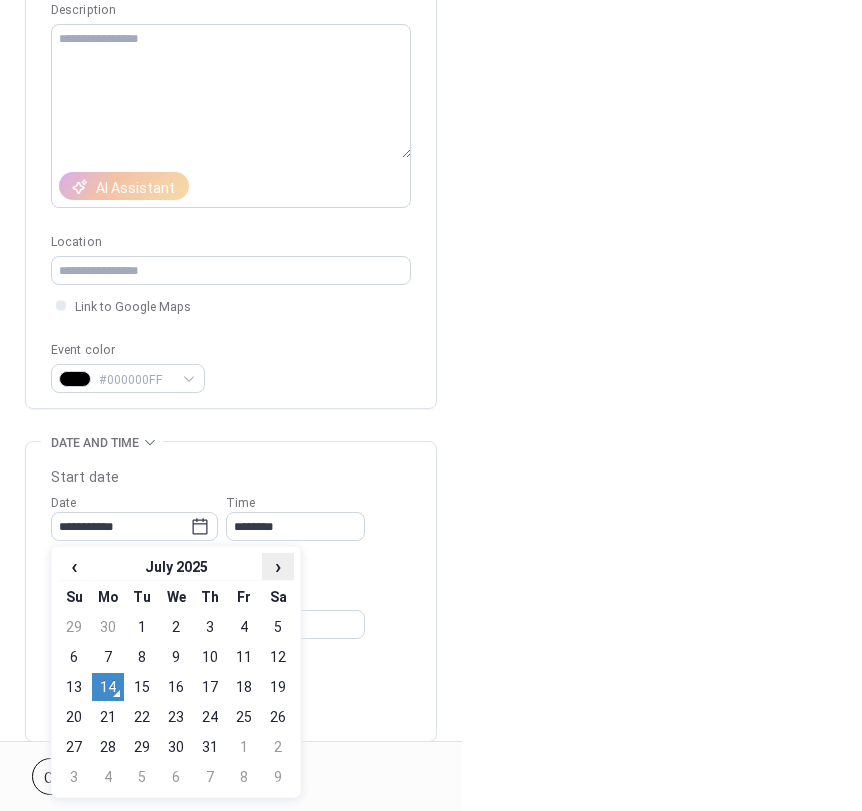 click on "›" at bounding box center (278, 566) 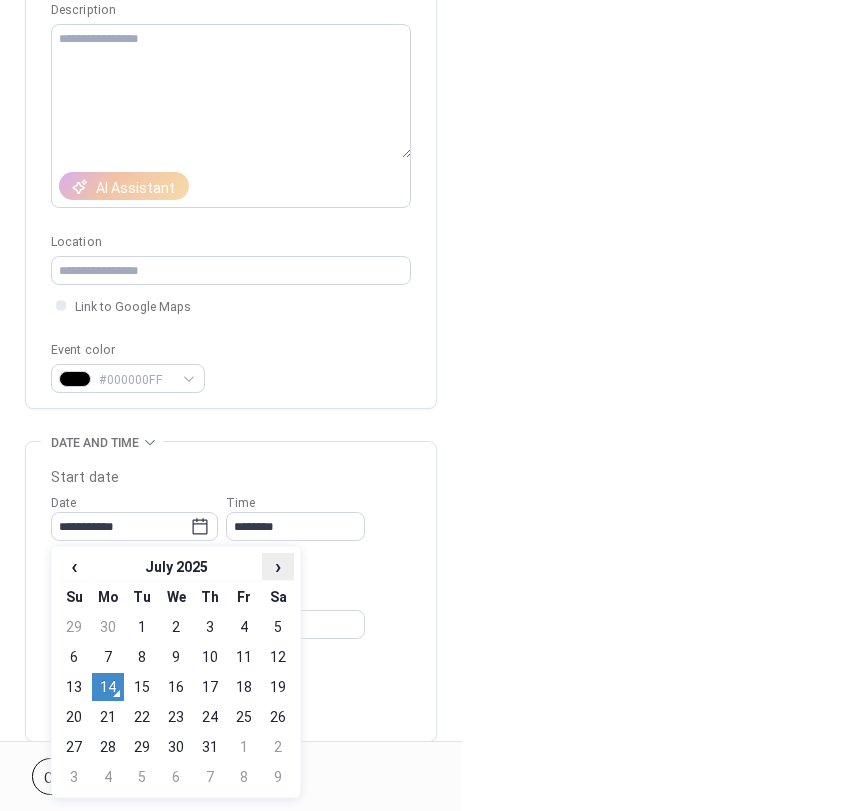 click on "›" at bounding box center [278, 566] 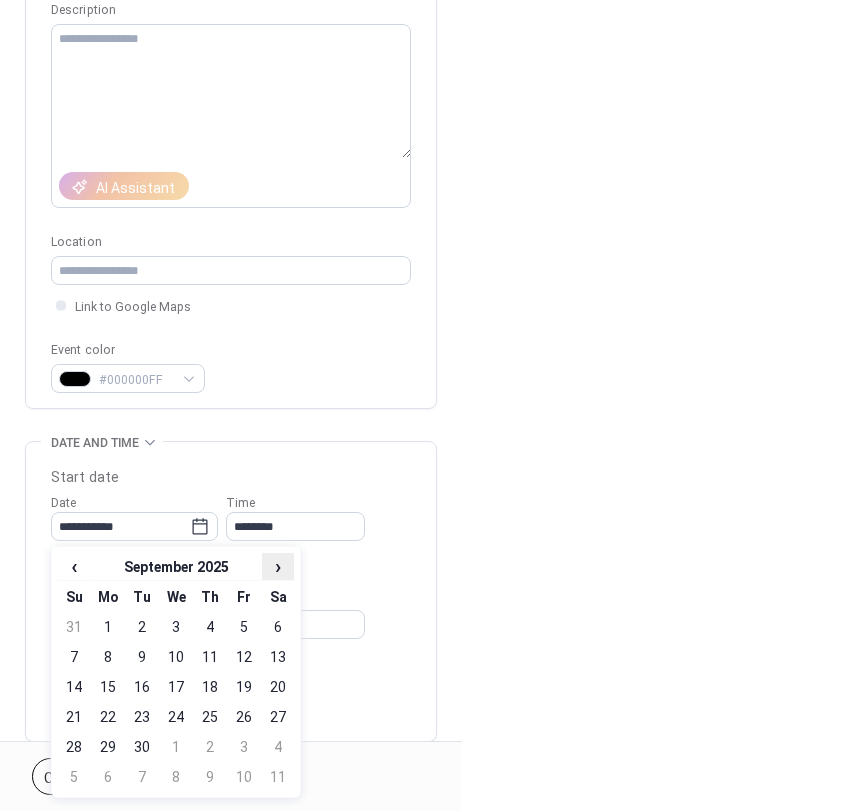 click on "›" at bounding box center (278, 566) 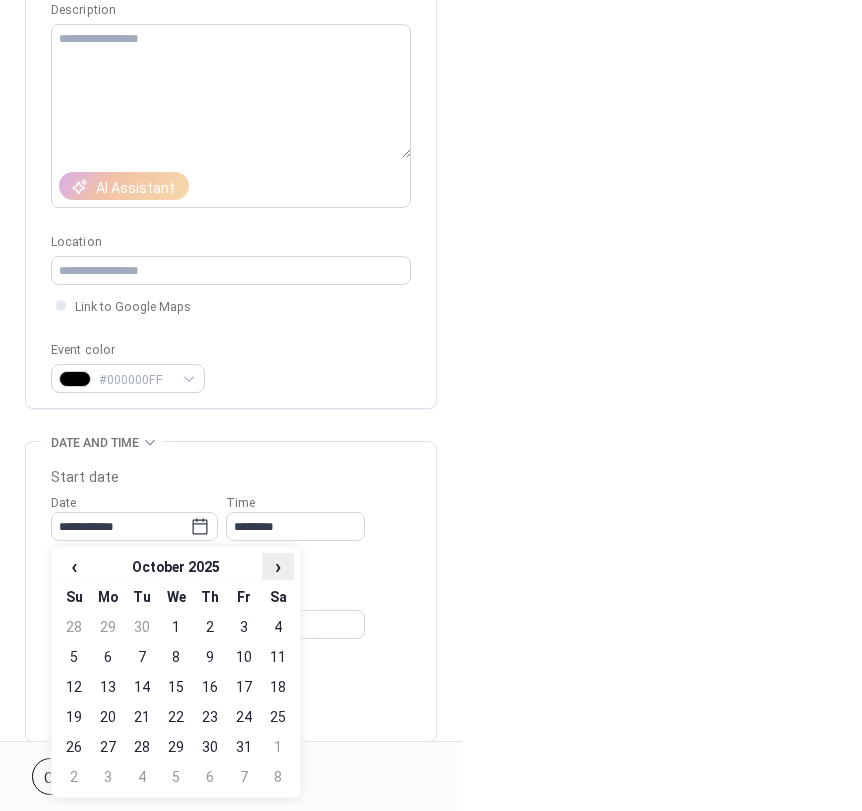 click on "›" at bounding box center [278, 566] 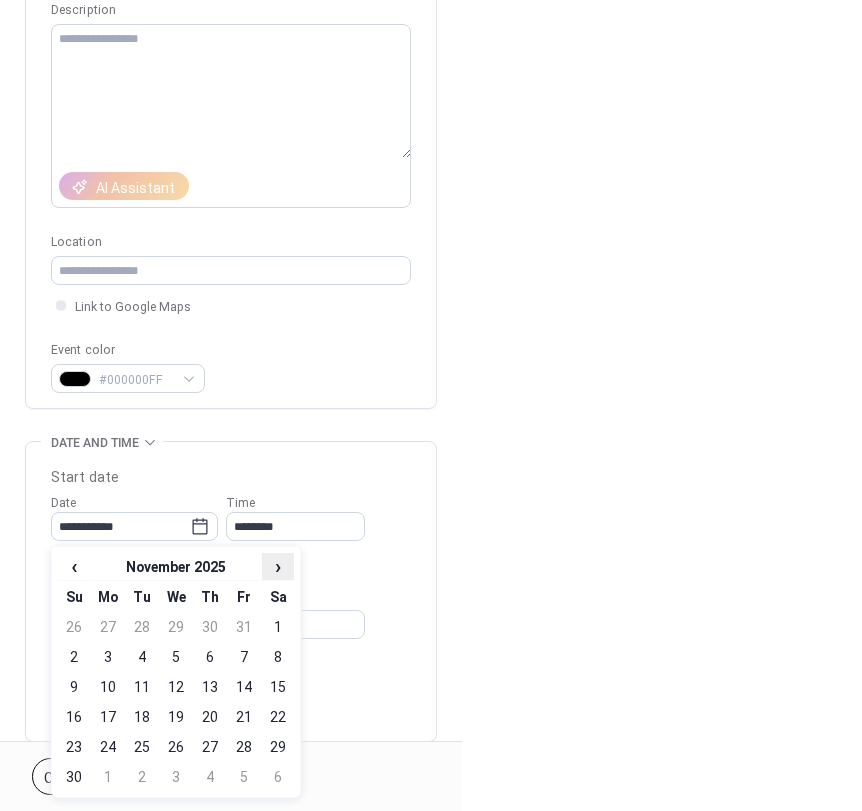 click on "›" at bounding box center [278, 566] 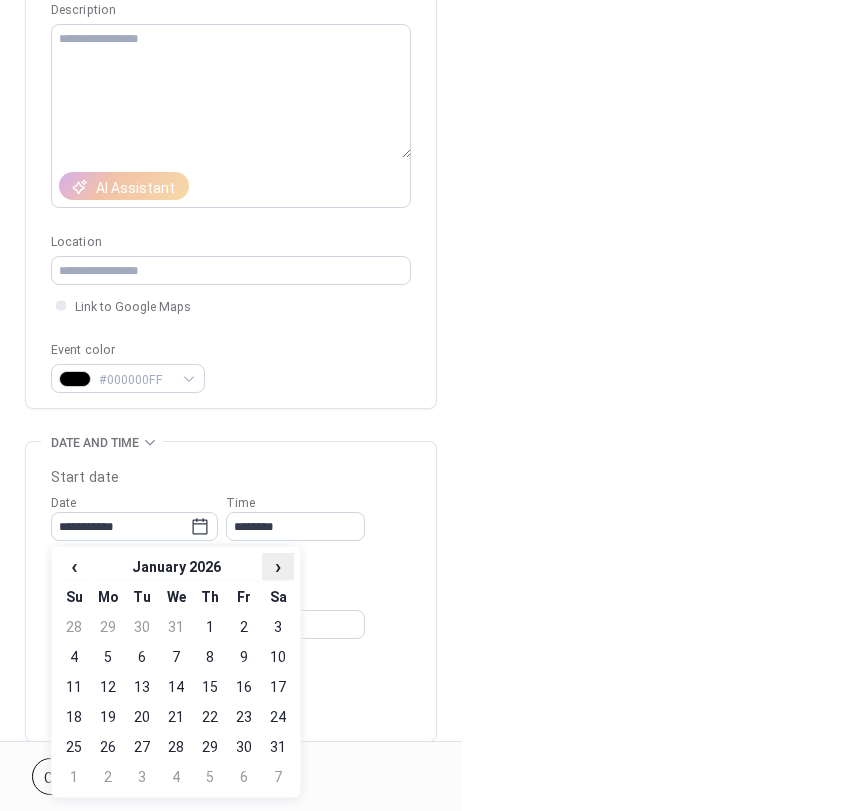 click on "›" at bounding box center [278, 566] 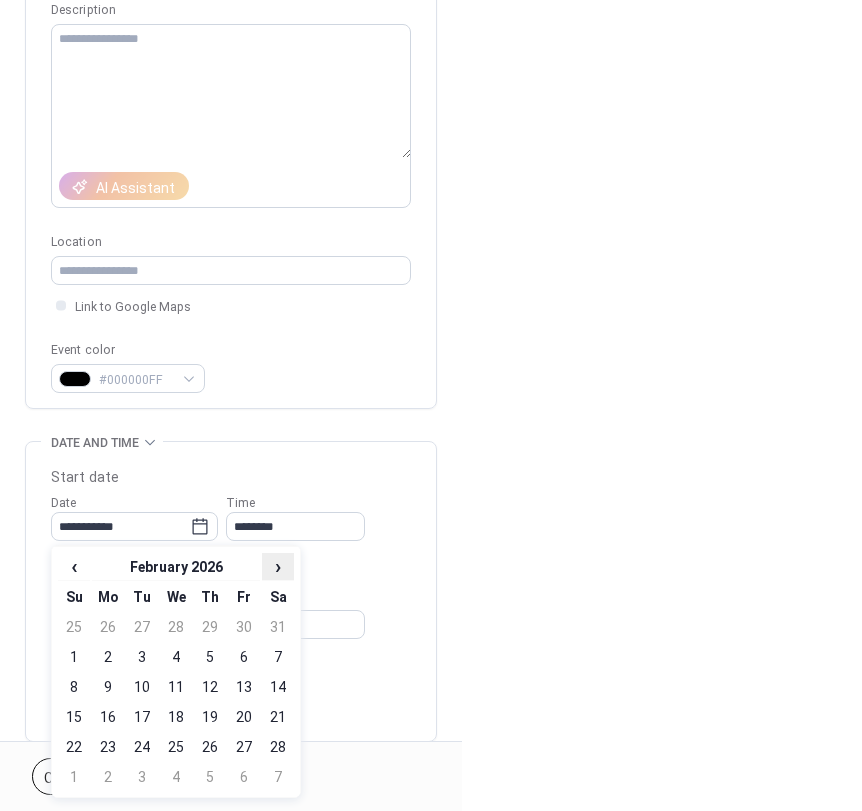 click on "›" at bounding box center (278, 566) 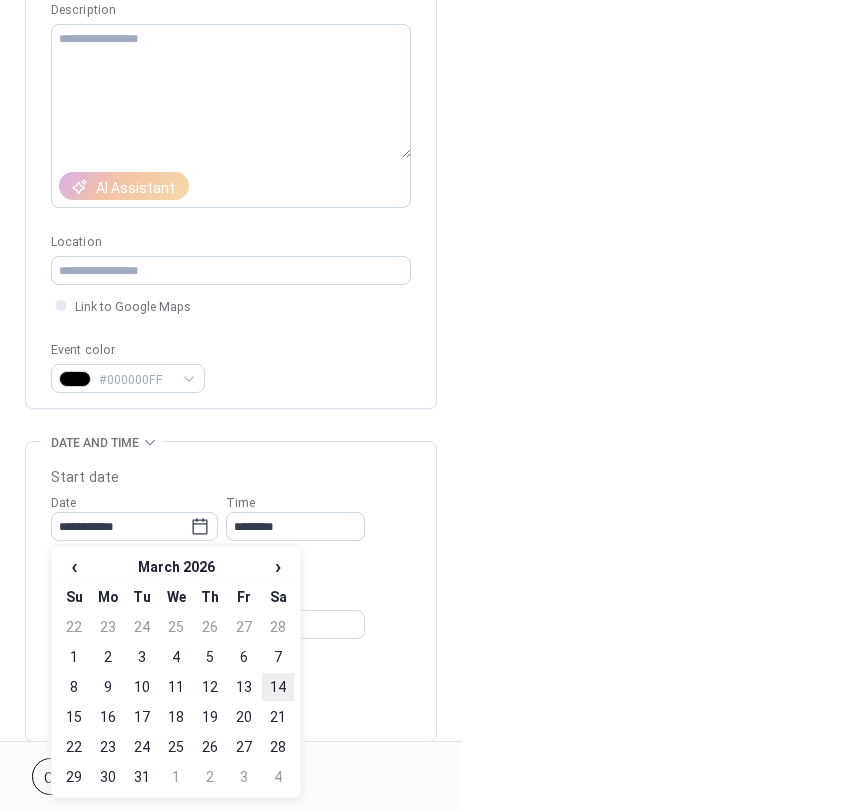 click on "14" at bounding box center [278, 687] 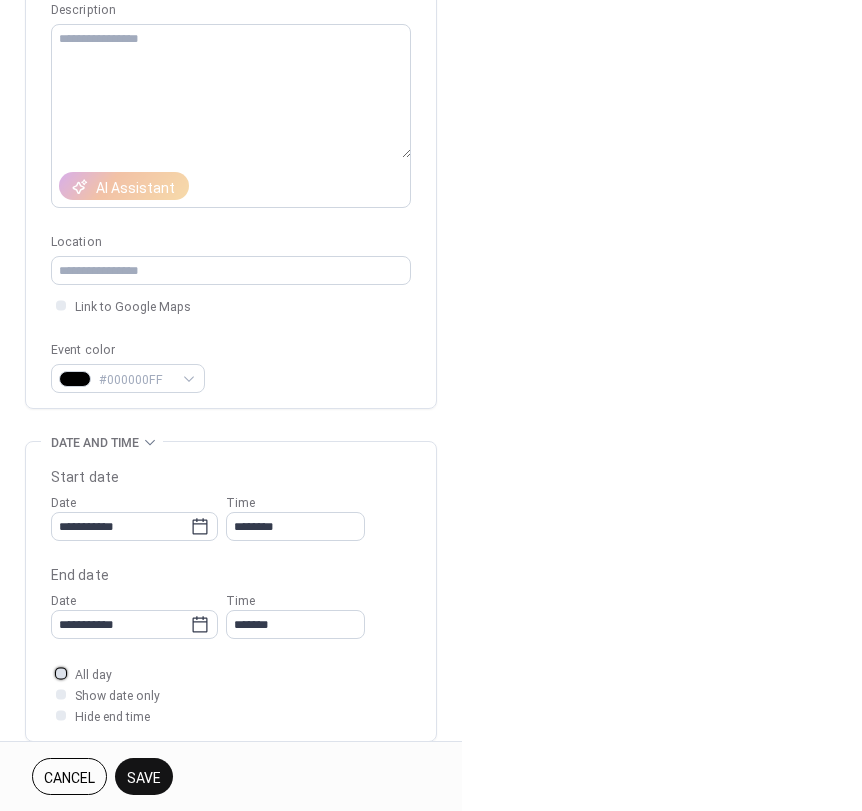 click at bounding box center [61, 673] 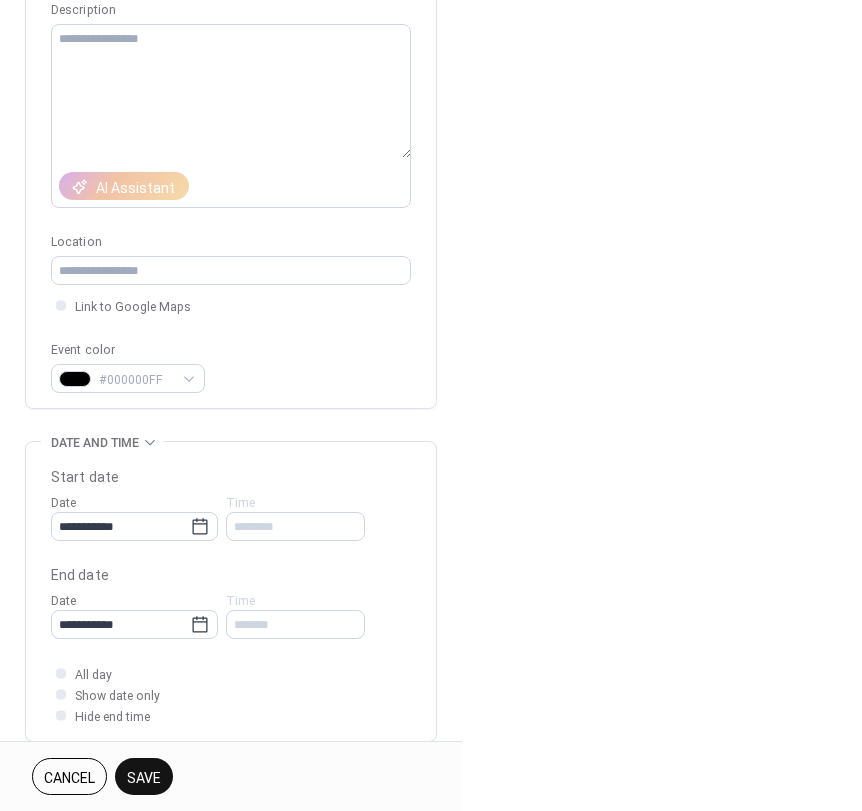 click on "Save" at bounding box center (144, 776) 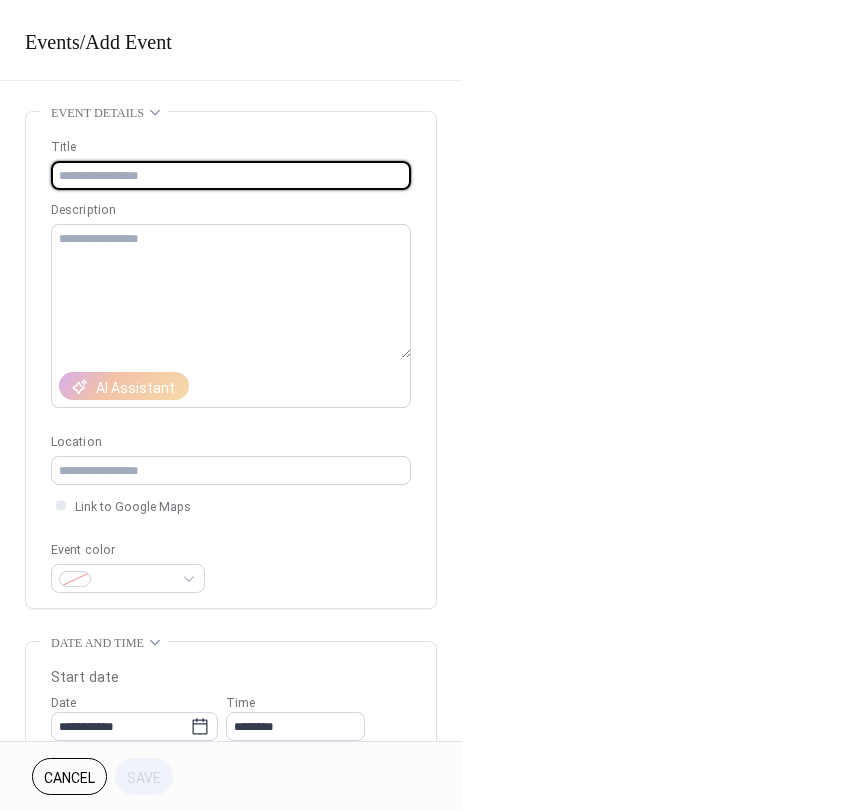 scroll, scrollTop: 0, scrollLeft: 0, axis: both 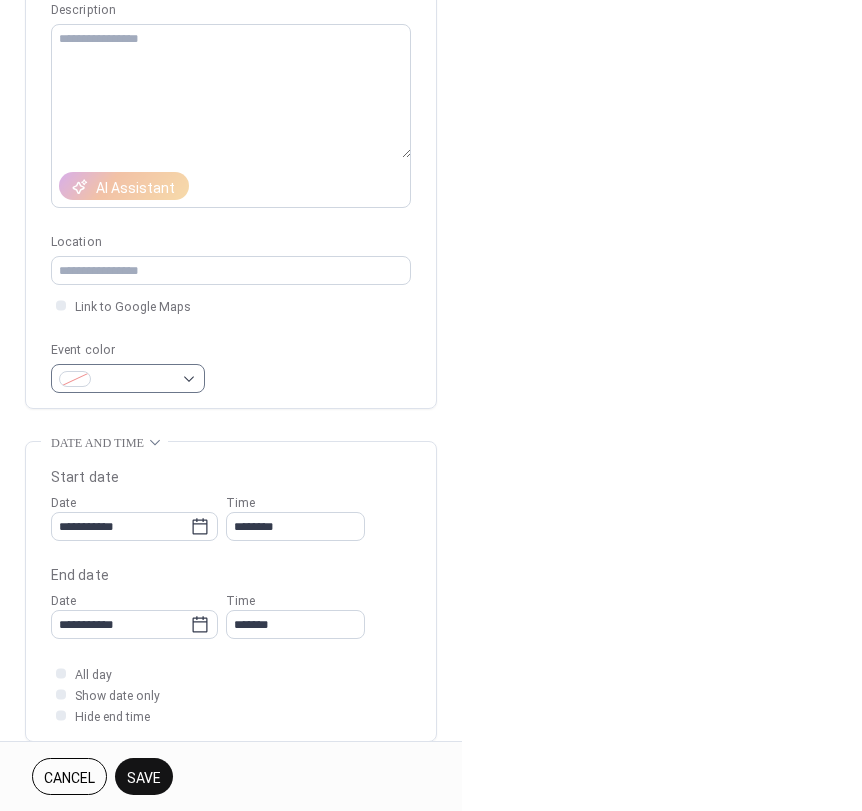type on "****" 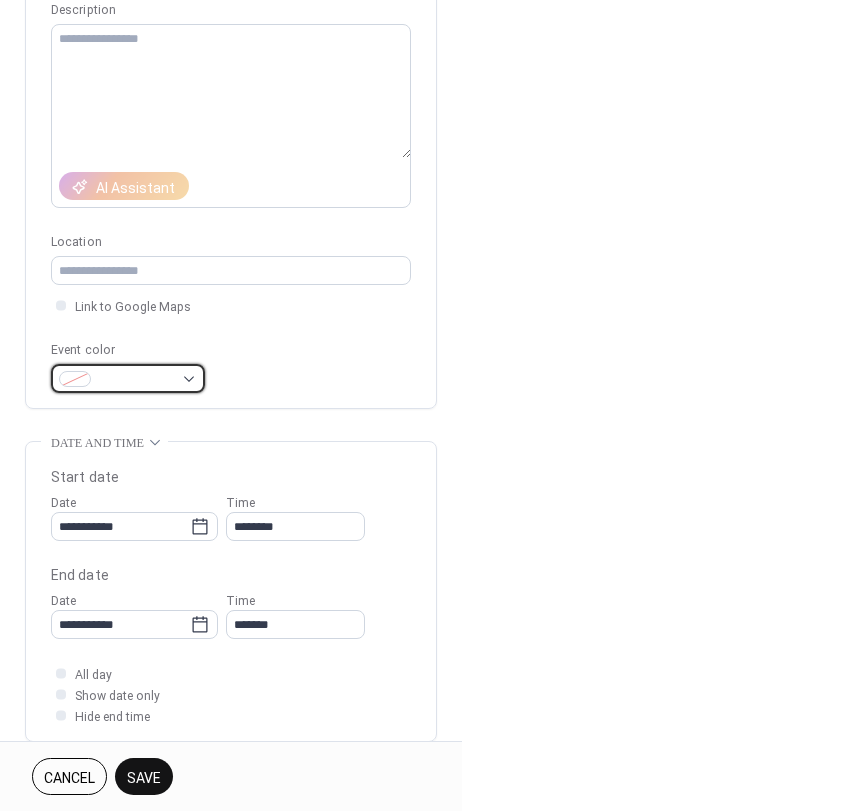 click at bounding box center [136, 380] 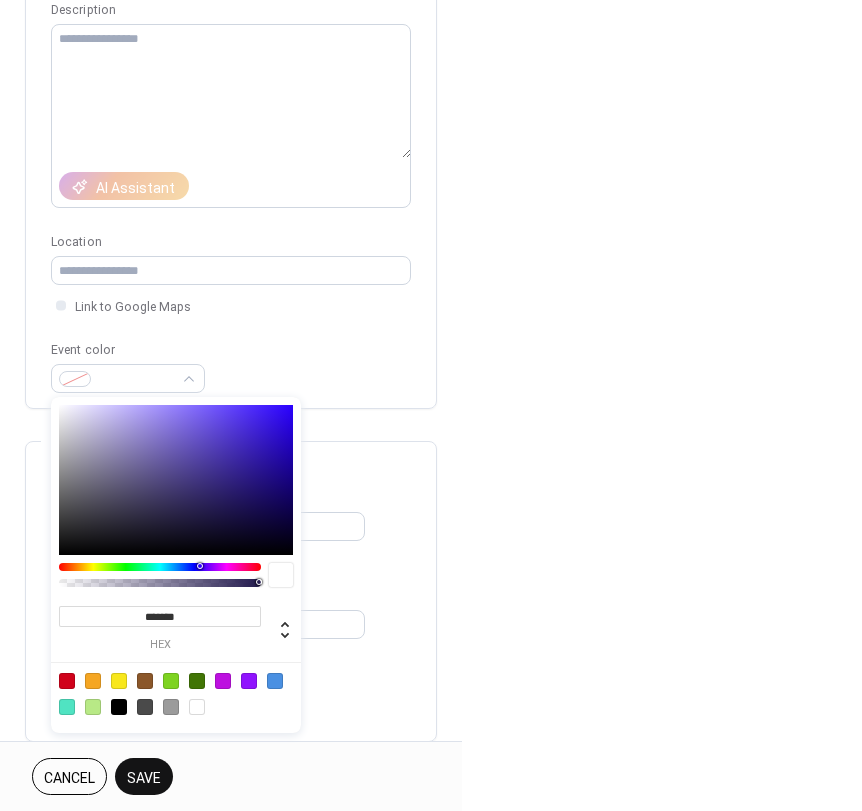 click at bounding box center [119, 707] 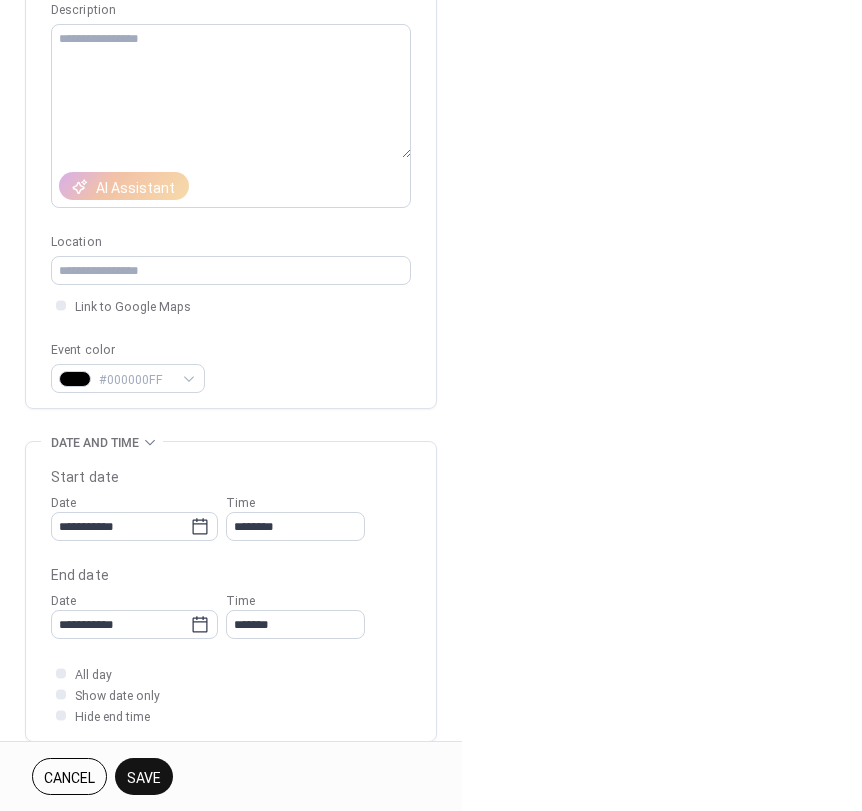 click on "Time ********" at bounding box center [295, 516] 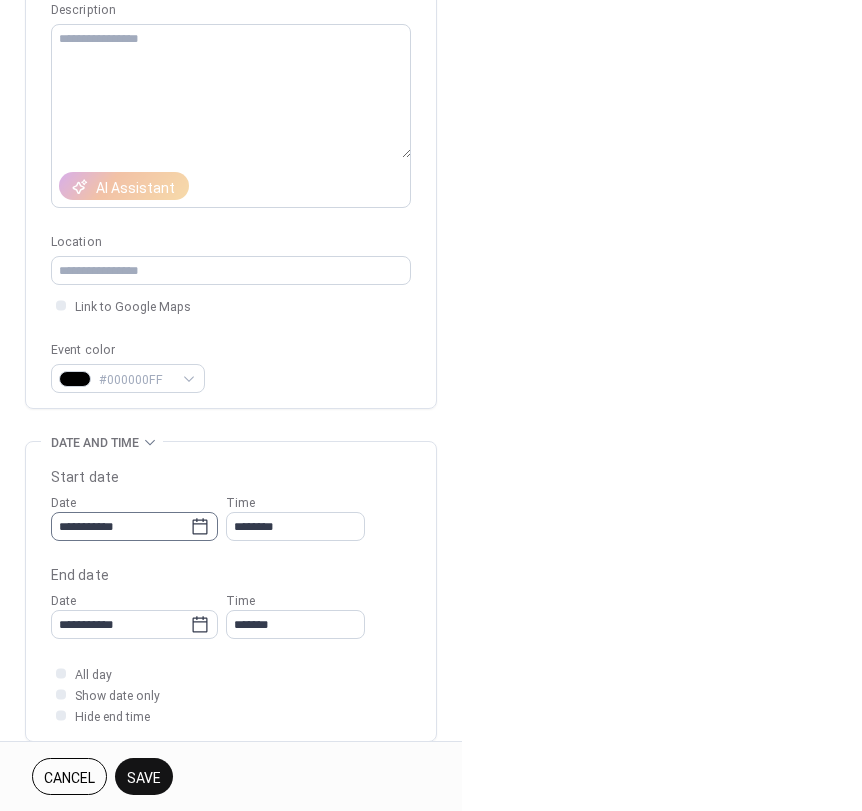 click 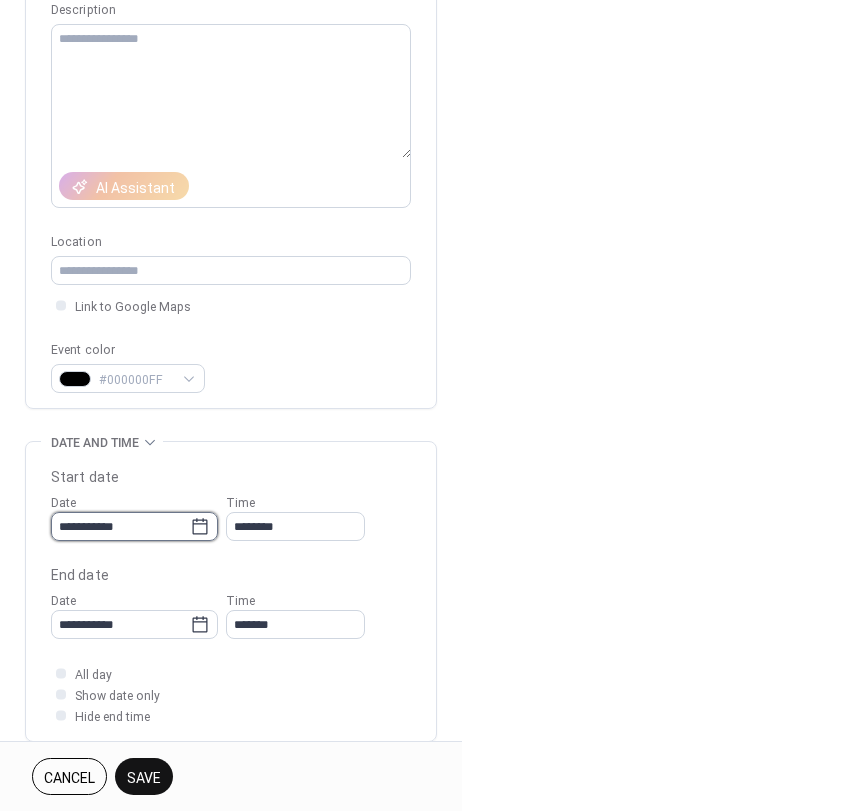 click on "**********" at bounding box center [120, 526] 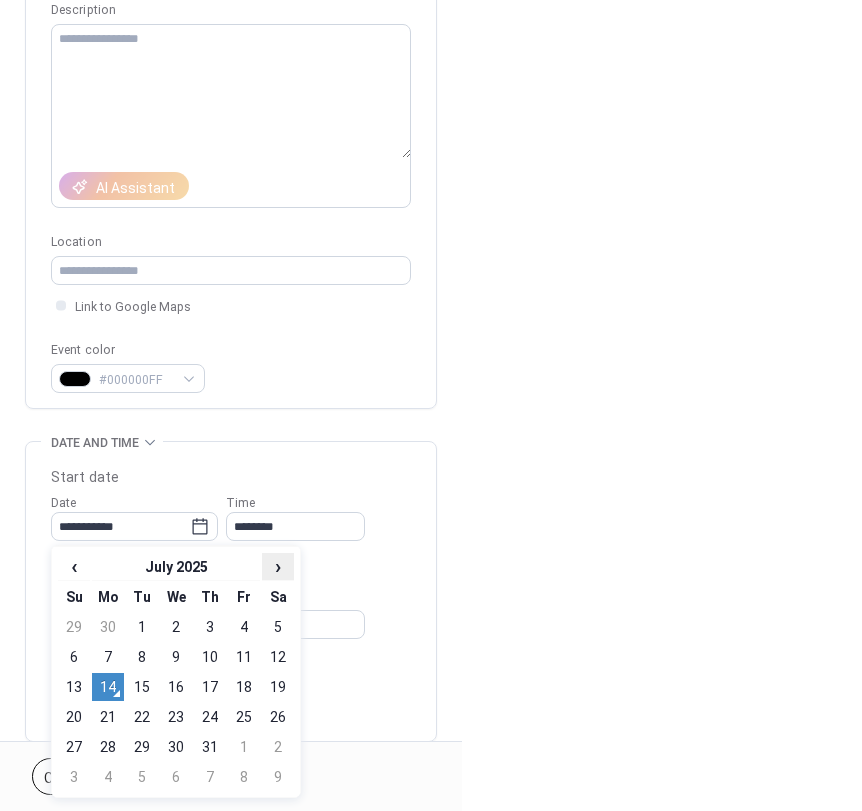 click on "›" at bounding box center (278, 566) 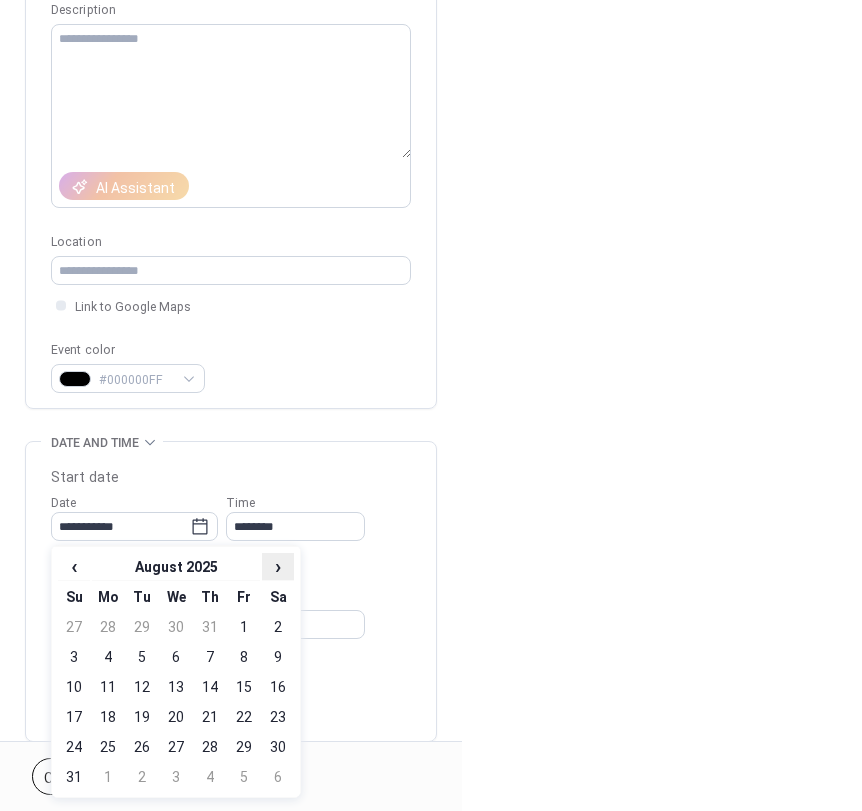 click on "›" at bounding box center (278, 566) 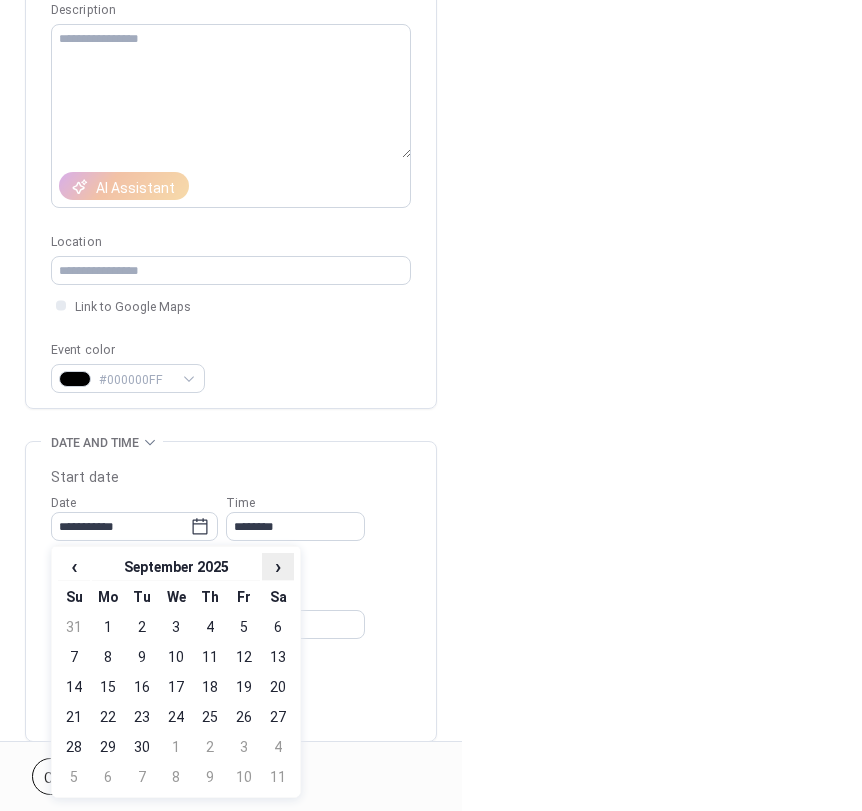 click on "›" at bounding box center [278, 566] 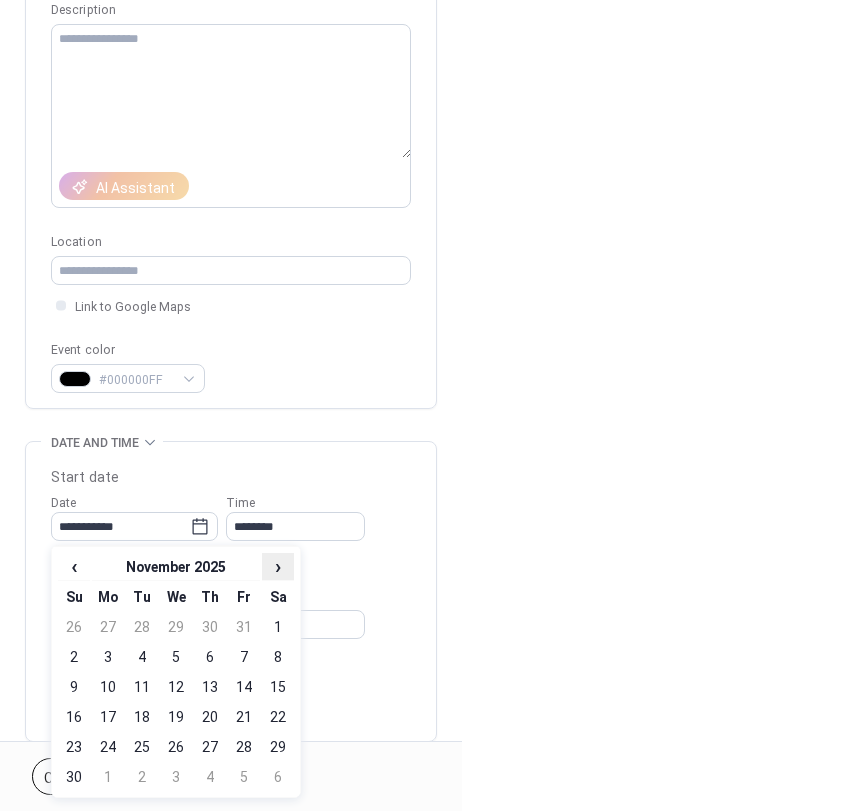 click on "›" at bounding box center [278, 566] 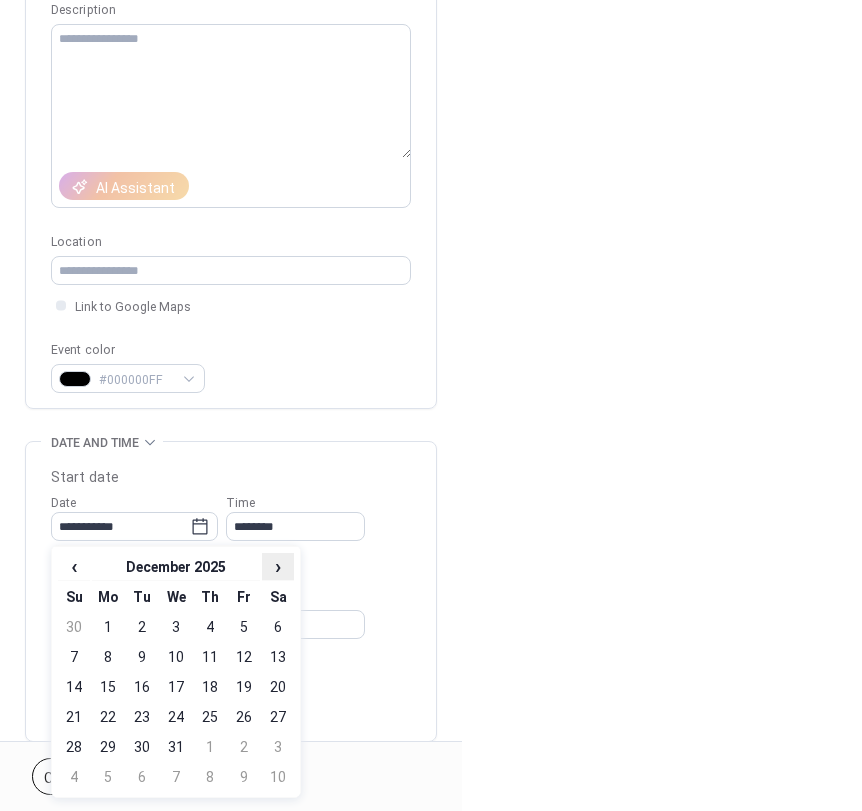click on "›" at bounding box center [278, 566] 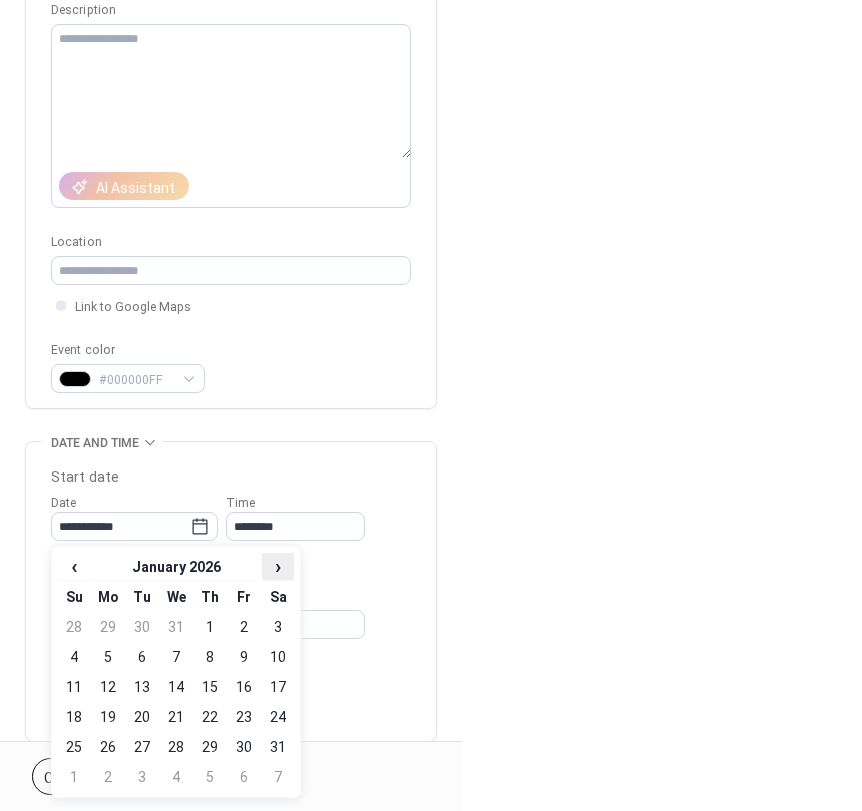 click on "›" at bounding box center (278, 566) 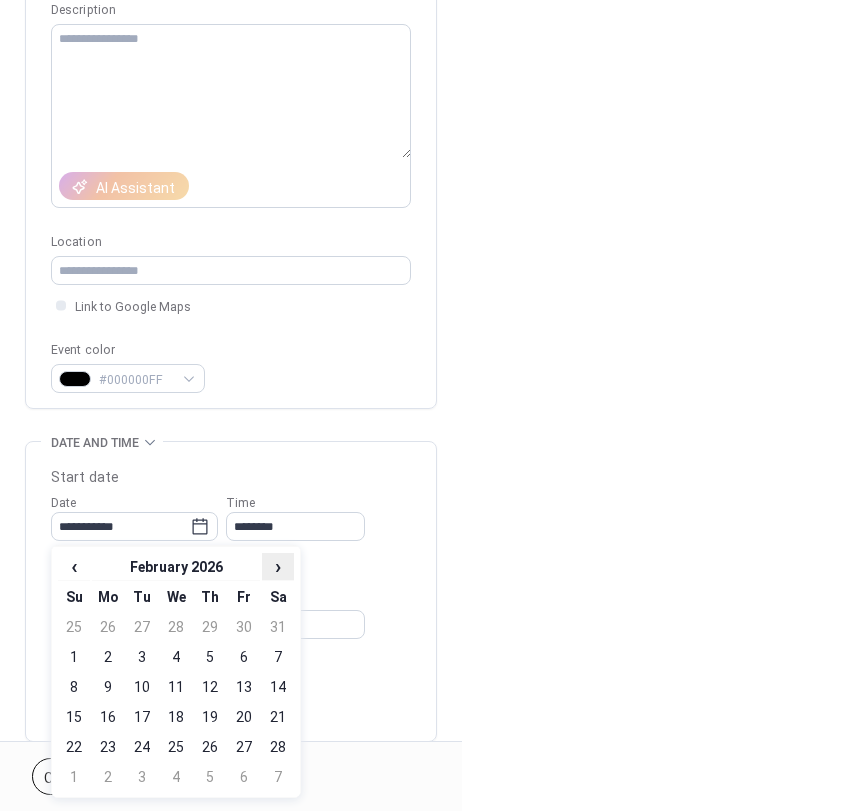 click on "›" at bounding box center [278, 566] 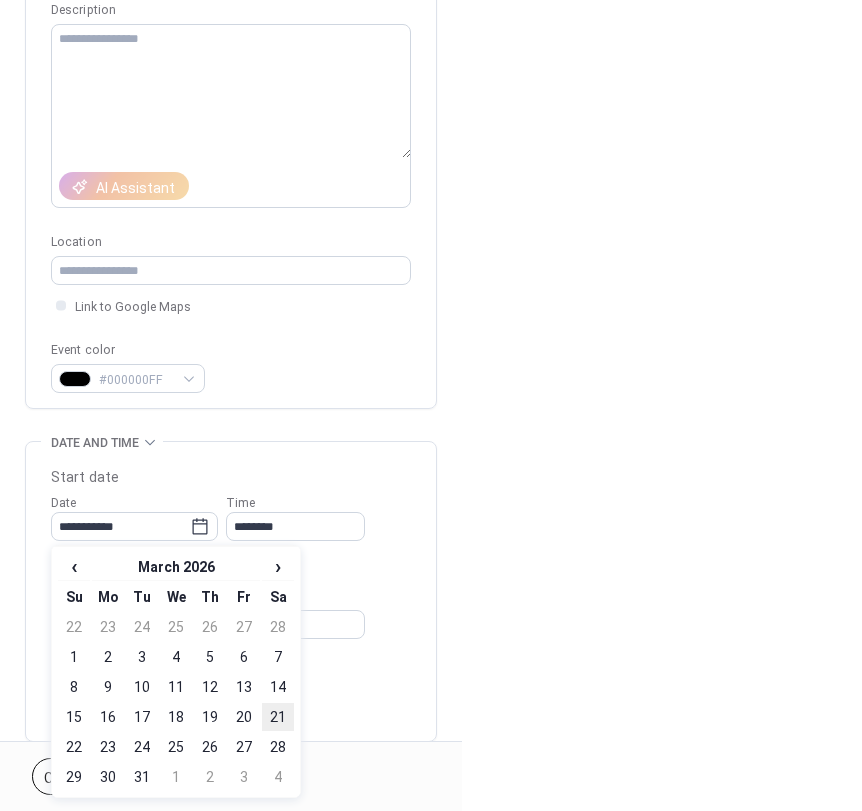 click on "21" at bounding box center [278, 717] 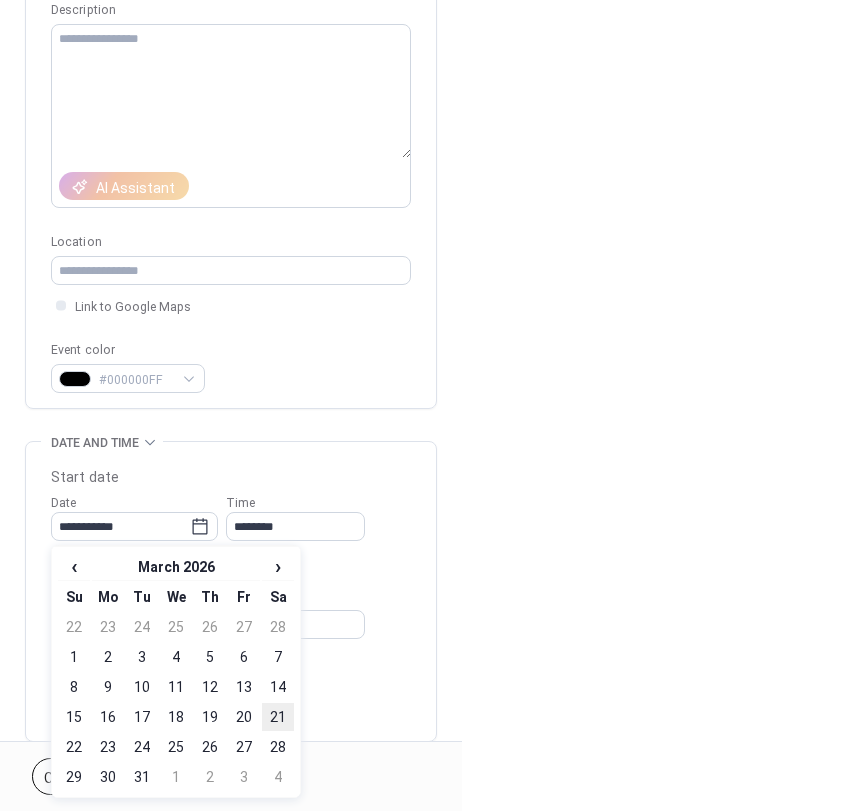 type on "**********" 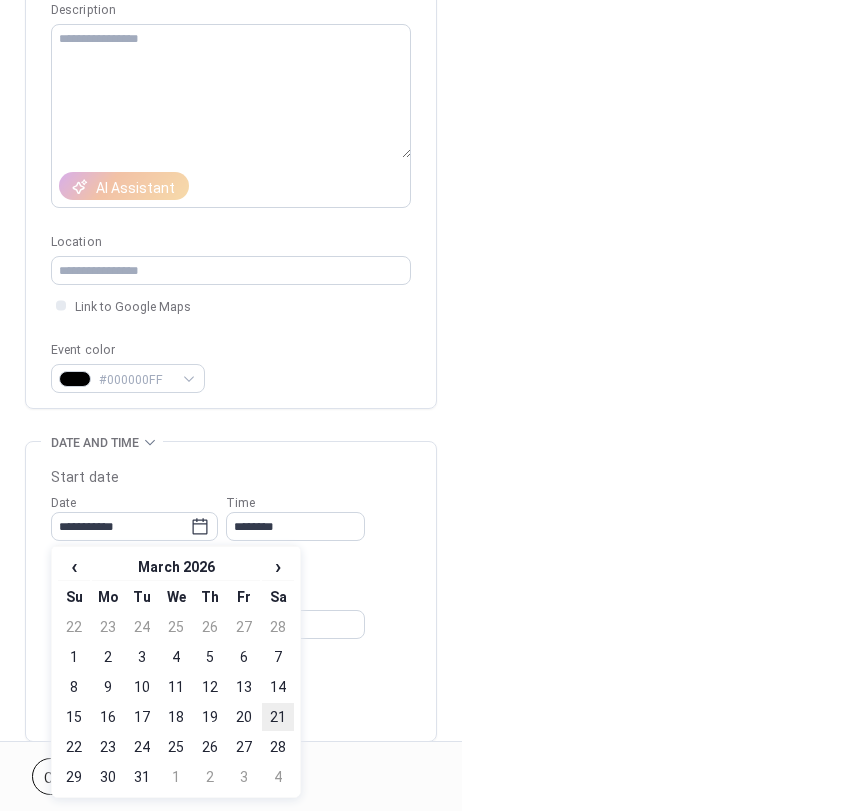 type on "**********" 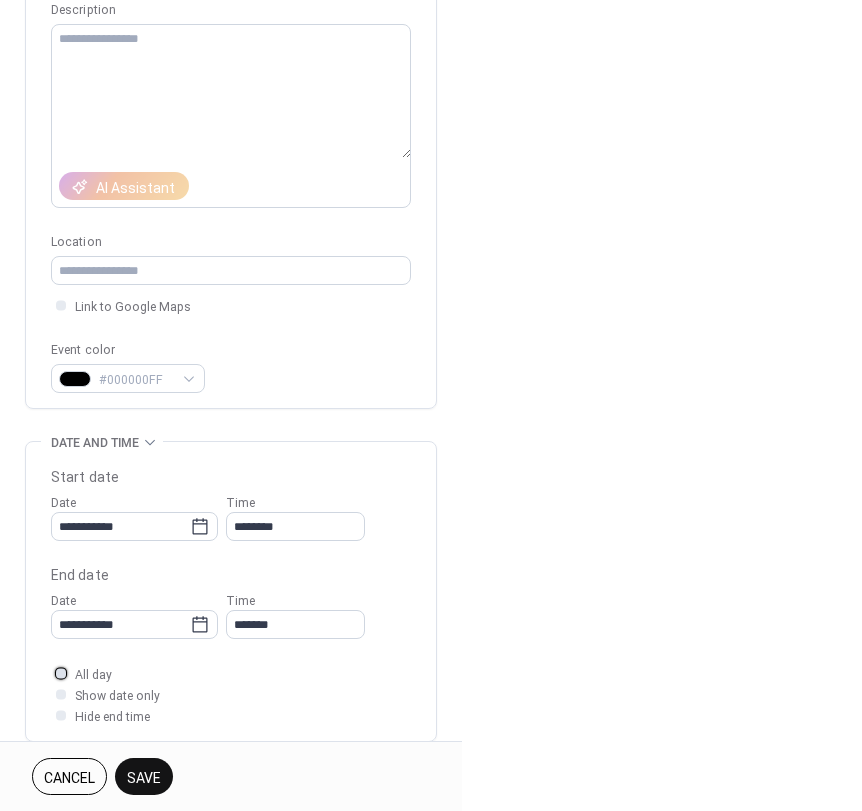 click at bounding box center (61, 673) 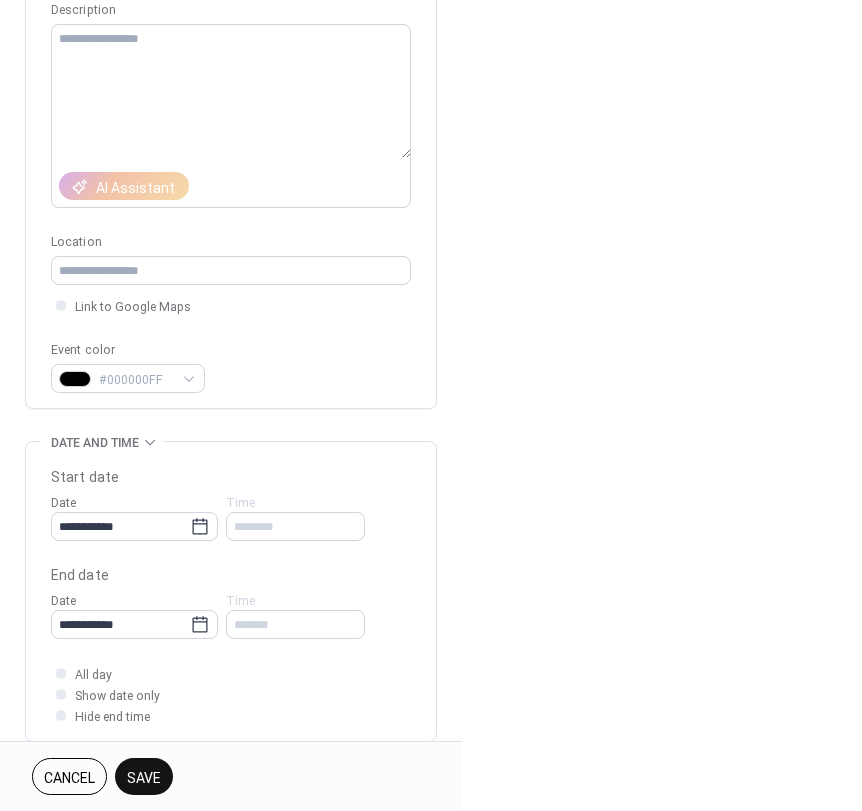 click on "Save" at bounding box center (144, 778) 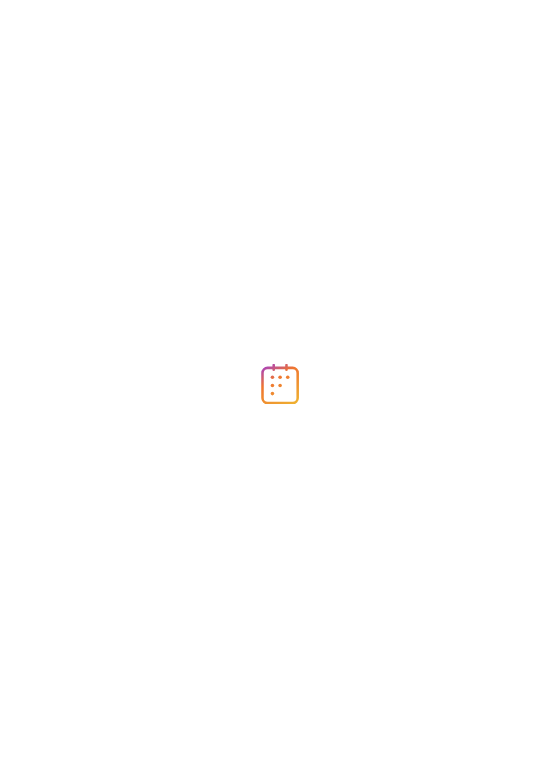 scroll, scrollTop: 0, scrollLeft: 0, axis: both 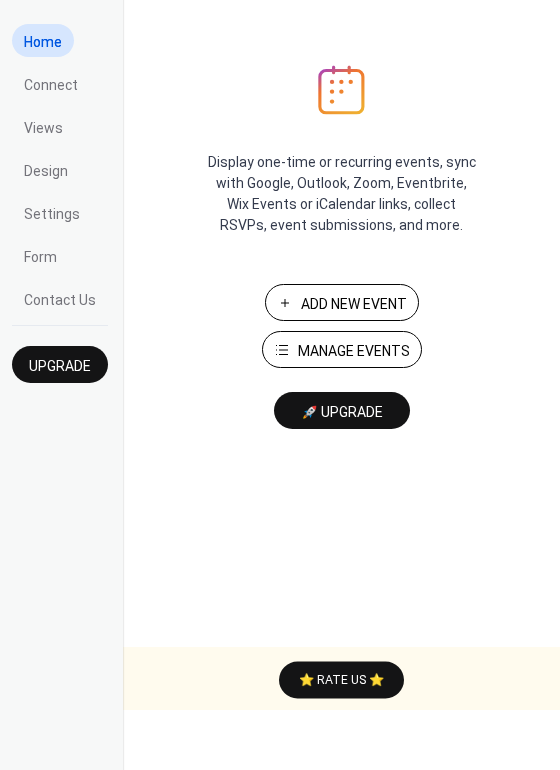 click on "Manage Events" at bounding box center [354, 351] 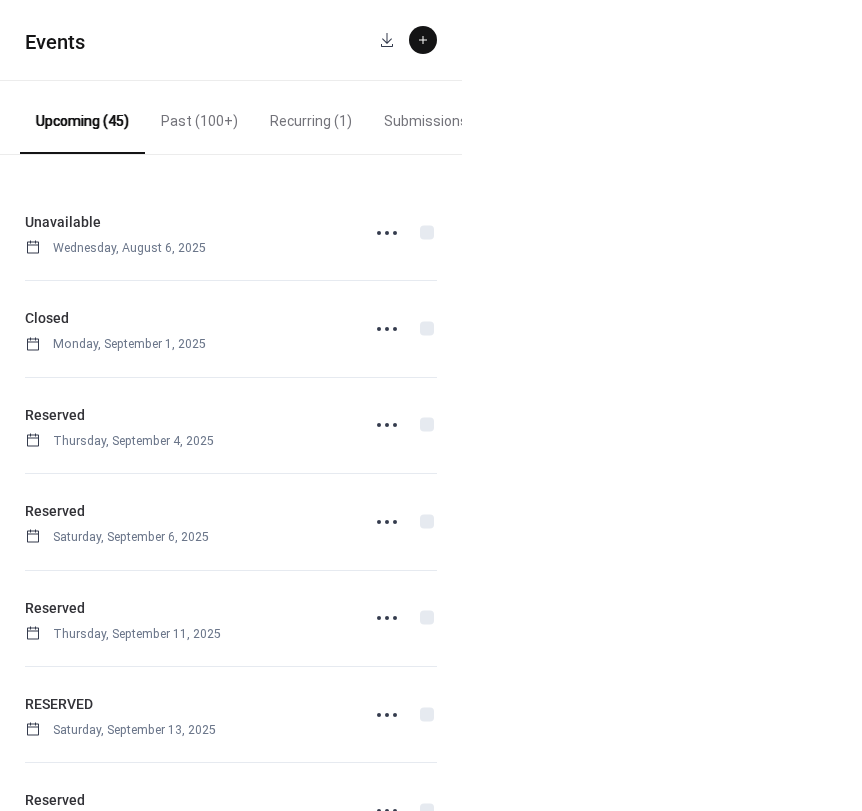 scroll, scrollTop: 0, scrollLeft: 0, axis: both 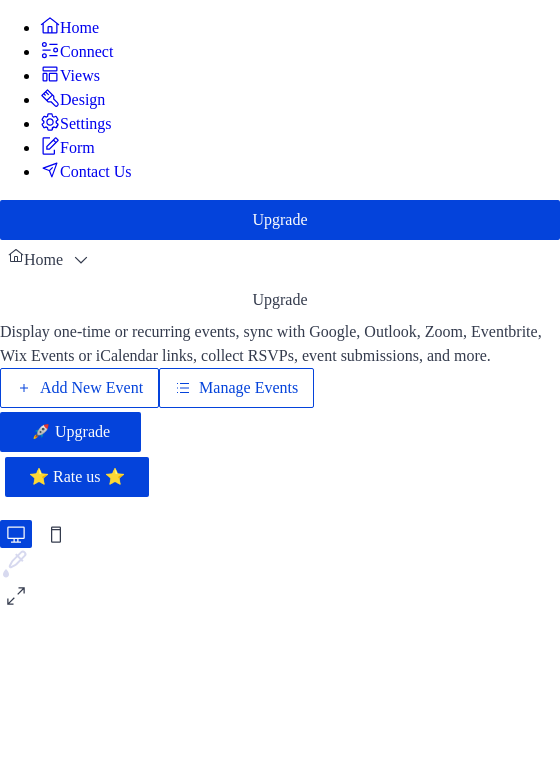 click on "Manage Events" at bounding box center [259, 412] 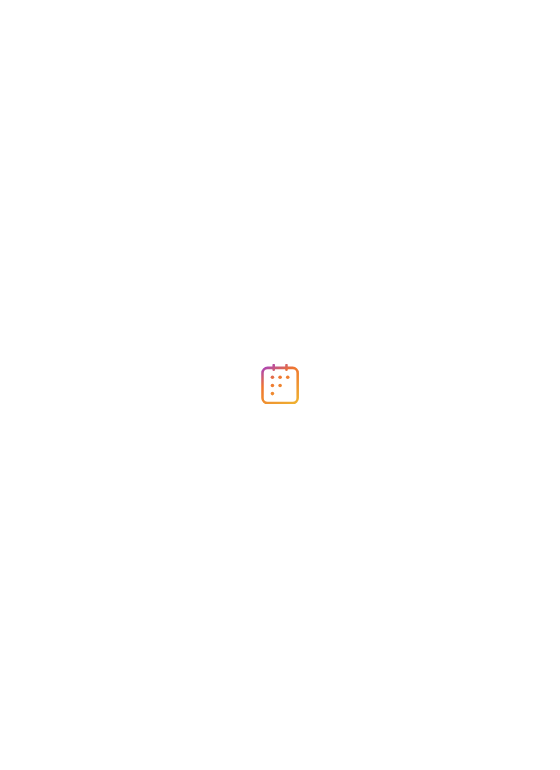 scroll, scrollTop: 0, scrollLeft: 0, axis: both 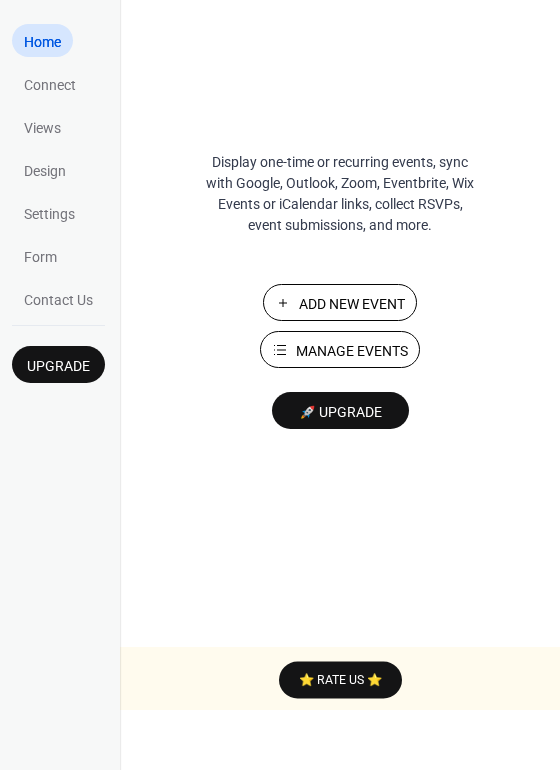 click on "Manage Events" at bounding box center [352, 351] 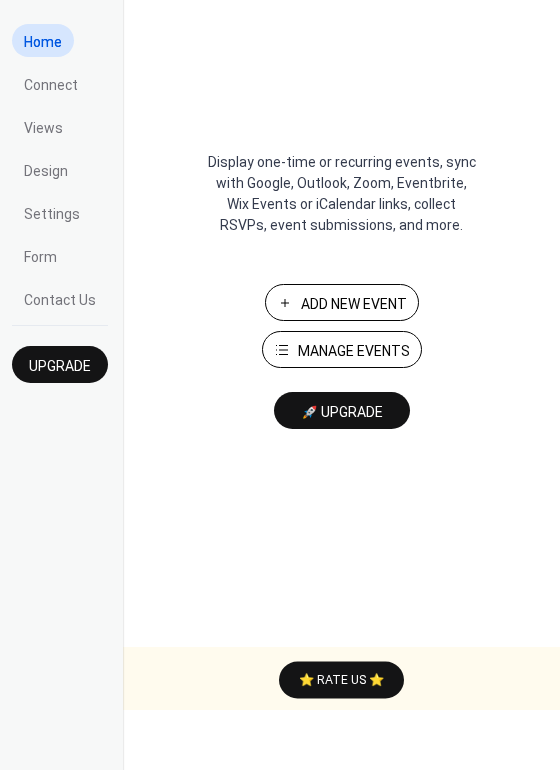 click on "Add New Event" at bounding box center [354, 304] 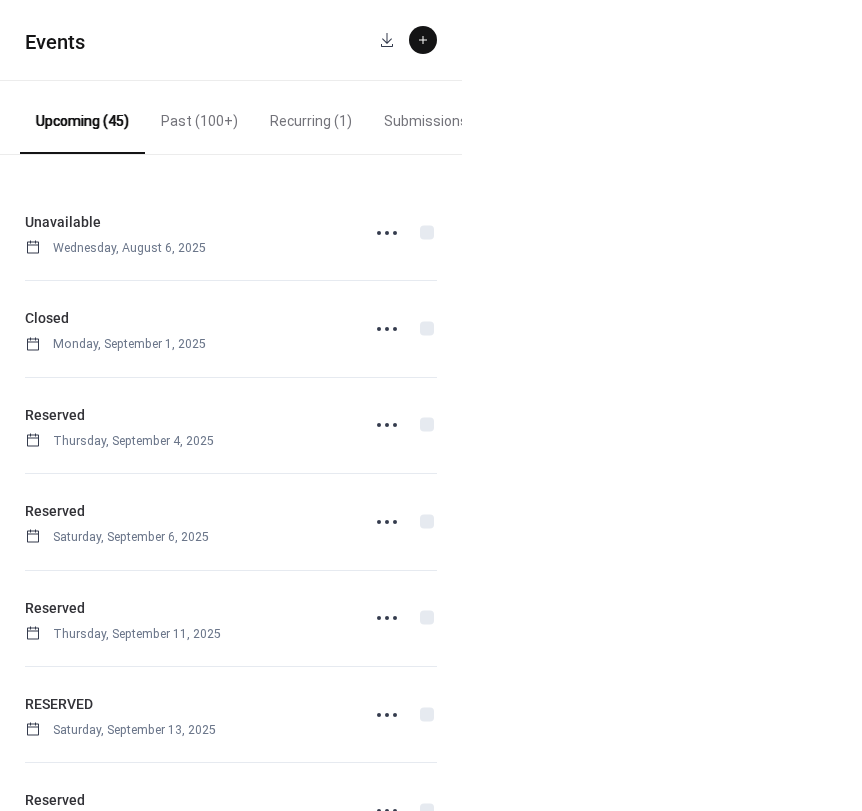 scroll, scrollTop: 0, scrollLeft: 0, axis: both 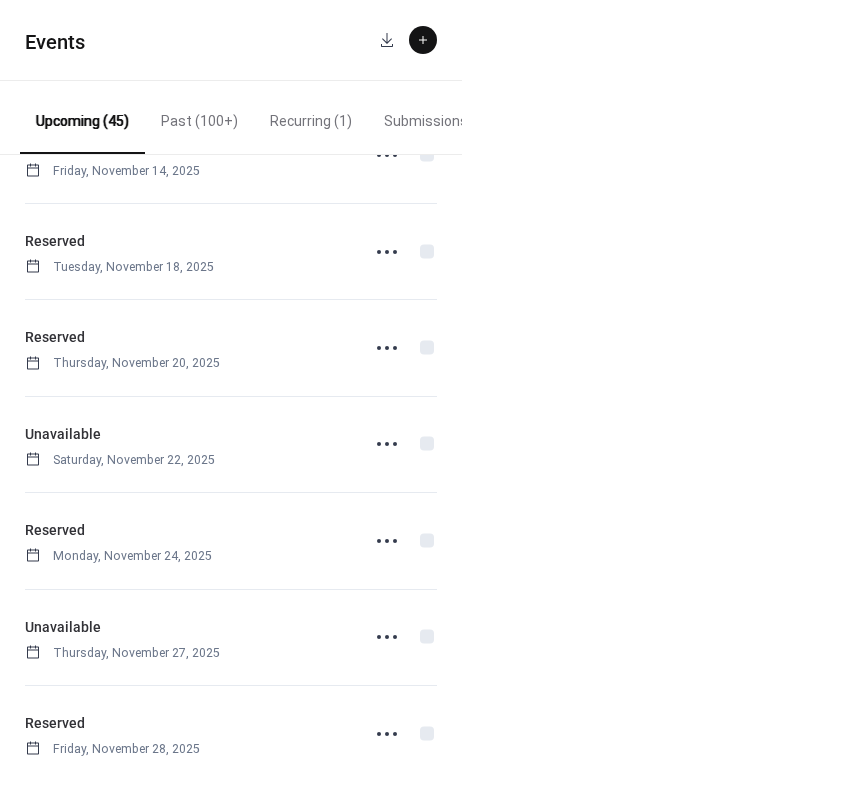 click on "Upcoming (45)" at bounding box center (82, 117) 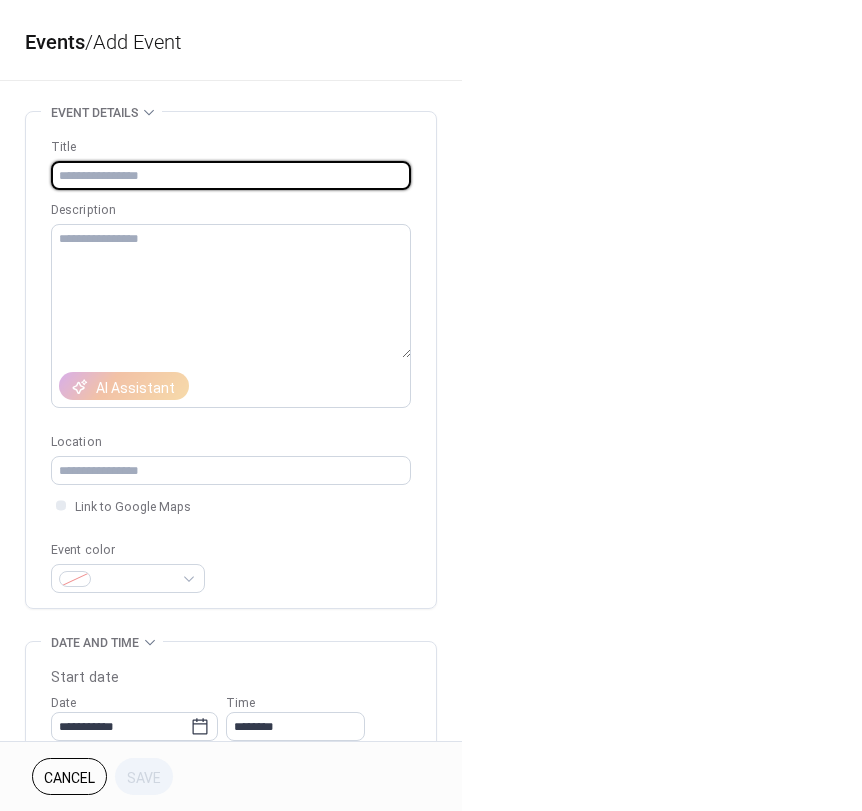 scroll, scrollTop: 0, scrollLeft: 0, axis: both 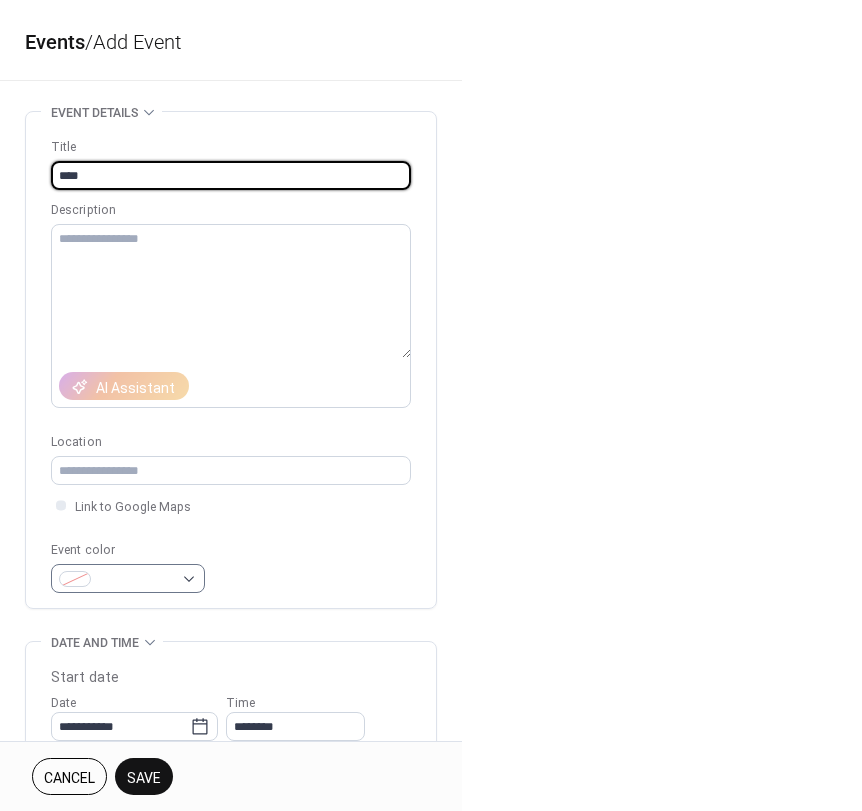 type on "****" 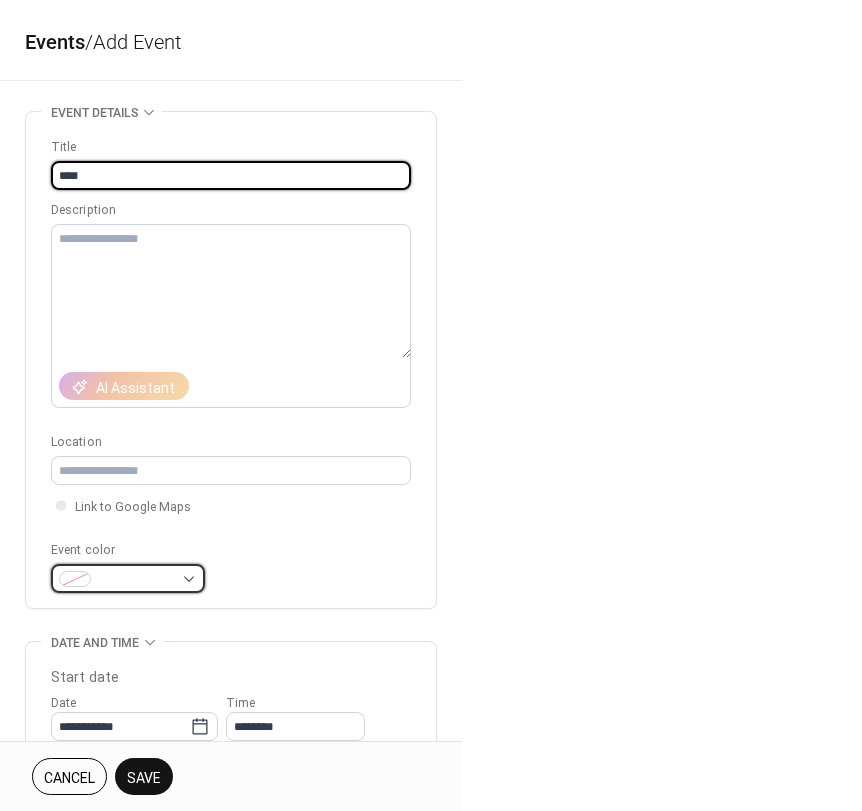 click at bounding box center [128, 578] 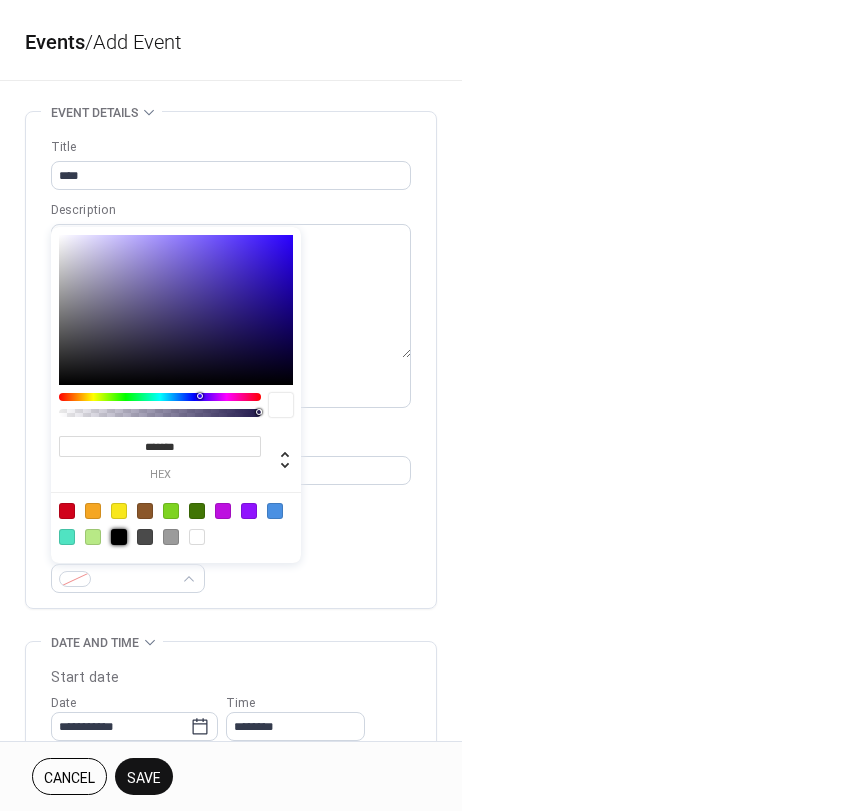 click at bounding box center (119, 537) 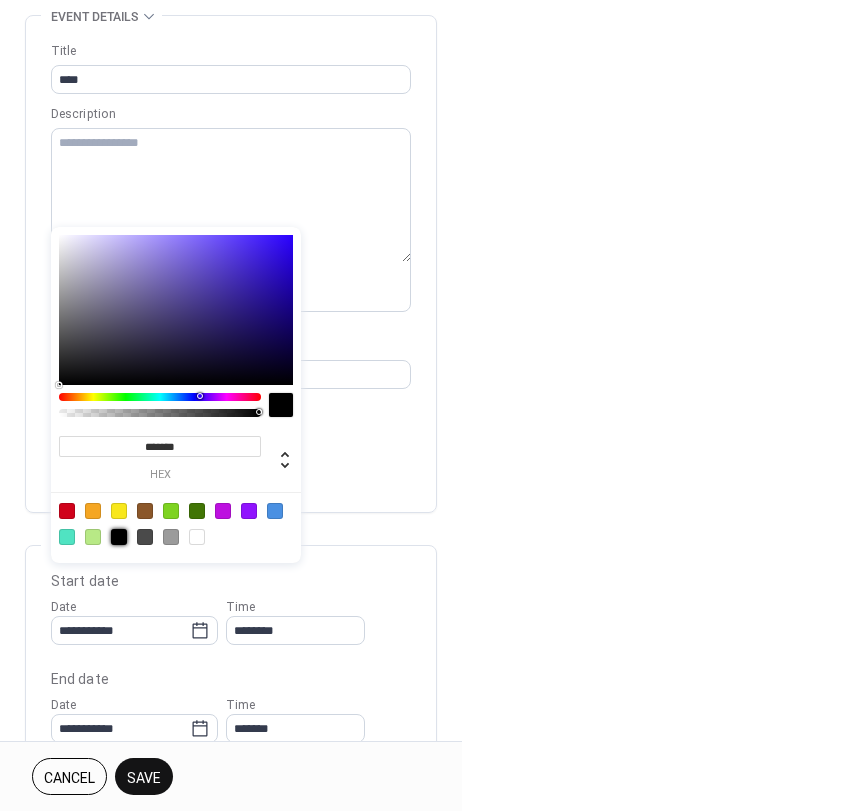scroll, scrollTop: 100, scrollLeft: 0, axis: vertical 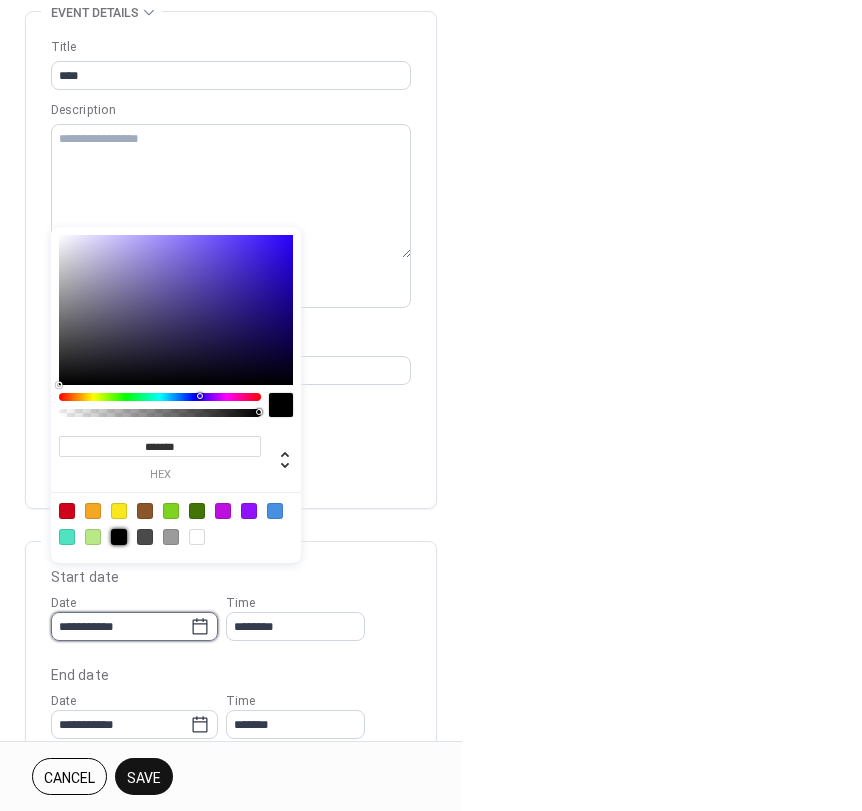 click on "**********" at bounding box center [120, 626] 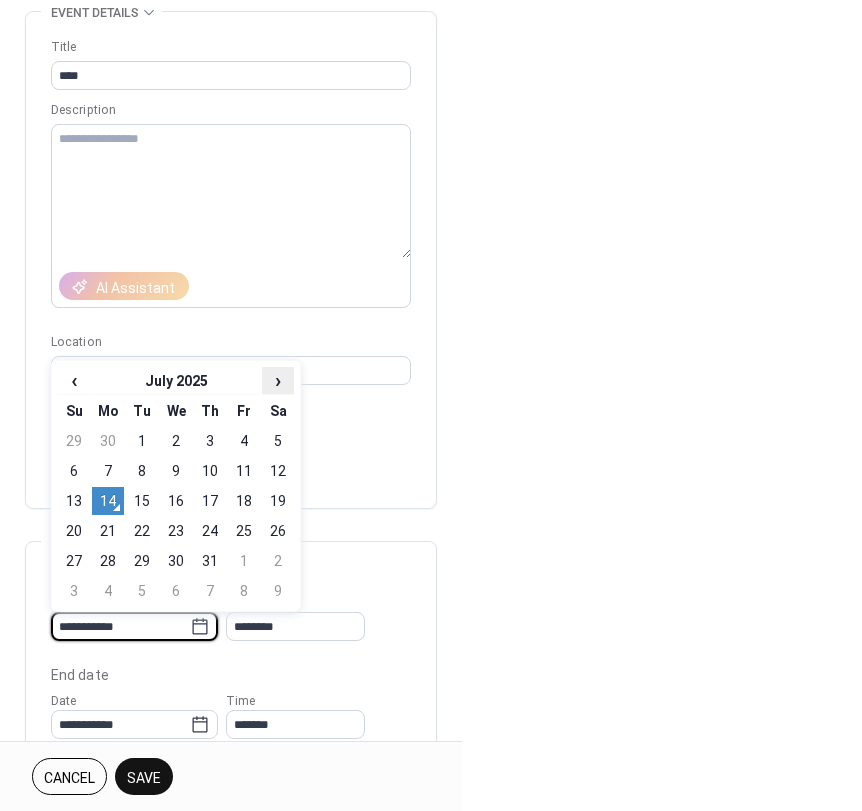 click on "›" at bounding box center [278, 380] 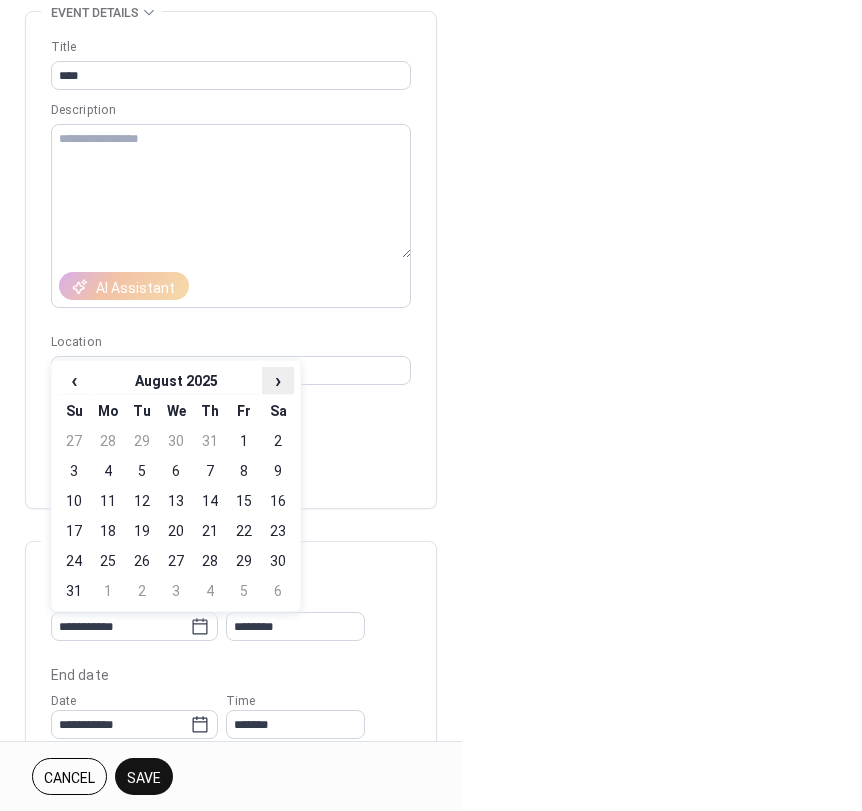 click on "›" at bounding box center [278, 380] 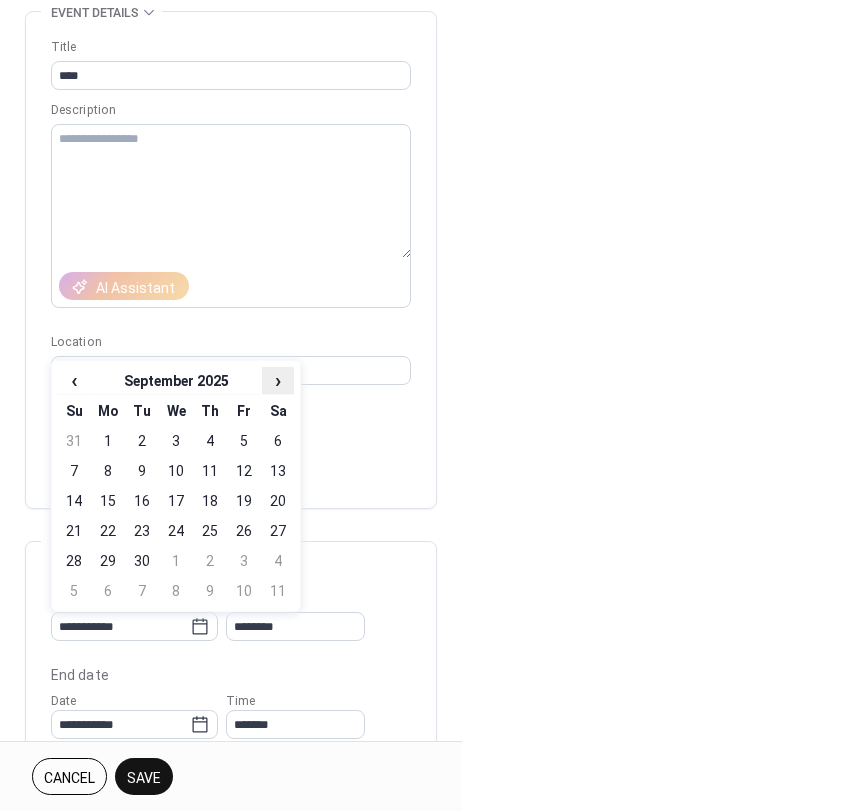 click on "›" at bounding box center (278, 380) 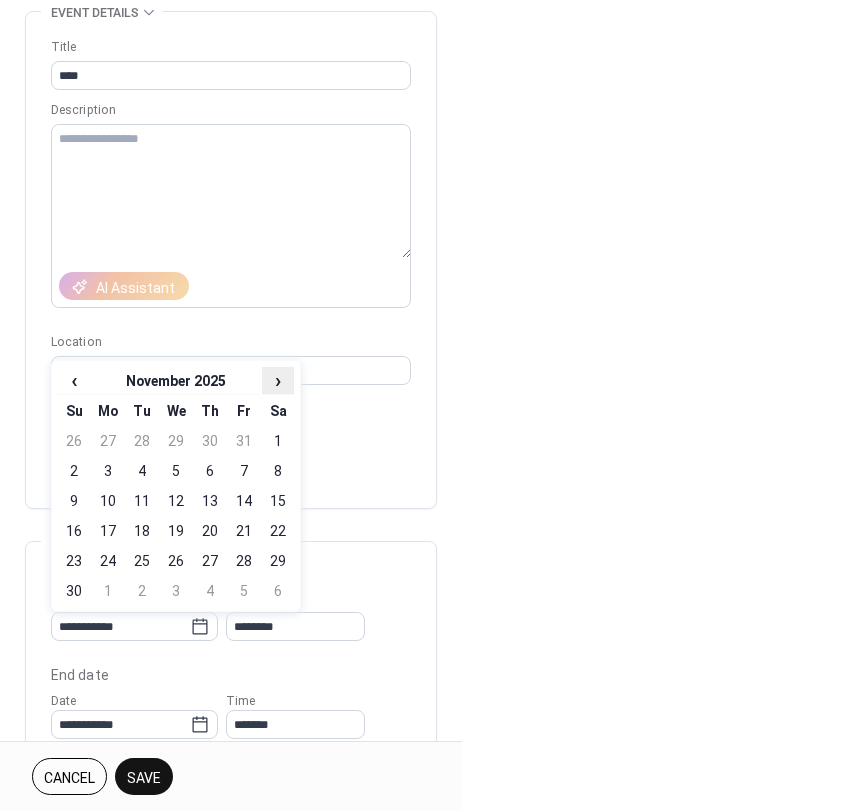 click on "›" at bounding box center (278, 380) 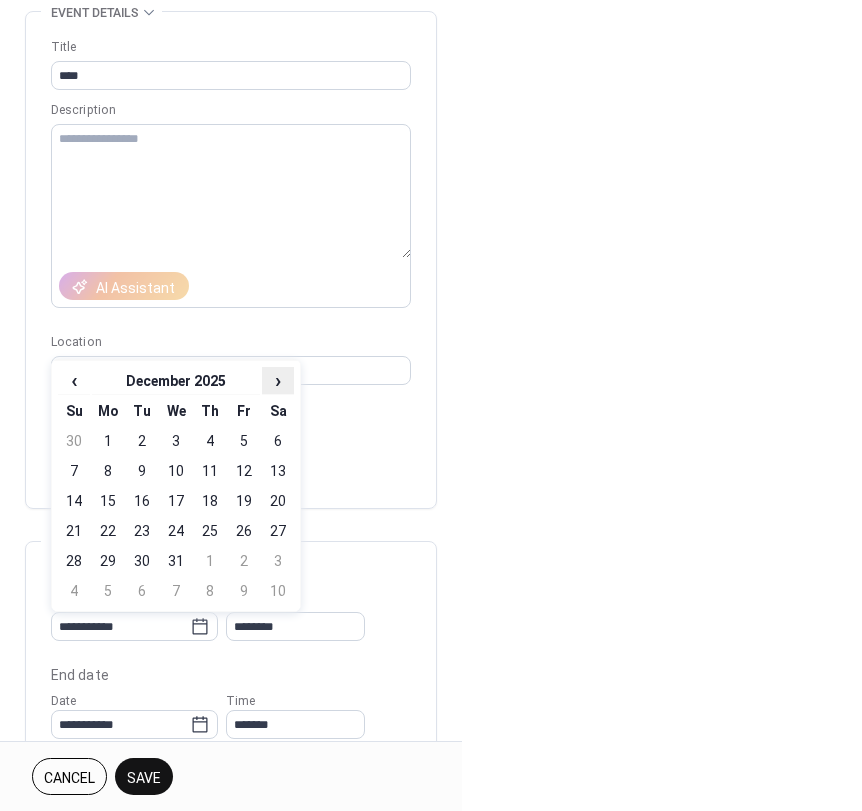 click on "›" at bounding box center (278, 380) 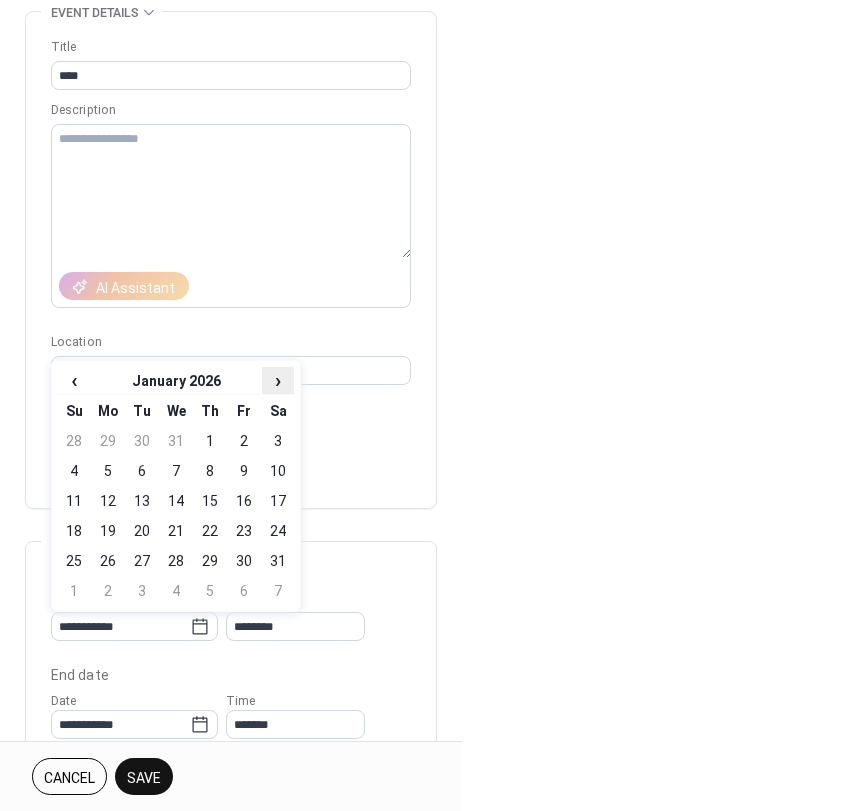 click on "›" at bounding box center [278, 380] 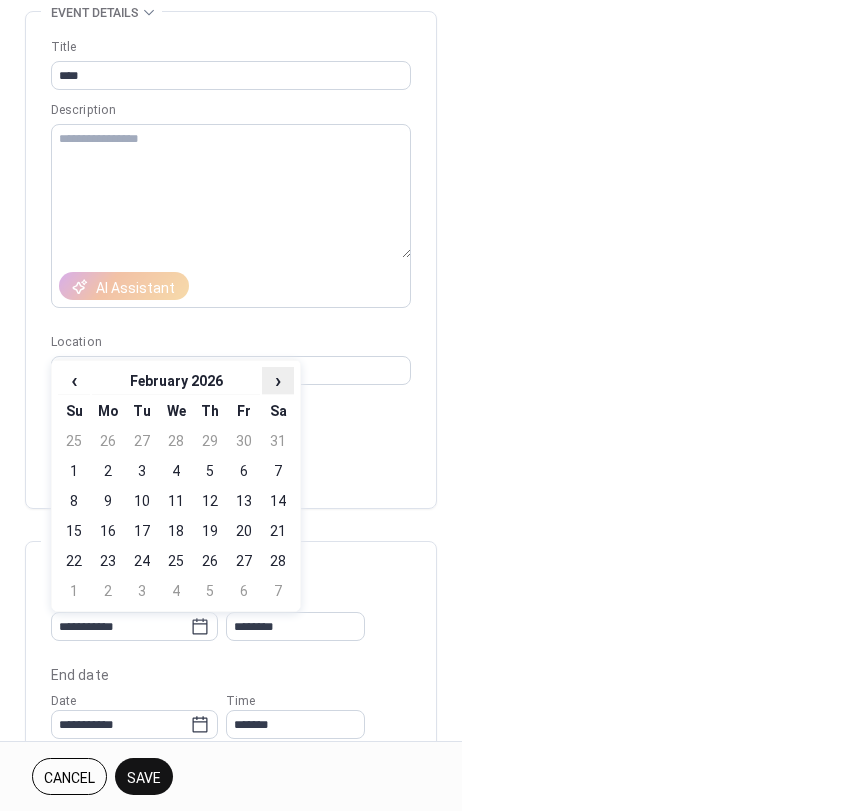 click on "›" at bounding box center (278, 380) 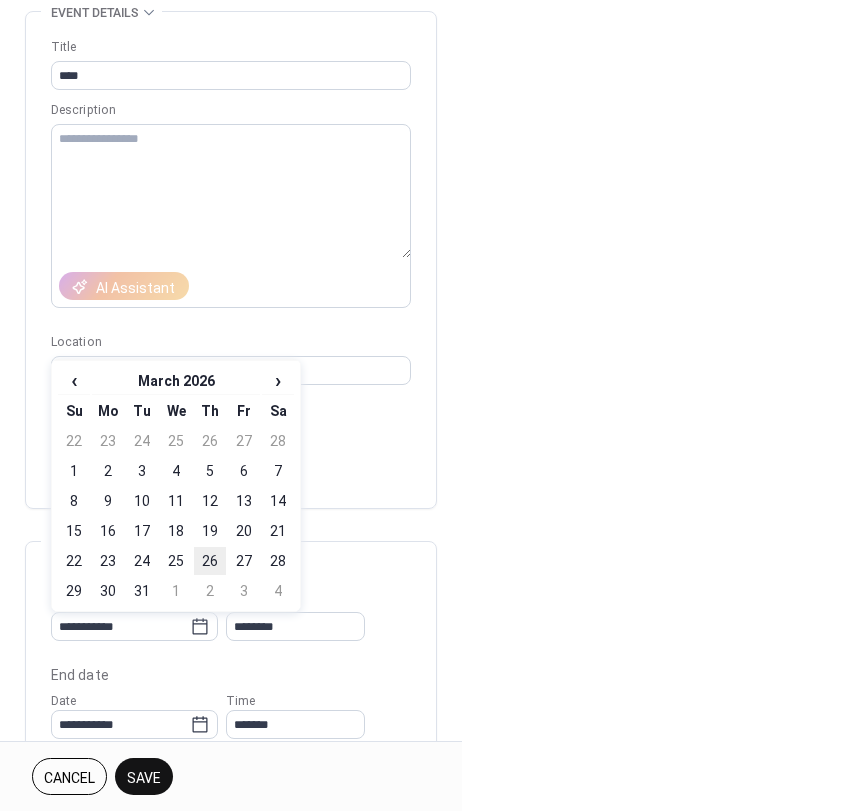 click on "26" at bounding box center (210, 561) 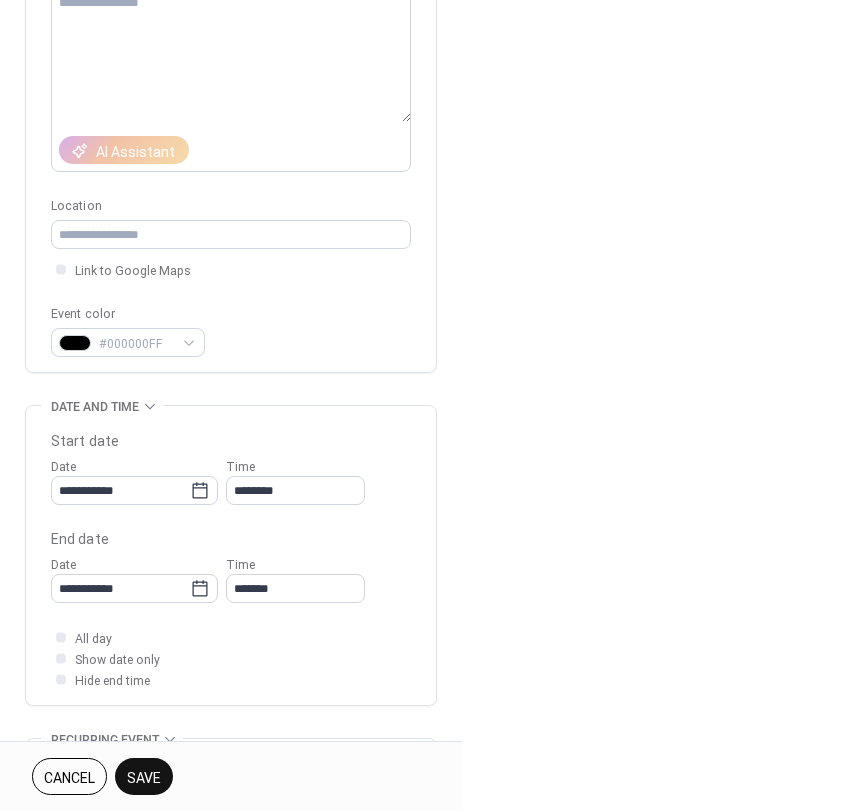 scroll, scrollTop: 300, scrollLeft: 0, axis: vertical 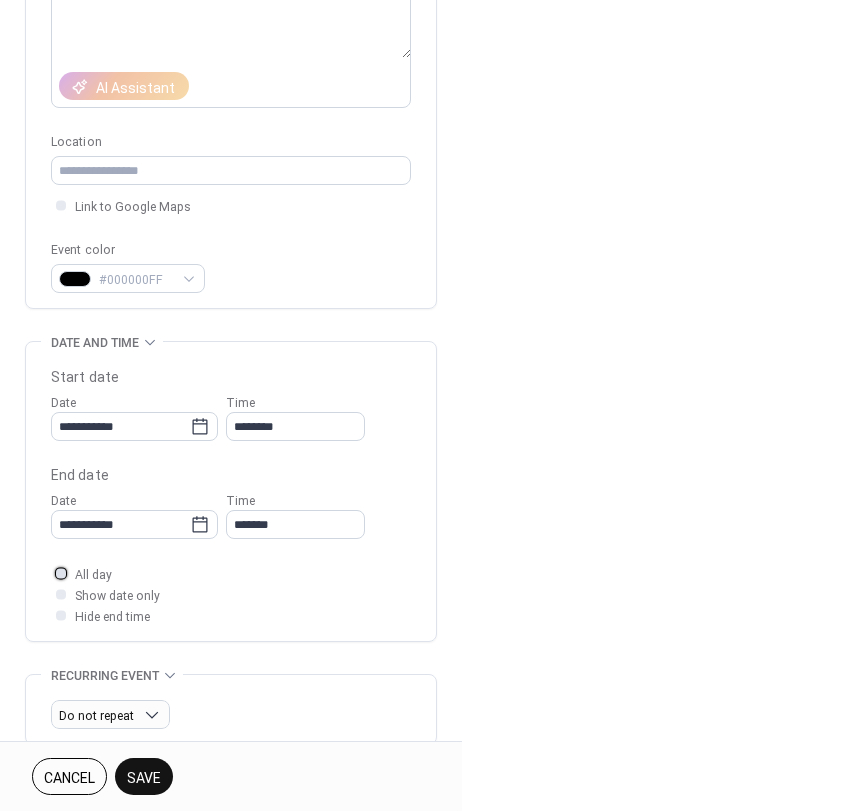 click at bounding box center [61, 573] 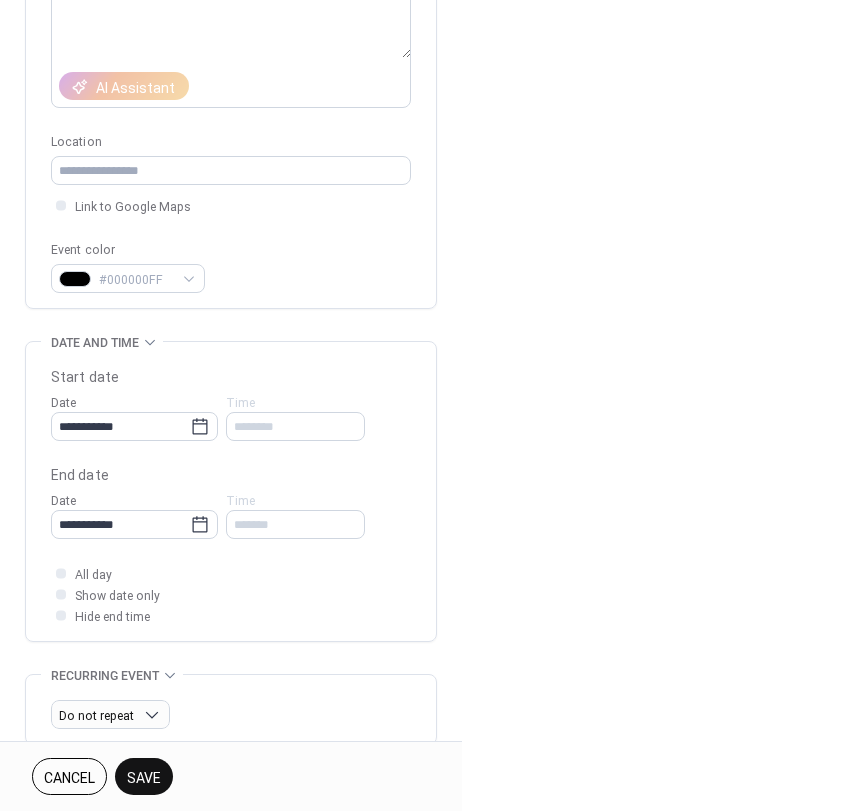 click on "Save" at bounding box center (144, 776) 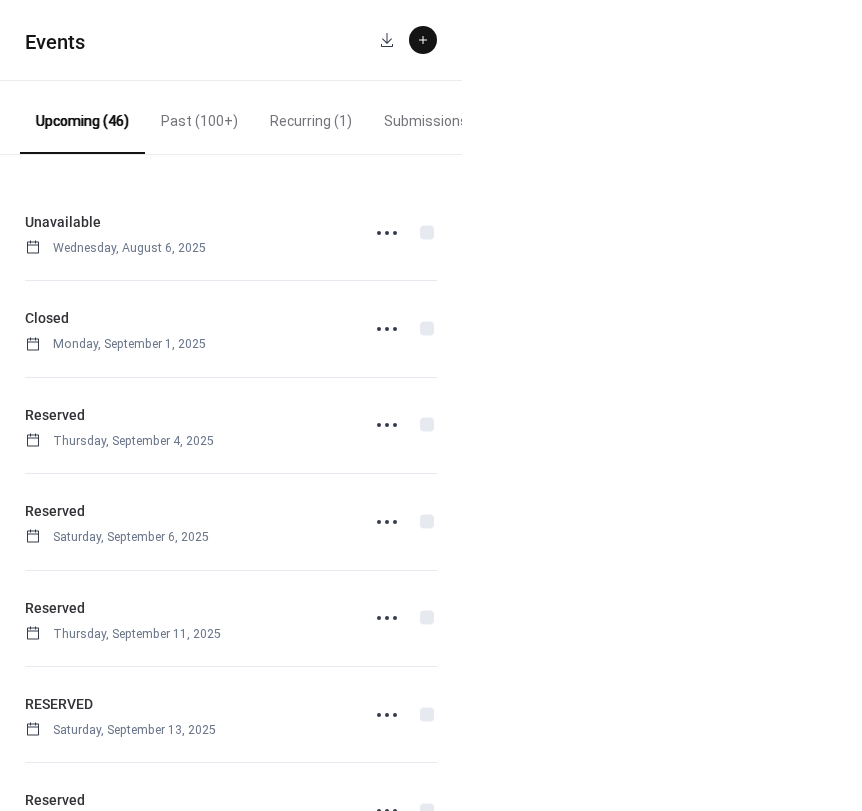 click at bounding box center (423, 40) 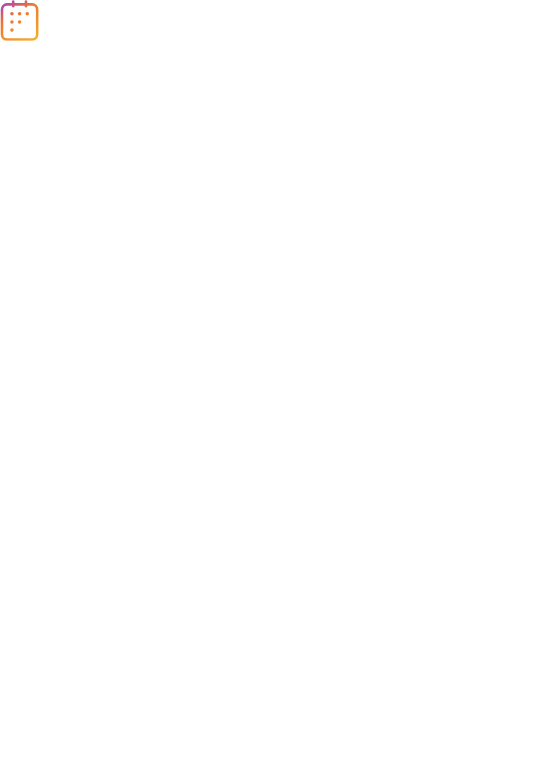 scroll, scrollTop: 0, scrollLeft: 0, axis: both 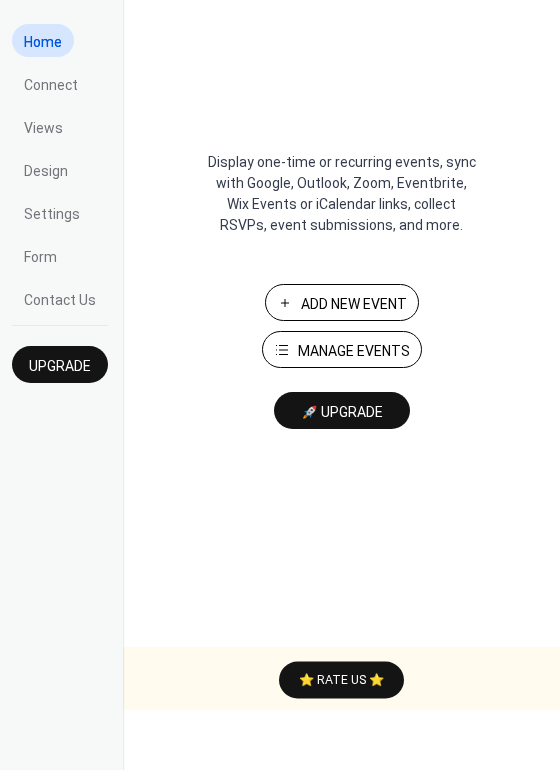 click on "Add New Event" at bounding box center (354, 304) 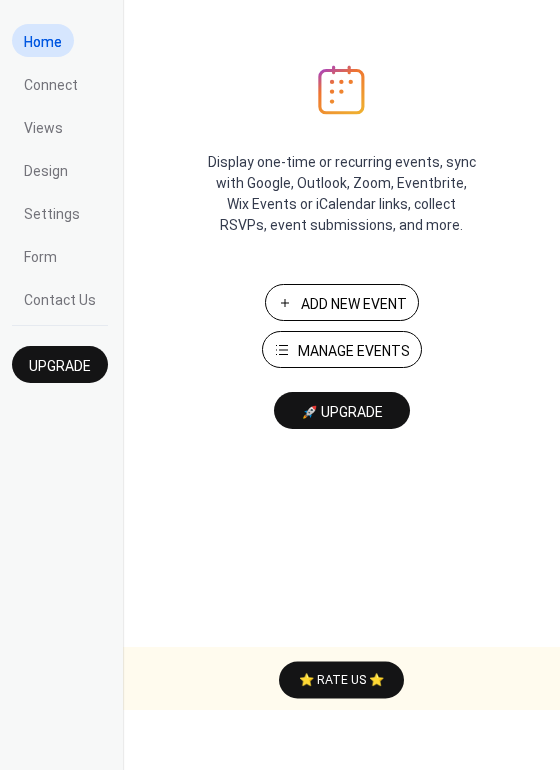 click on "Add New Event" at bounding box center [354, 304] 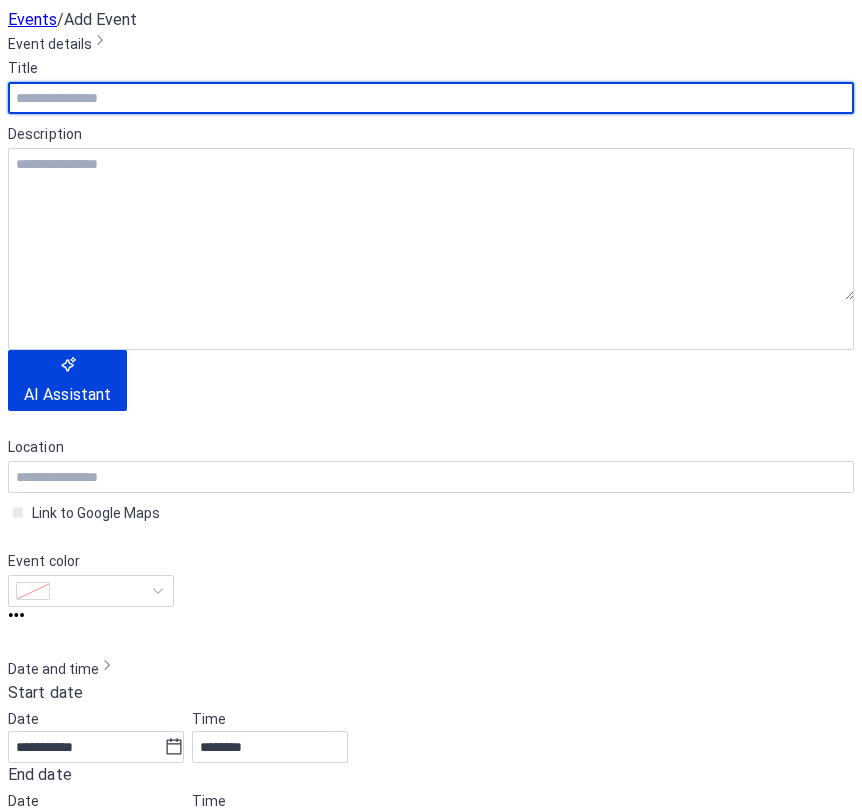 scroll, scrollTop: 0, scrollLeft: 0, axis: both 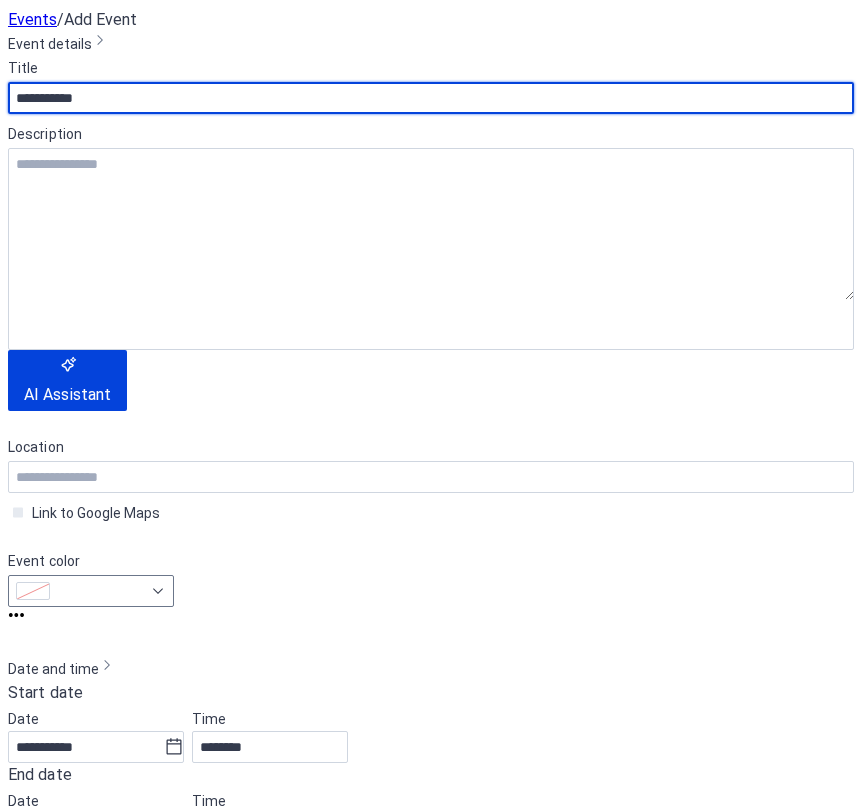 type on "**********" 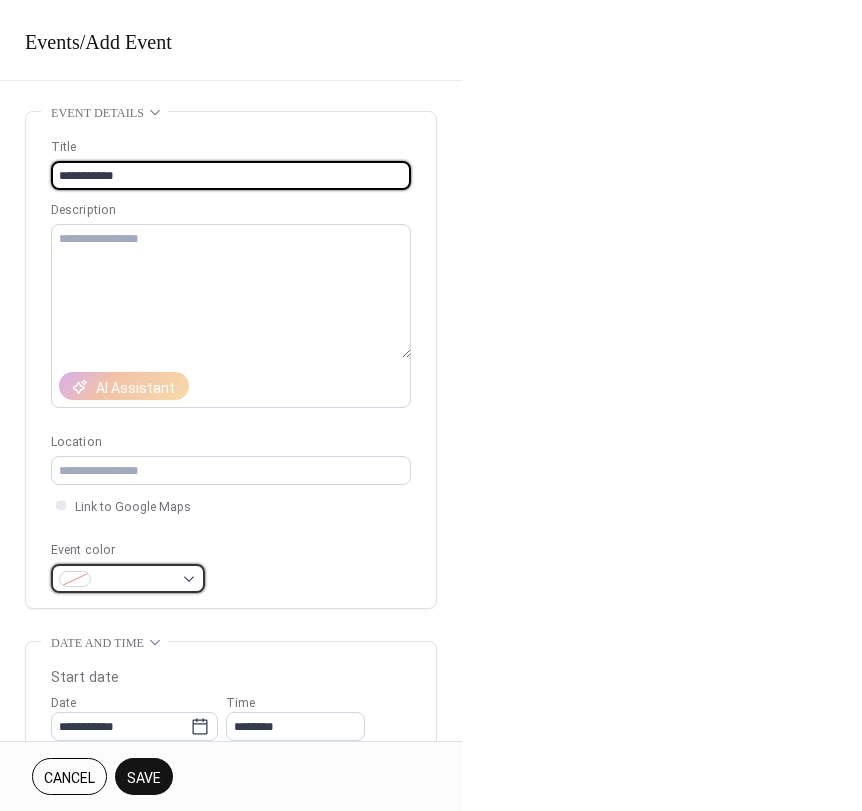 click at bounding box center [136, 580] 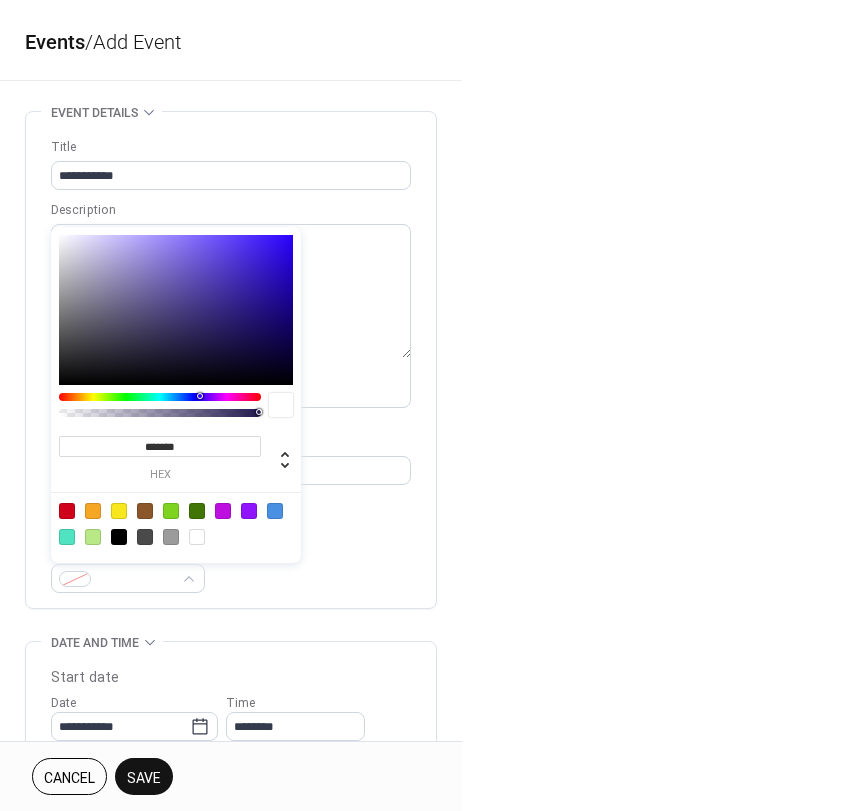 click at bounding box center [67, 511] 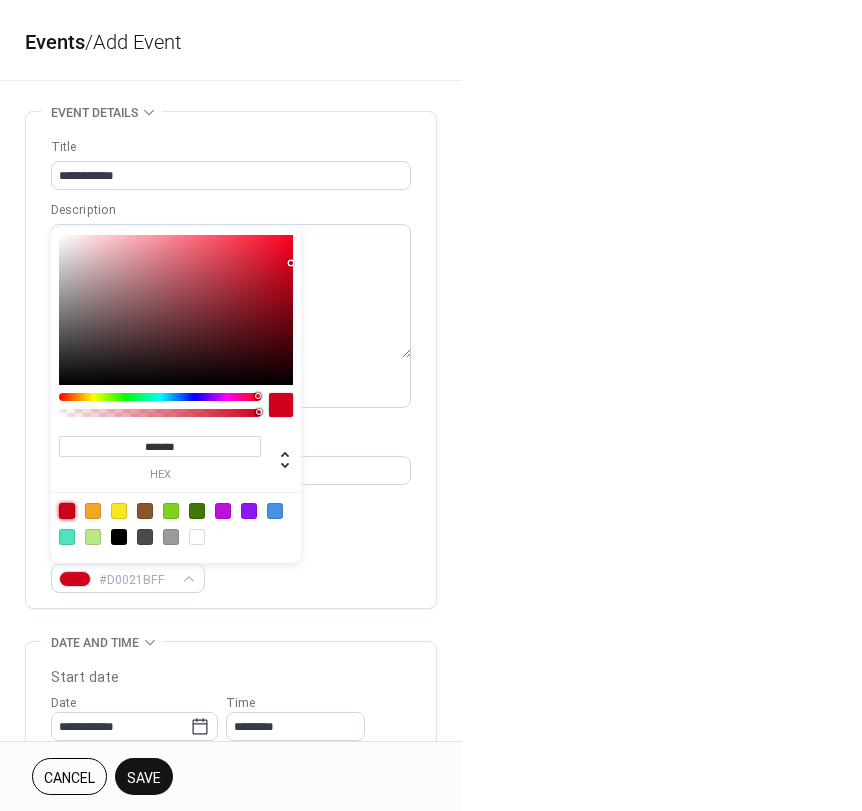 type on "*******" 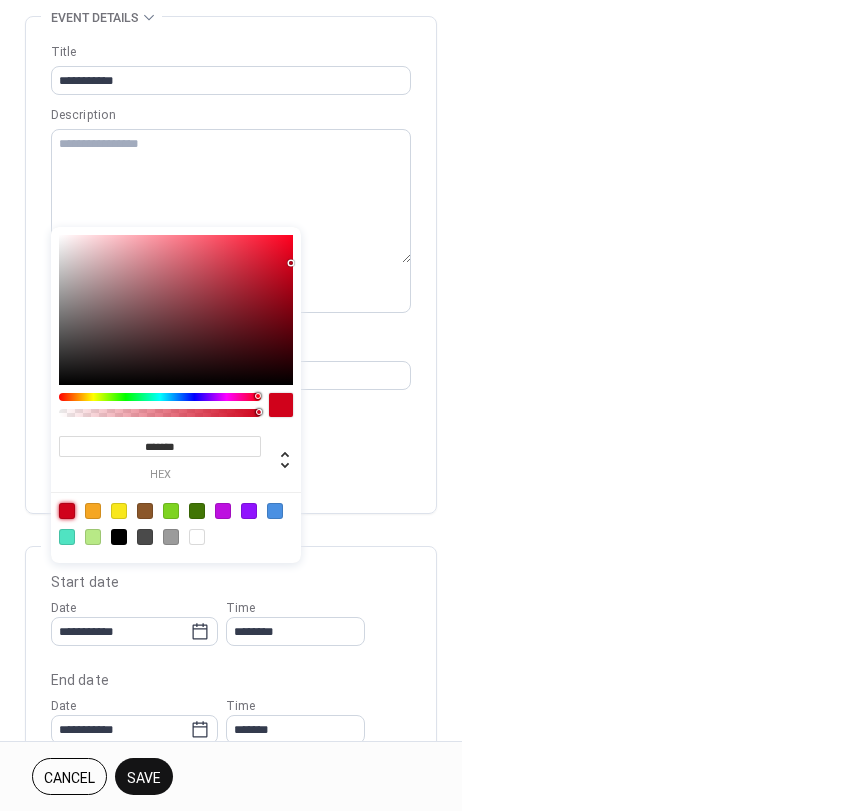 scroll, scrollTop: 100, scrollLeft: 0, axis: vertical 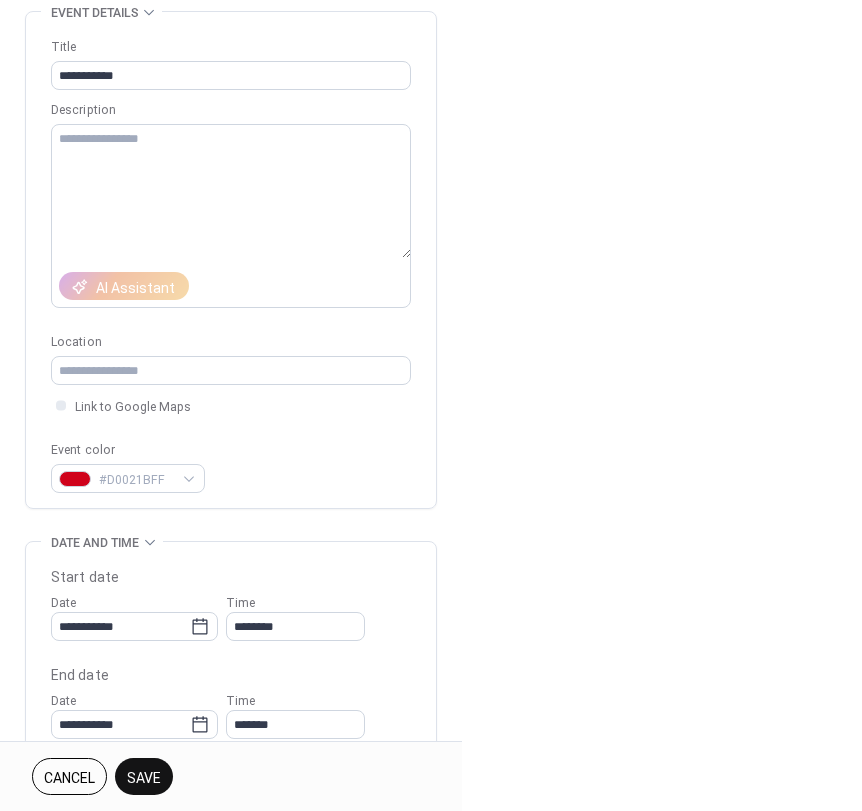 click on "**********" at bounding box center [231, 654] 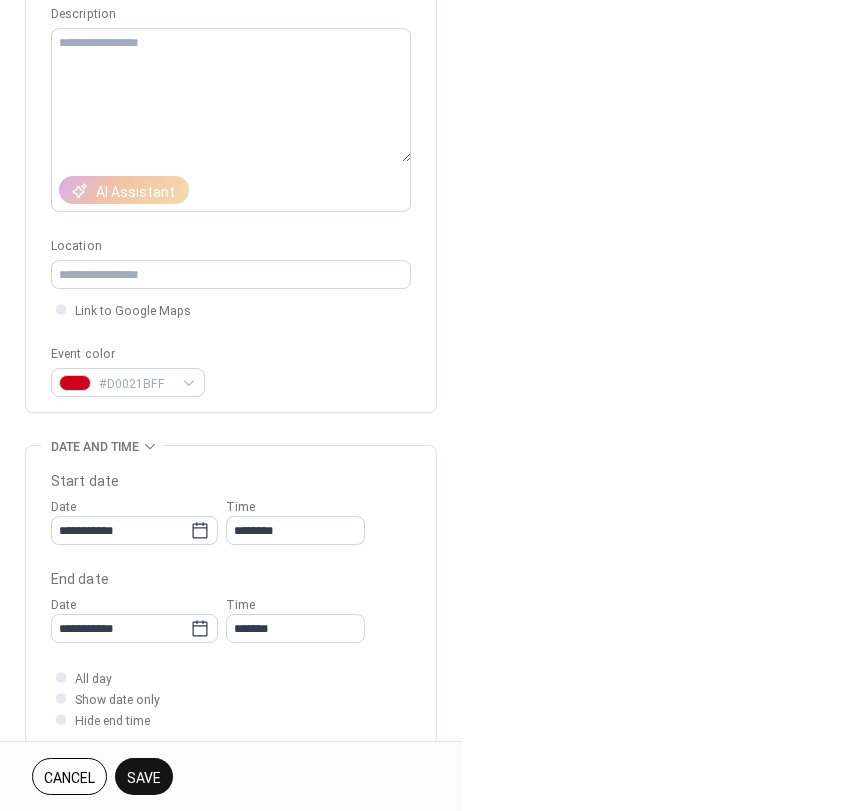 scroll, scrollTop: 200, scrollLeft: 0, axis: vertical 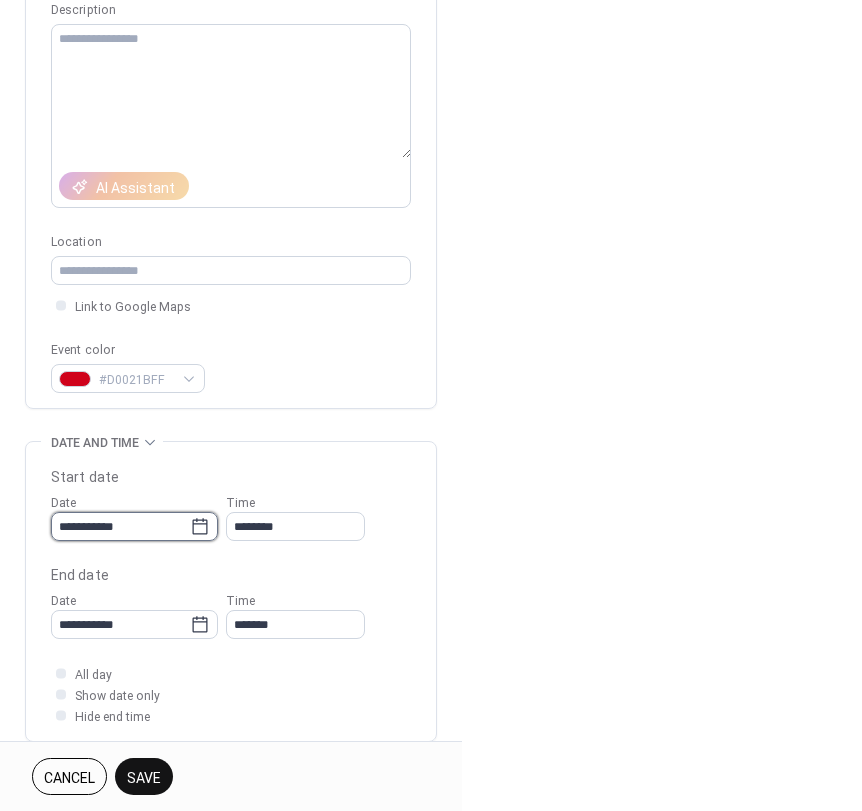 click on "**********" at bounding box center [120, 526] 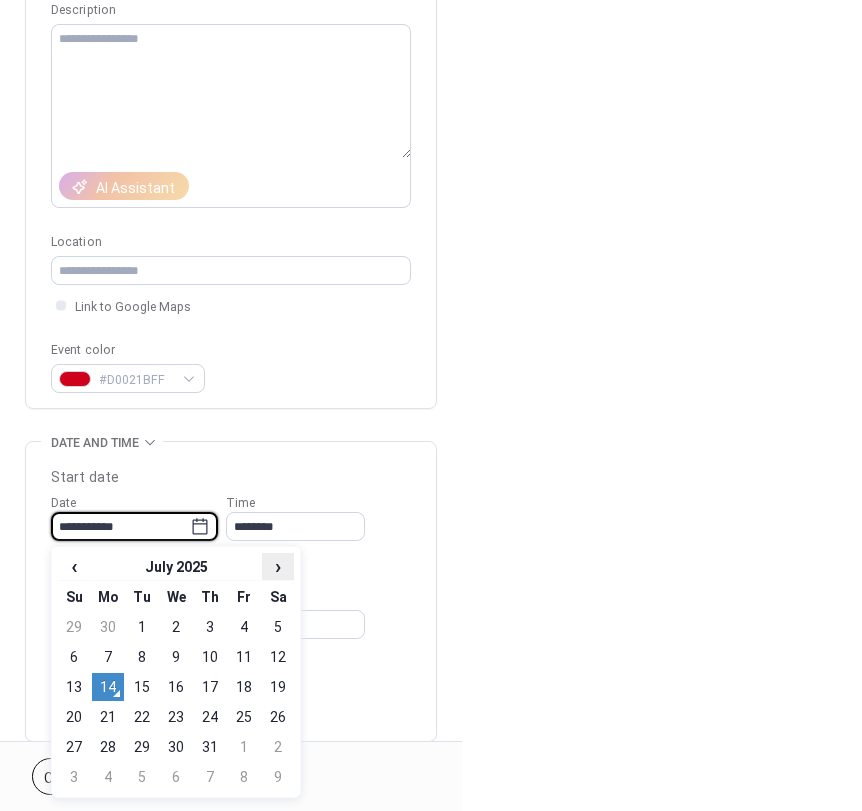 click on "›" at bounding box center (278, 566) 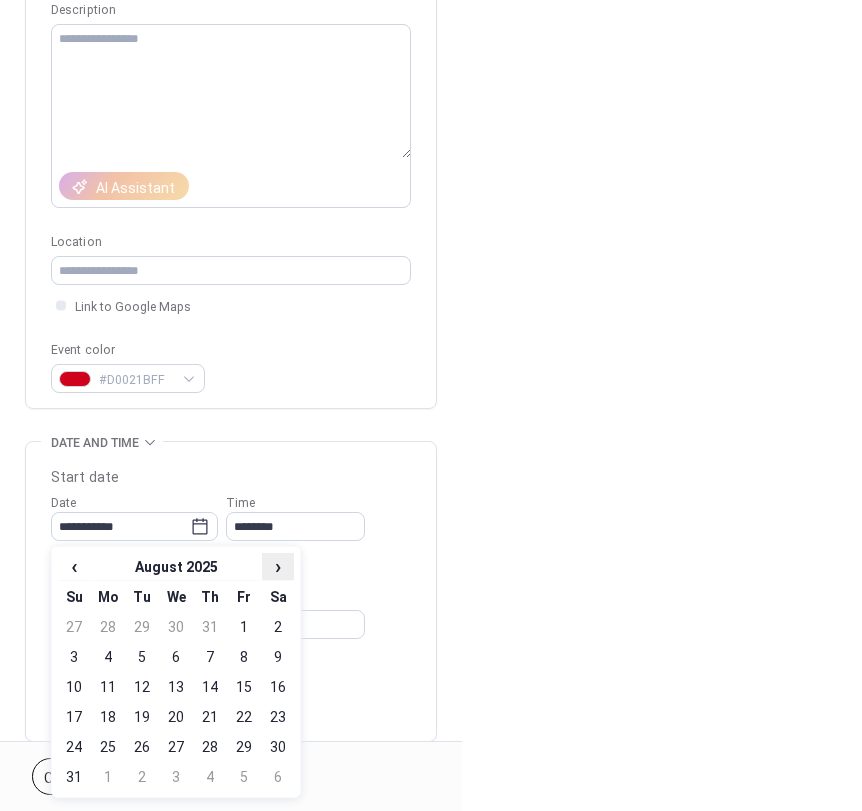click on "›" at bounding box center (278, 566) 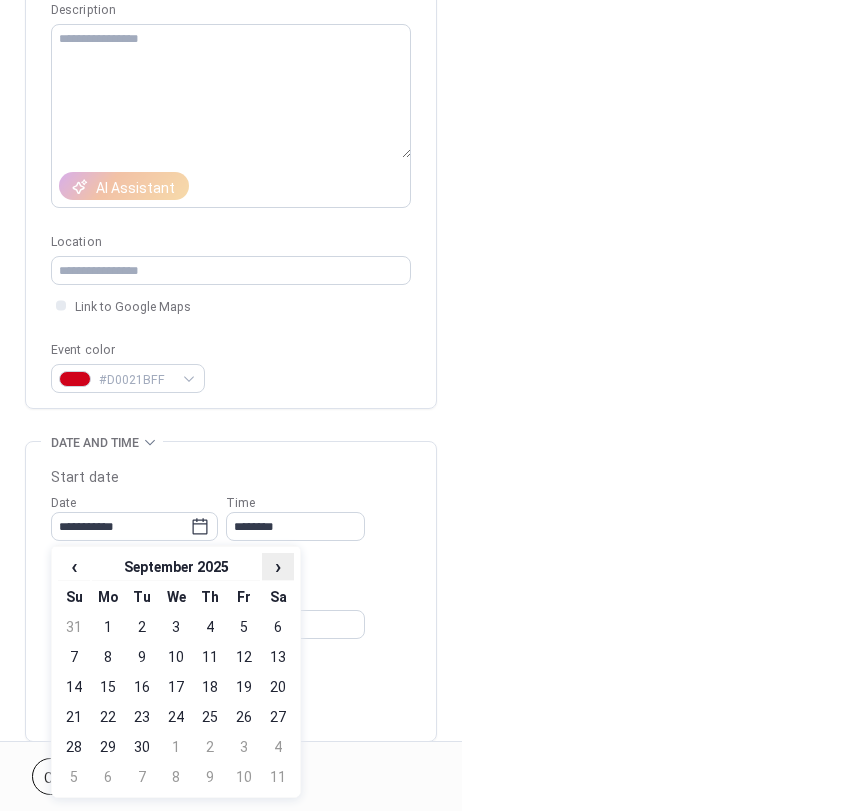 click on "›" at bounding box center (278, 566) 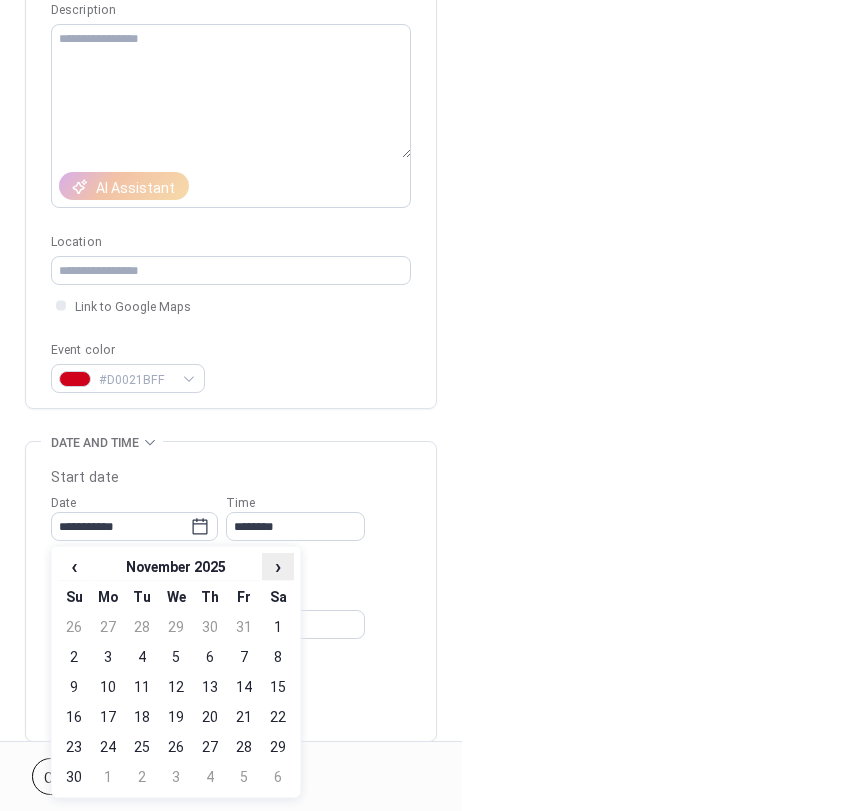 click on "›" at bounding box center [278, 566] 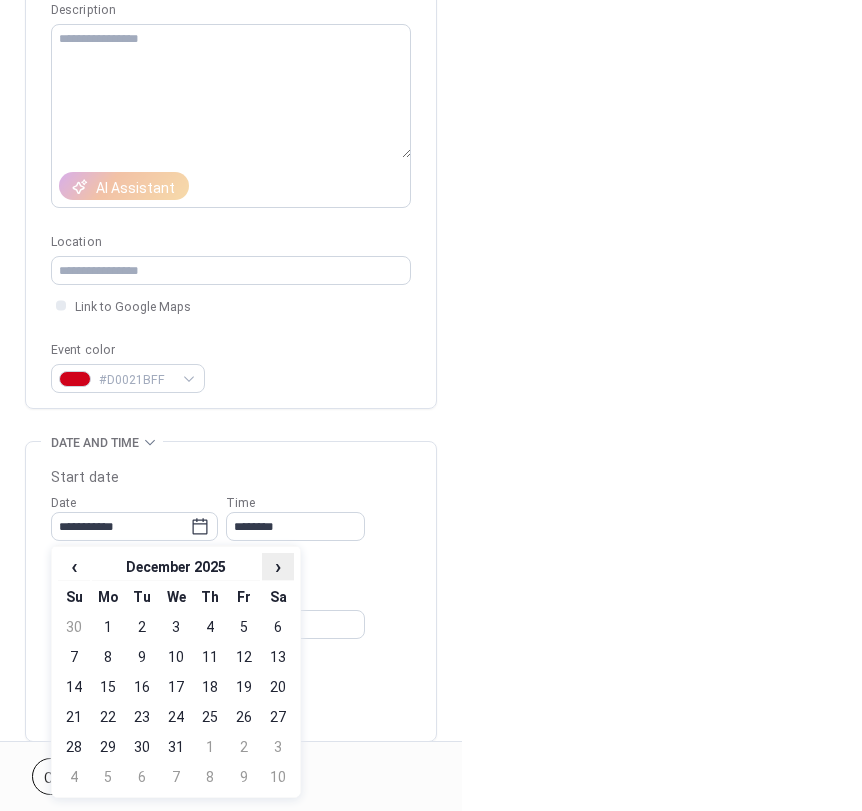 click on "›" at bounding box center [278, 566] 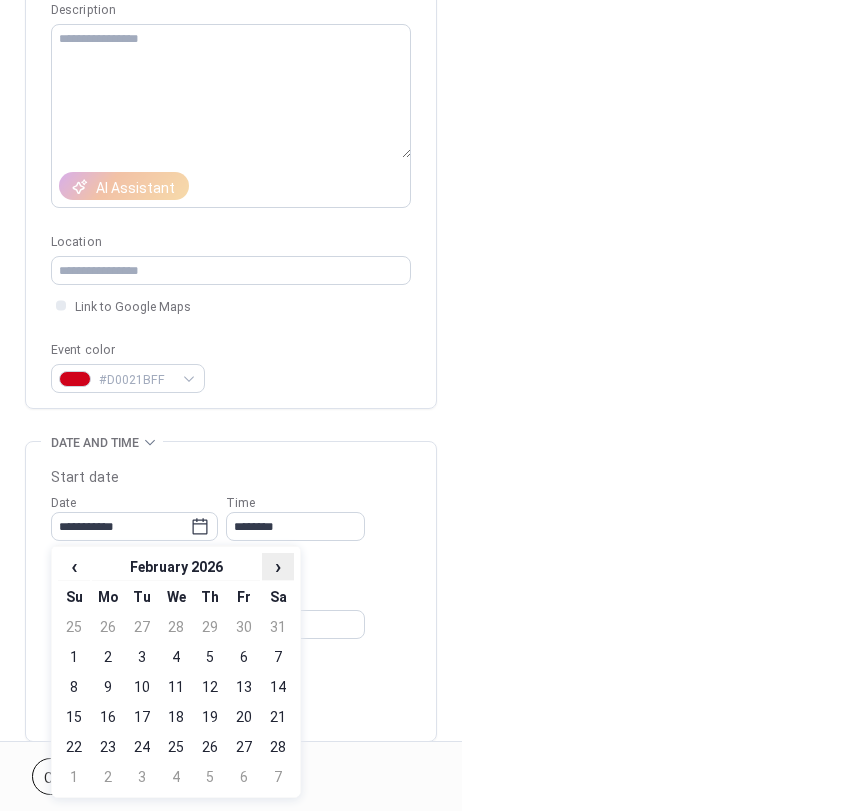 click on "›" at bounding box center (278, 566) 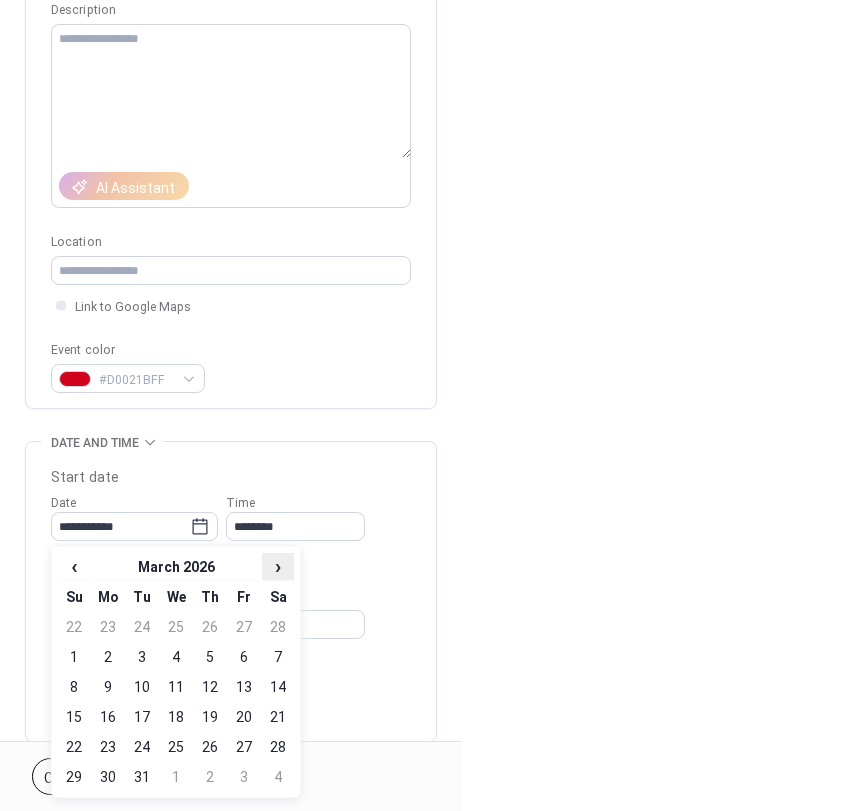 click on "›" at bounding box center [278, 566] 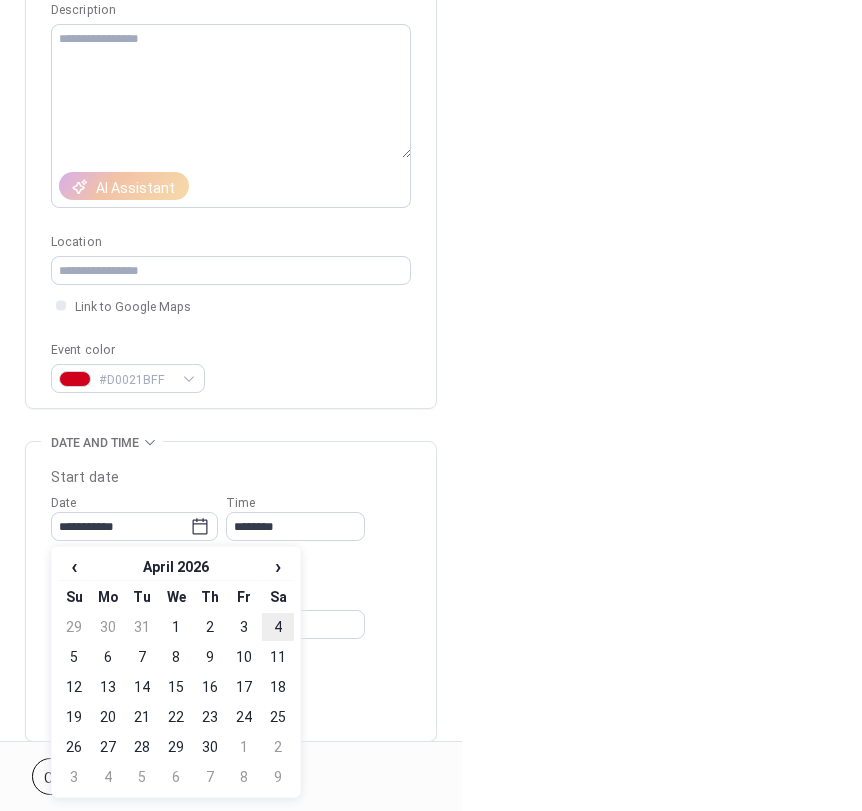 click on "4" at bounding box center (278, 627) 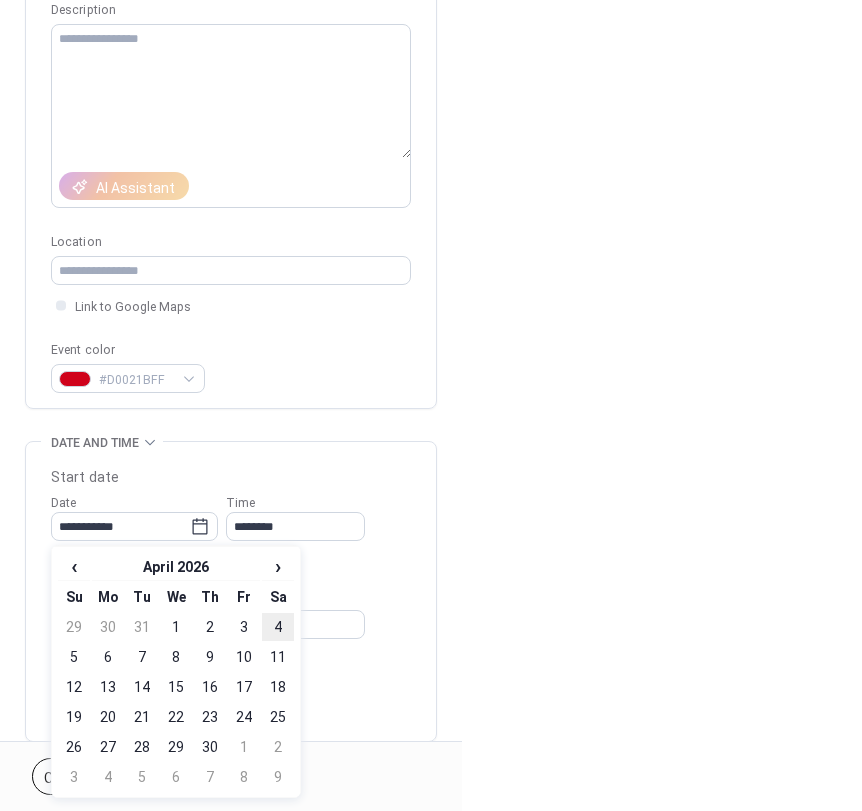 type on "**********" 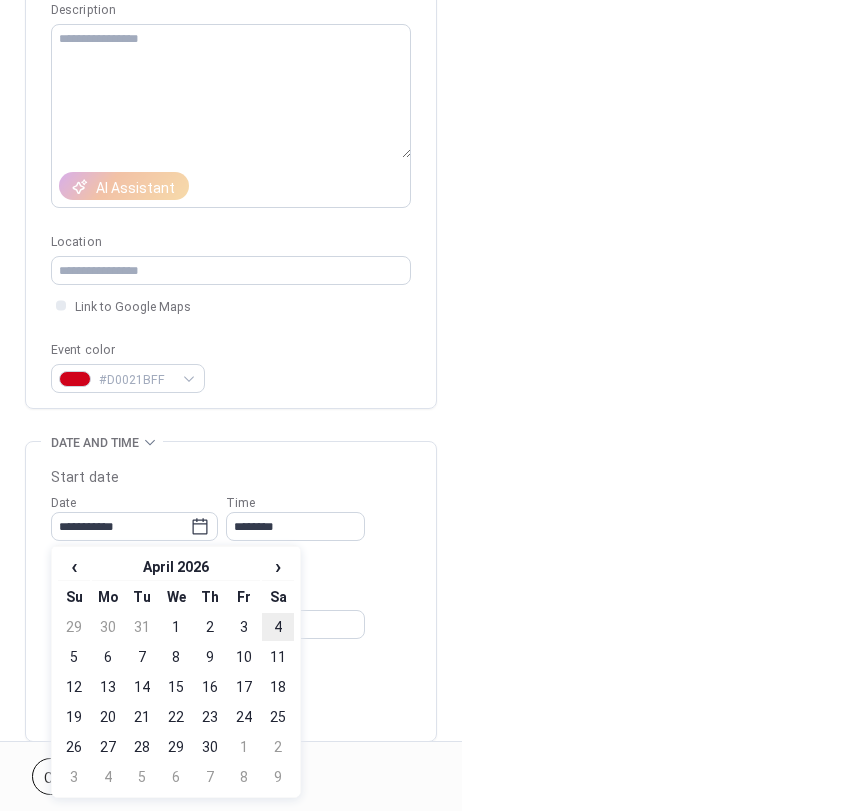type on "**********" 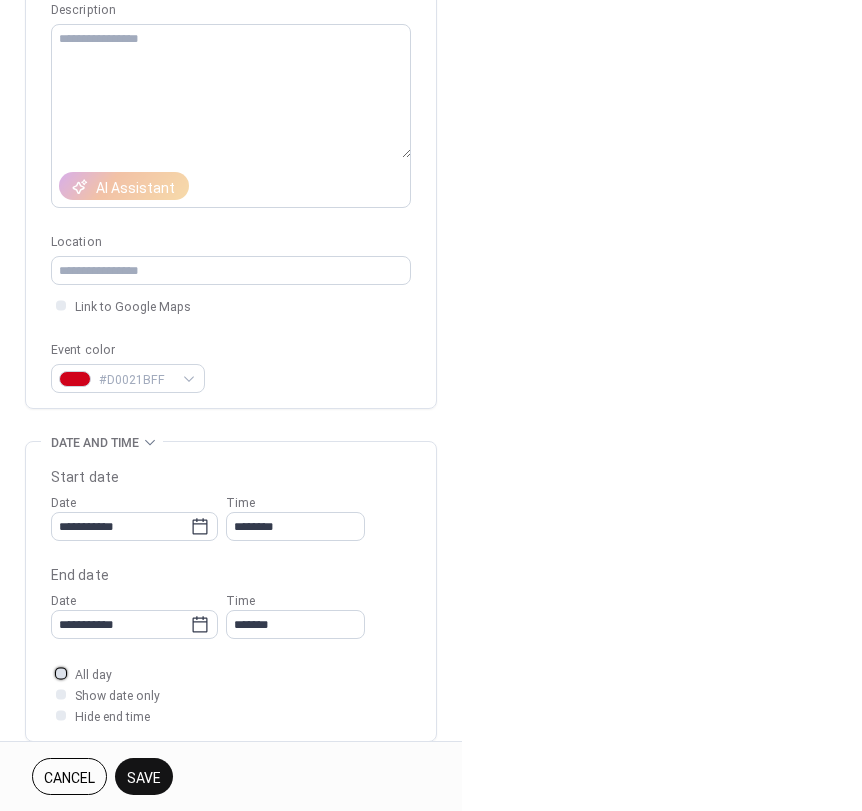 click at bounding box center (61, 673) 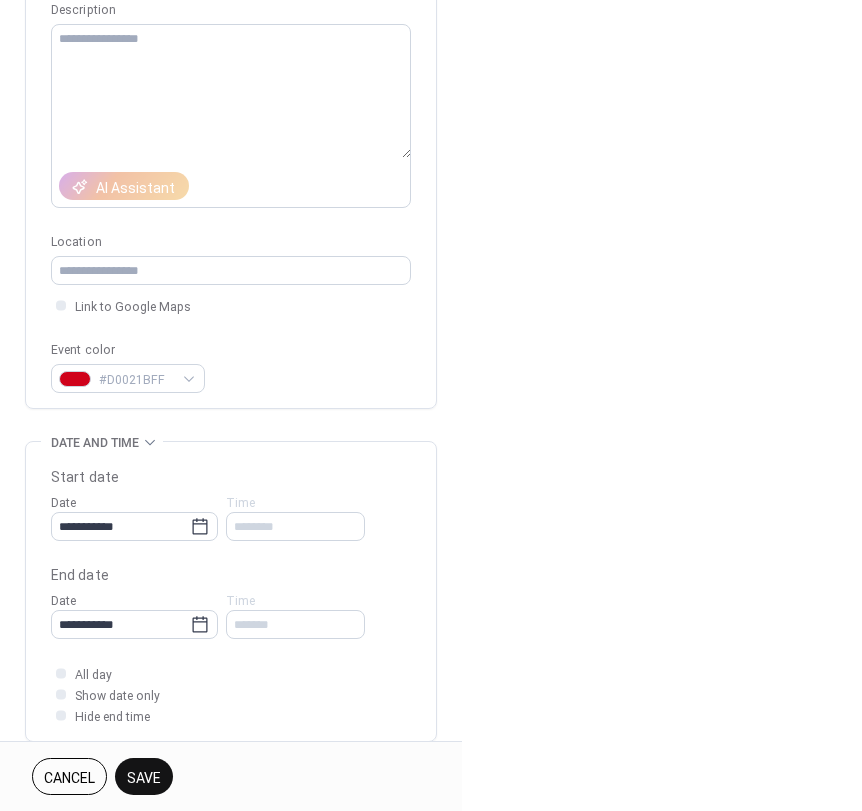 drag, startPoint x: 162, startPoint y: 775, endPoint x: 663, endPoint y: 442, distance: 601.57294 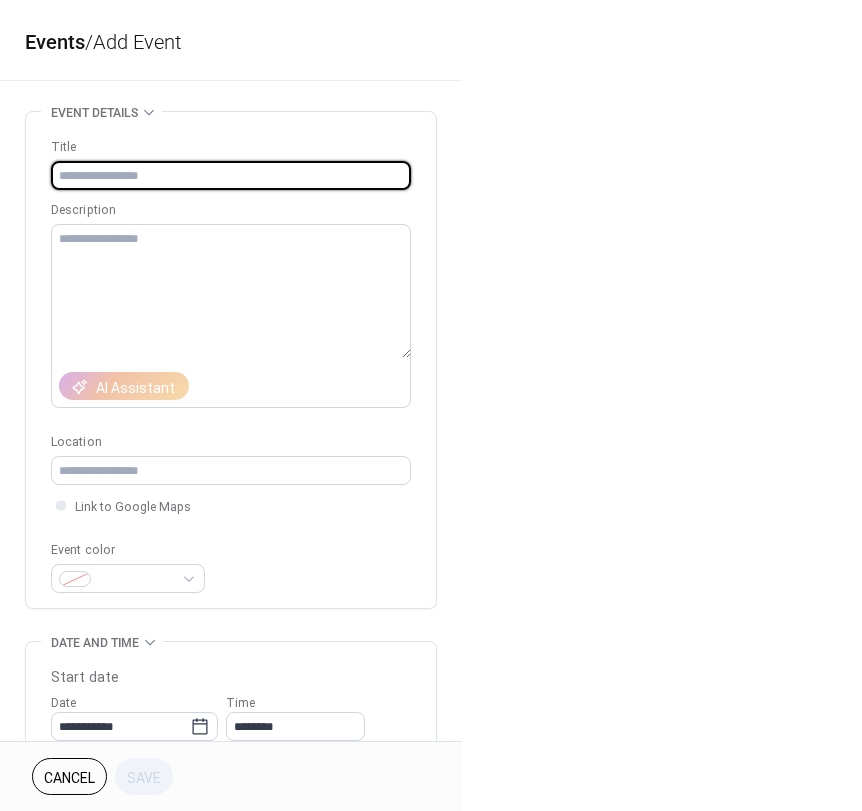 scroll, scrollTop: 0, scrollLeft: 0, axis: both 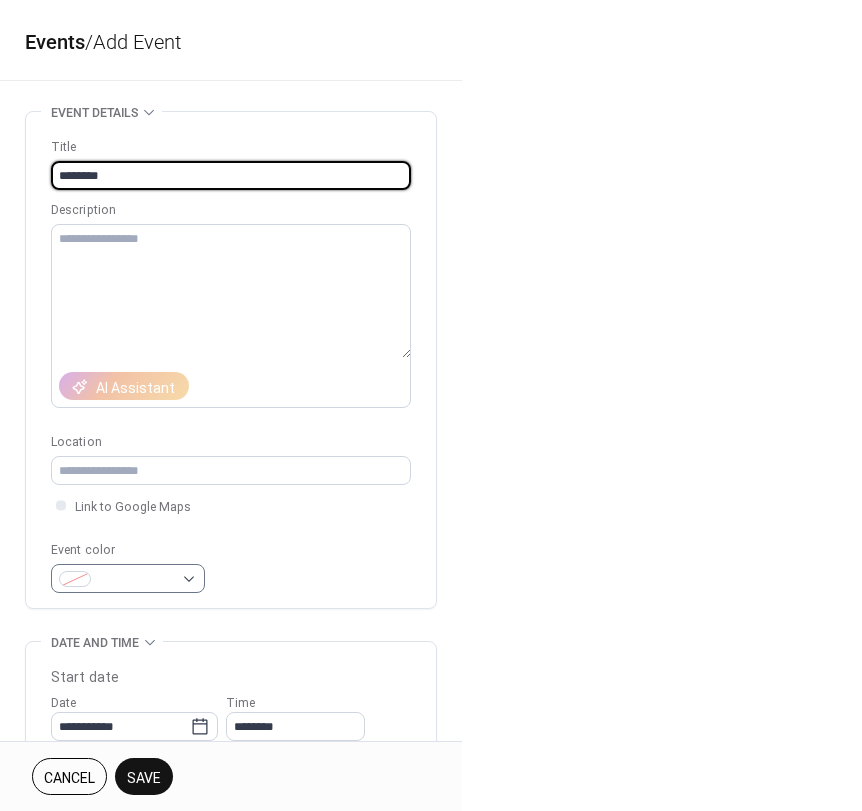 type on "********" 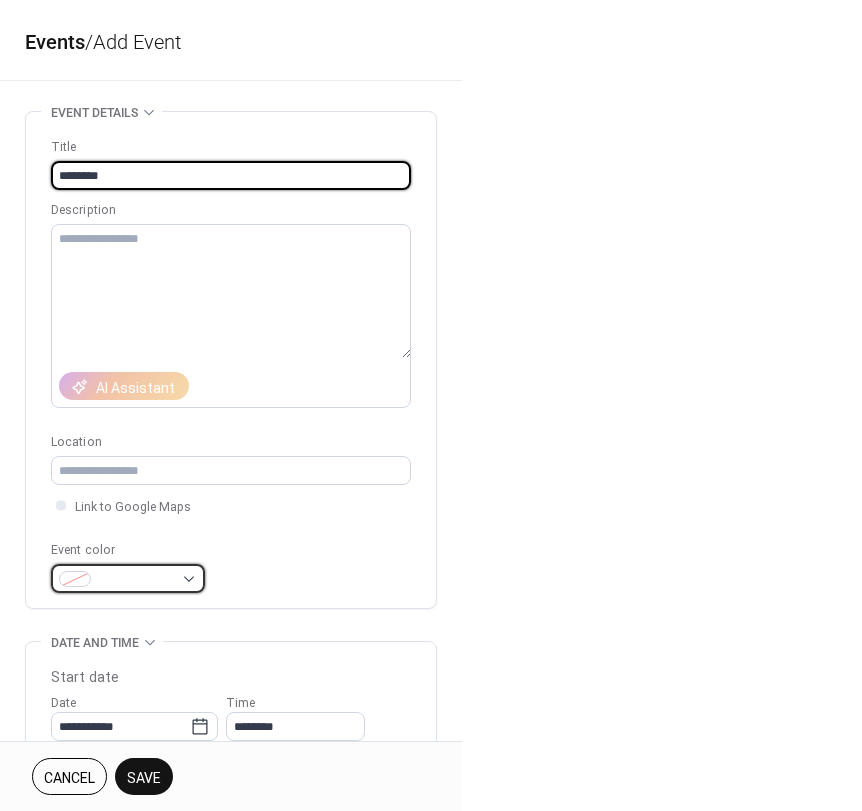 click at bounding box center [136, 580] 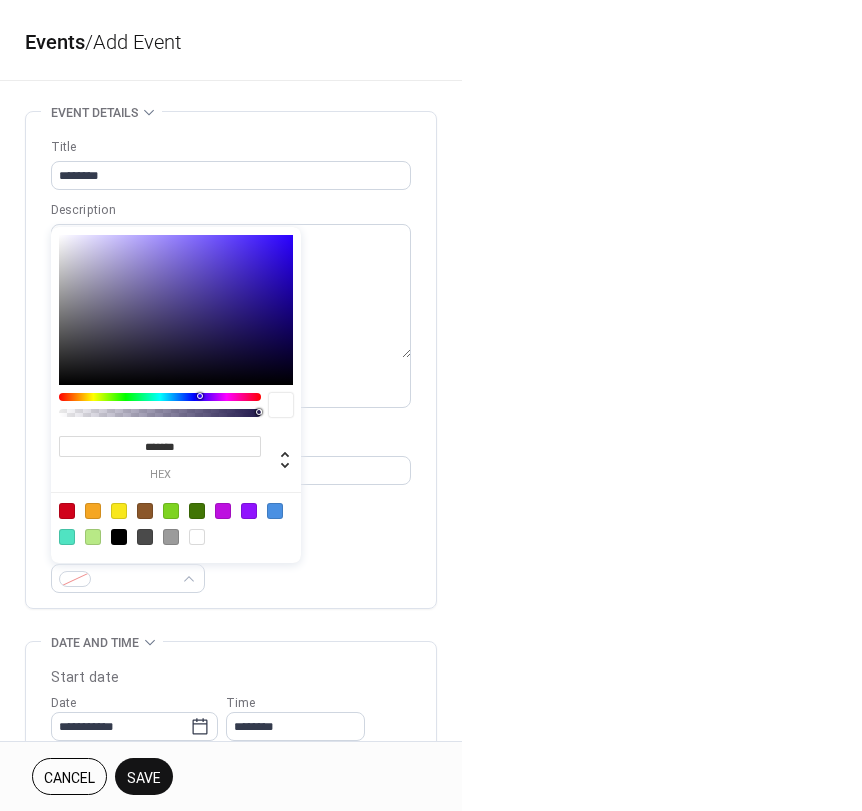 click at bounding box center (119, 537) 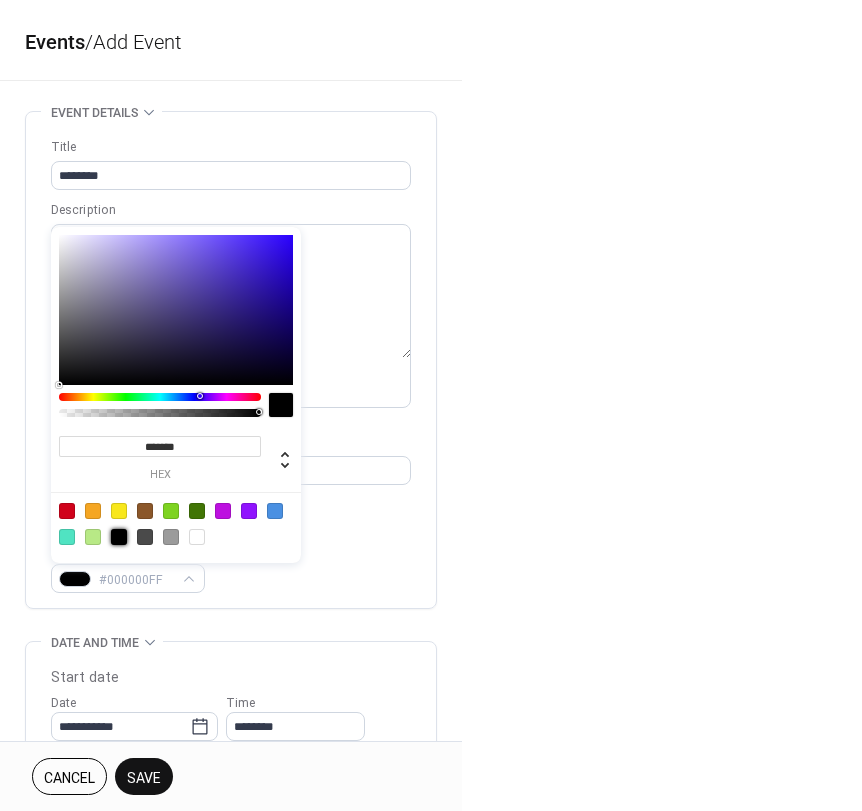 type on "*******" 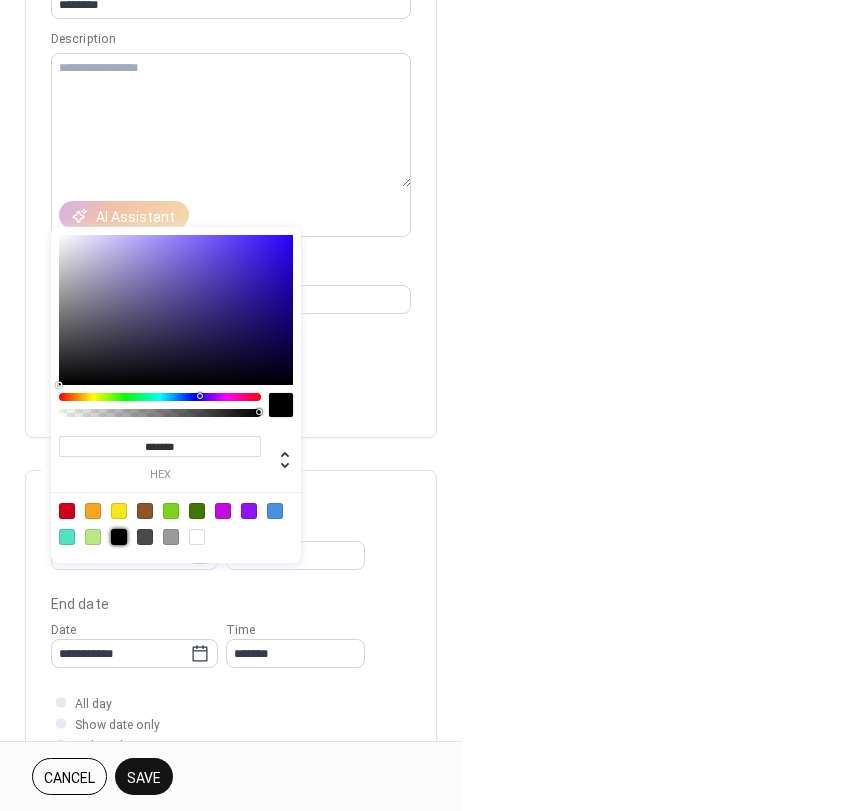 scroll, scrollTop: 200, scrollLeft: 0, axis: vertical 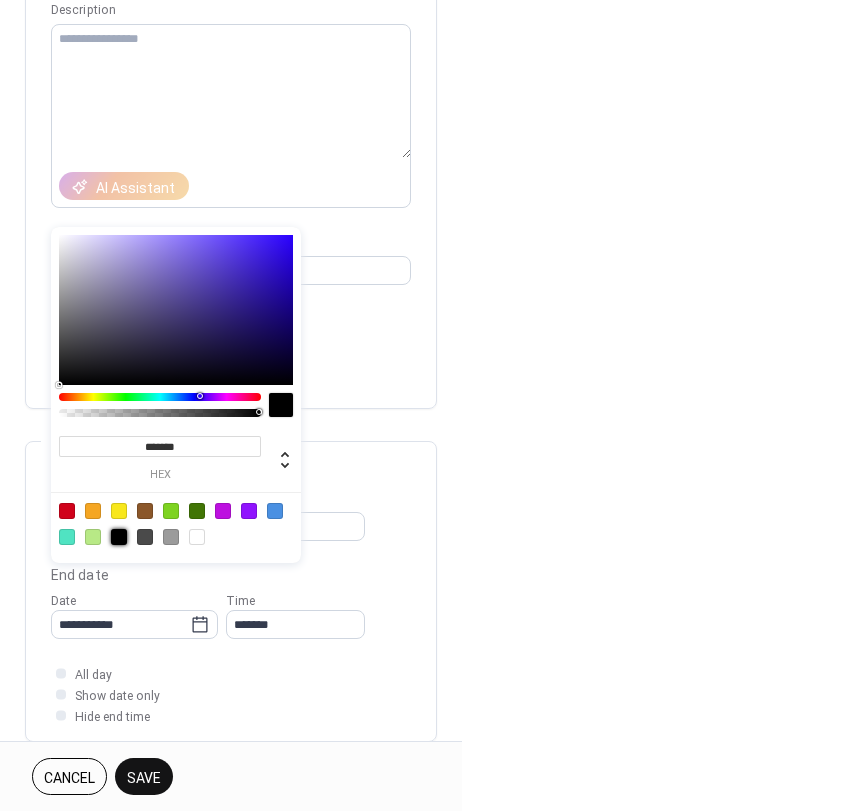 click on "Location" at bounding box center [229, 242] 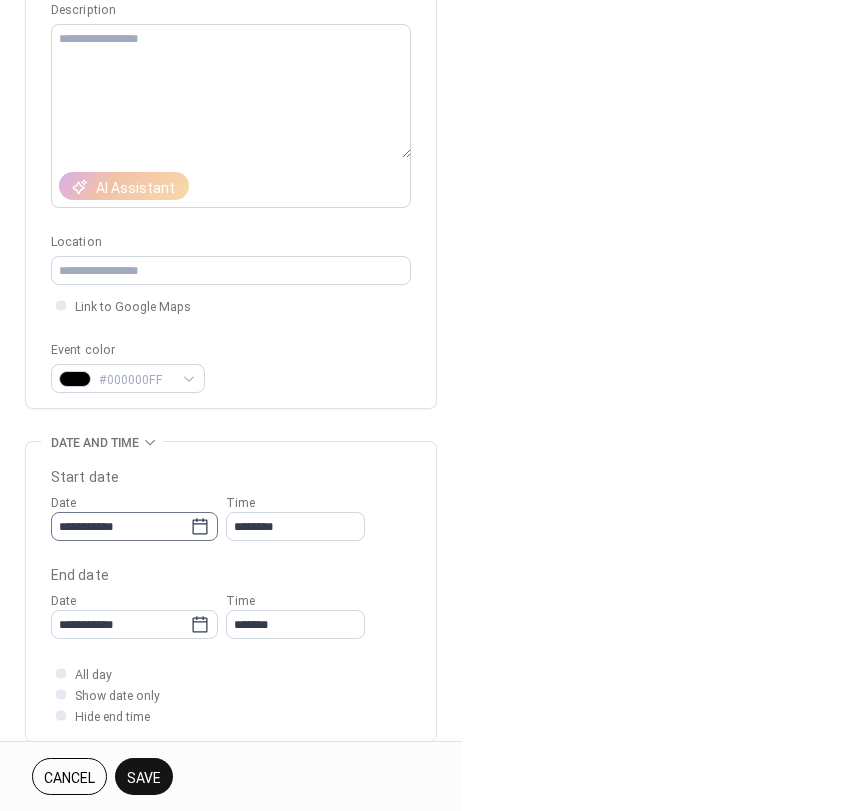 click 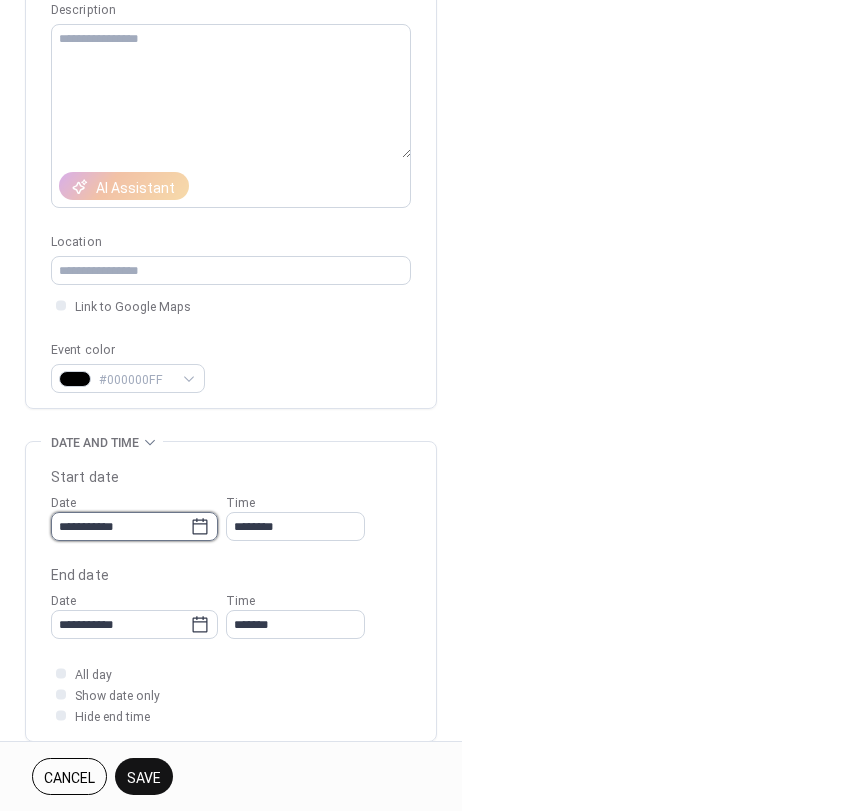 click on "**********" at bounding box center [120, 526] 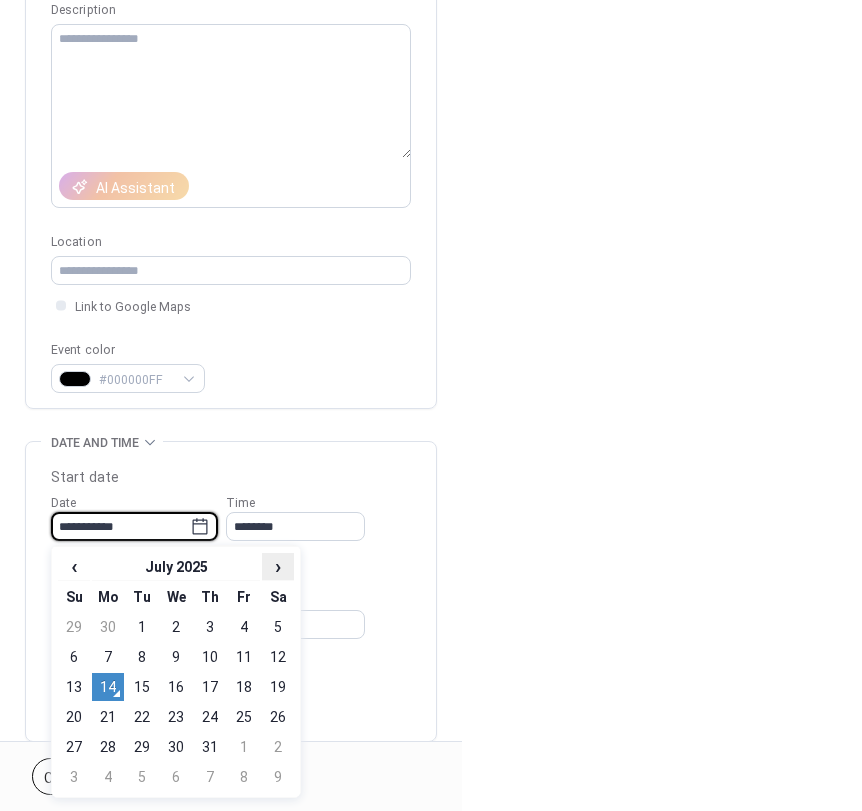 click on "›" at bounding box center [278, 566] 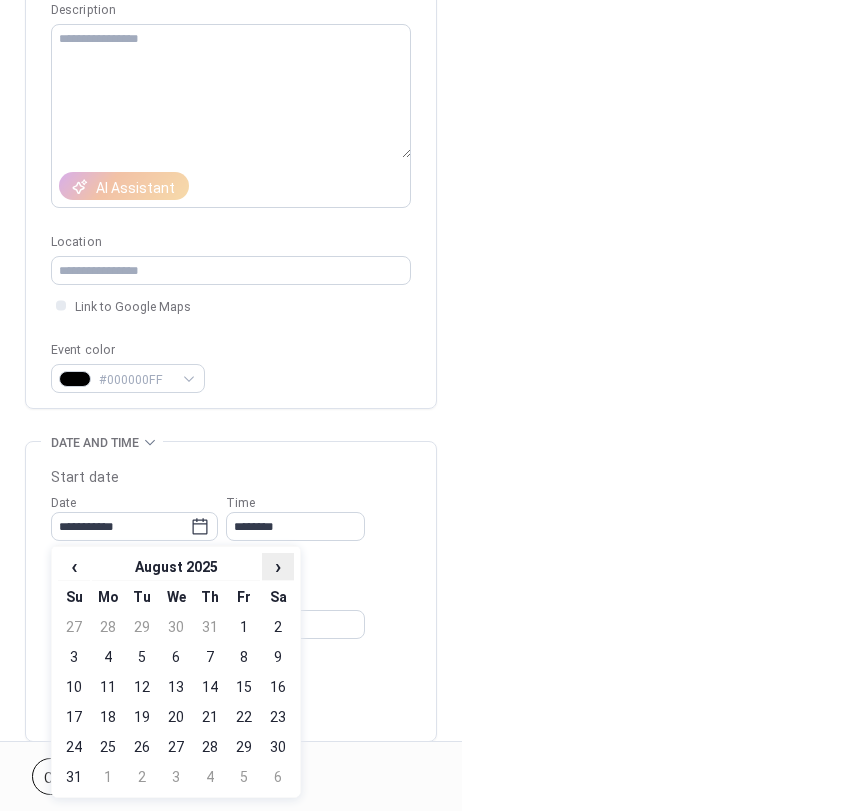 click on "›" at bounding box center (278, 566) 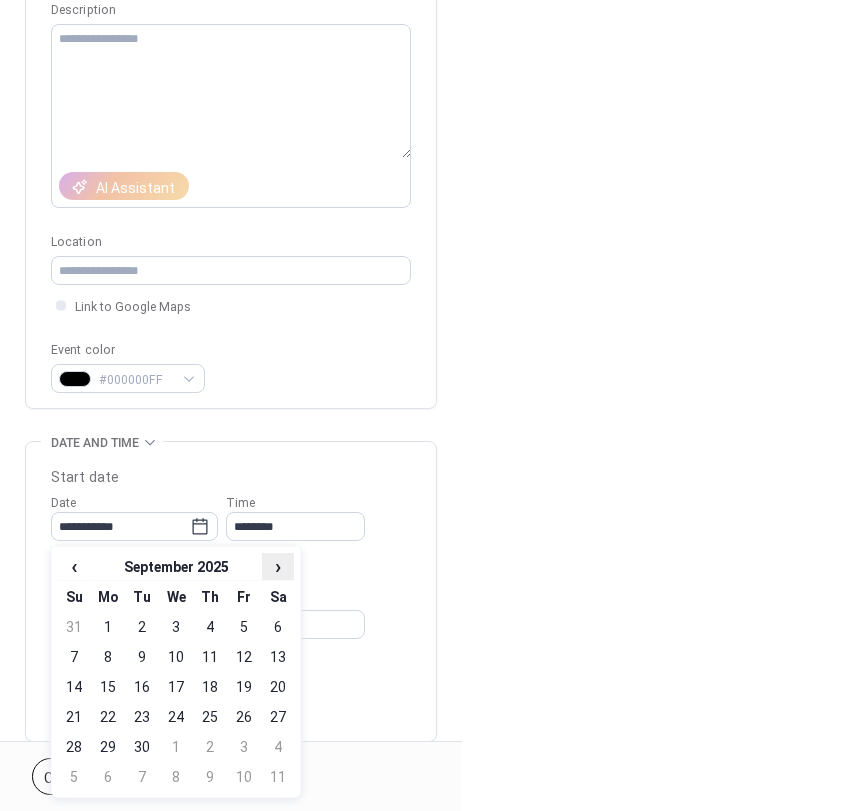 click on "›" at bounding box center (278, 566) 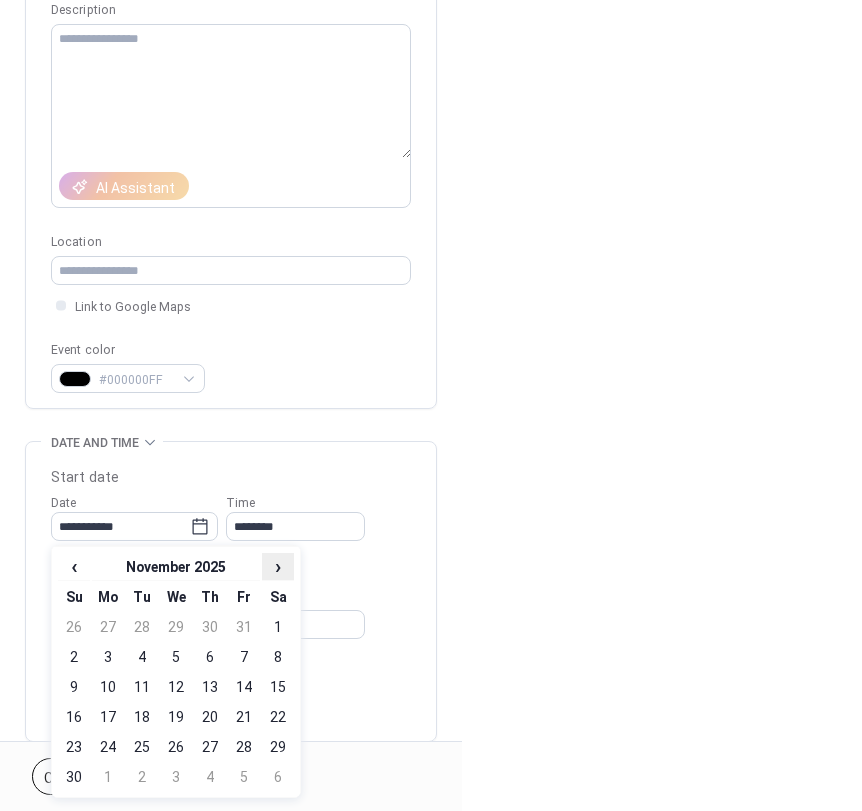 click on "›" at bounding box center [278, 566] 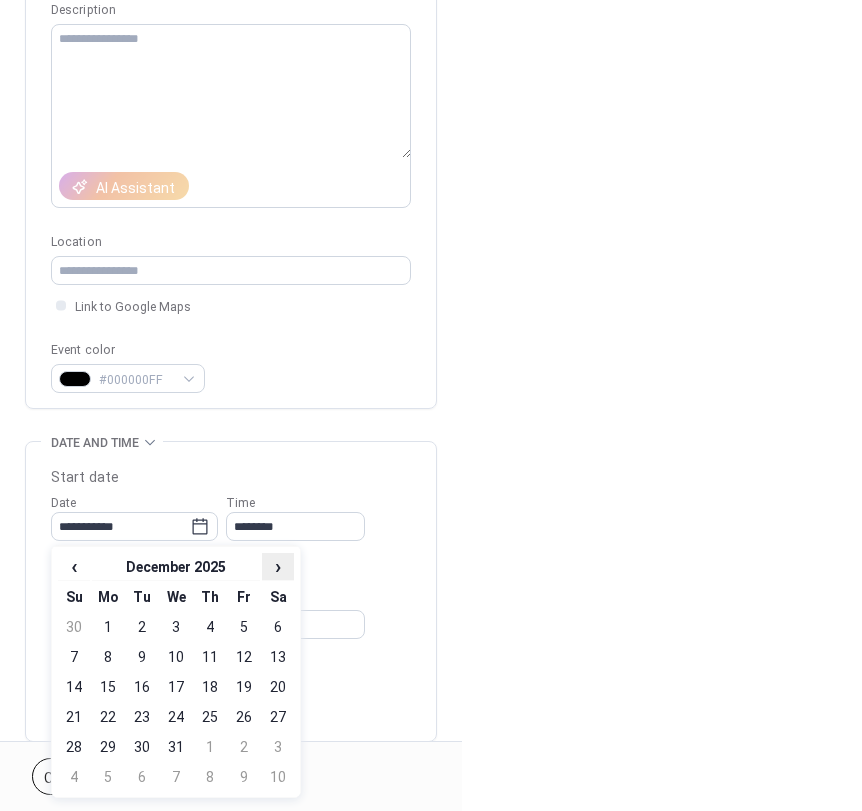 click on "›" at bounding box center (278, 566) 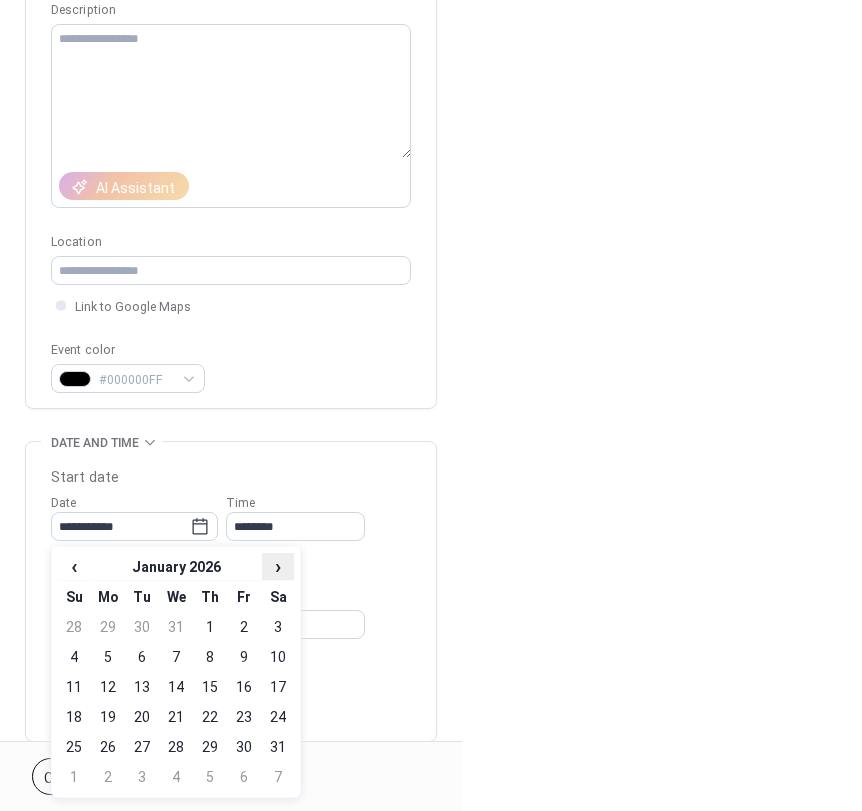 click on "›" at bounding box center [278, 566] 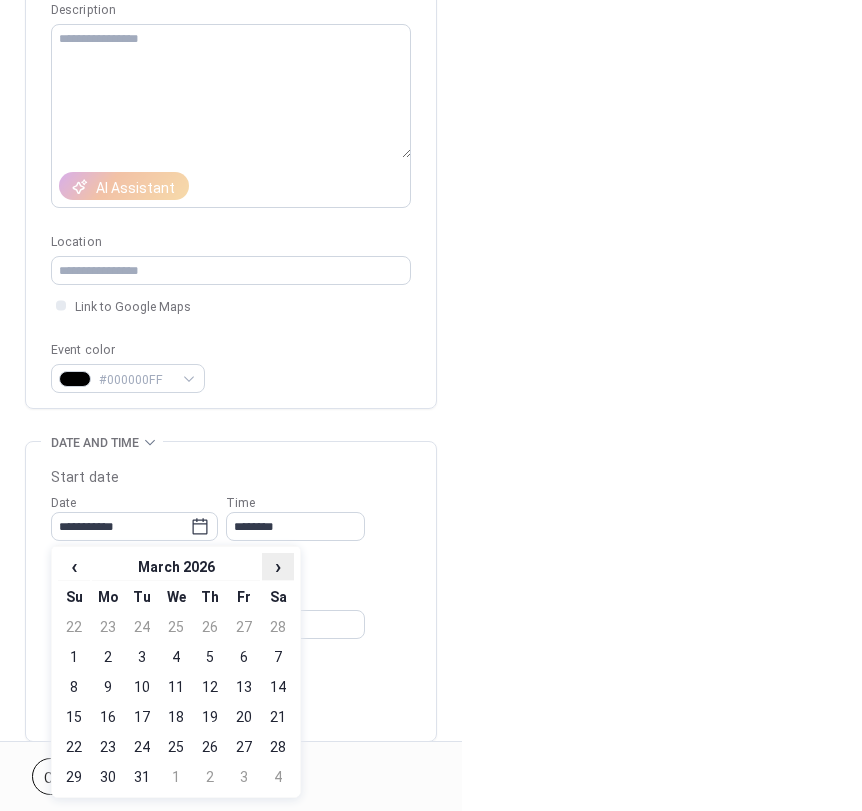 click on "›" at bounding box center (278, 566) 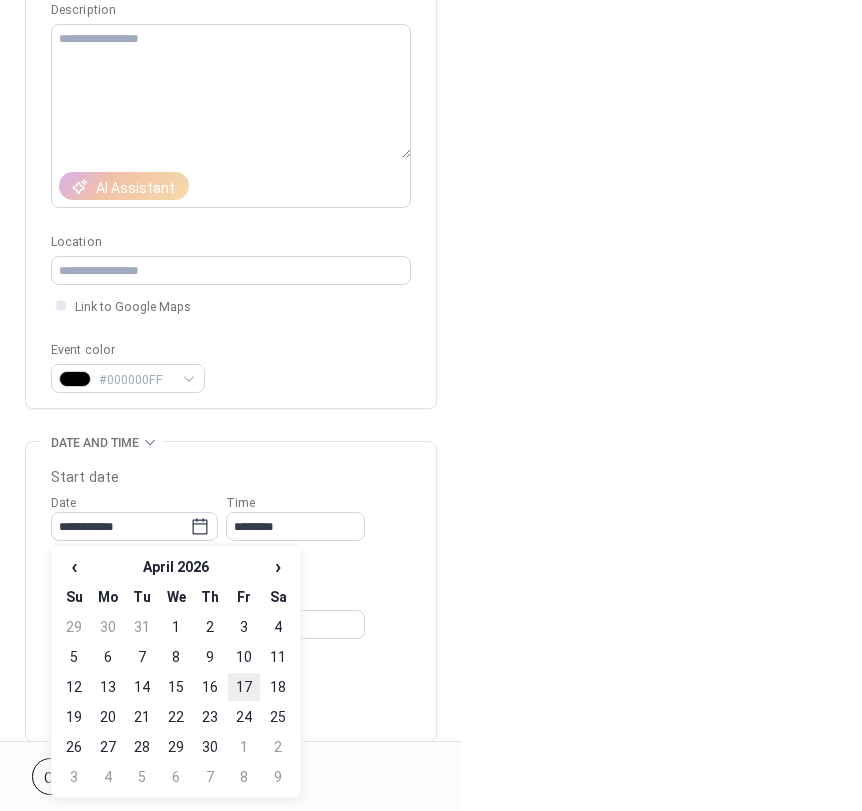 click on "17" at bounding box center (244, 687) 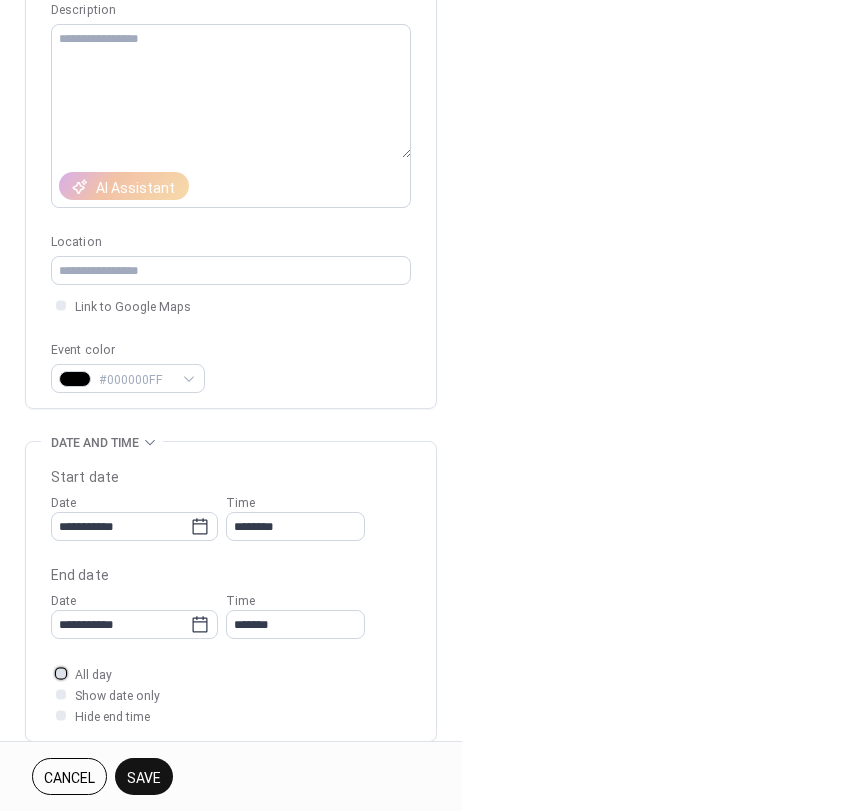 click at bounding box center (61, 673) 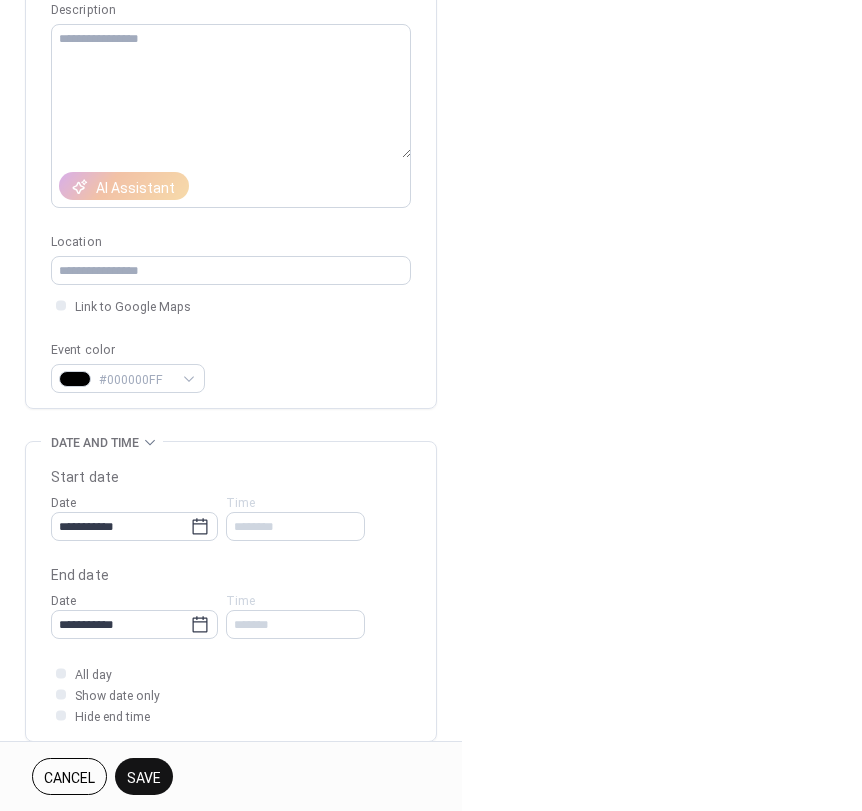 click on "Save" at bounding box center (144, 778) 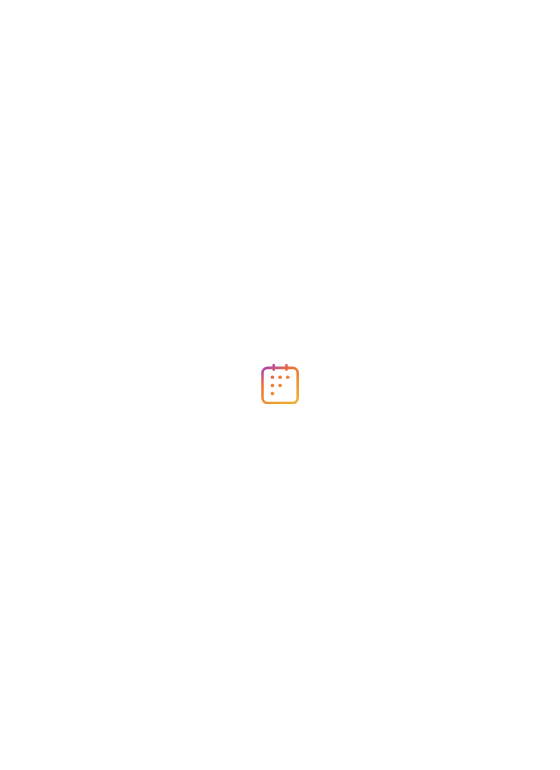 scroll, scrollTop: 0, scrollLeft: 0, axis: both 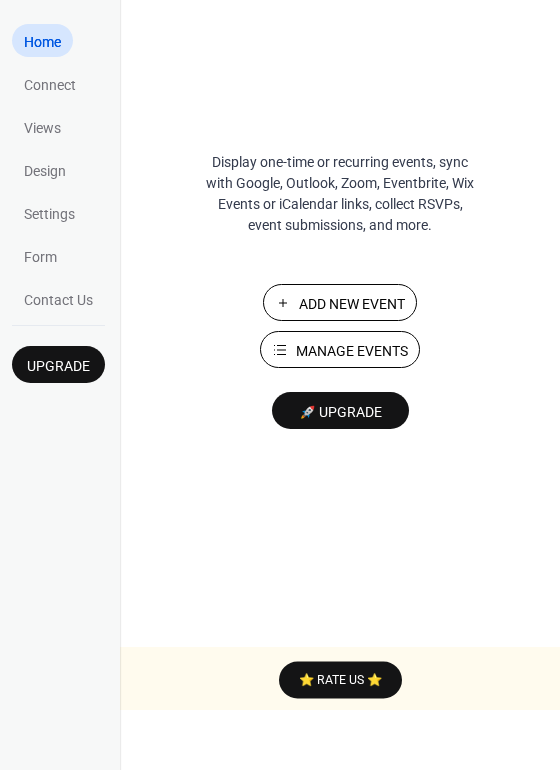 click on "Add New Event" at bounding box center [340, 302] 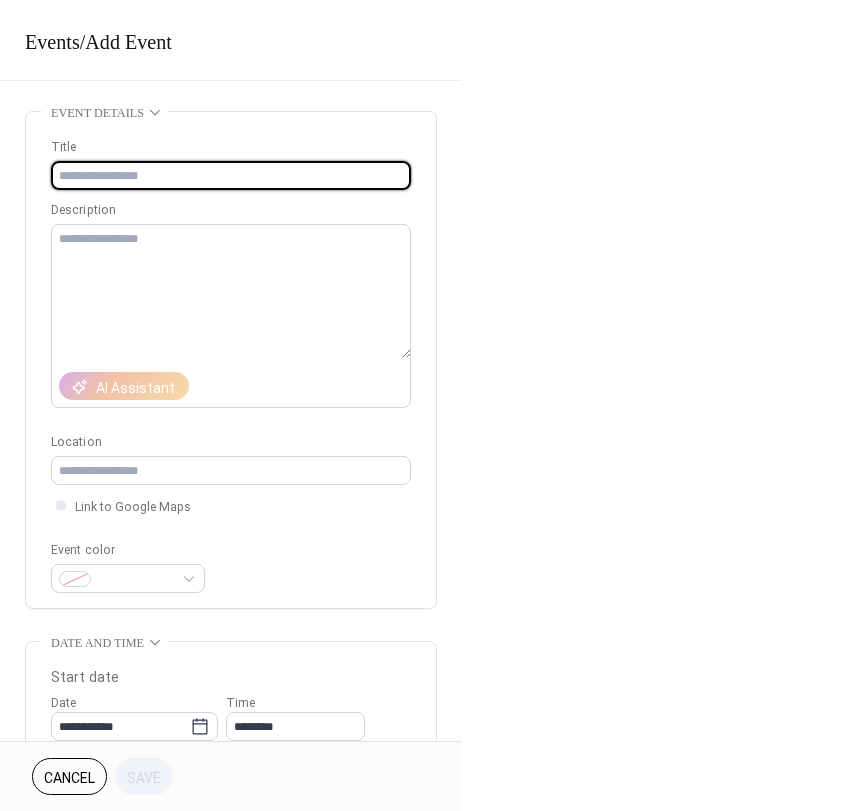 scroll, scrollTop: 0, scrollLeft: 0, axis: both 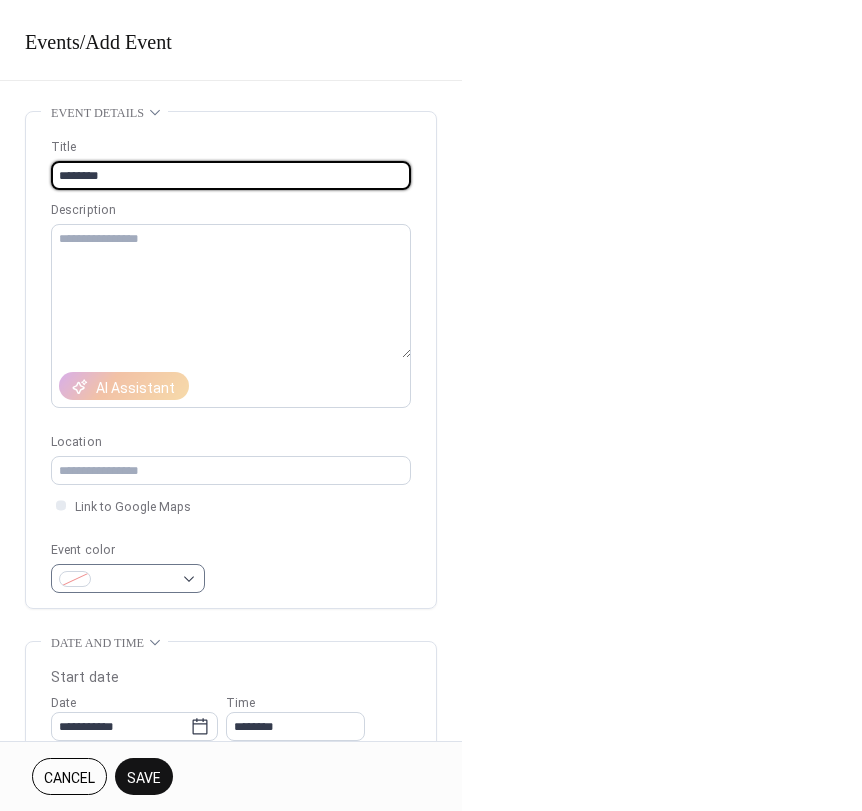 type on "********" 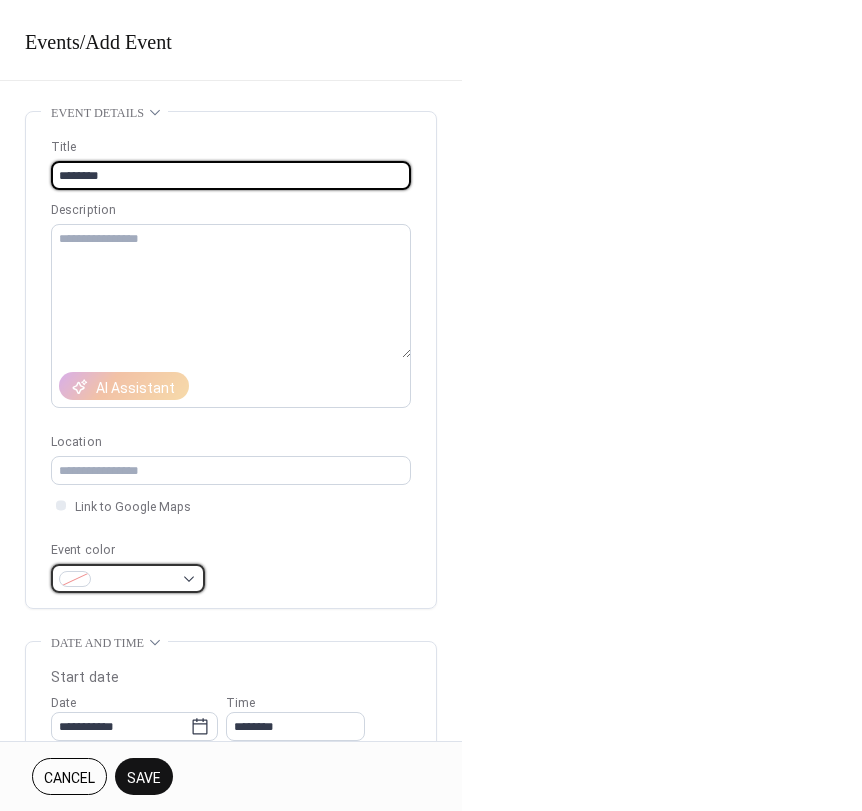 click at bounding box center [128, 578] 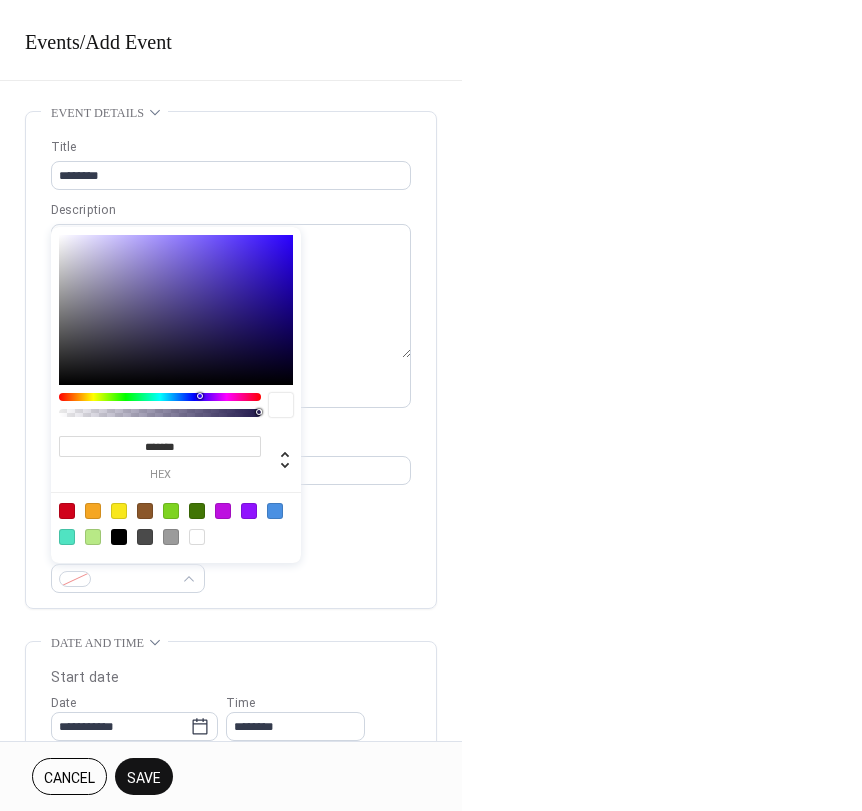 click at bounding box center (176, 523) 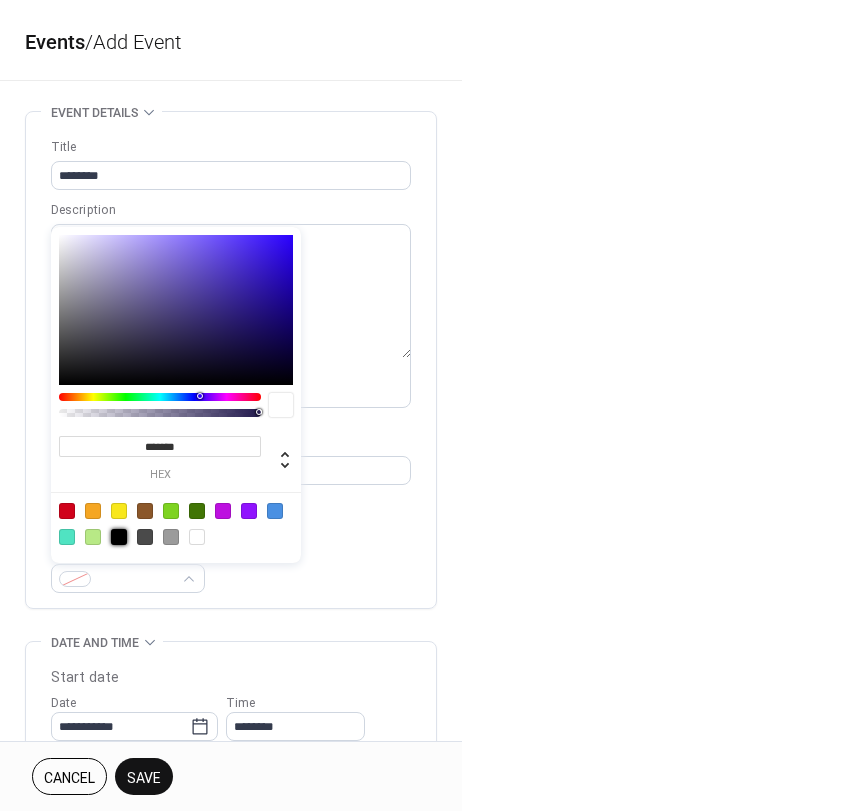 click at bounding box center [119, 537] 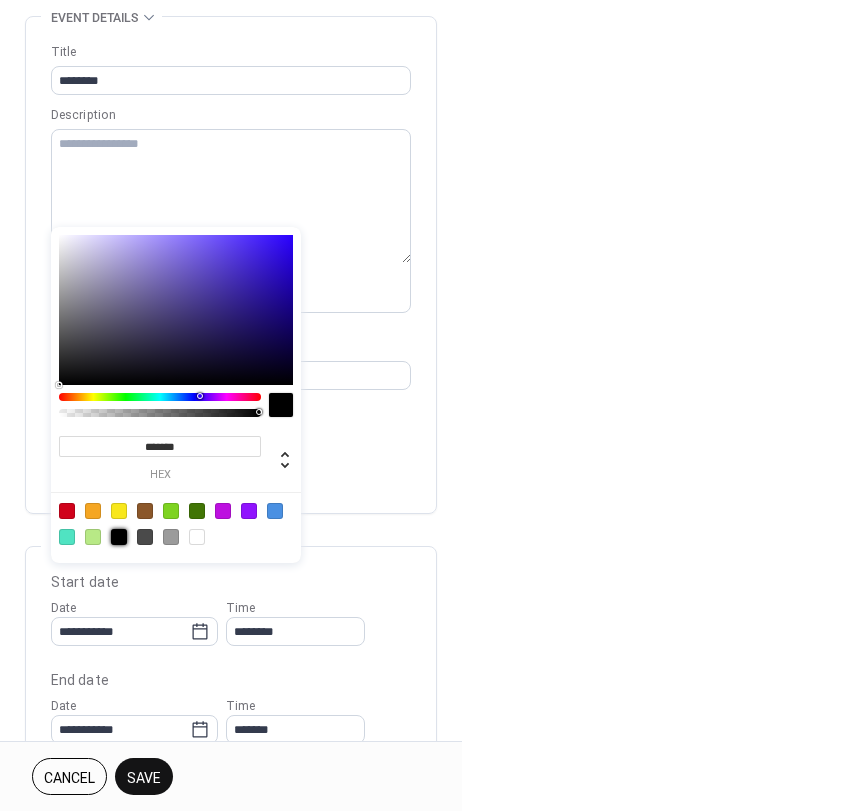 scroll, scrollTop: 100, scrollLeft: 0, axis: vertical 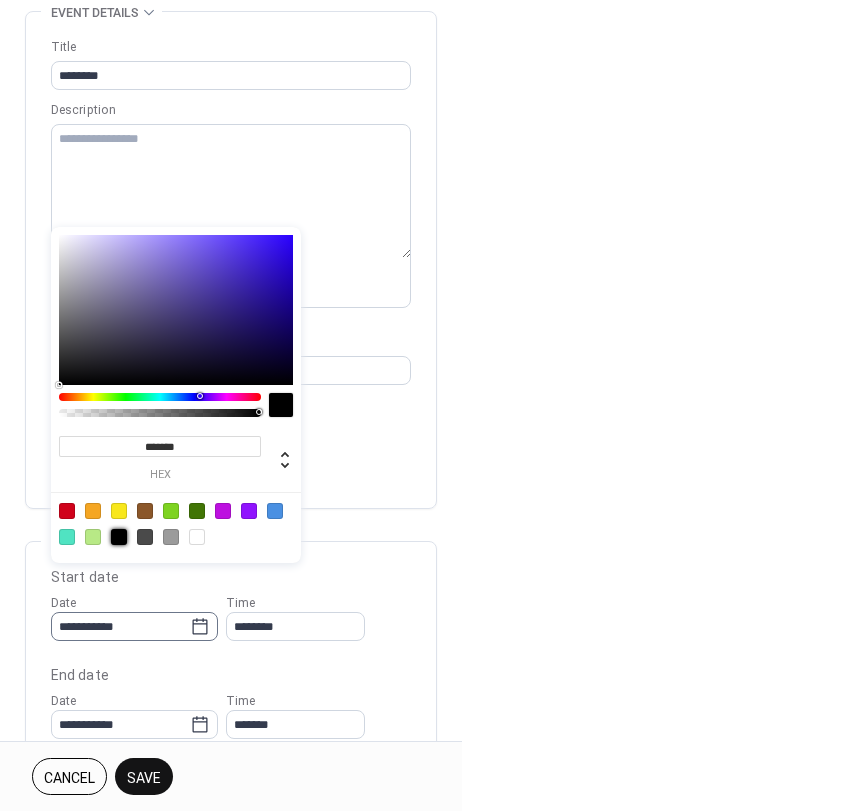 click 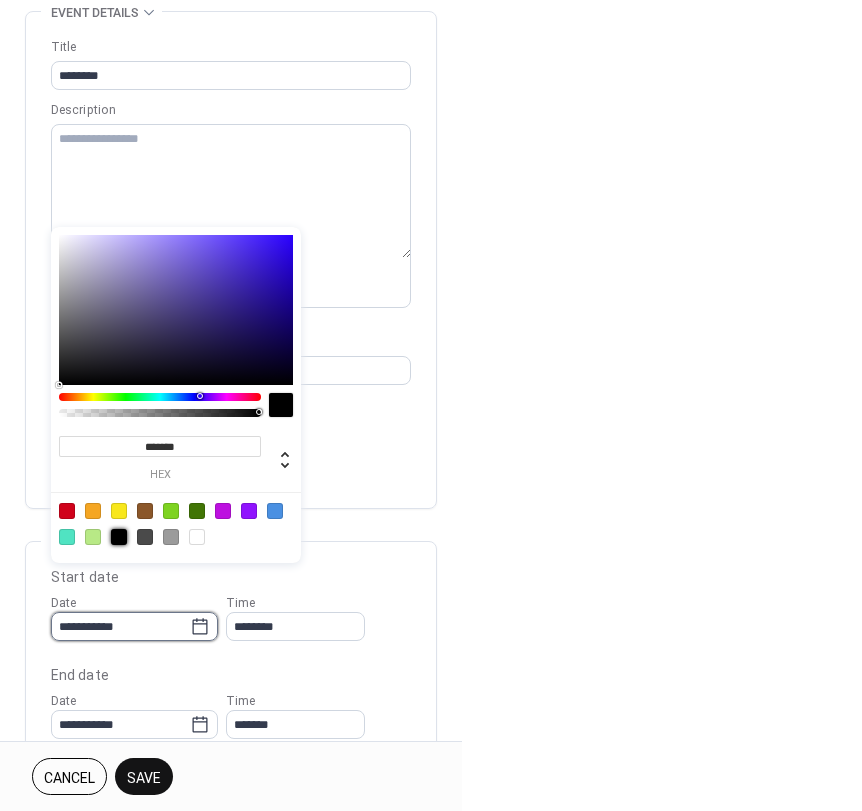 click on "**********" at bounding box center (120, 626) 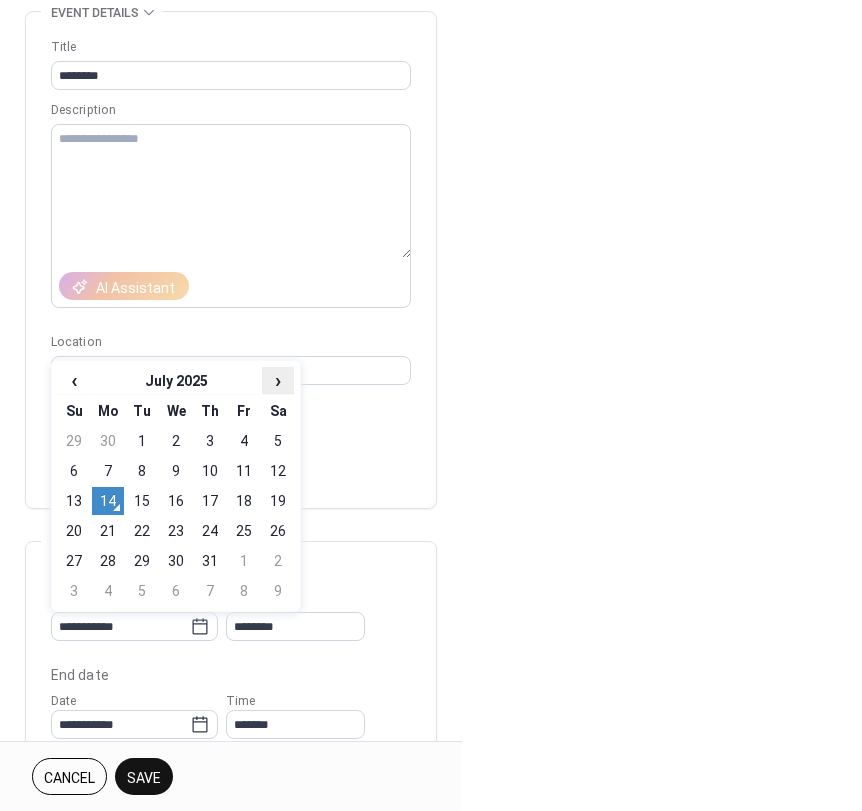 click on "›" at bounding box center [278, 380] 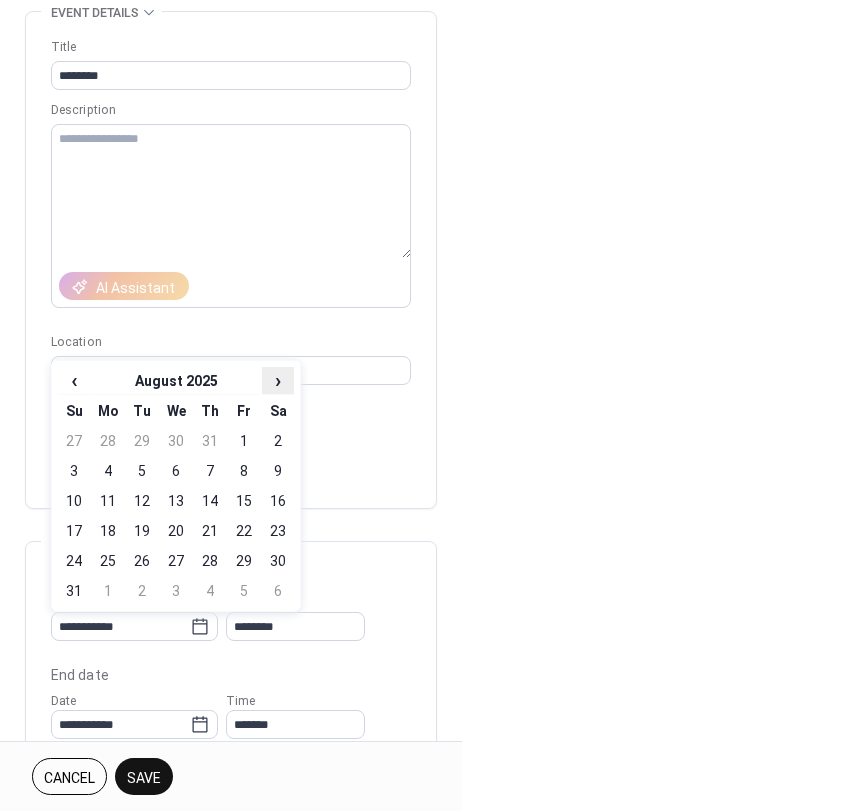 click on "›" at bounding box center [278, 380] 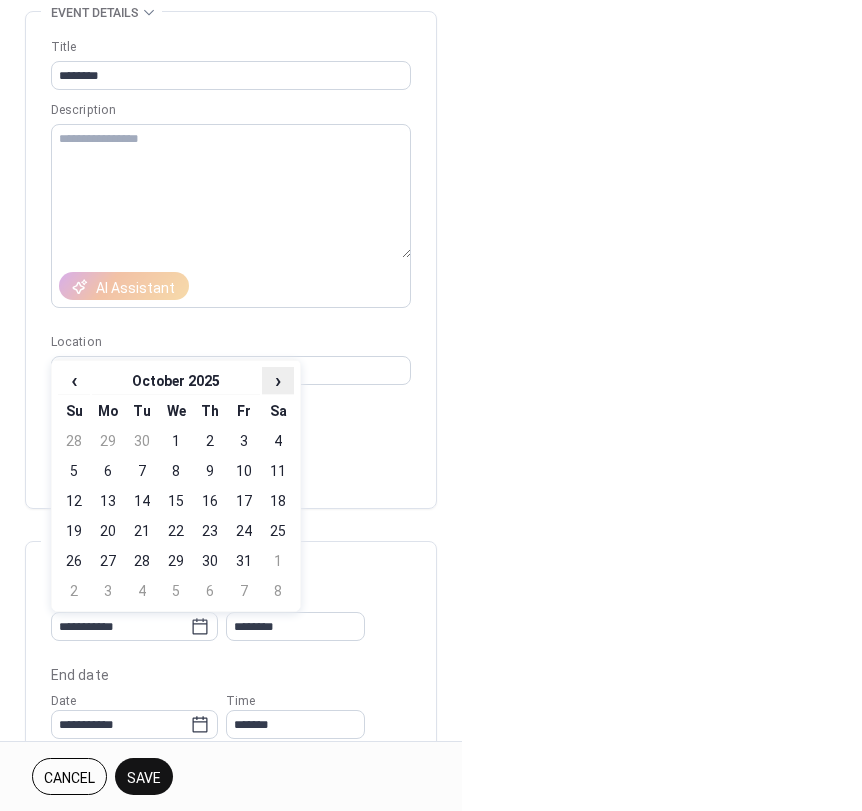 click on "›" at bounding box center [278, 380] 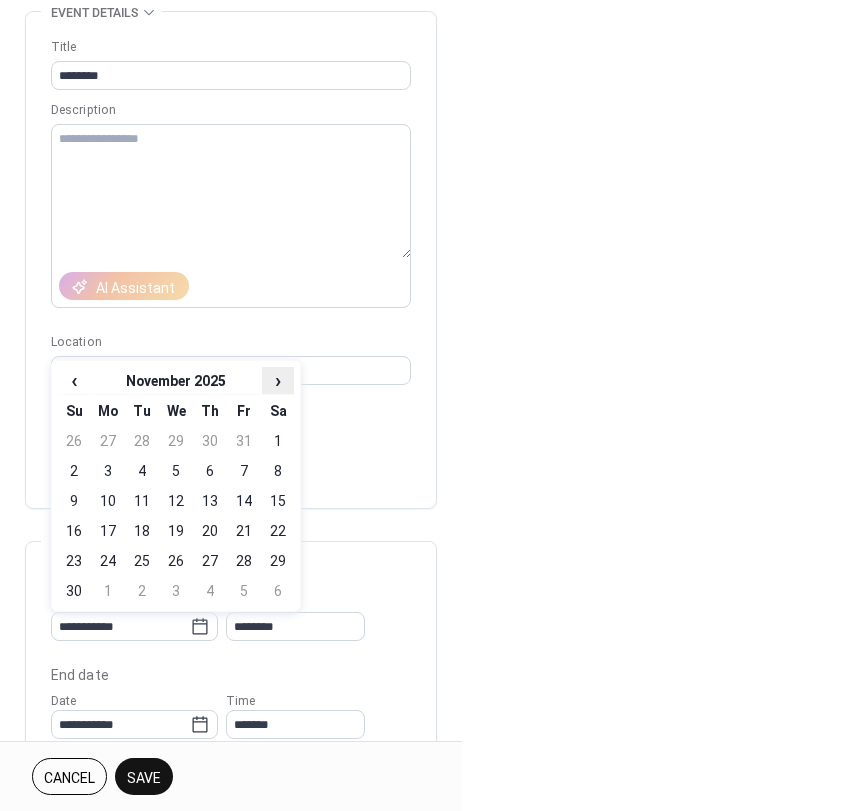 click on "›" at bounding box center [278, 380] 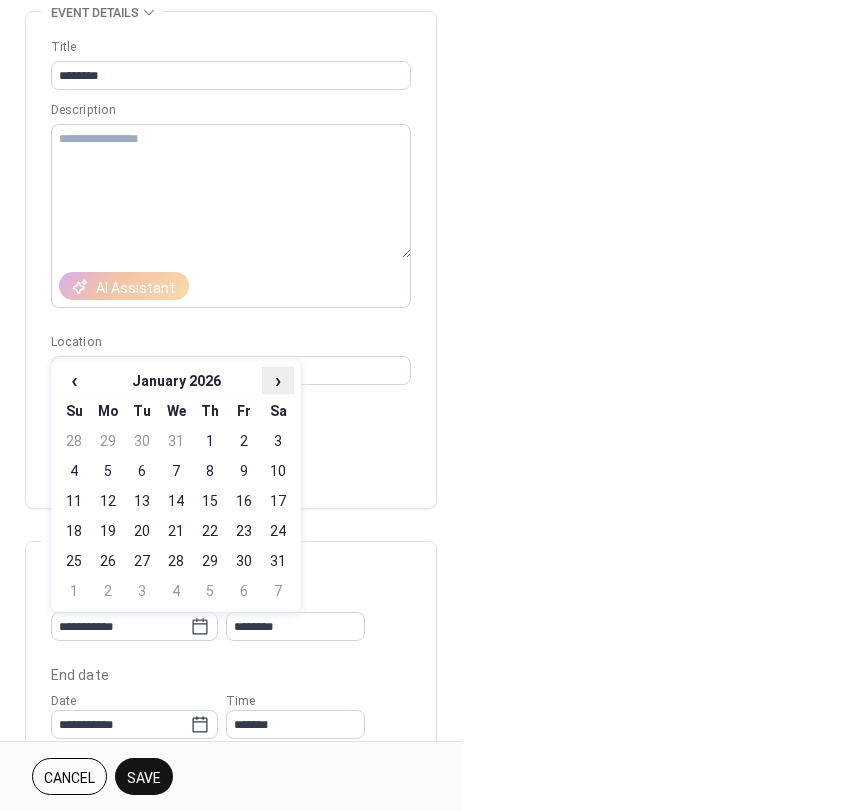 click on "›" at bounding box center (278, 380) 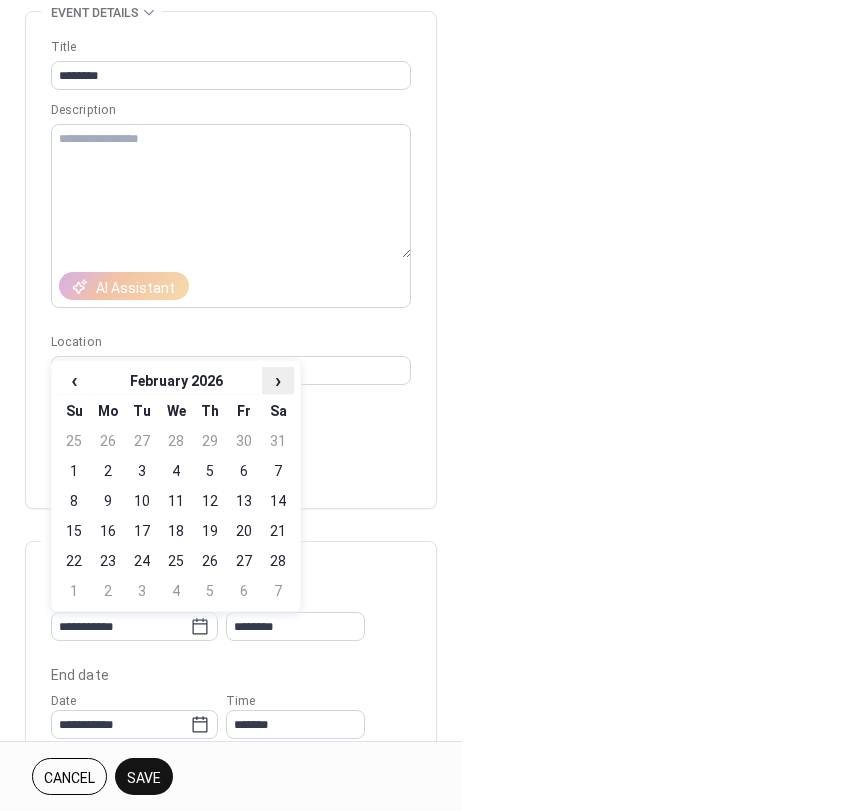 click on "›" at bounding box center [278, 380] 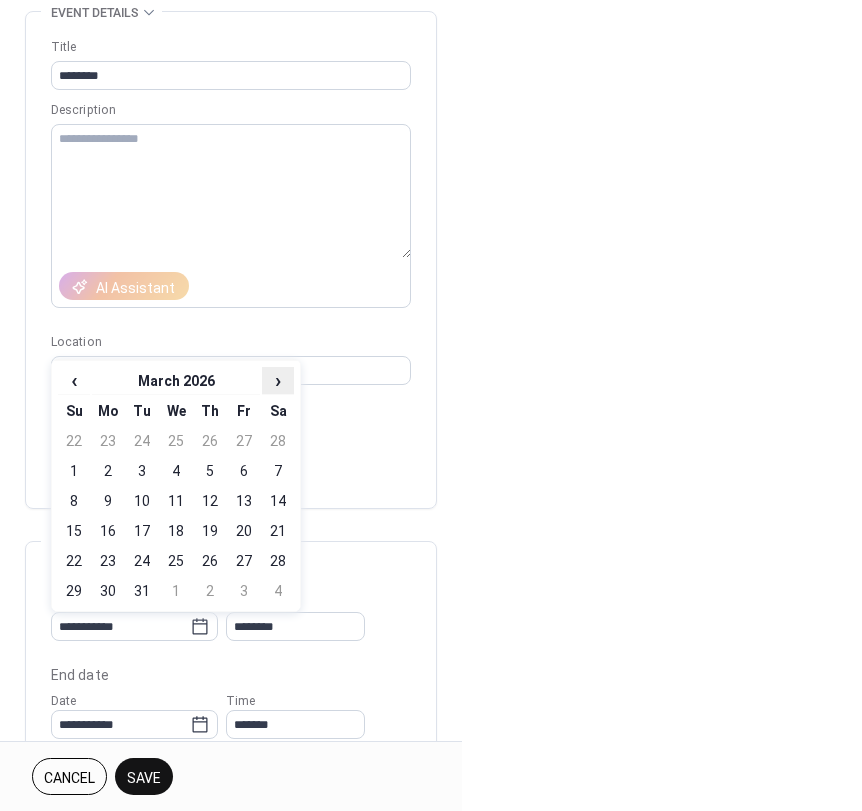 click on "›" at bounding box center (278, 380) 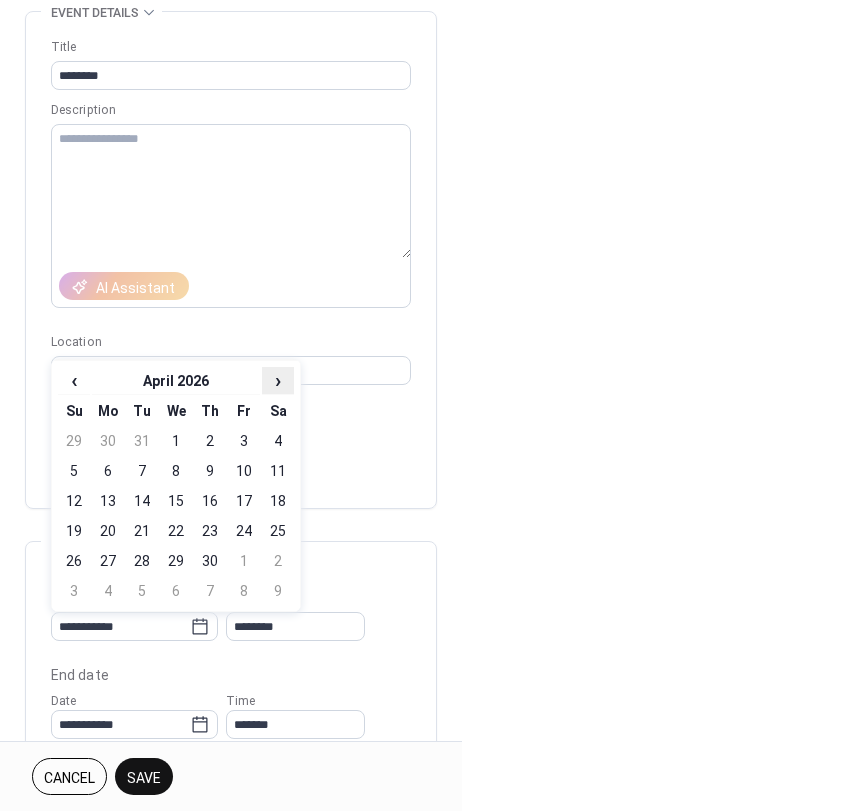 click on "›" at bounding box center [278, 380] 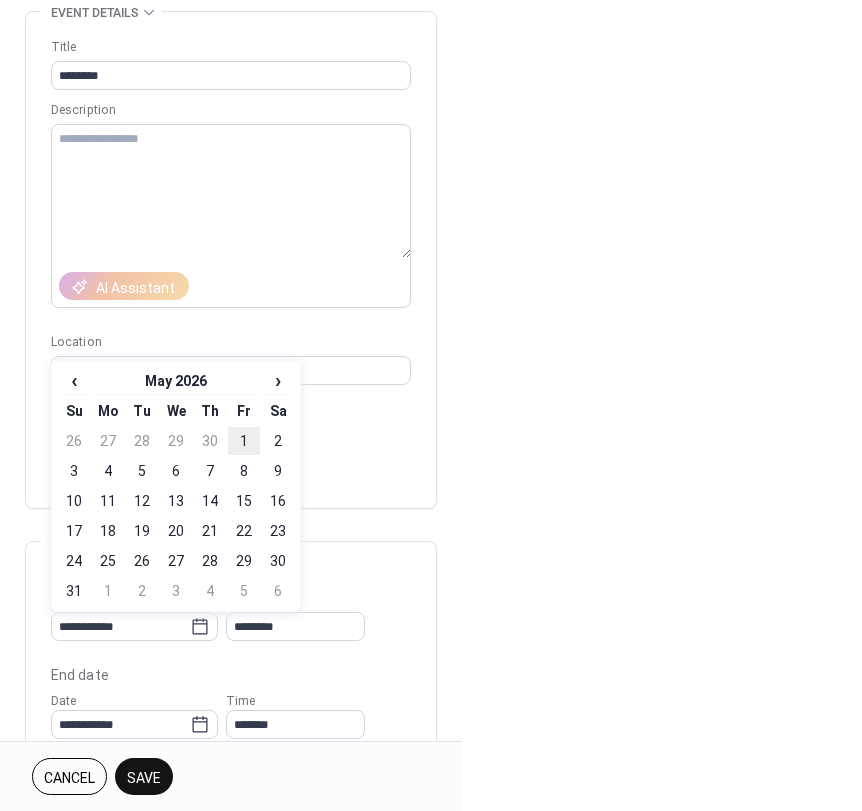click on "1" at bounding box center [244, 441] 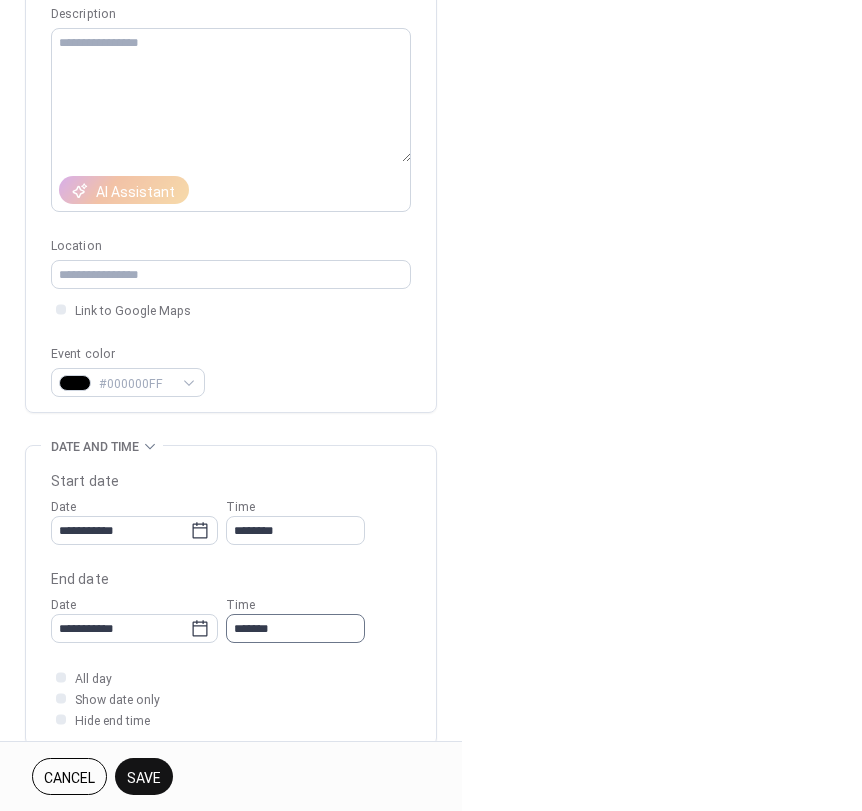 scroll, scrollTop: 200, scrollLeft: 0, axis: vertical 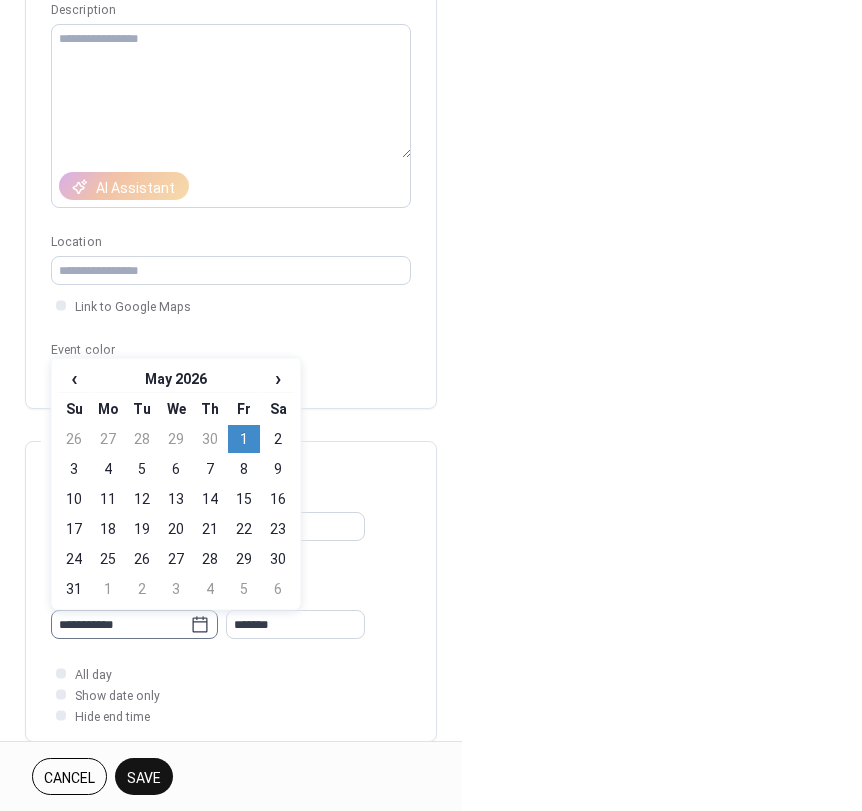 click 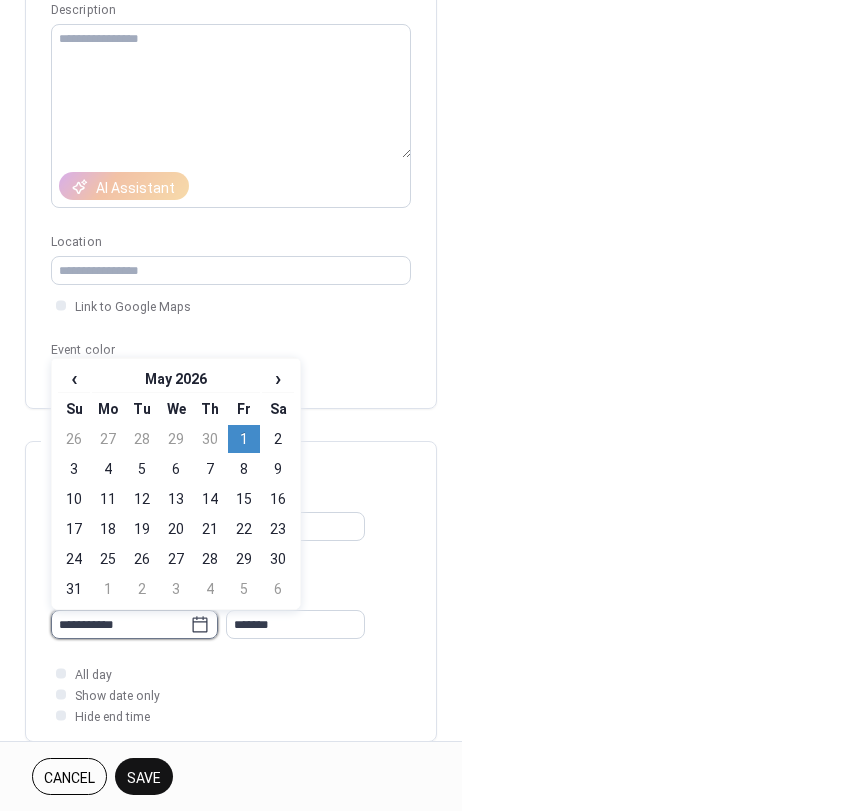 click on "**********" at bounding box center [120, 624] 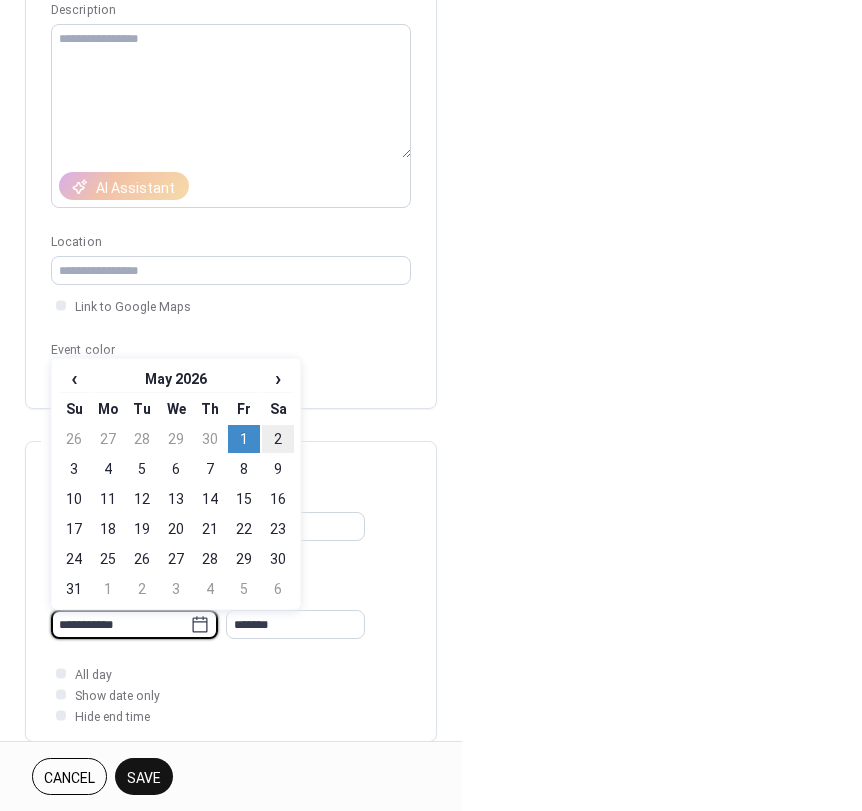 click on "2" at bounding box center (278, 439) 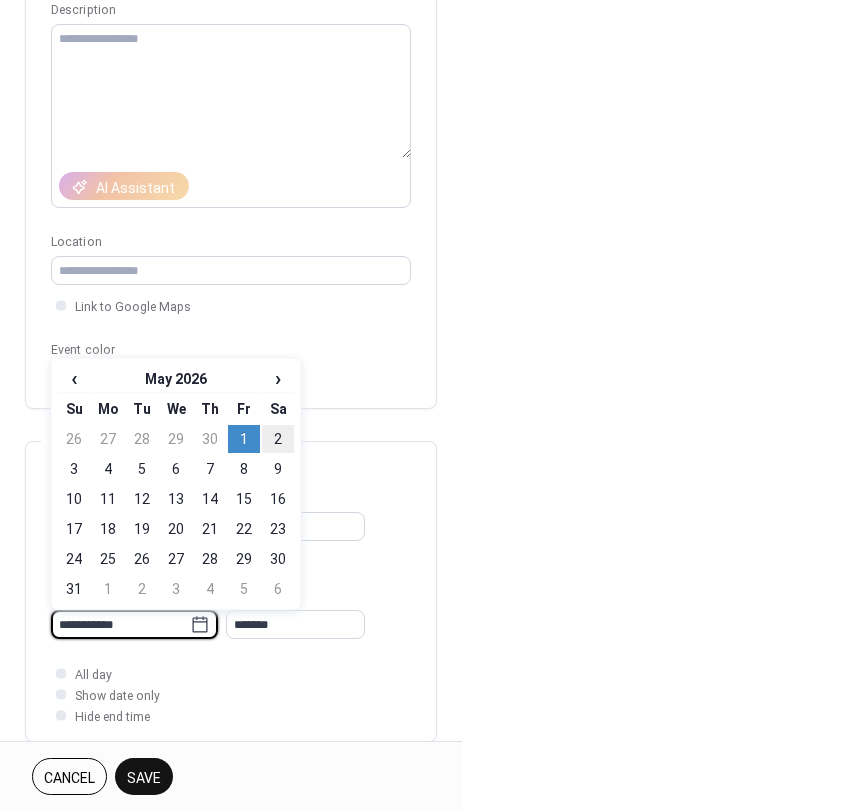 type on "**********" 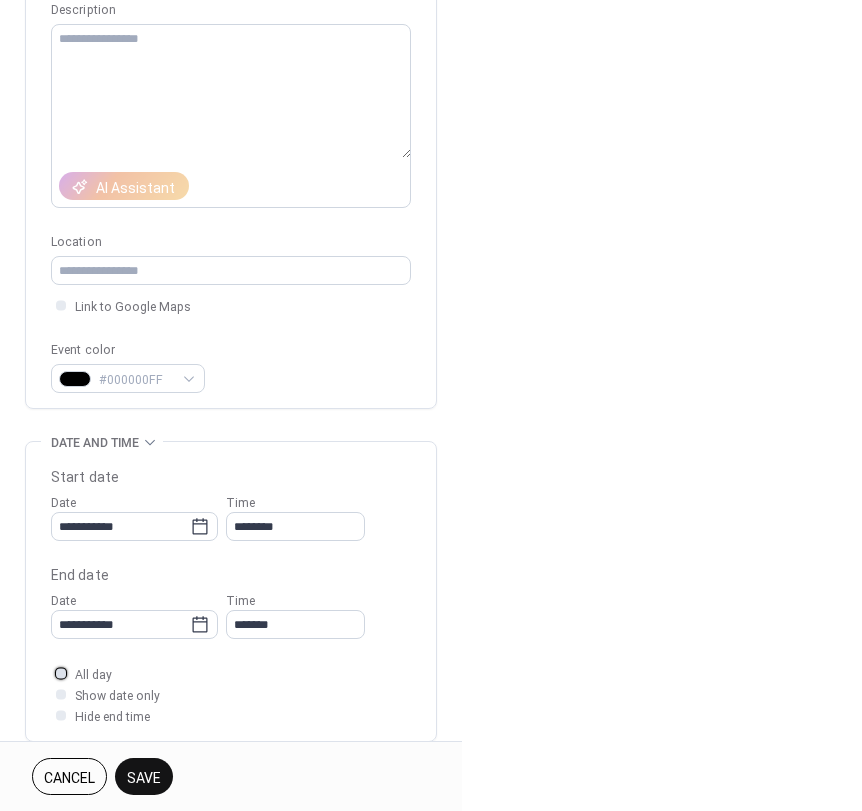 click at bounding box center [61, 673] 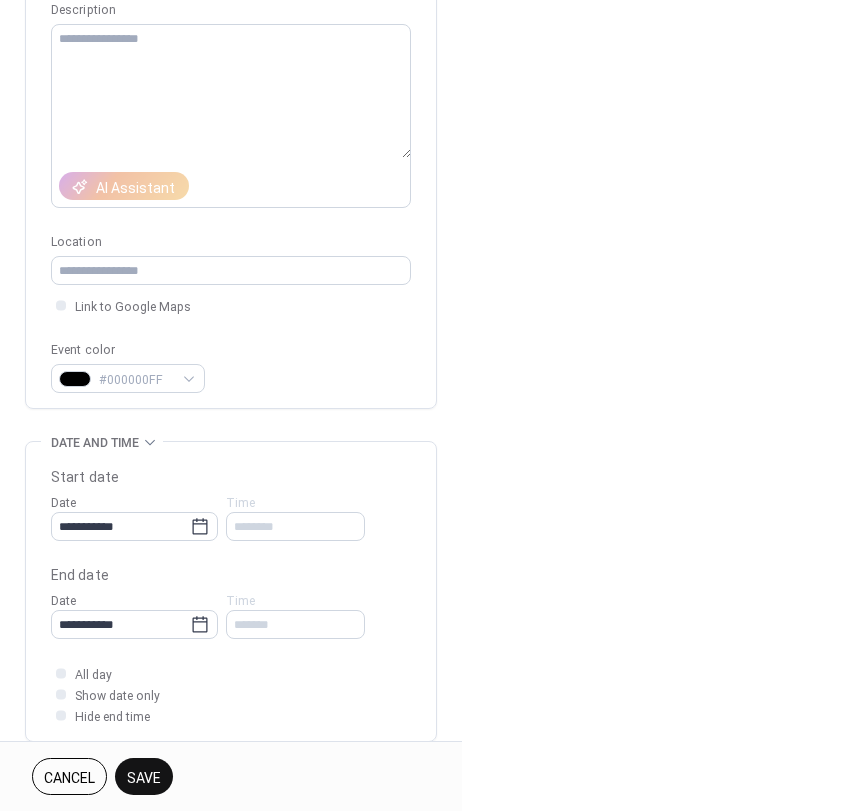 click on "Save" at bounding box center [144, 778] 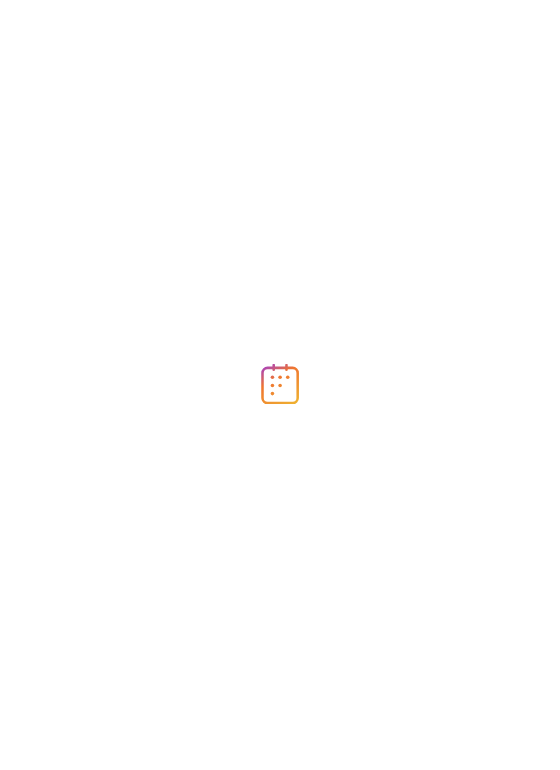 scroll, scrollTop: 0, scrollLeft: 0, axis: both 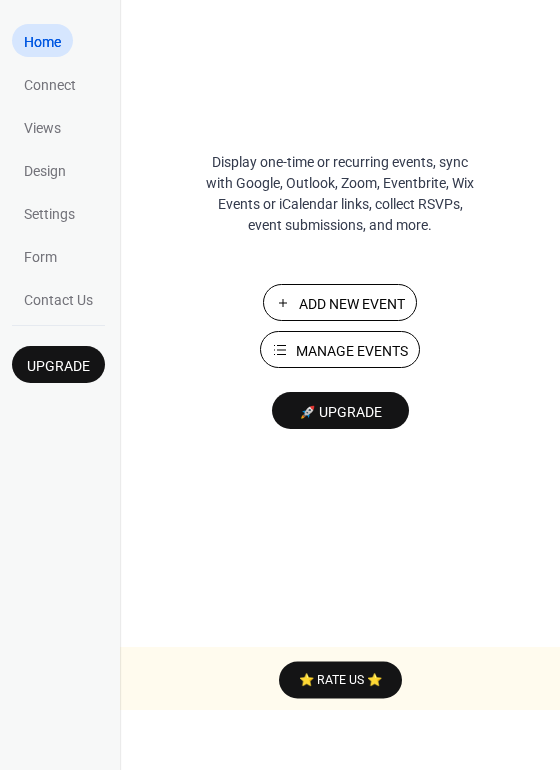 click on "Add New Event" at bounding box center [352, 304] 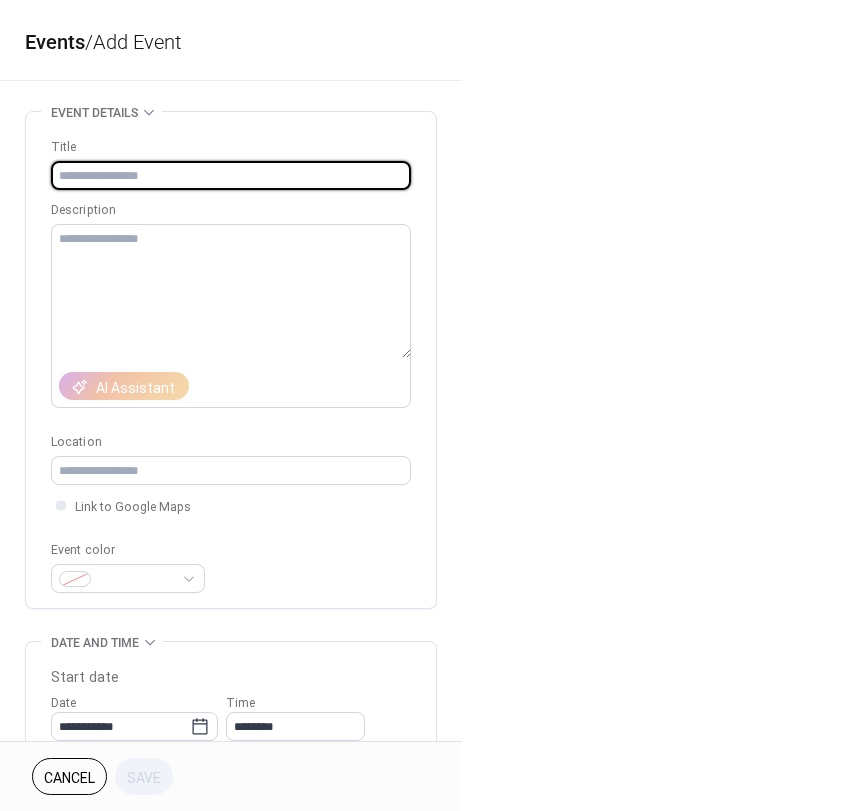 scroll, scrollTop: 0, scrollLeft: 0, axis: both 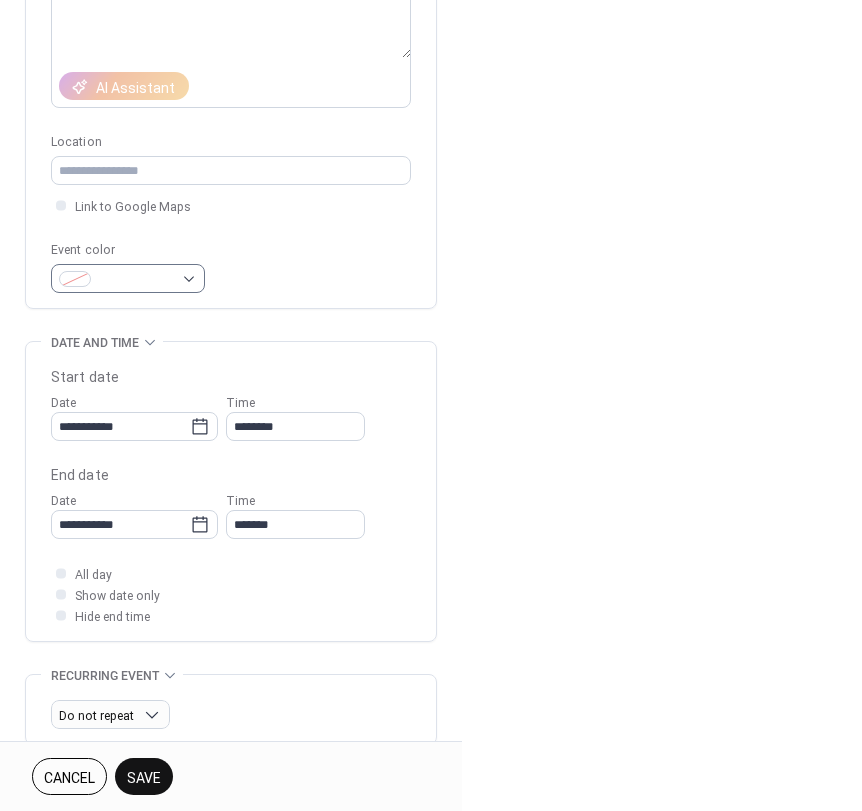 type on "**********" 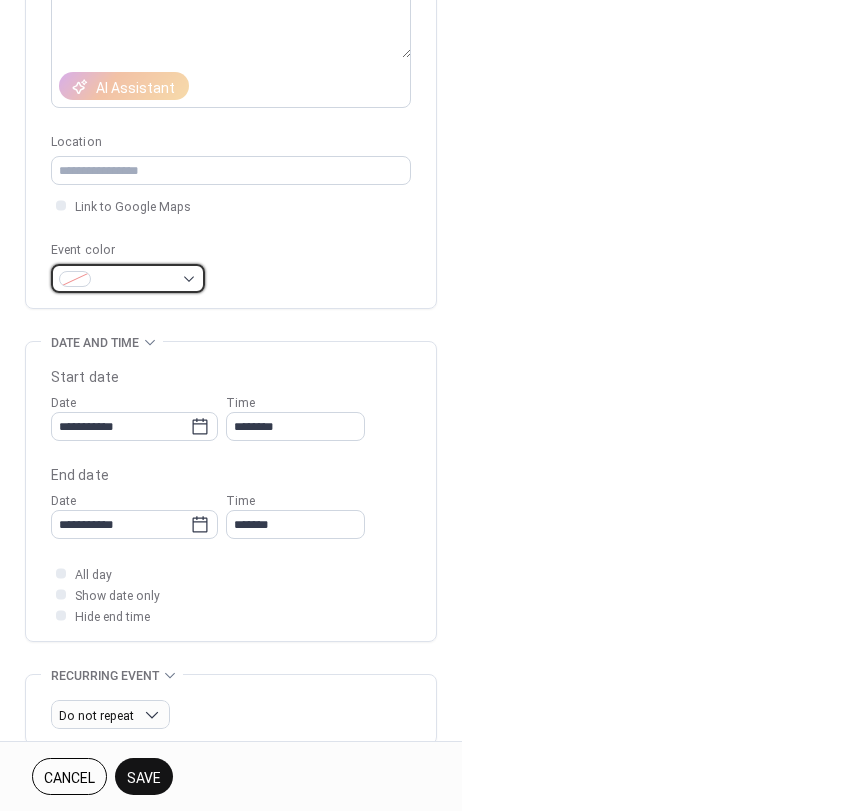 click at bounding box center (136, 280) 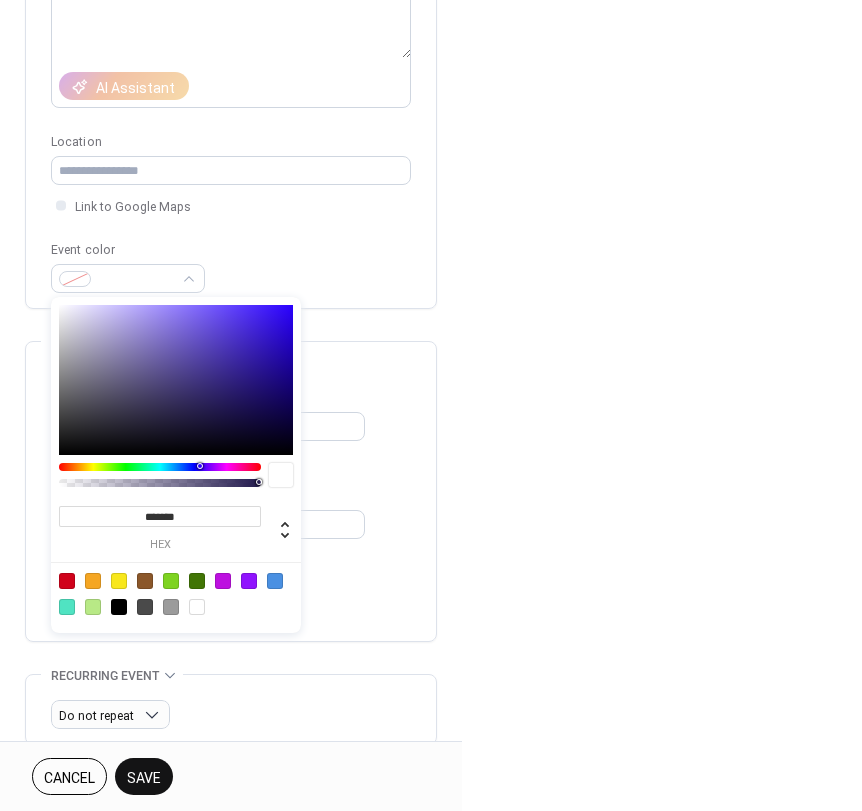 click at bounding box center (67, 581) 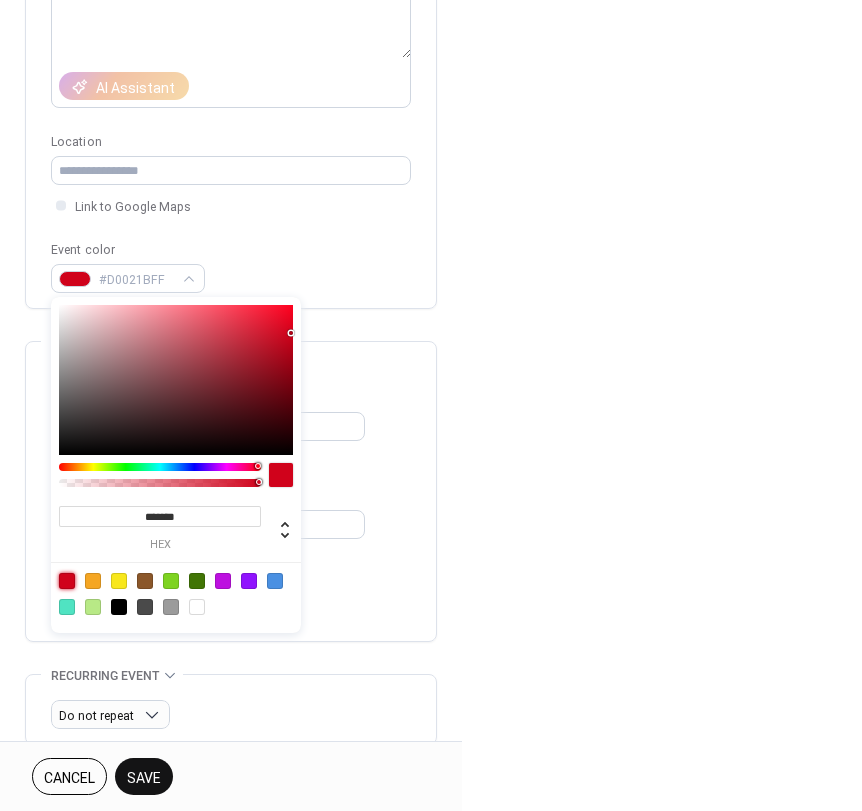 click on "**********" at bounding box center [231, 491] 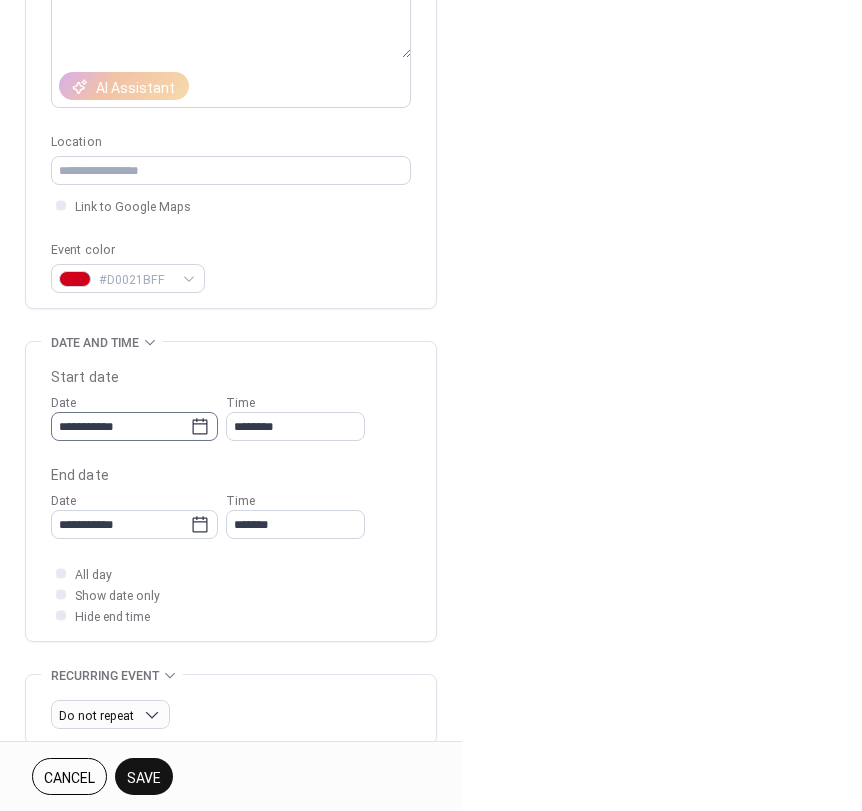 click 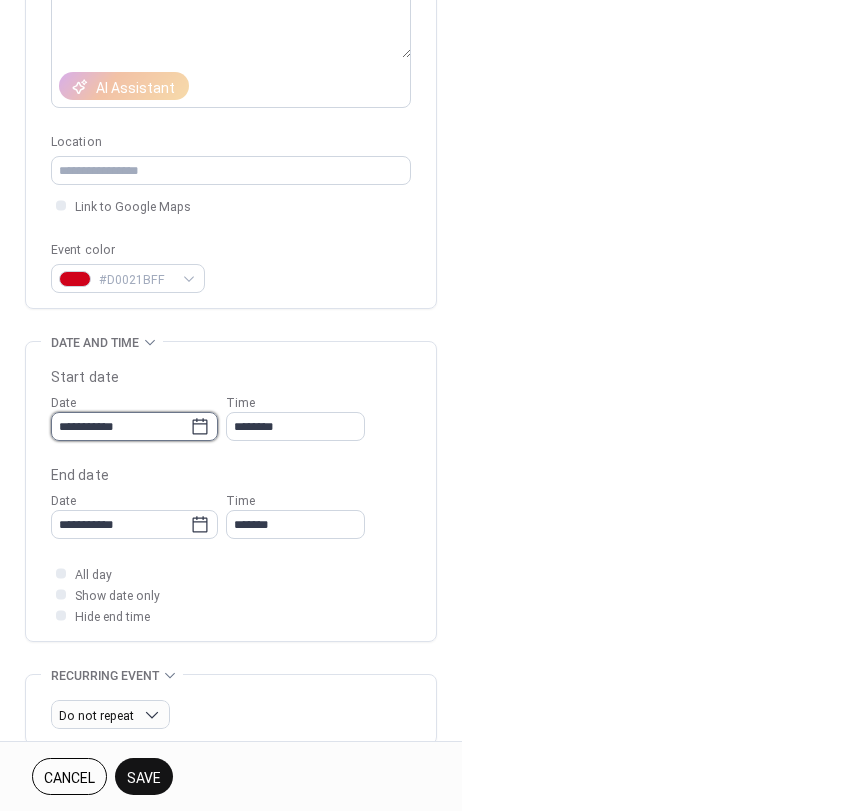 click on "**********" at bounding box center [120, 426] 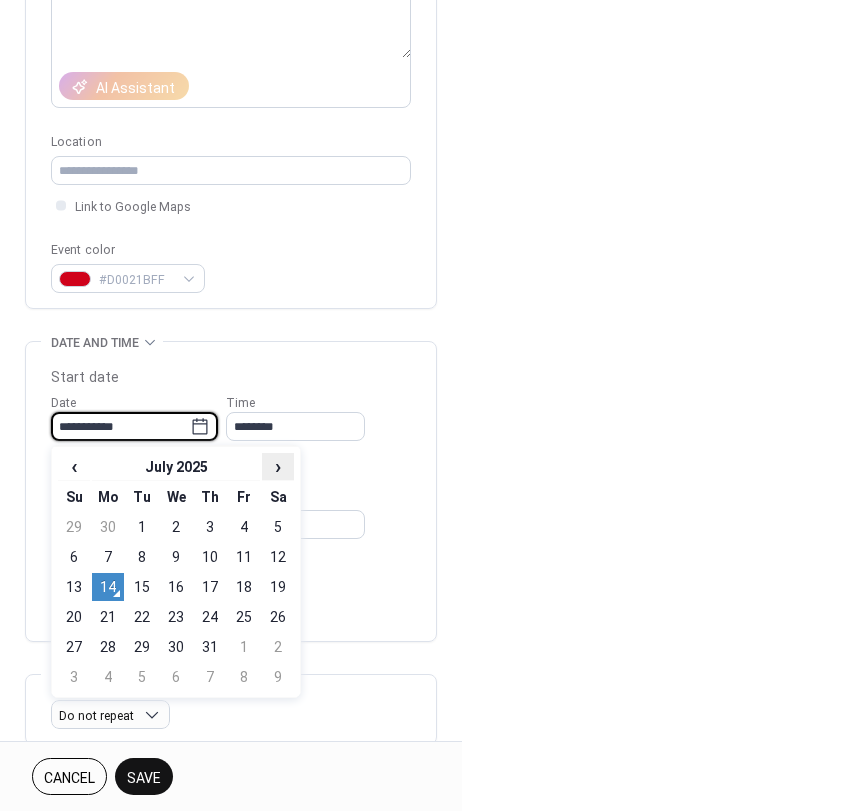 click on "›" at bounding box center [278, 466] 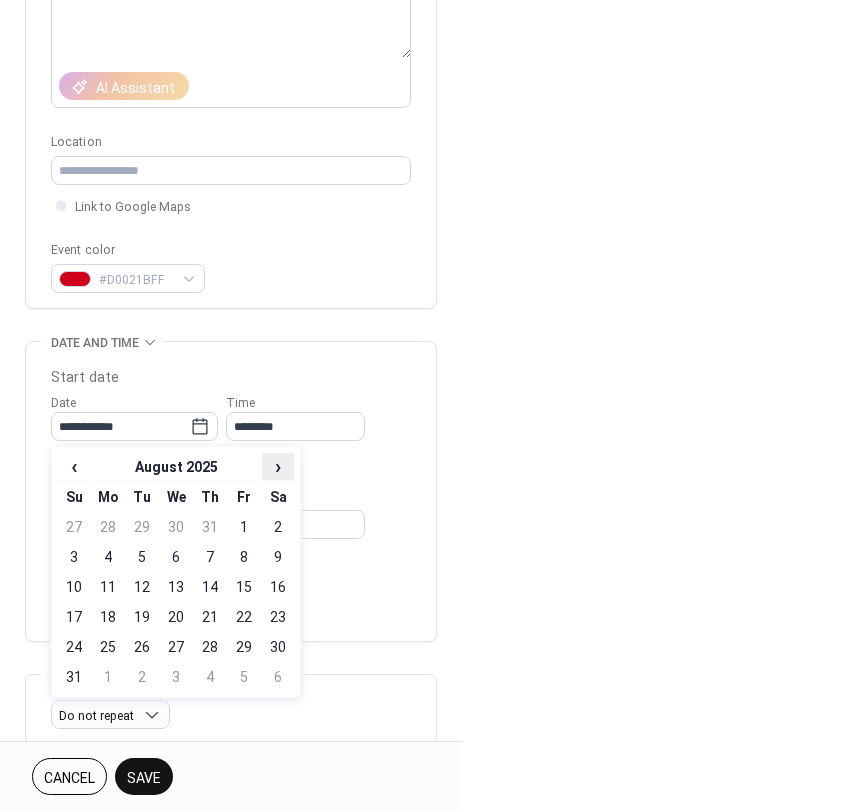 click on "›" at bounding box center (278, 466) 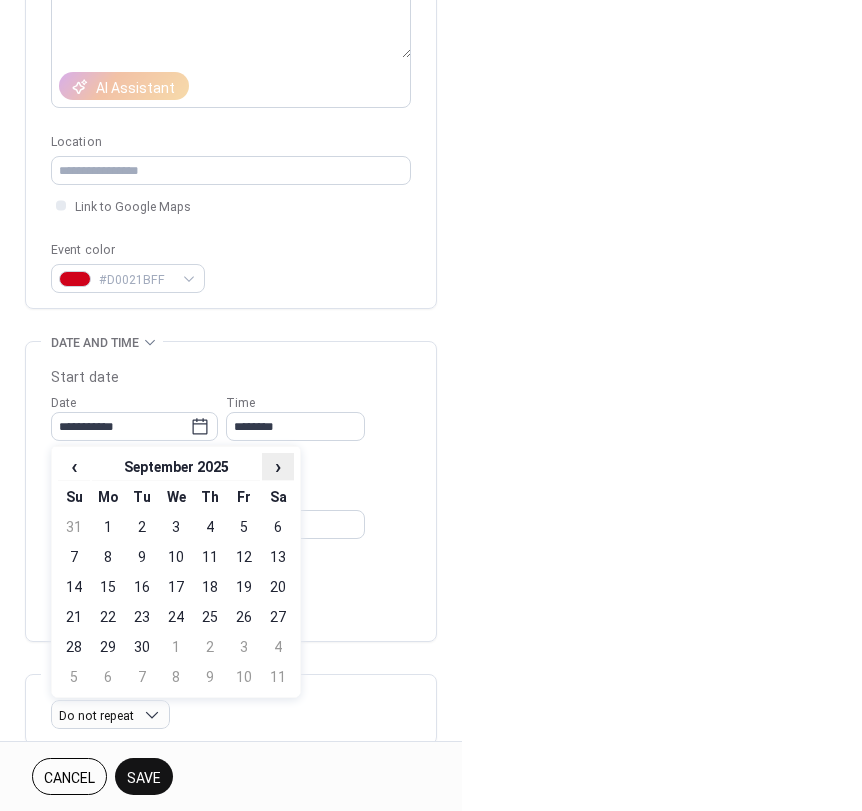 click on "›" at bounding box center (278, 466) 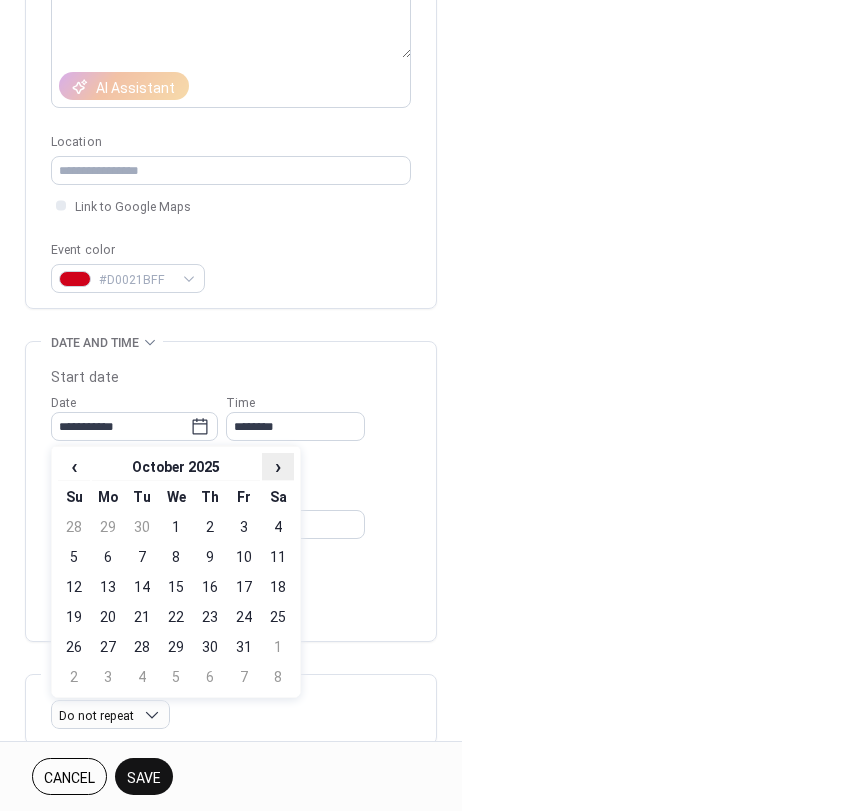 click on "›" at bounding box center (278, 466) 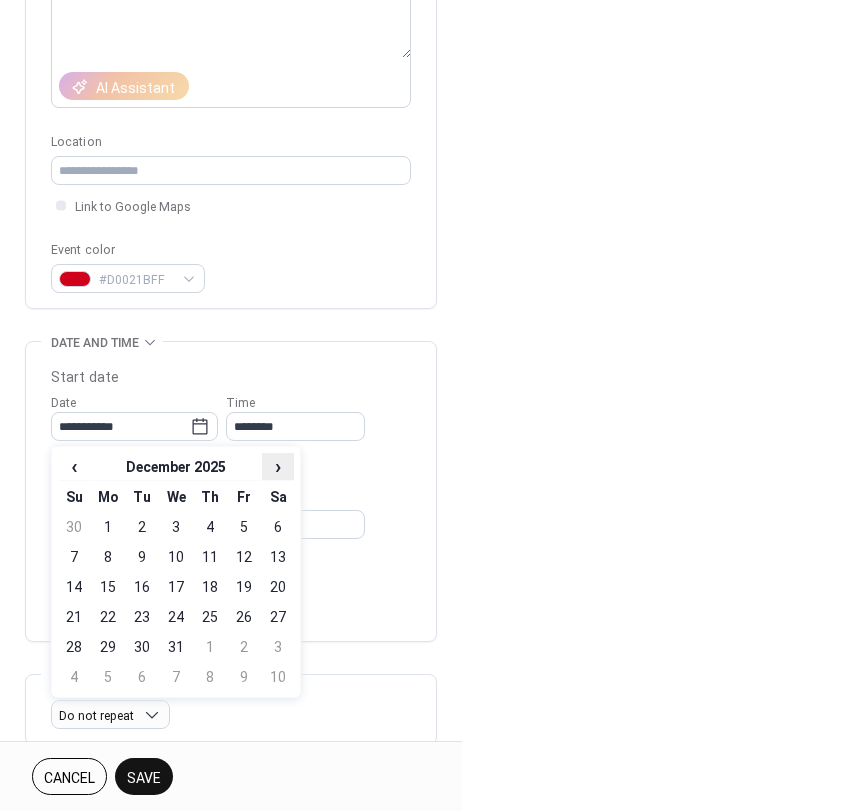 click on "›" at bounding box center [278, 466] 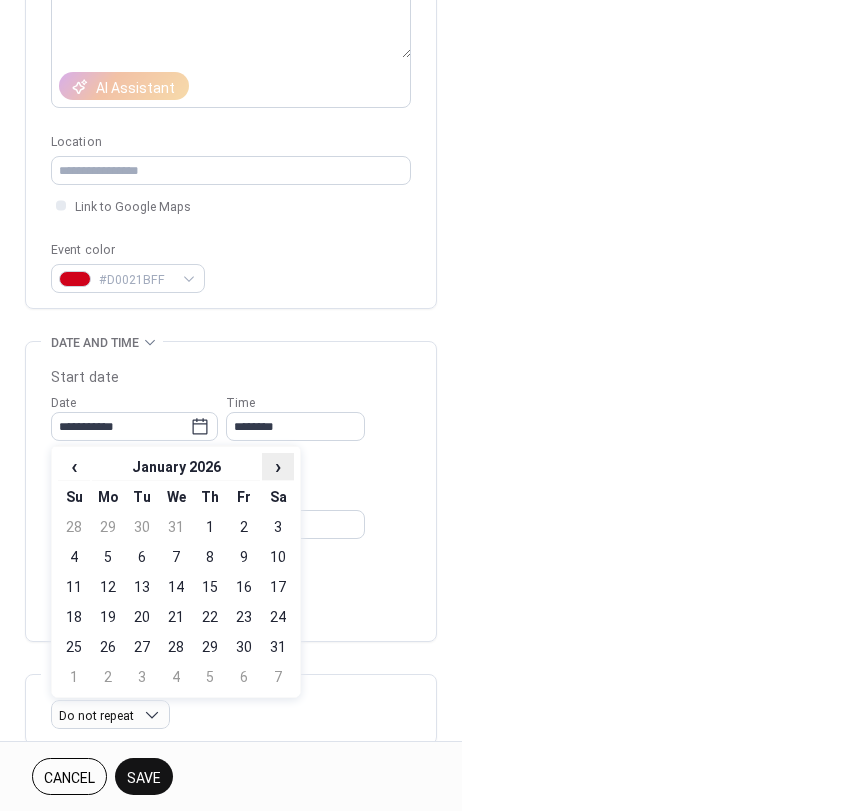 click on "›" at bounding box center [278, 466] 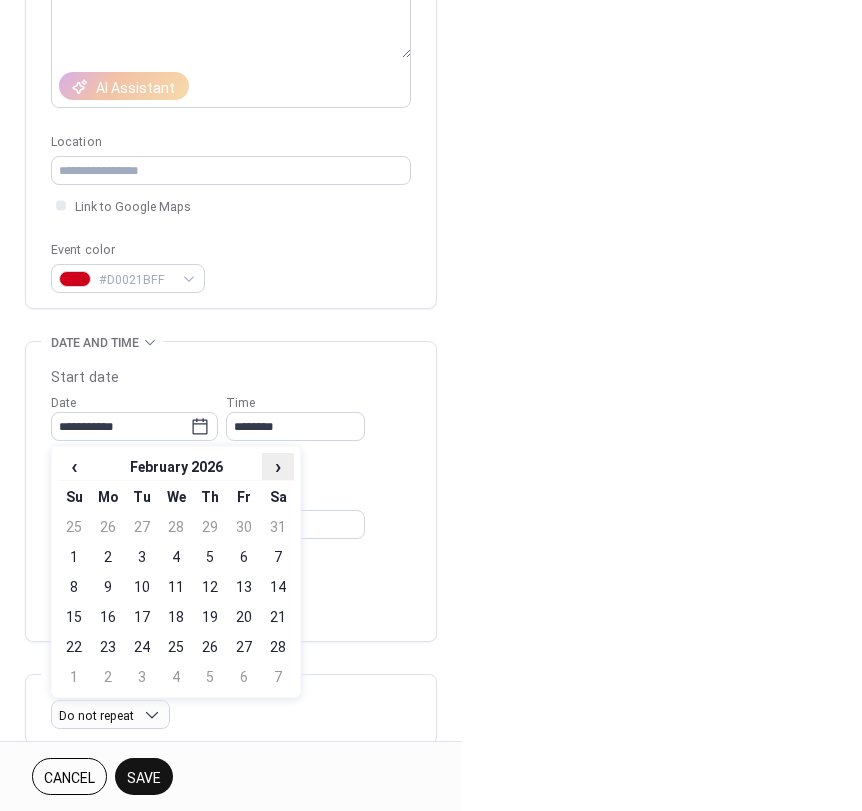 click on "›" at bounding box center [278, 466] 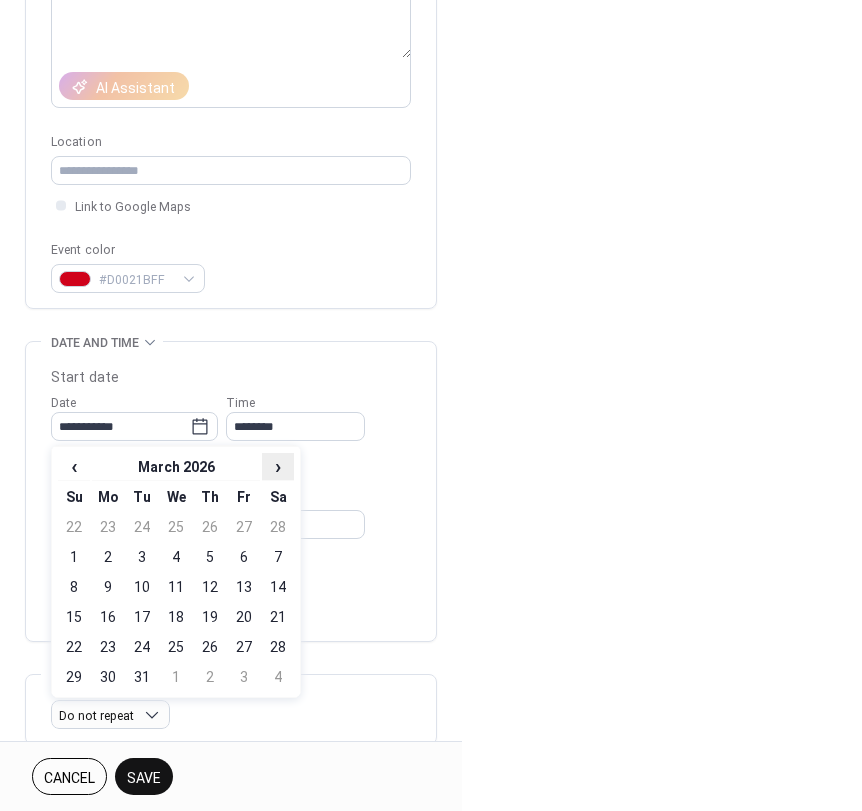 click on "›" at bounding box center (278, 466) 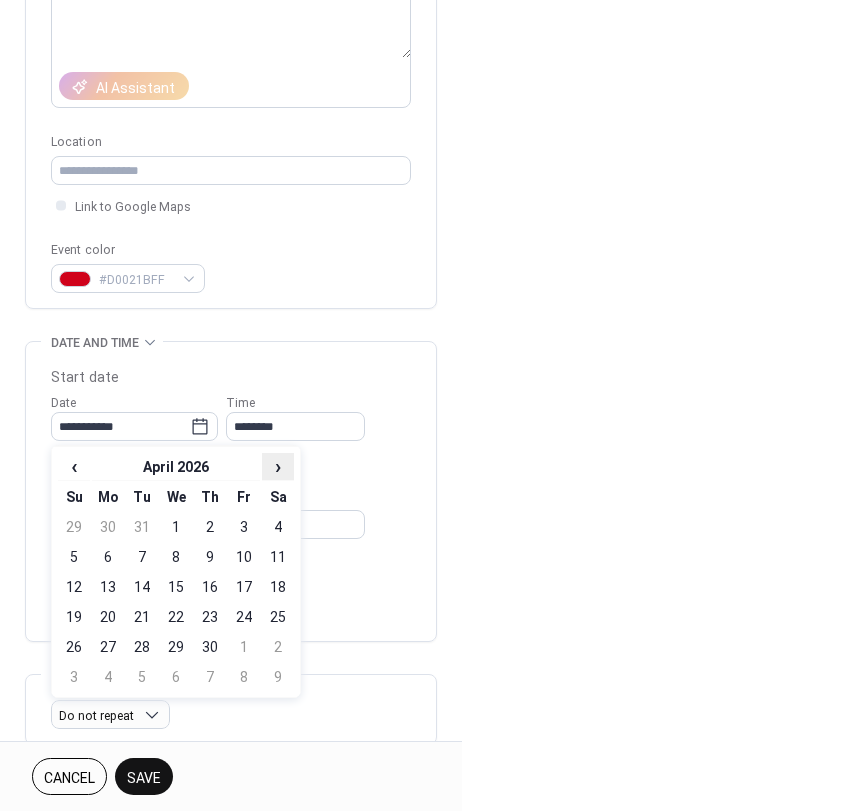 click on "›" at bounding box center [278, 466] 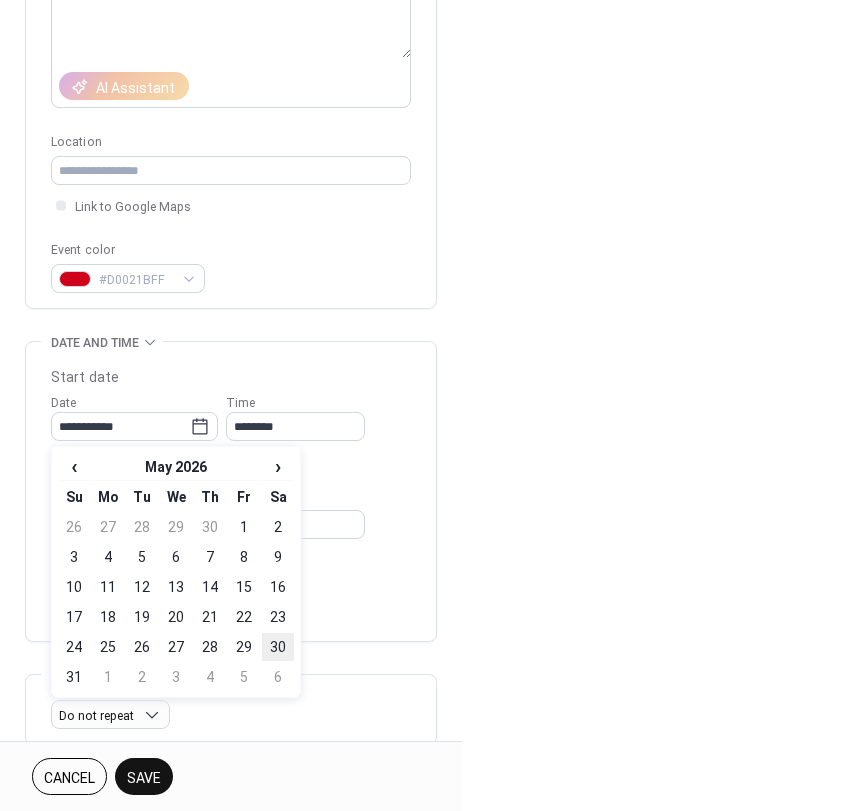 click on "30" at bounding box center (278, 647) 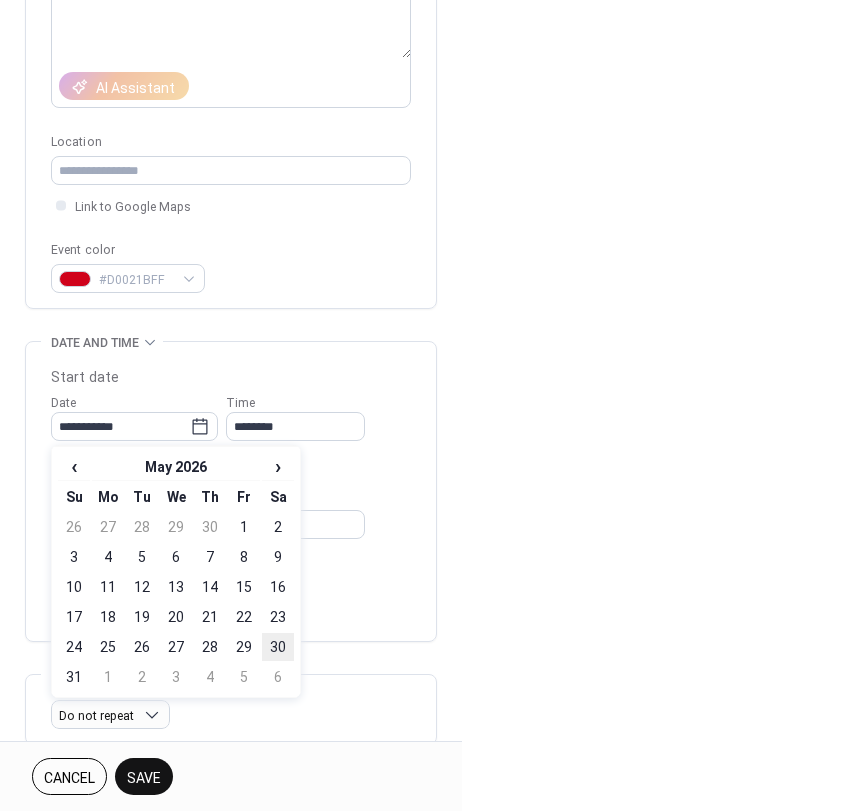 type on "**********" 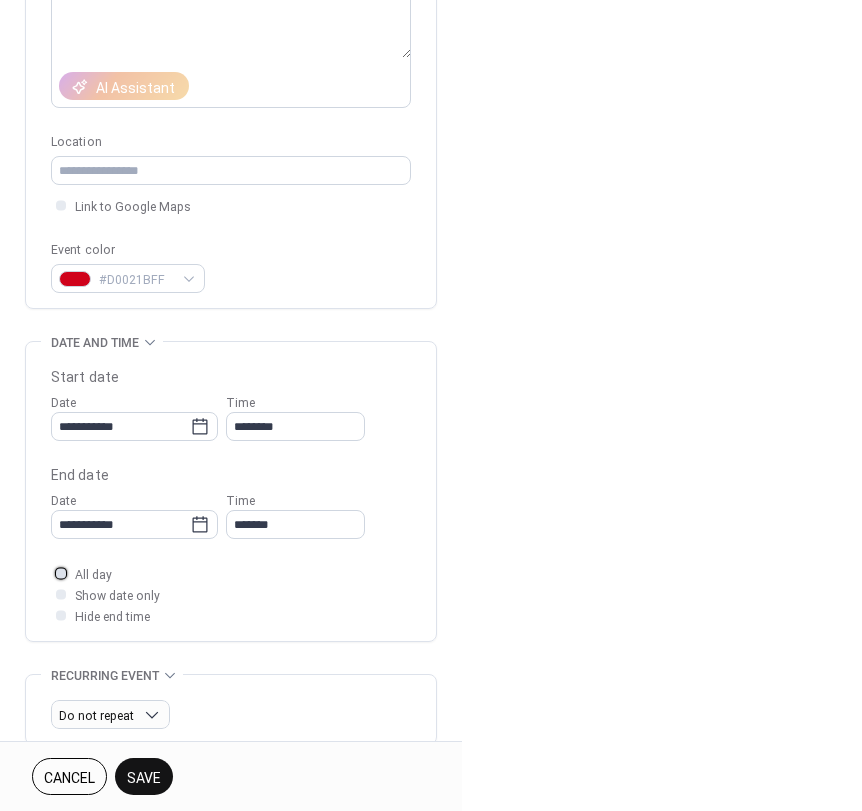 click at bounding box center [61, 573] 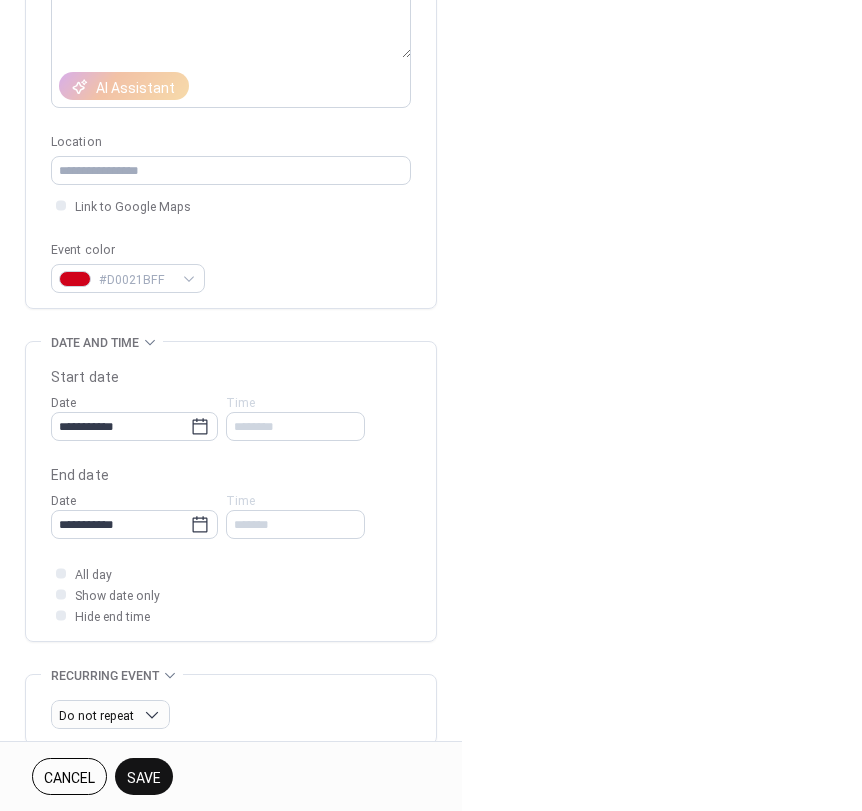 click on "Save" at bounding box center (144, 778) 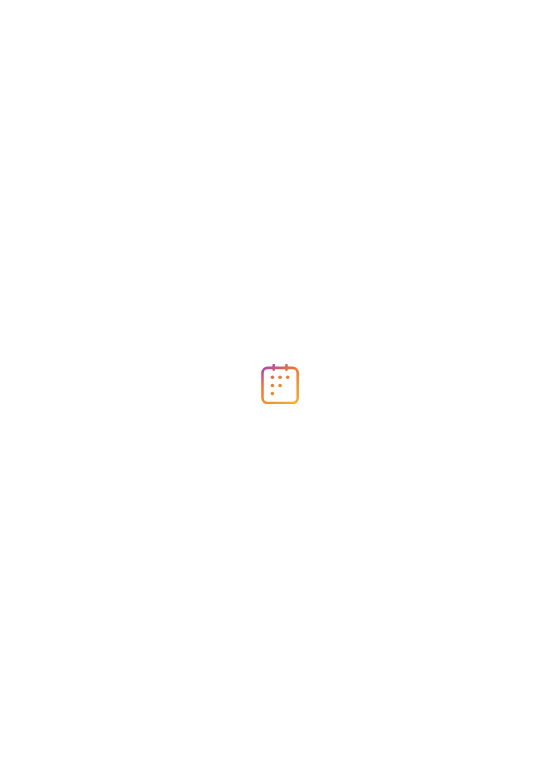 scroll, scrollTop: 0, scrollLeft: 0, axis: both 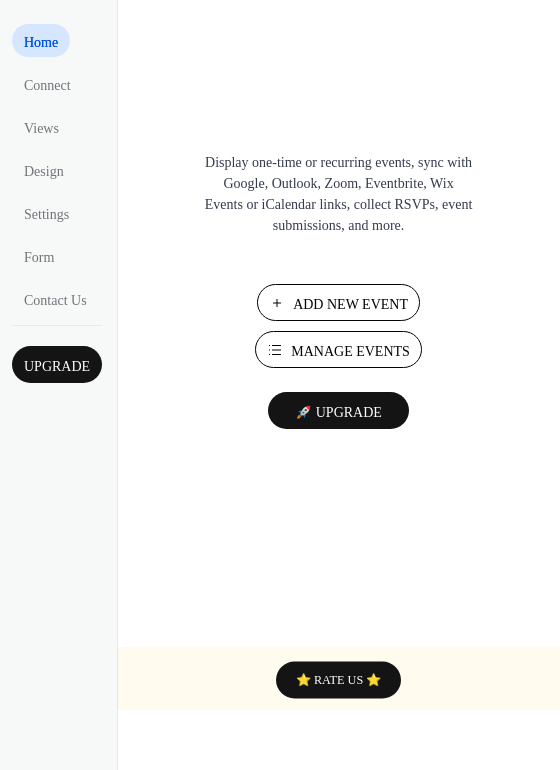 click on "Add New Event" at bounding box center [350, 304] 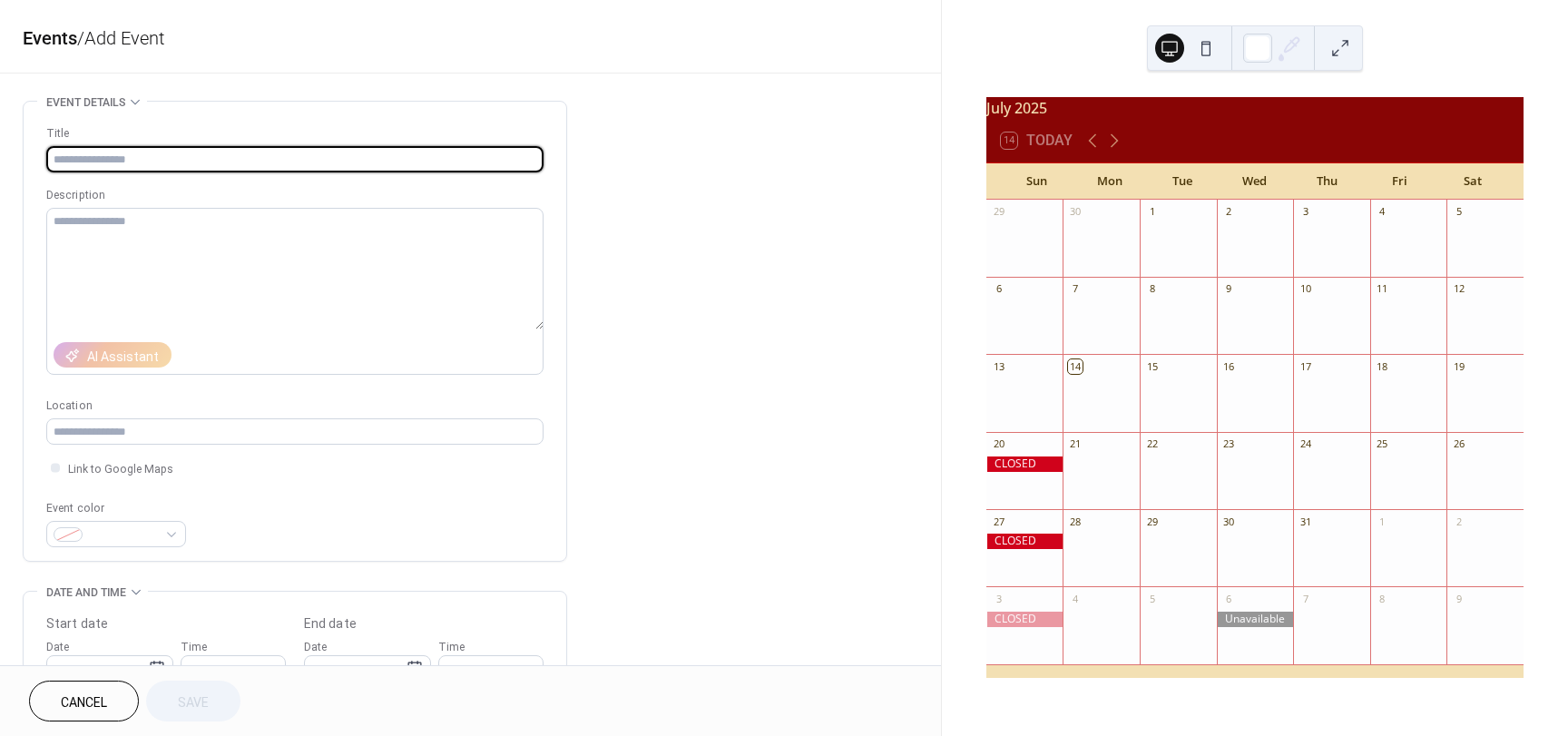 scroll, scrollTop: 0, scrollLeft: 0, axis: both 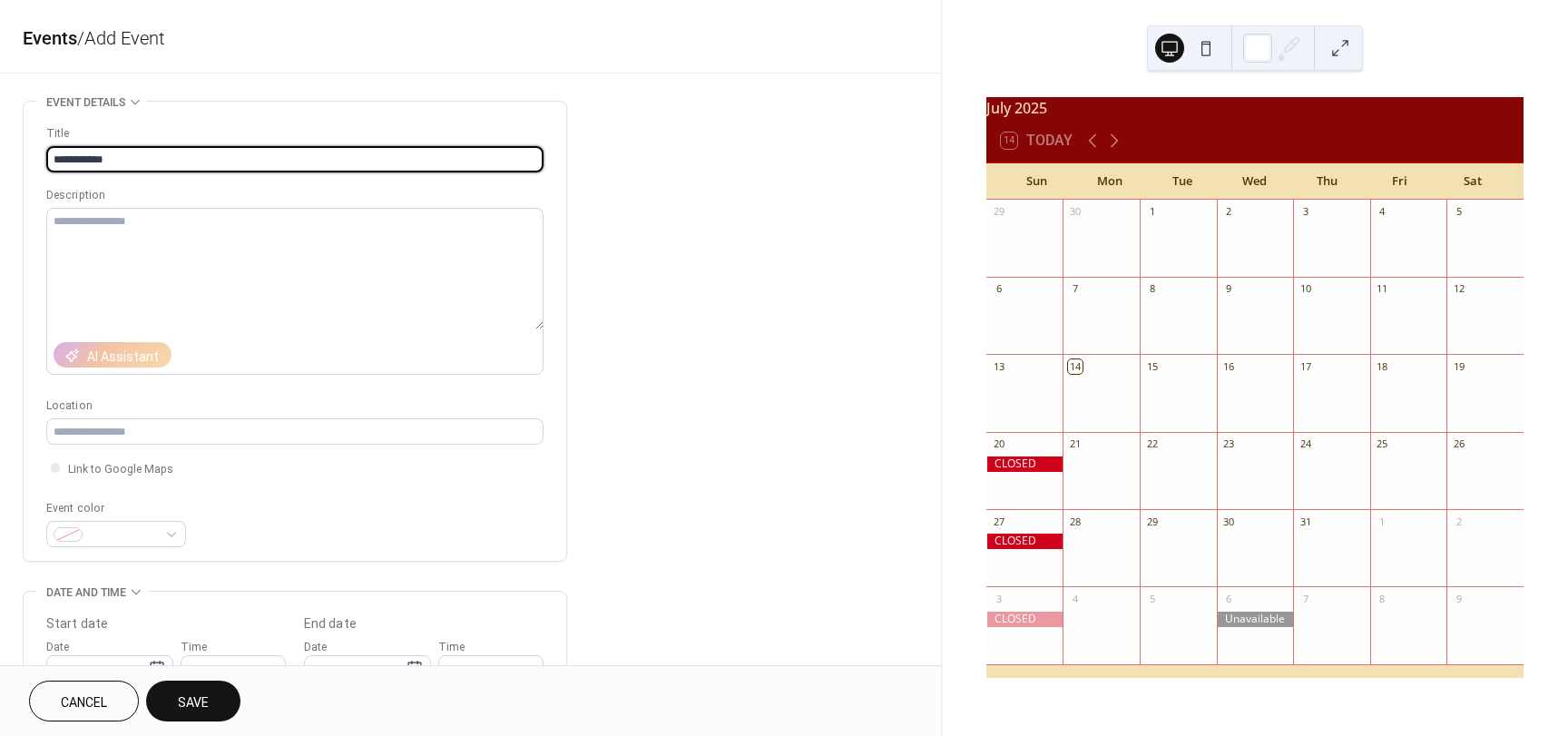 type on "**********" 